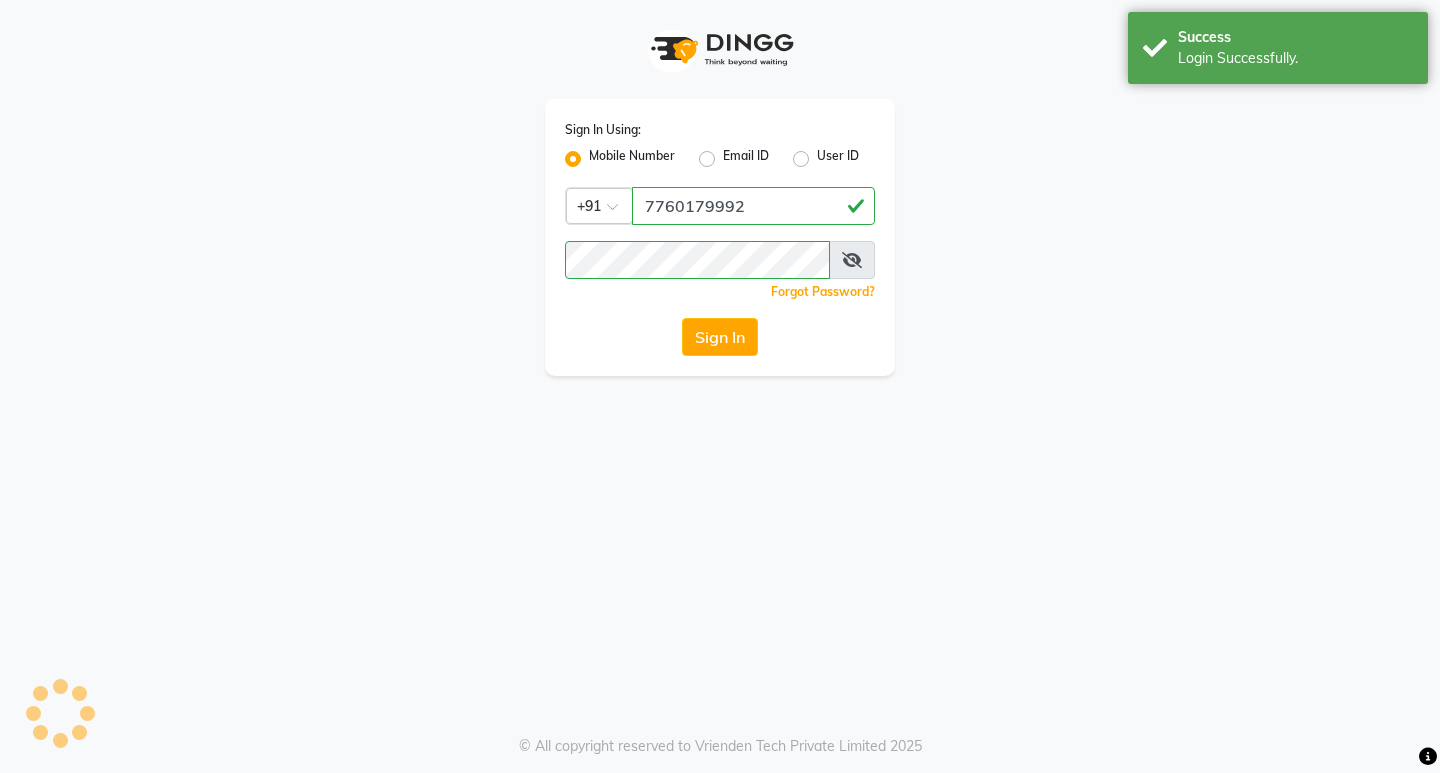 scroll, scrollTop: 0, scrollLeft: 0, axis: both 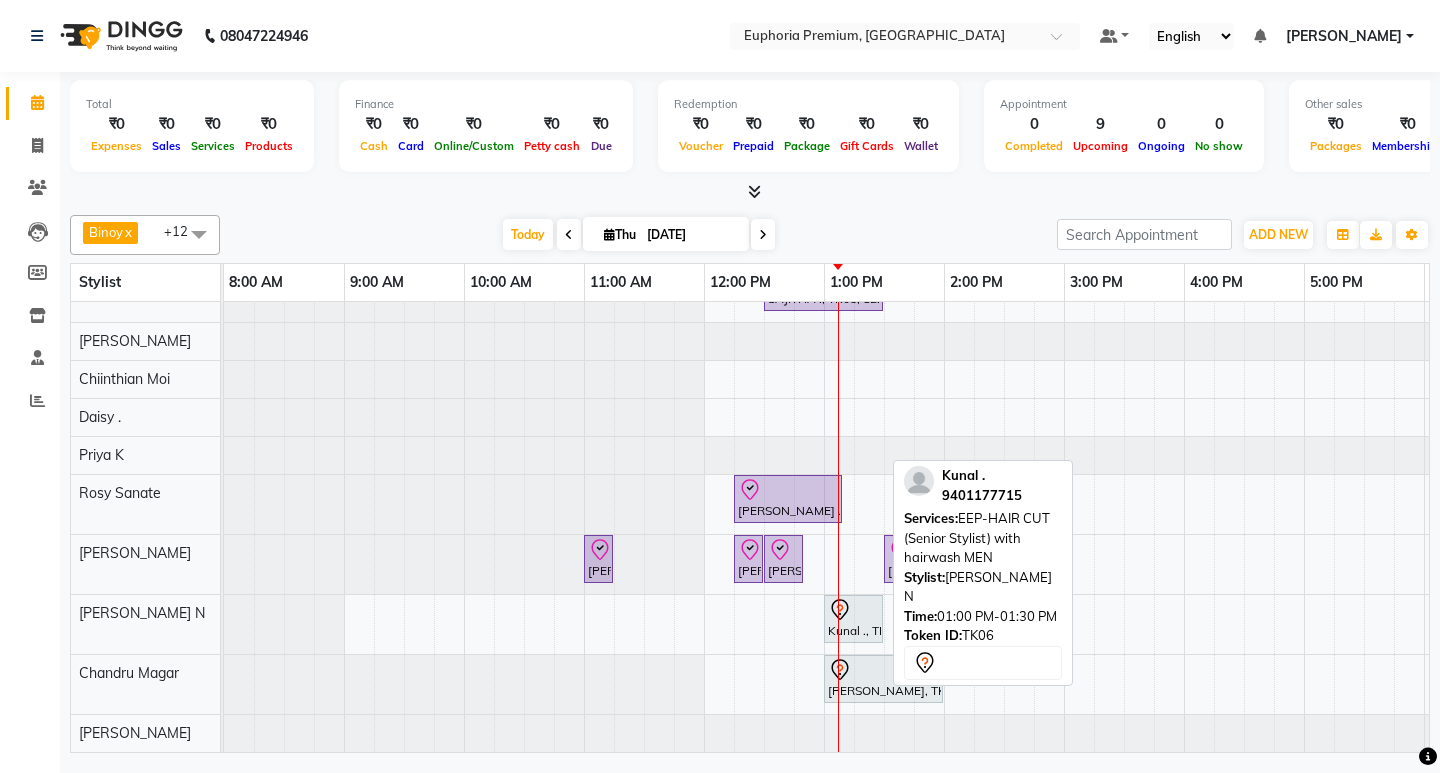 click on "Kunal ., TK06, 01:00 PM-01:30 PM, EEP-HAIR CUT (Senior Stylist) with hairwash MEN" at bounding box center (853, 619) 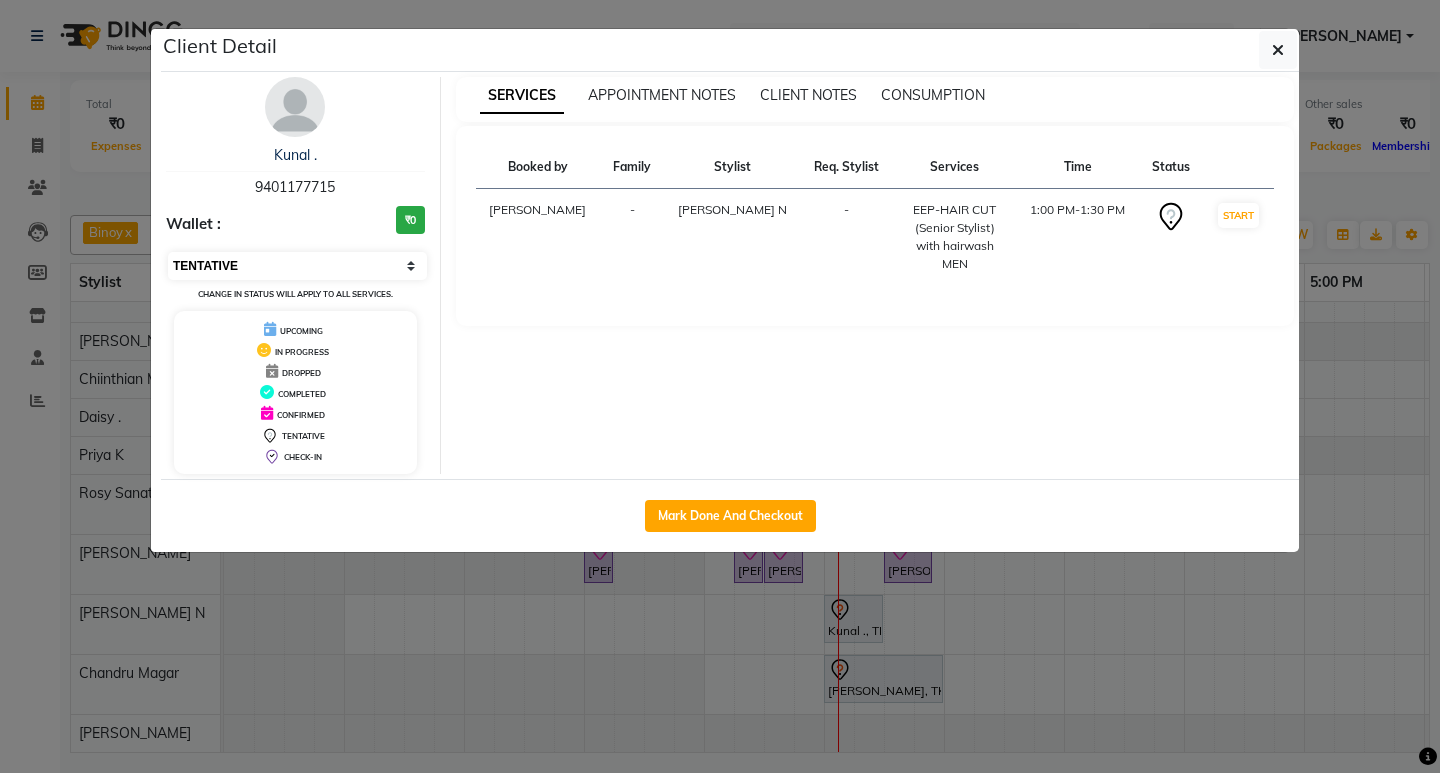 drag, startPoint x: 354, startPoint y: 263, endPoint x: 345, endPoint y: 278, distance: 17.492855 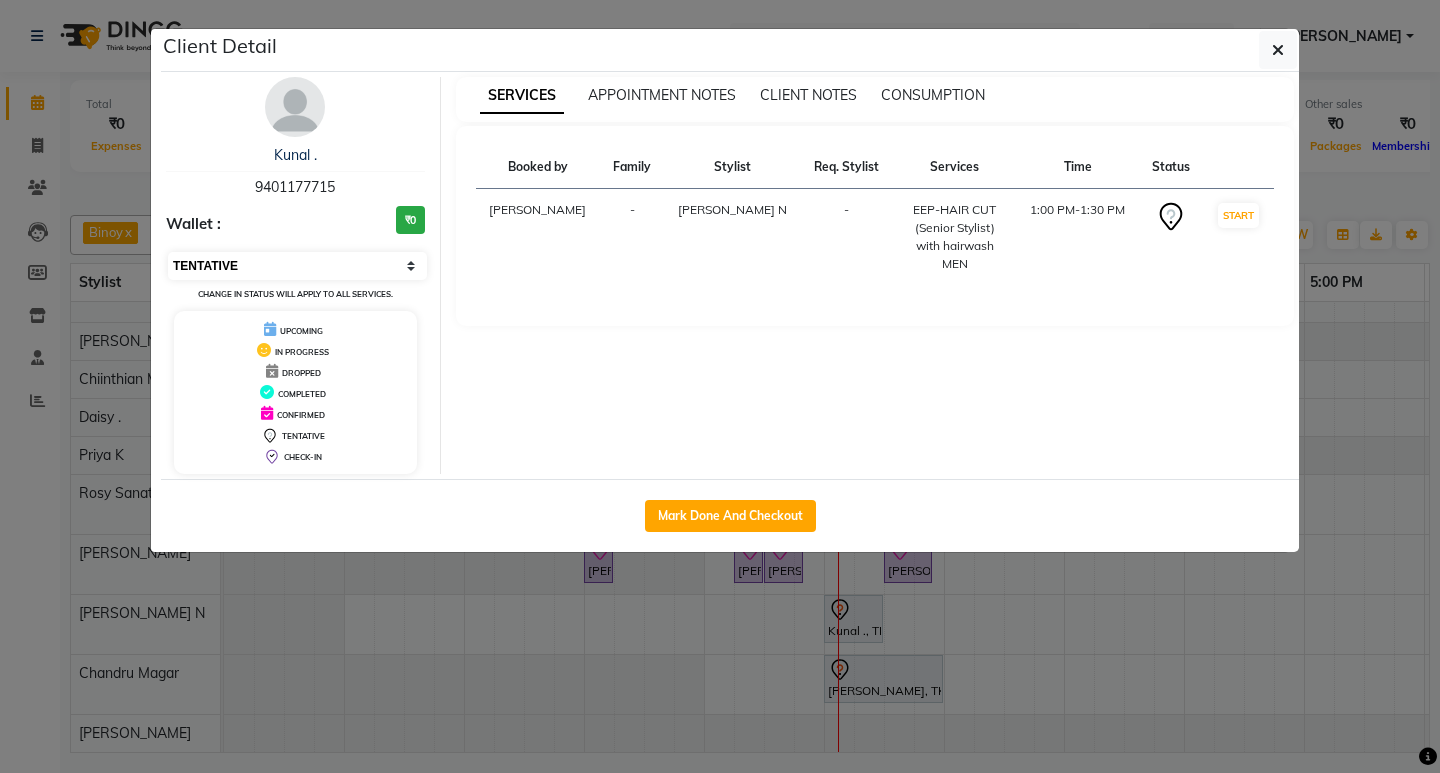 click on "Select IN SERVICE CONFIRMED TENTATIVE CHECK IN MARK DONE DROPPED UPCOMING" at bounding box center (297, 266) 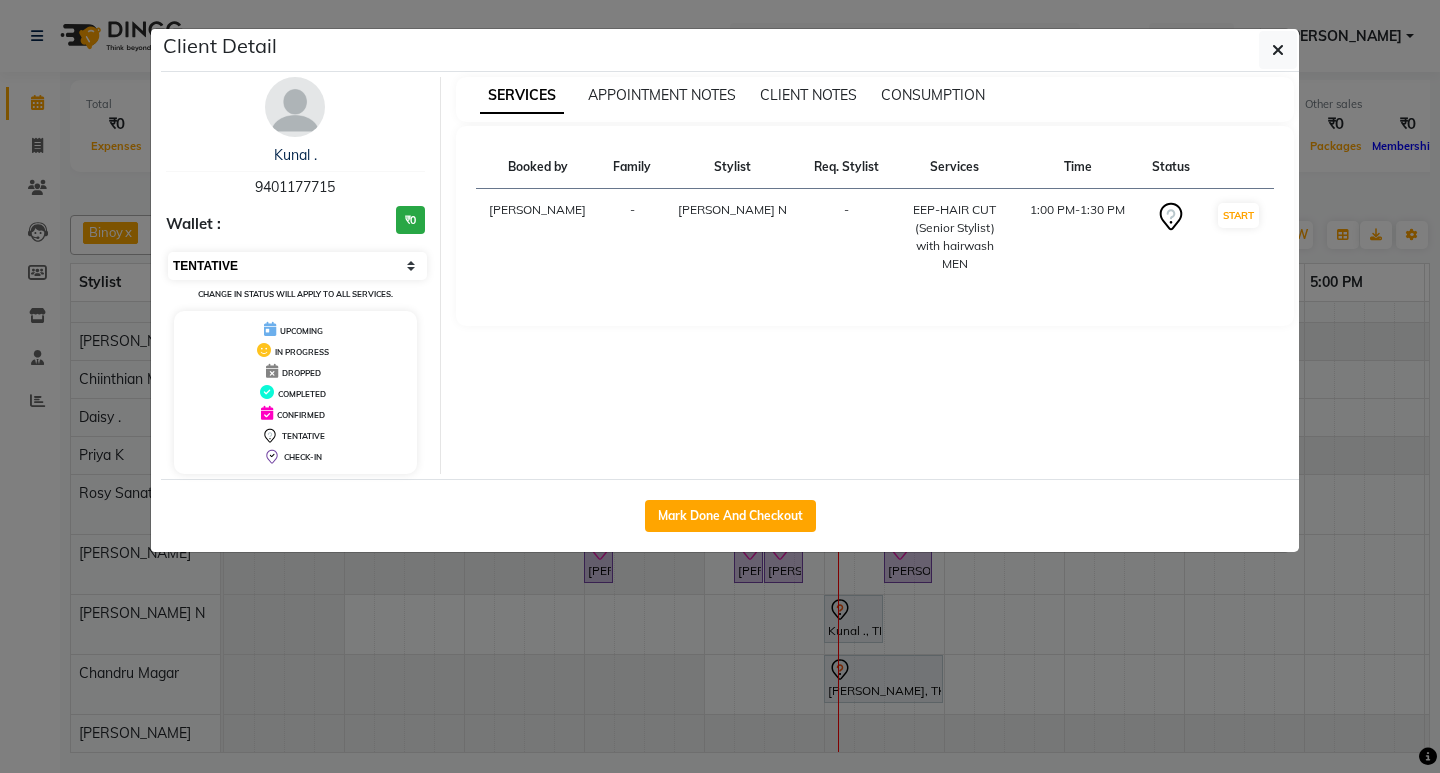 select on "8" 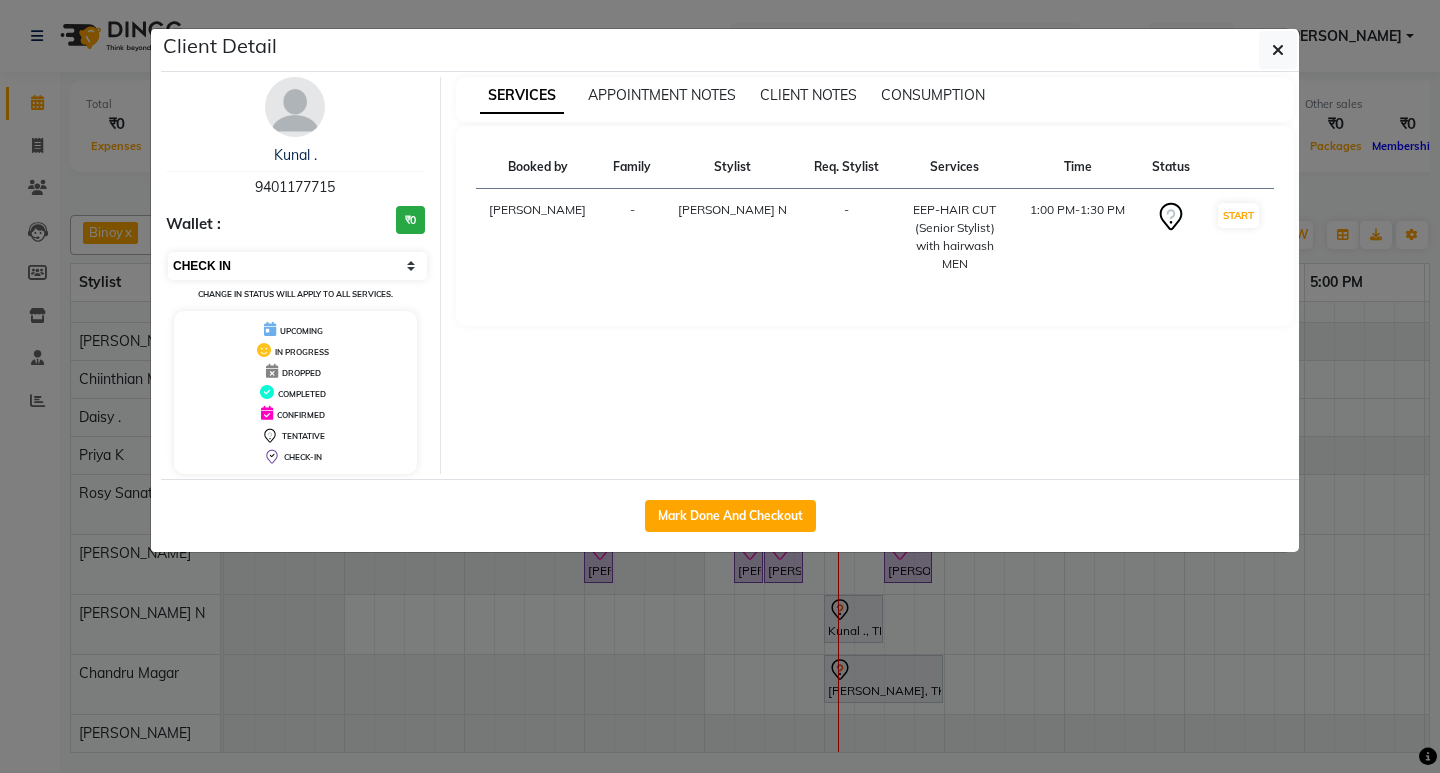click on "Select IN SERVICE CONFIRMED TENTATIVE CHECK IN MARK DONE DROPPED UPCOMING" at bounding box center (297, 266) 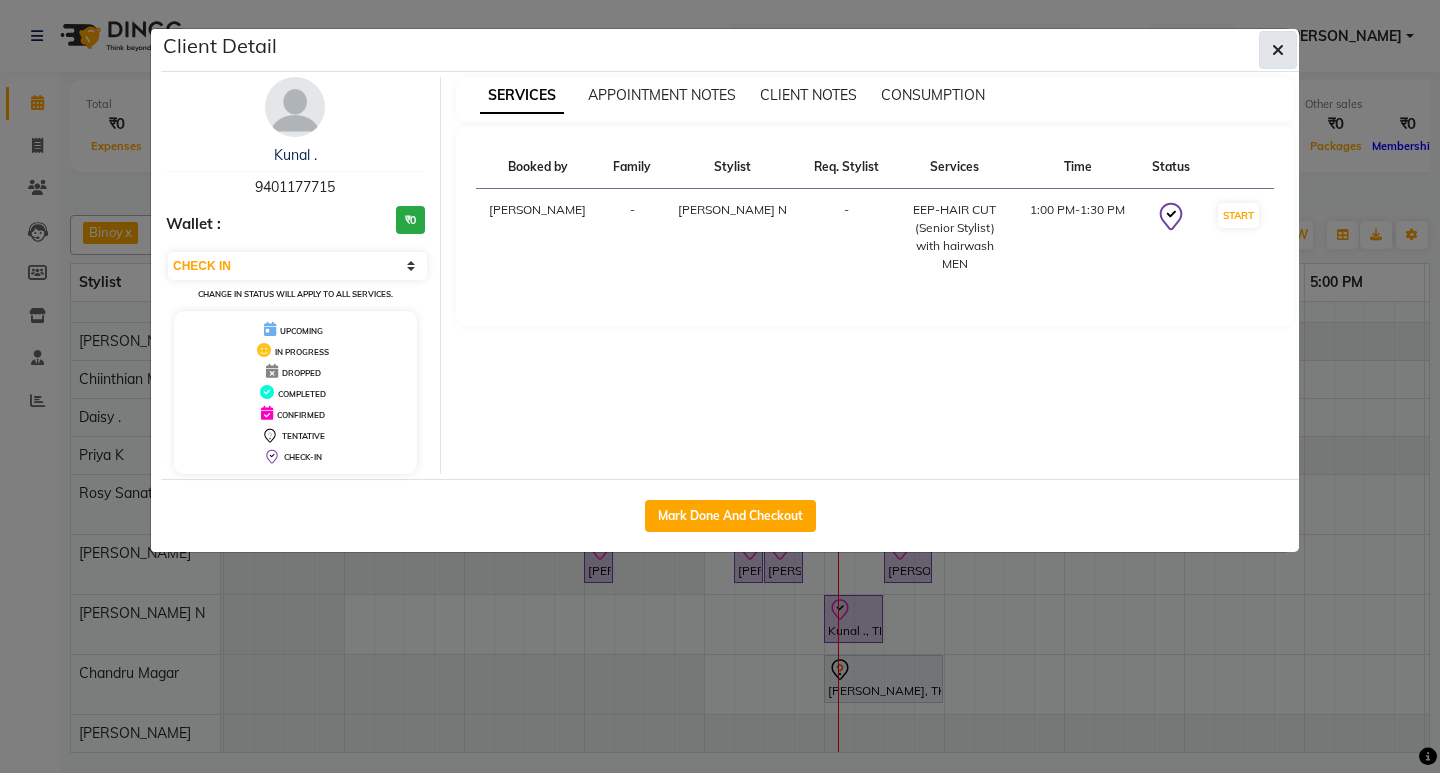 click 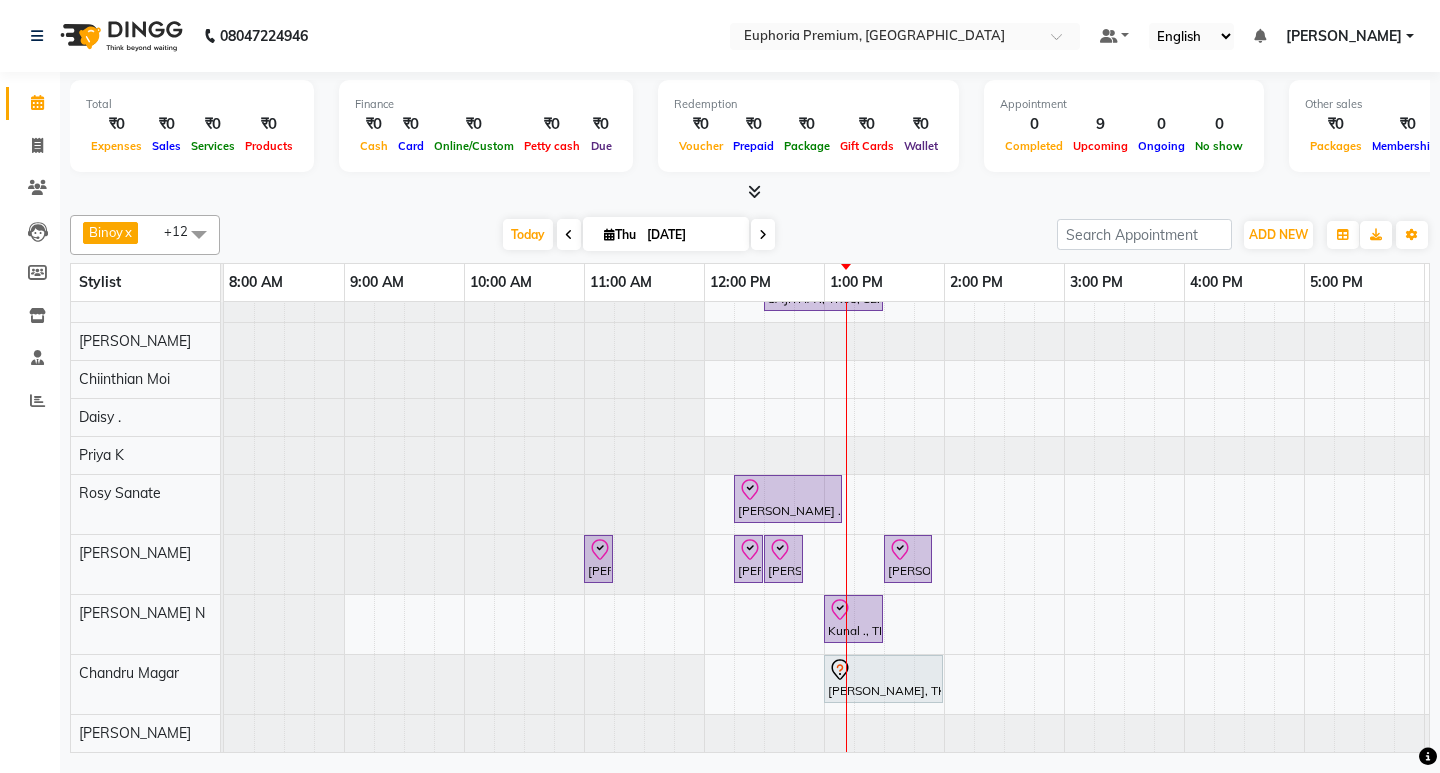 scroll, scrollTop: 0, scrollLeft: 0, axis: both 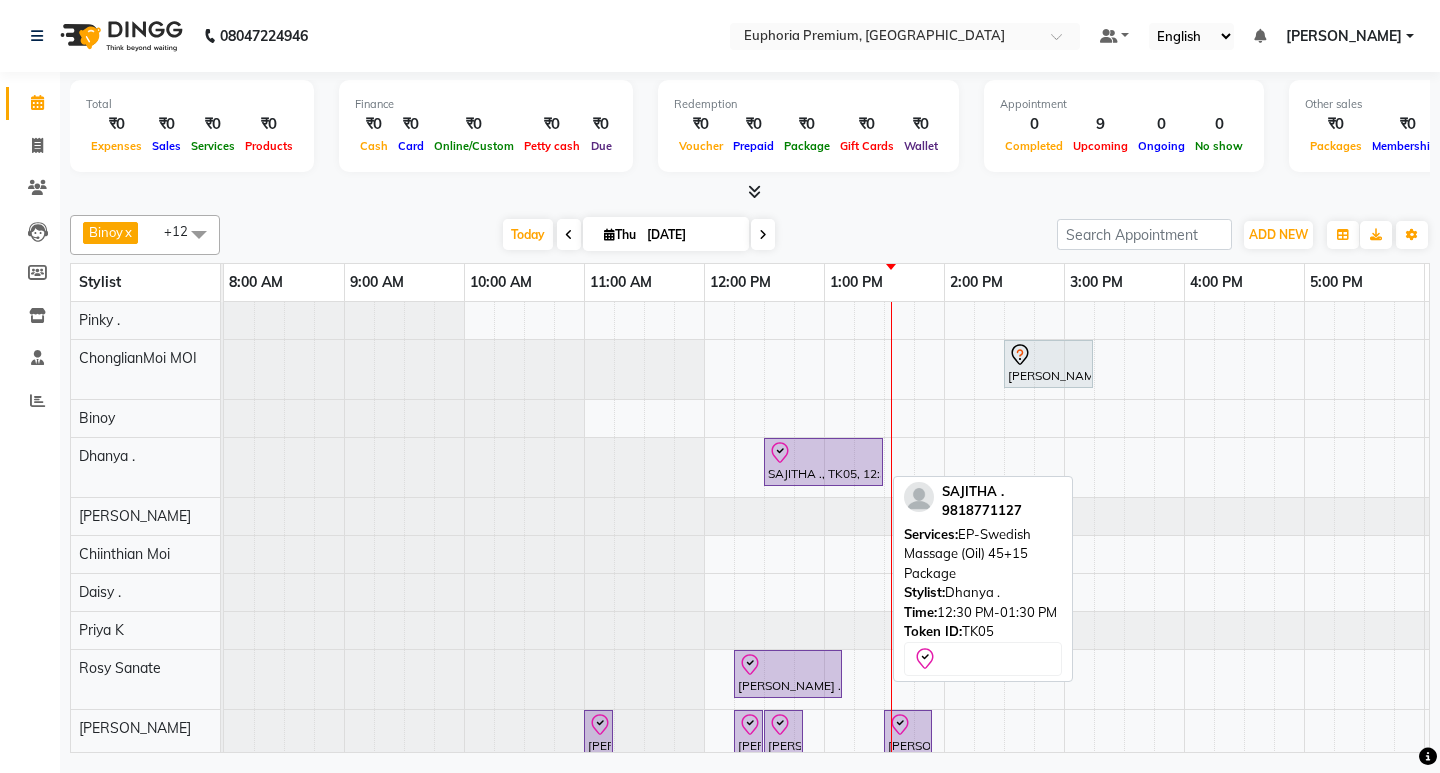 click at bounding box center [823, 453] 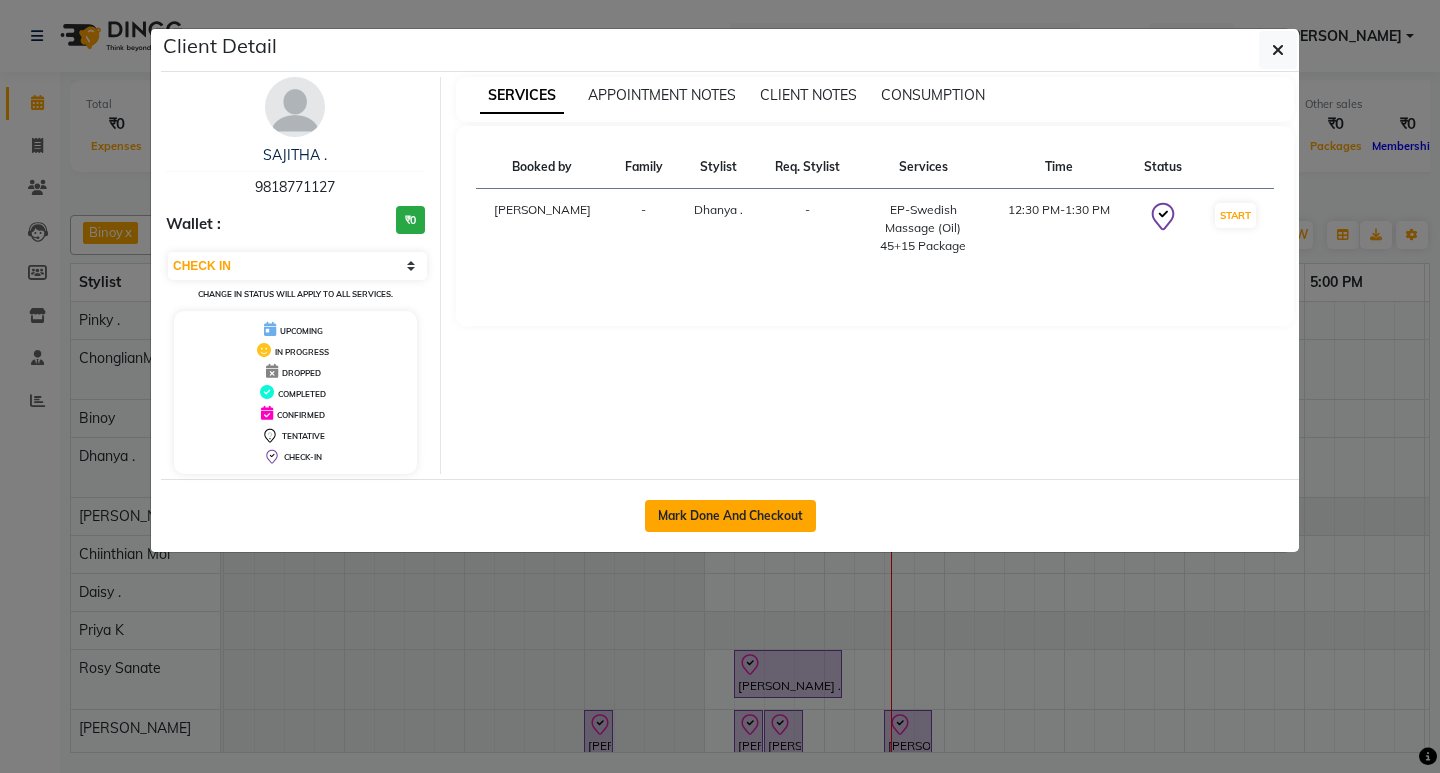 click on "Mark Done And Checkout" 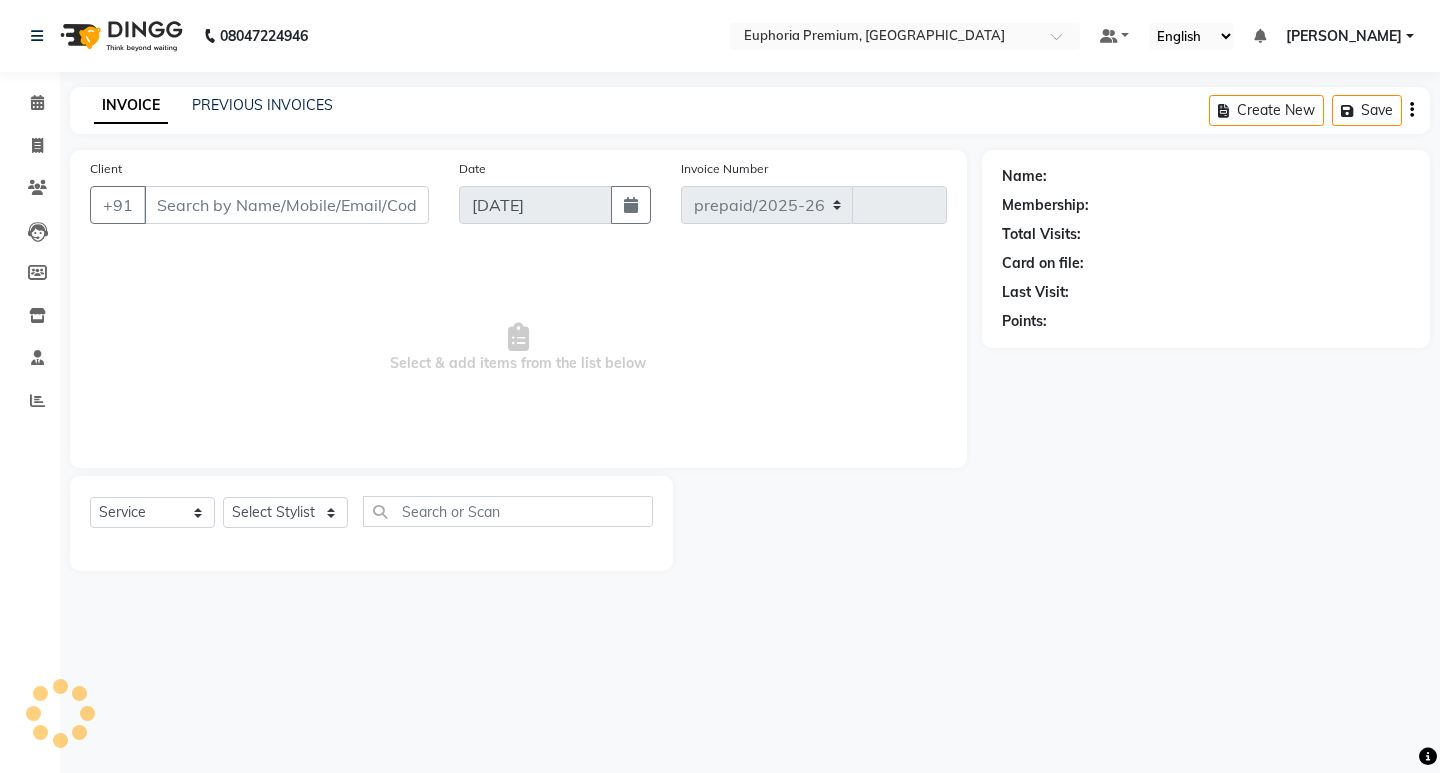 select on "7925" 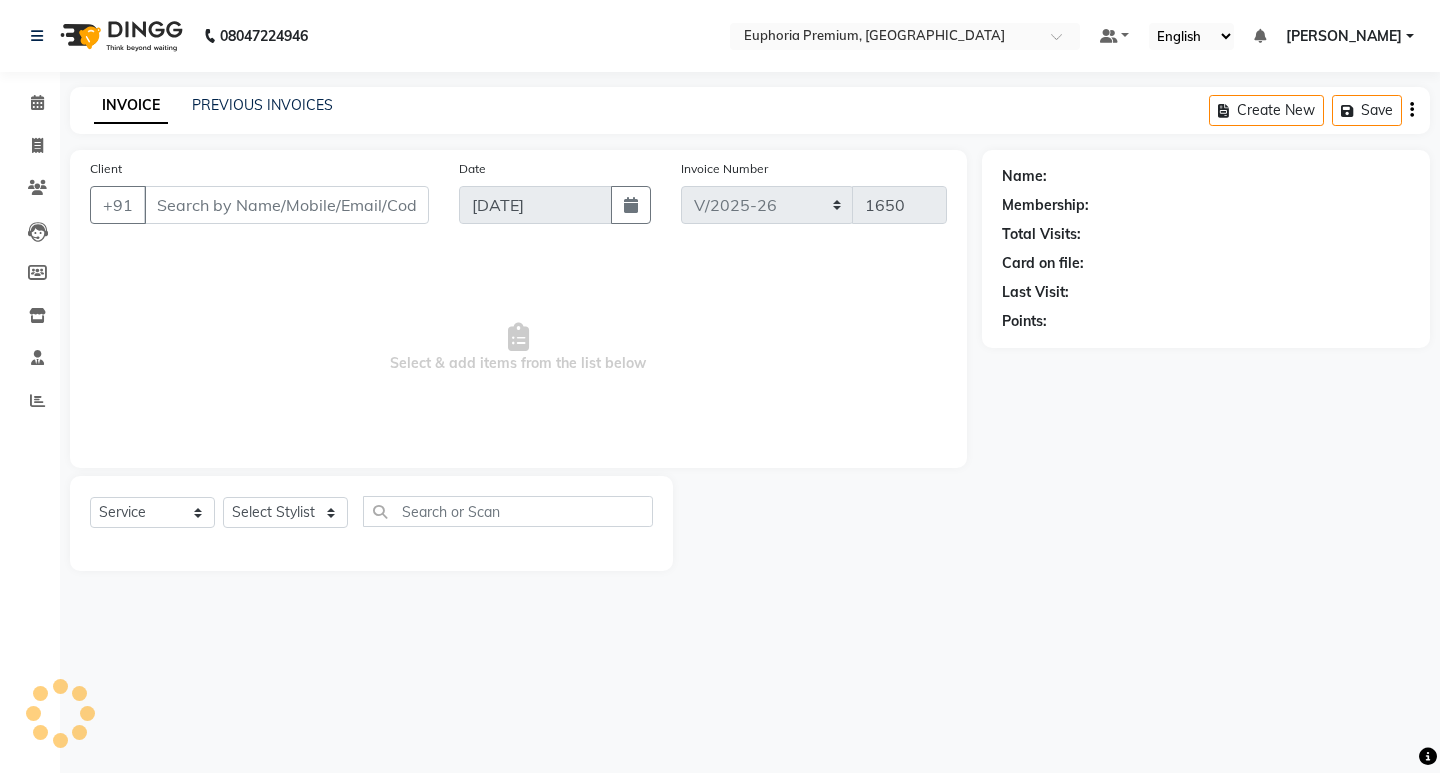 type on "98******27" 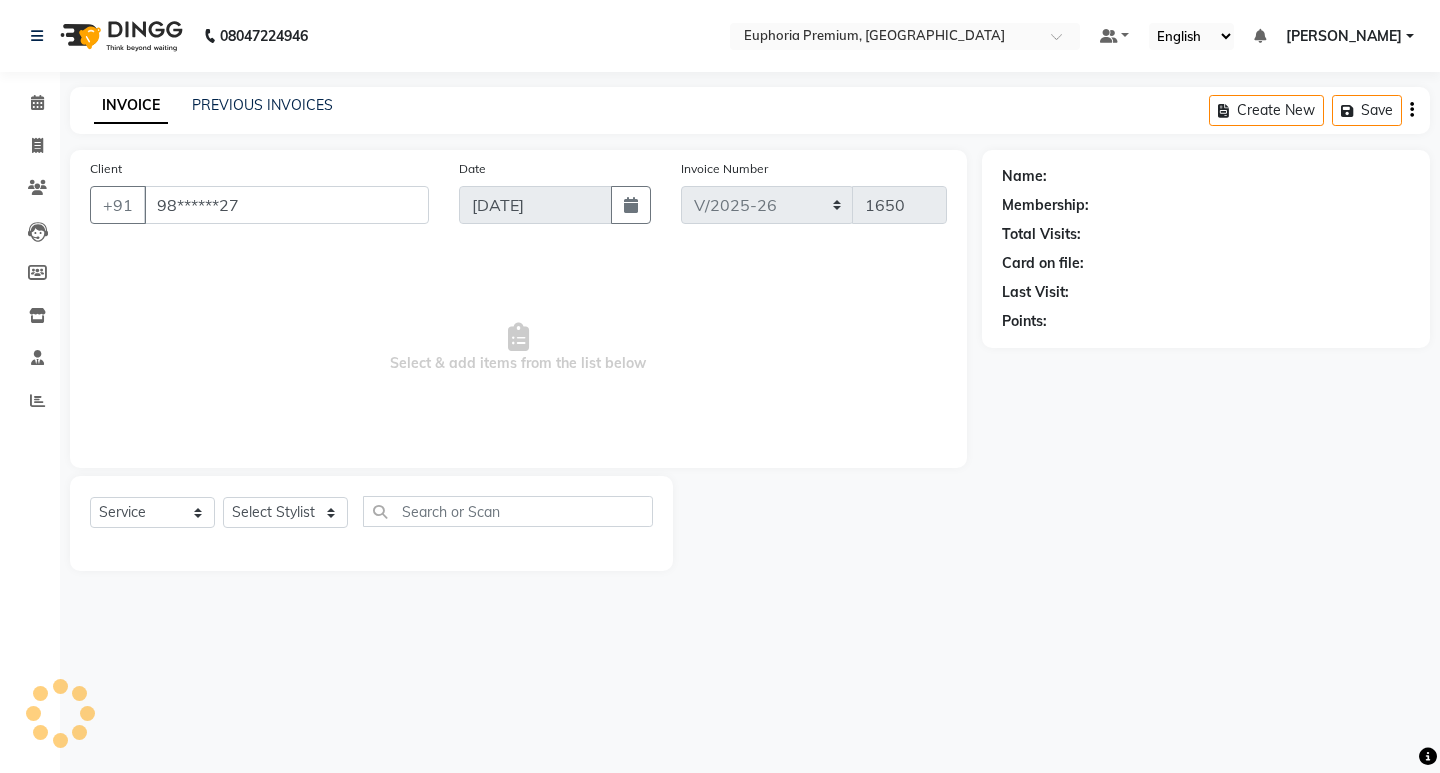 select on "71607" 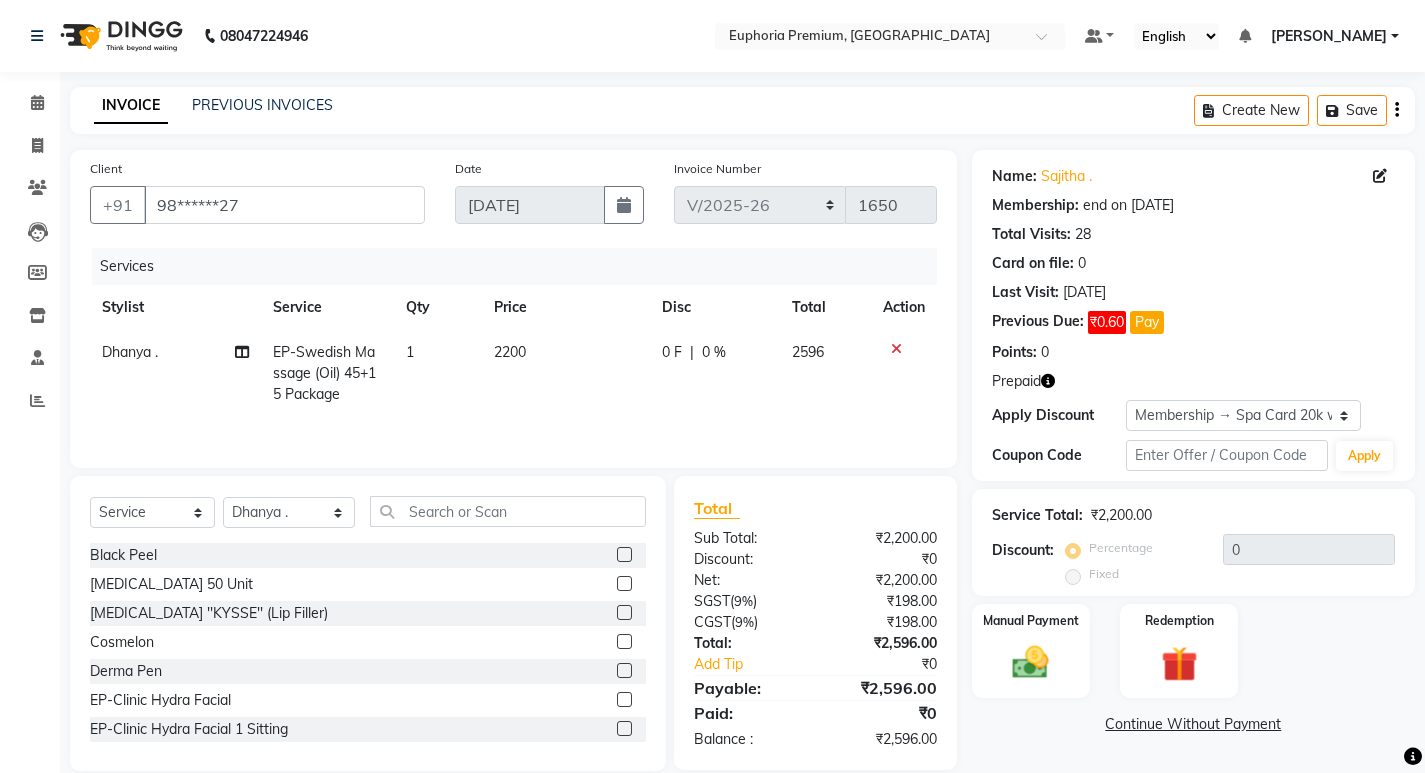 scroll, scrollTop: 28, scrollLeft: 0, axis: vertical 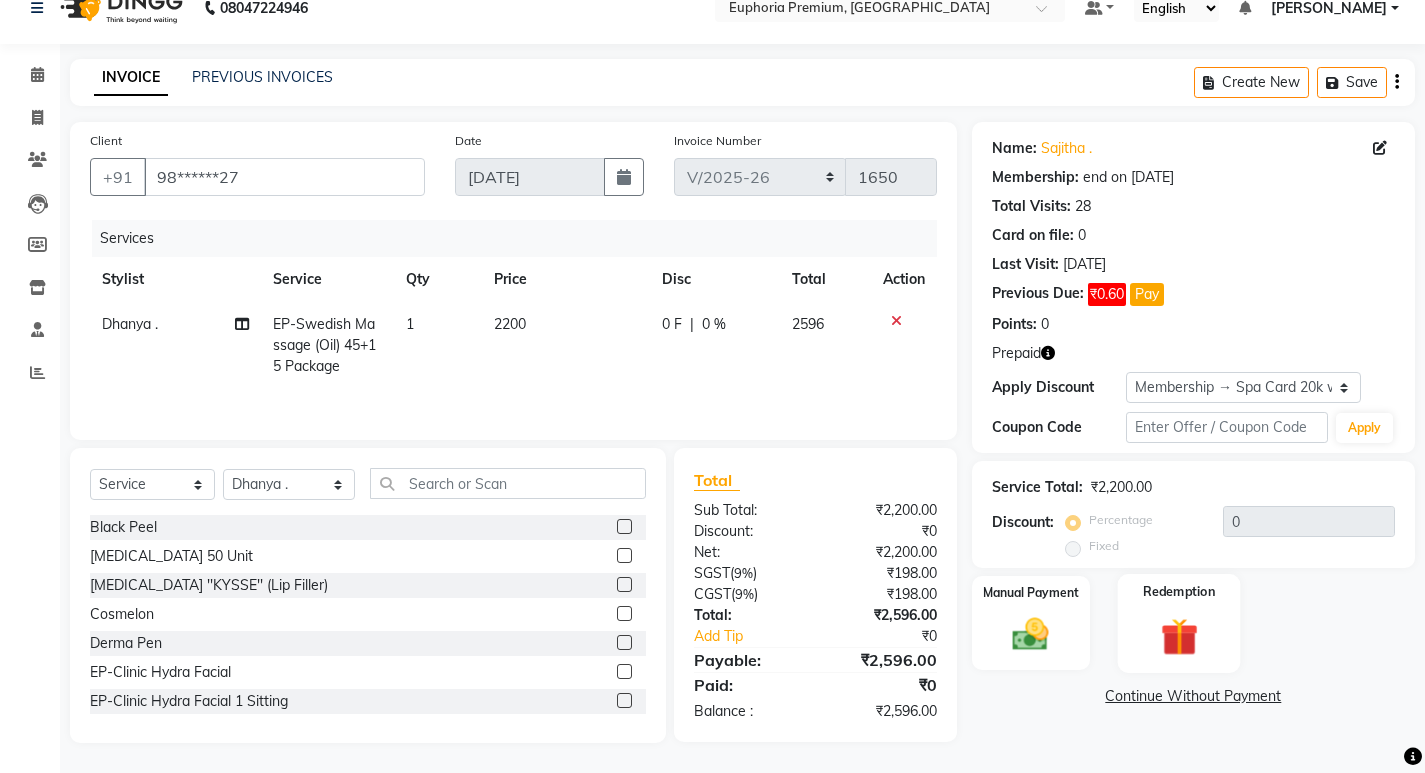 click 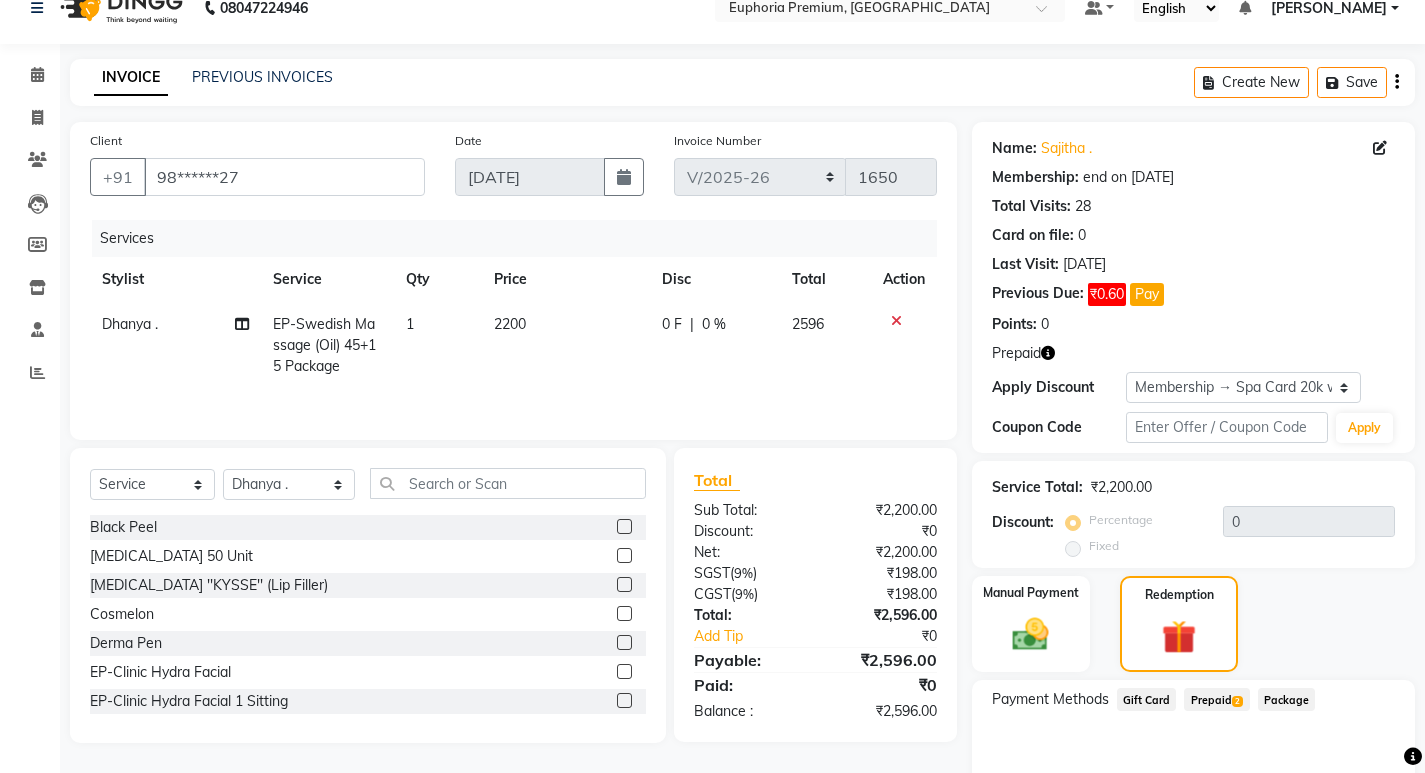 click on "Prepaid  2" 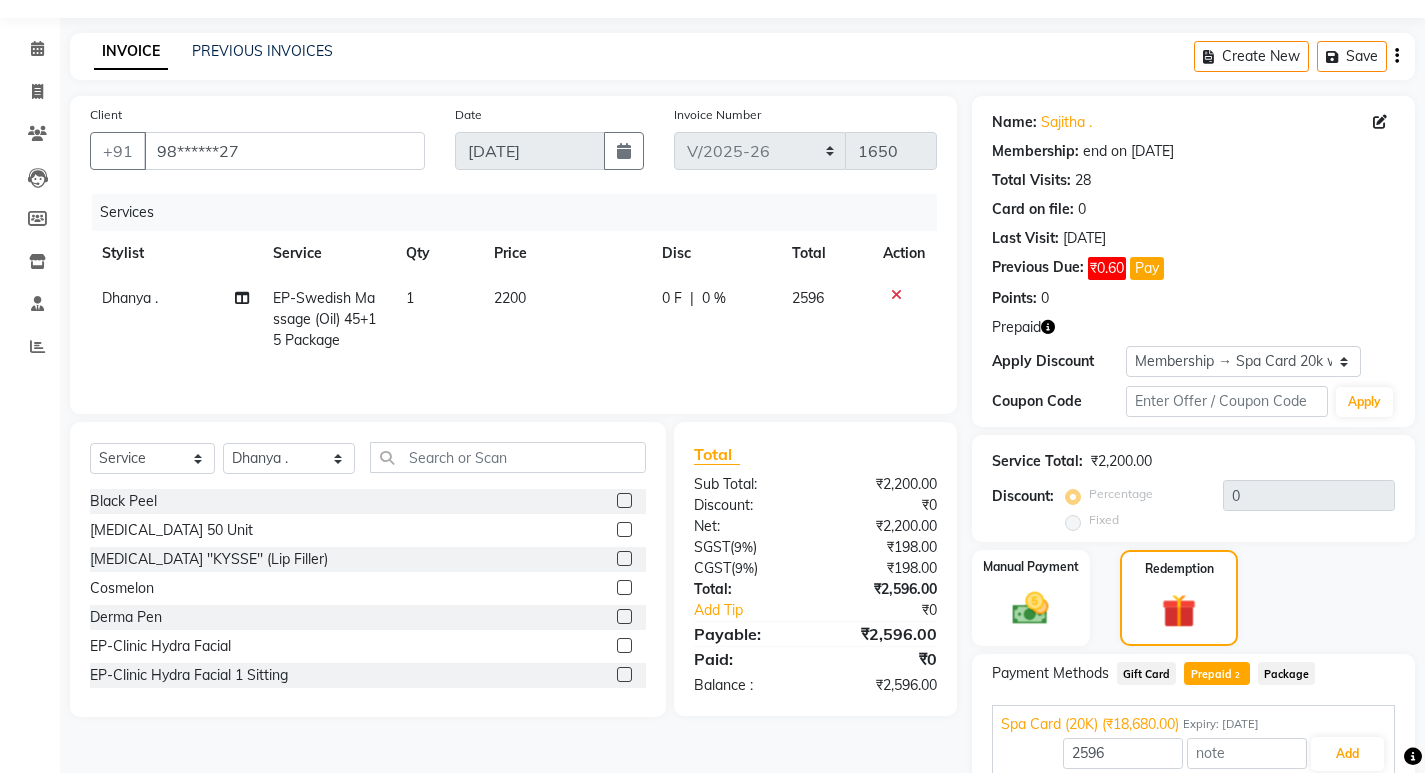 scroll, scrollTop: 189, scrollLeft: 0, axis: vertical 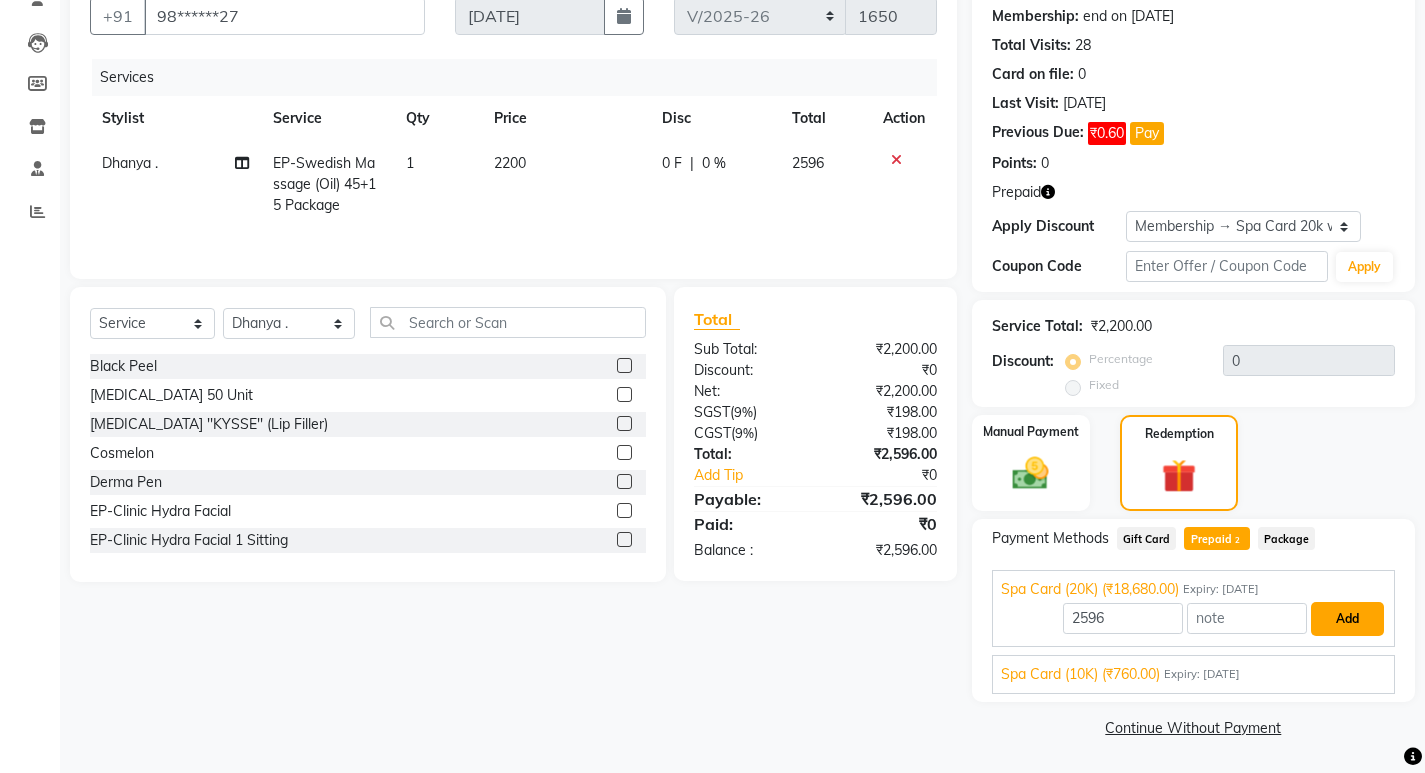 click on "Add" at bounding box center [1347, 619] 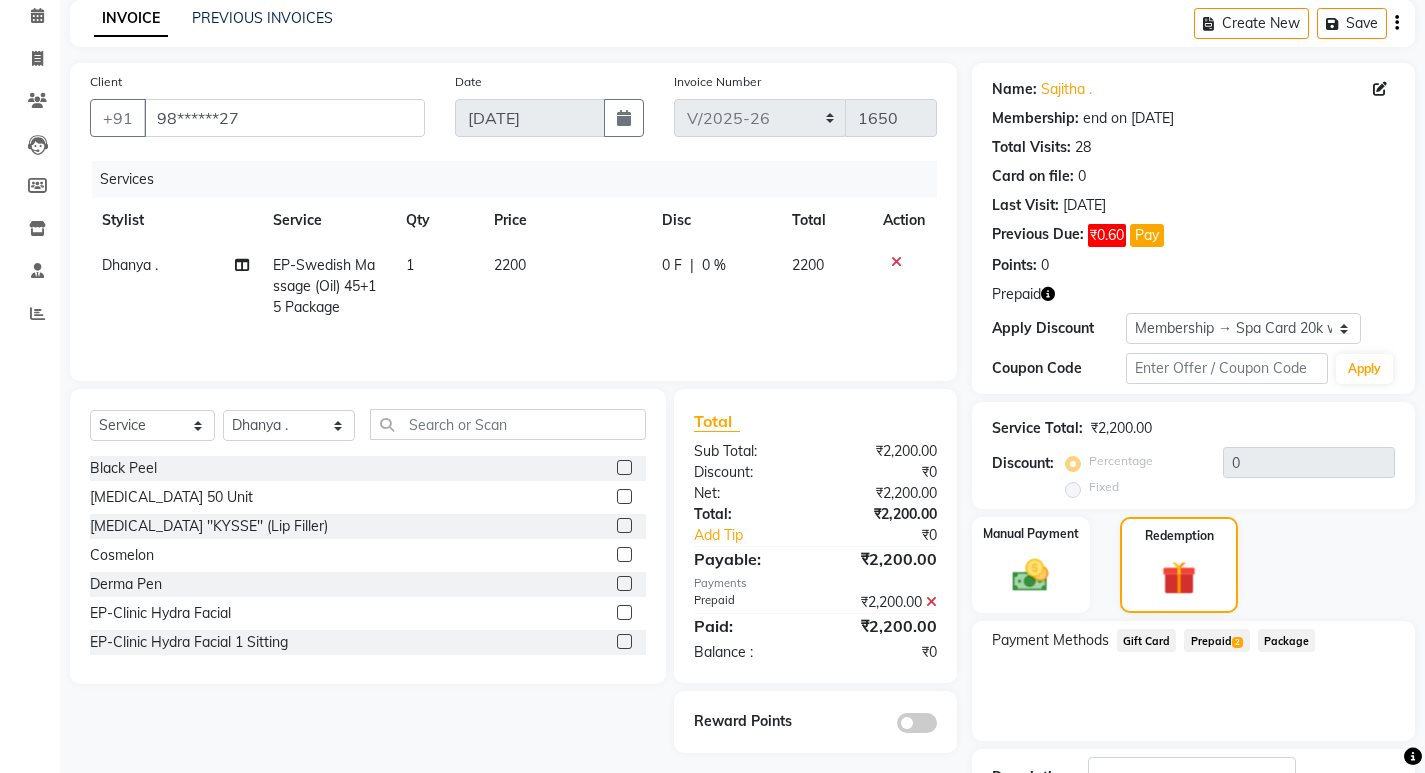 scroll, scrollTop: 0, scrollLeft: 0, axis: both 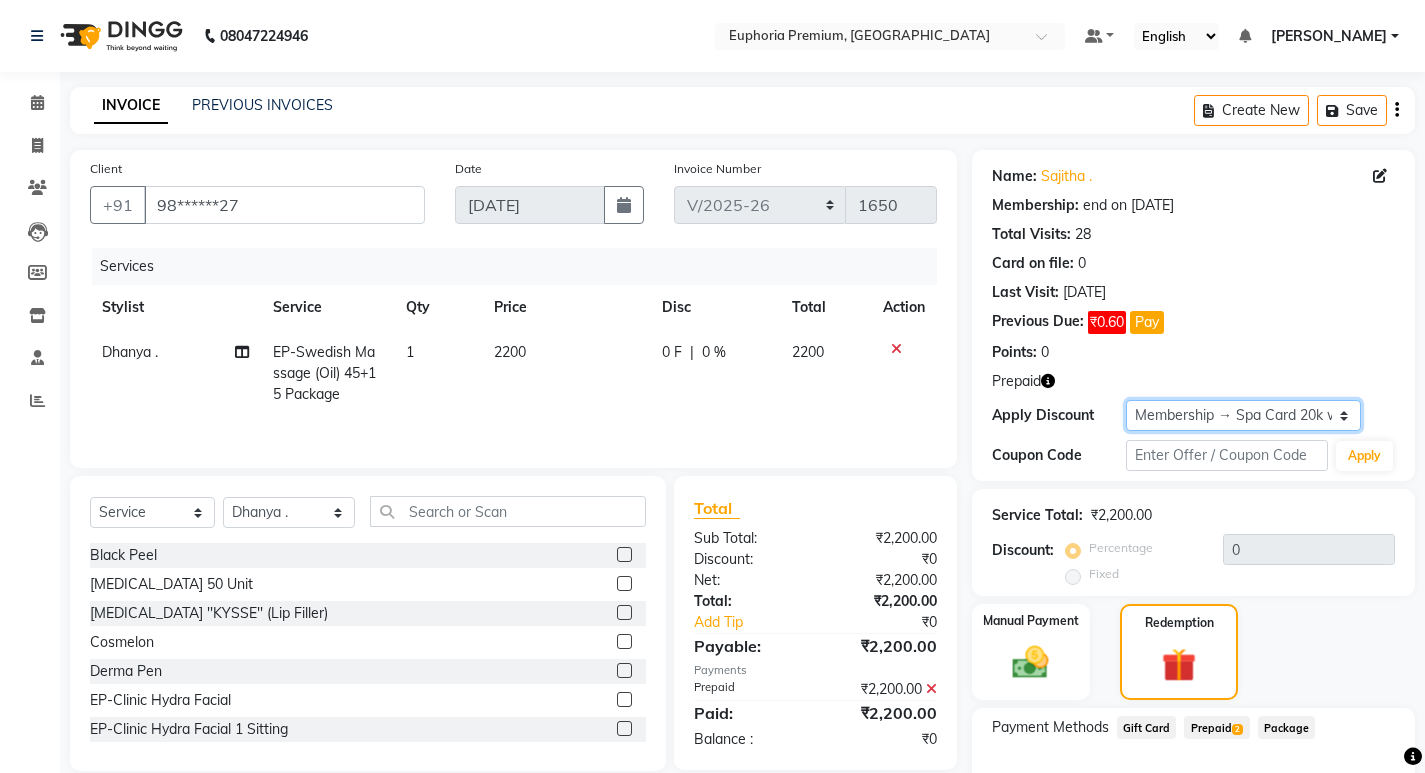 click on "Select Membership → Spa Card 20k with 40% discount Membership → Spa Card 10k with 30% discount  Loyalty → Loyality level 1" 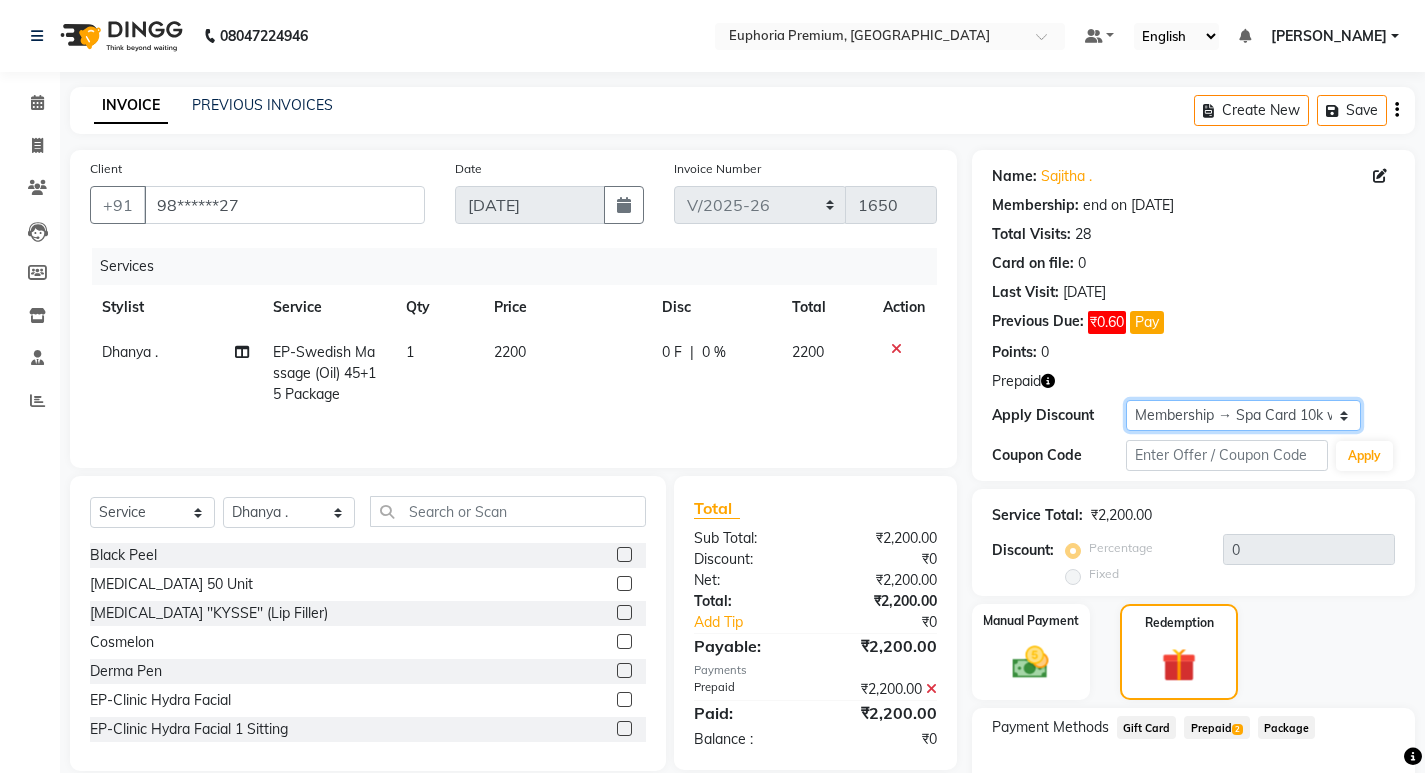 click on "Select Membership → Spa Card 20k with 40% discount Membership → Spa Card 10k with 30% discount  Loyalty → Loyality level 1" 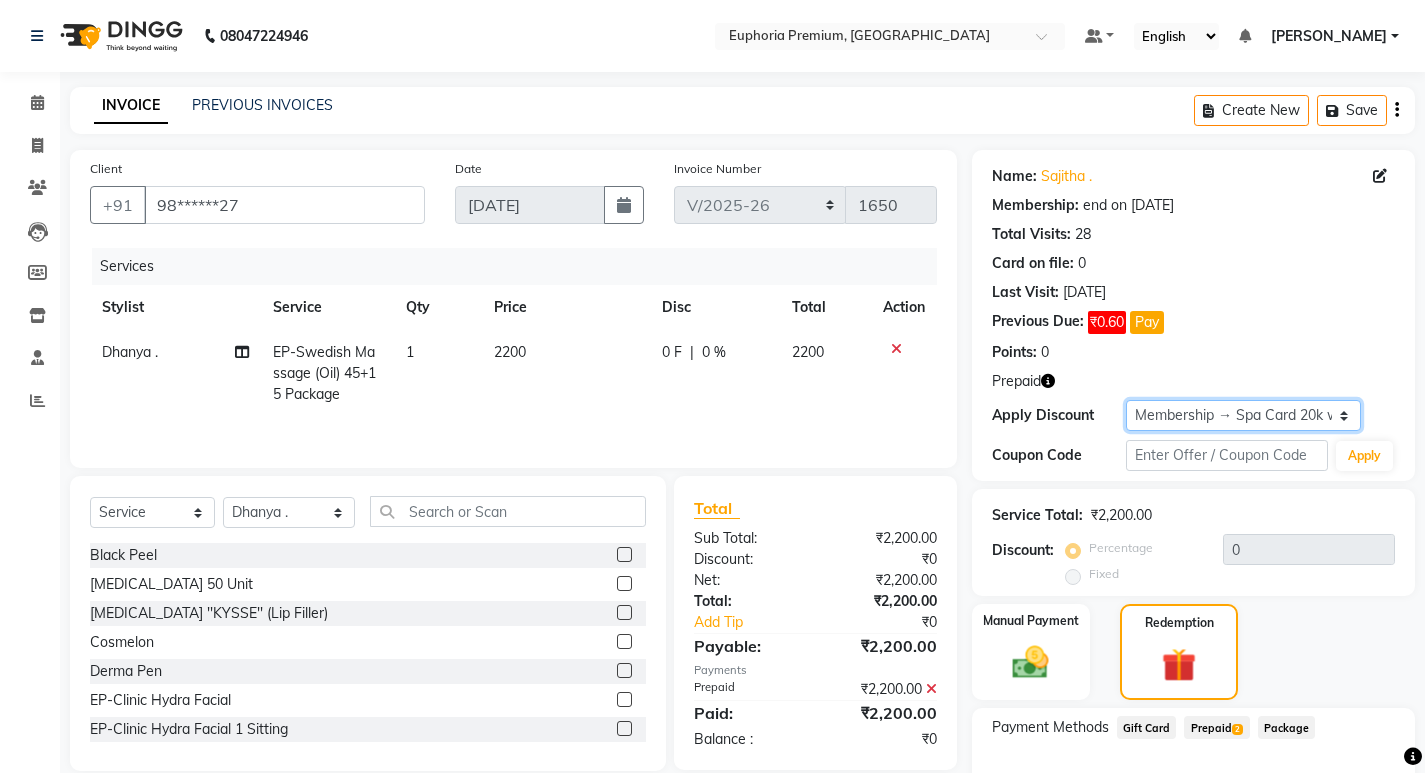 click on "Select Membership → Spa Card 20k with 40% discount Membership → Spa Card 10k with 30% discount  Loyalty → Loyality level 1" 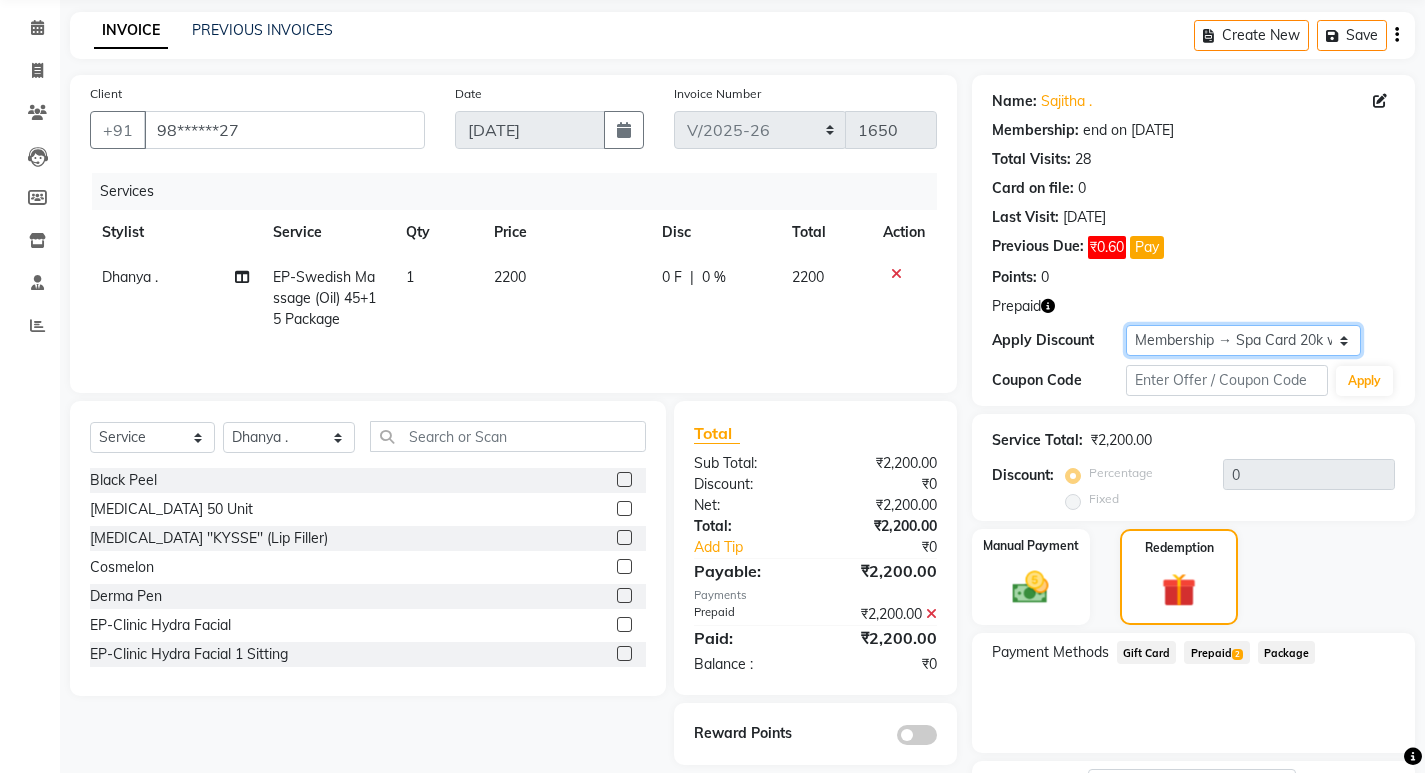scroll, scrollTop: 239, scrollLeft: 0, axis: vertical 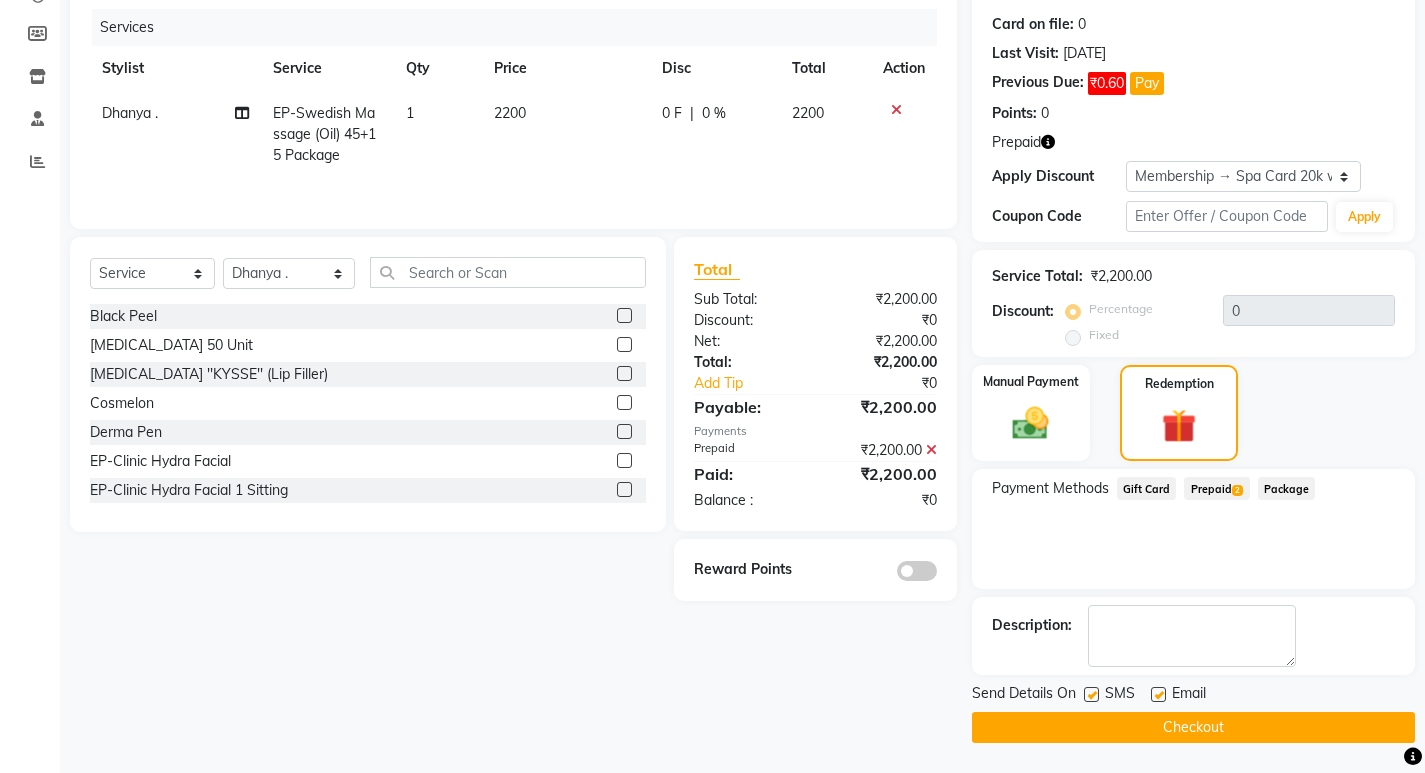 click 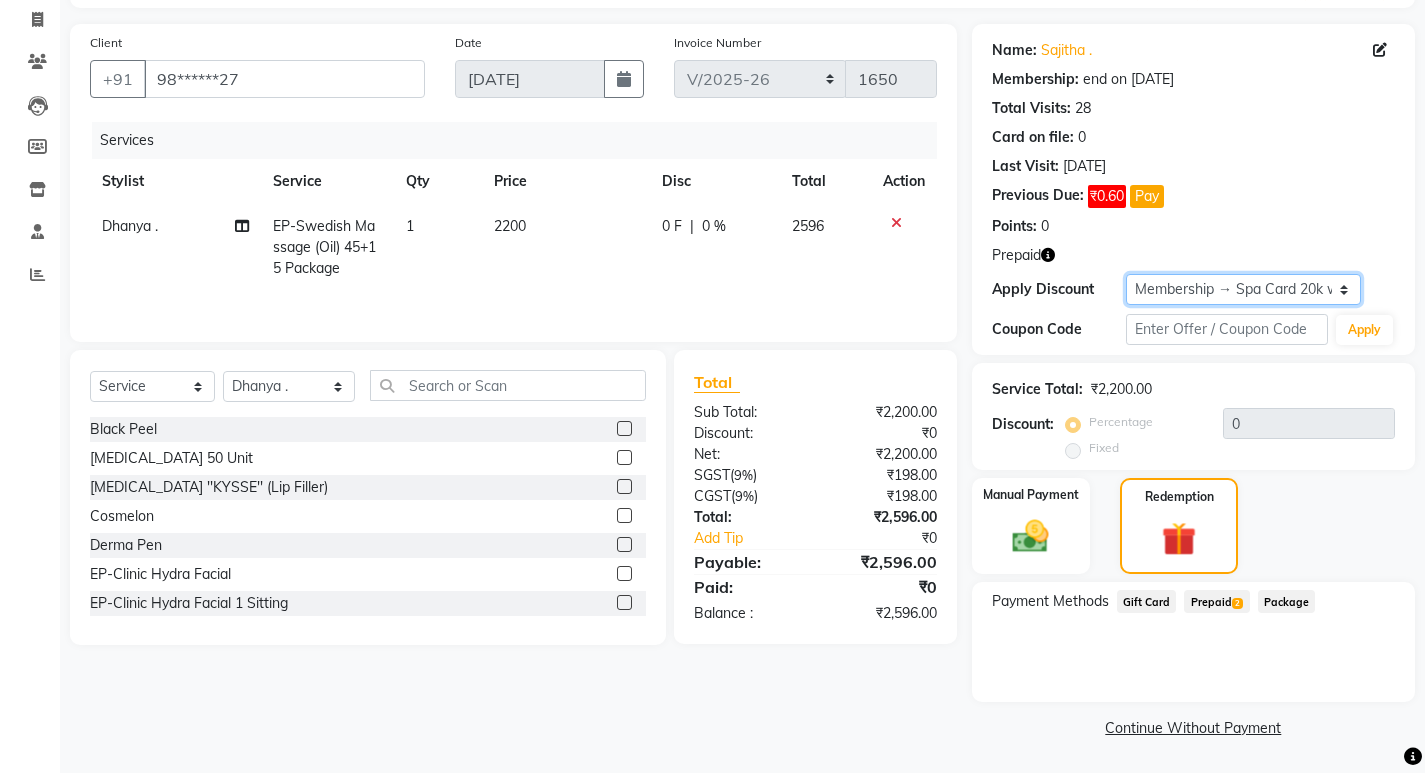 click on "Select Membership → Spa Card 20k with 40% discount Membership → Spa Card 10k with 30% discount  Loyalty → Loyality level 1" 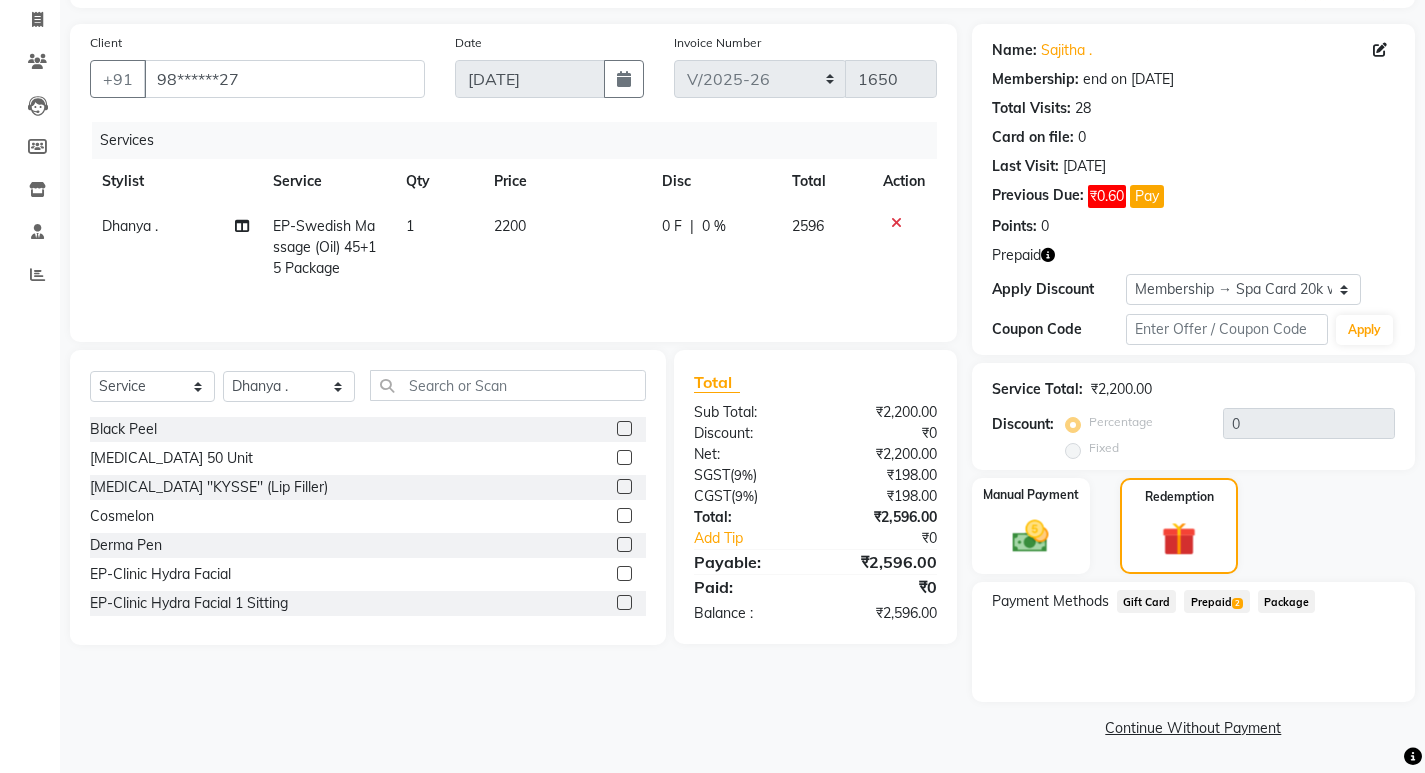 click on "Prepaid  2" 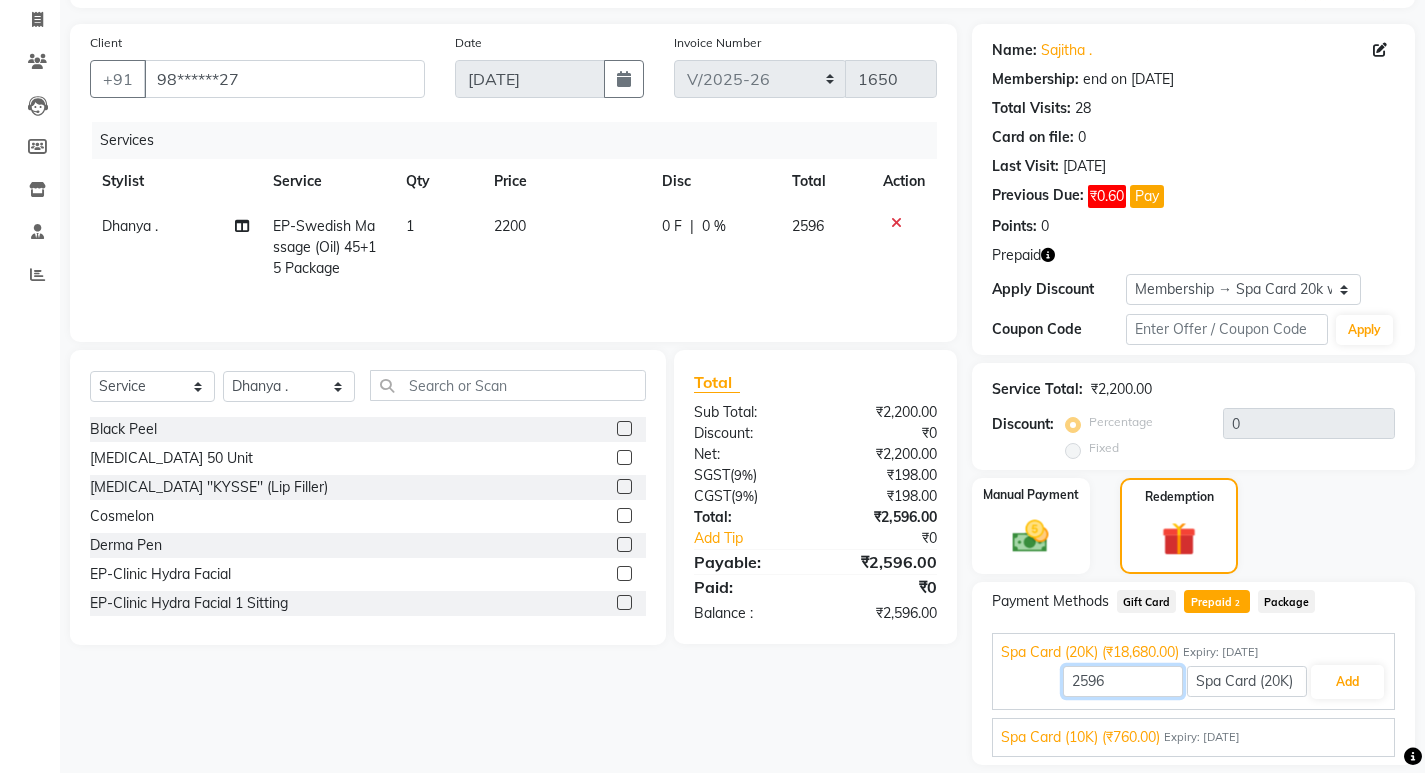 click on "2596" at bounding box center [1123, 681] 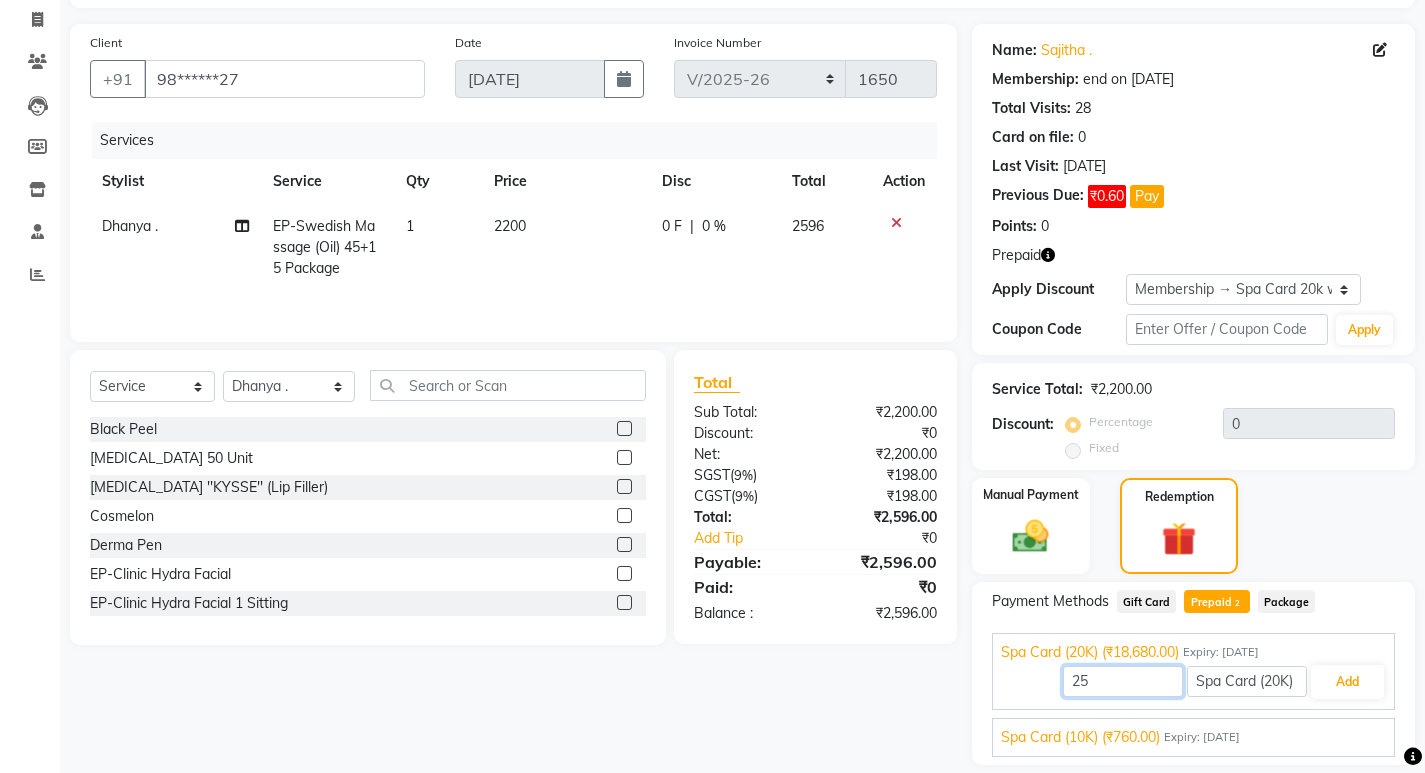 type on "2" 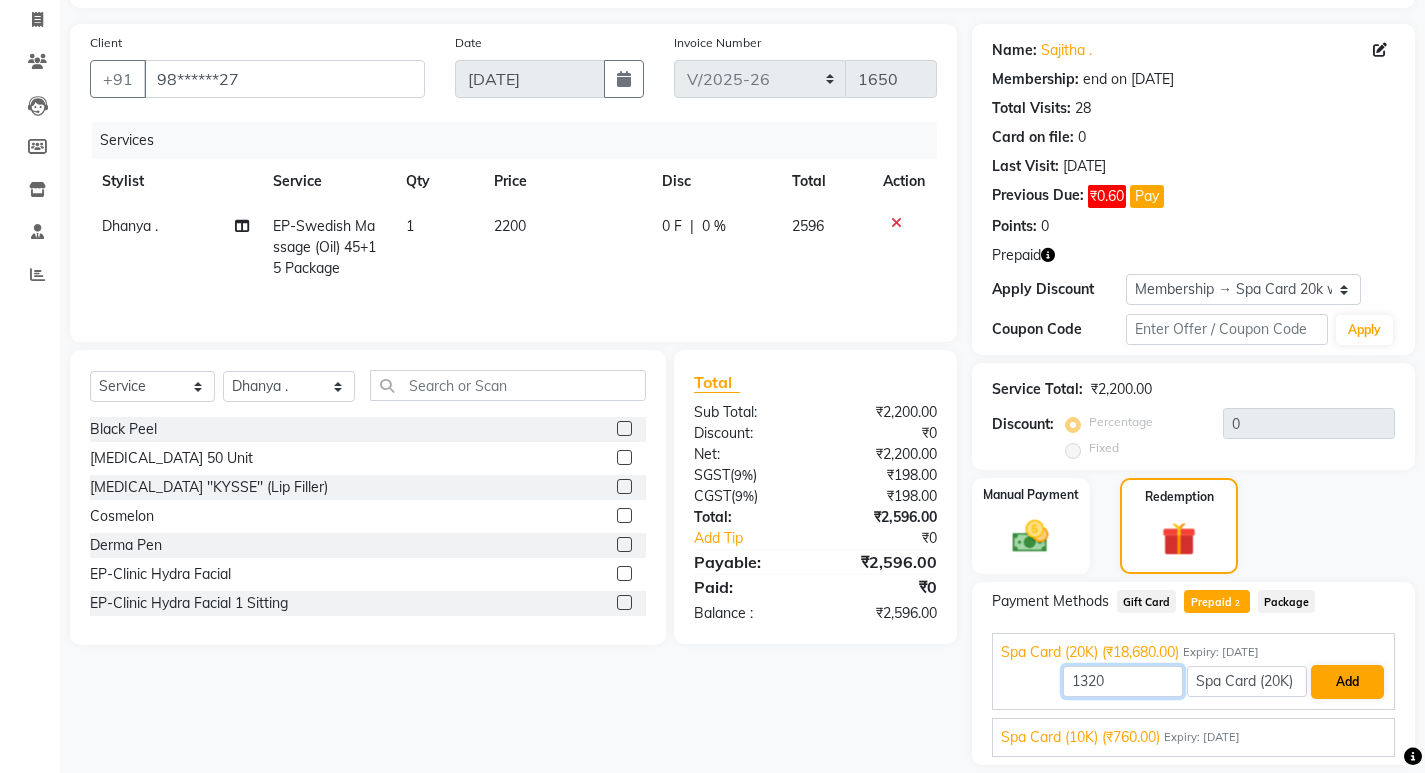 type on "1320" 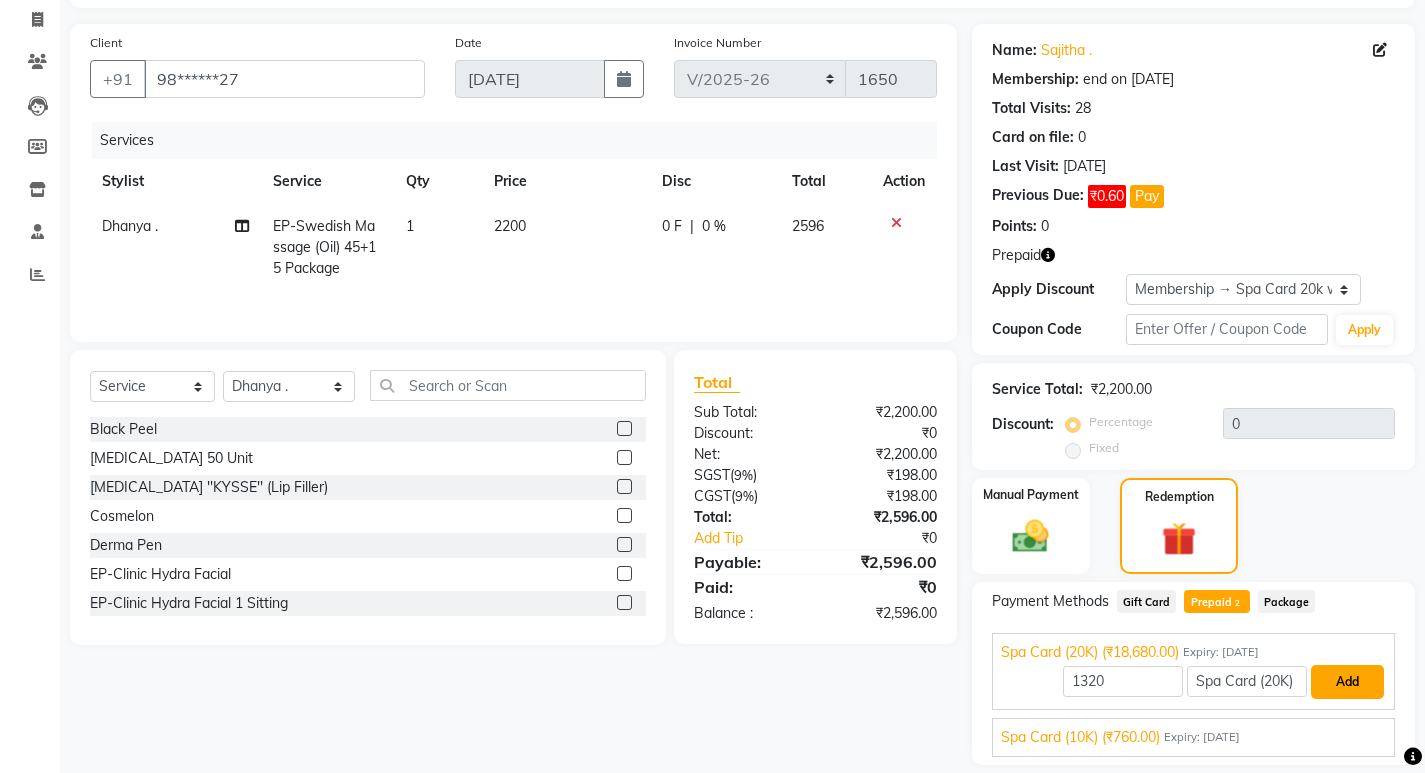 click on "Add" at bounding box center (1347, 682) 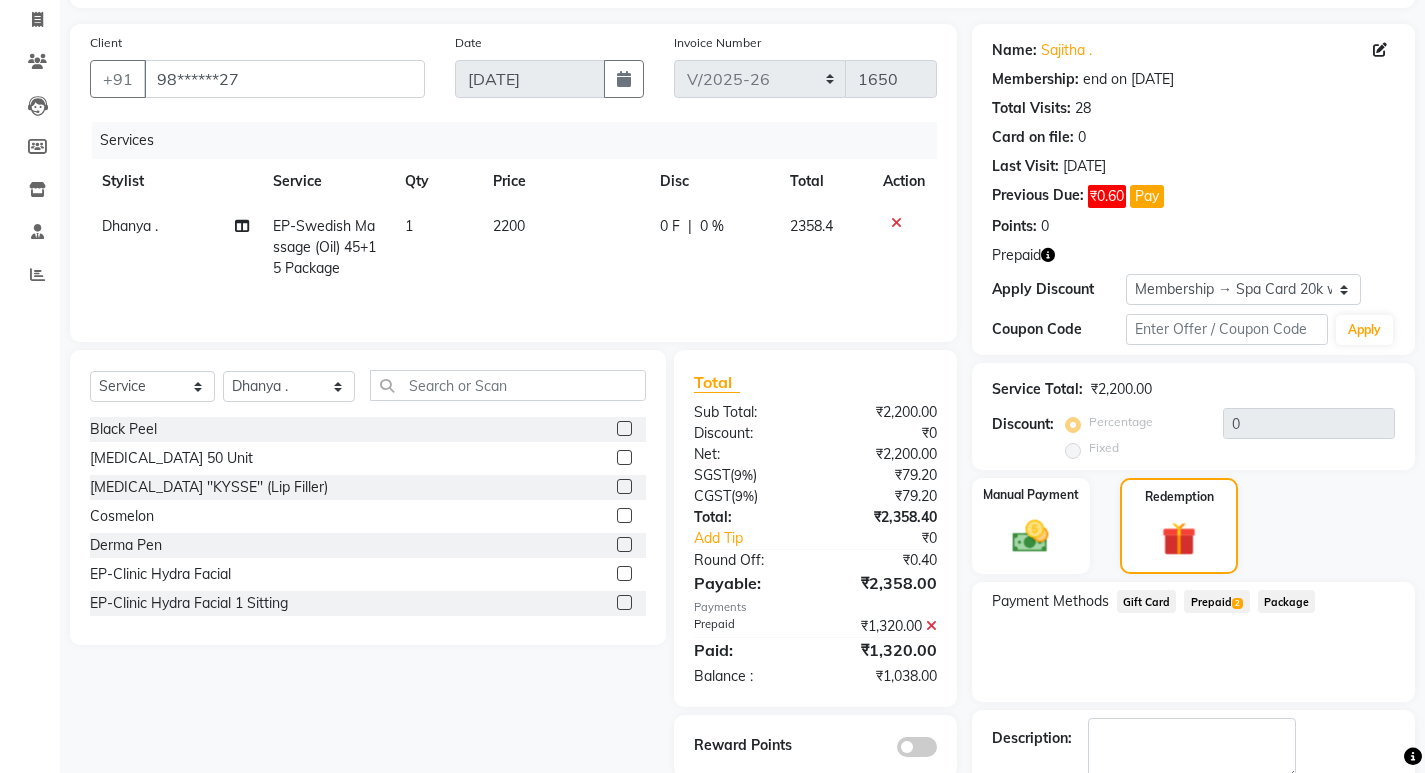 click 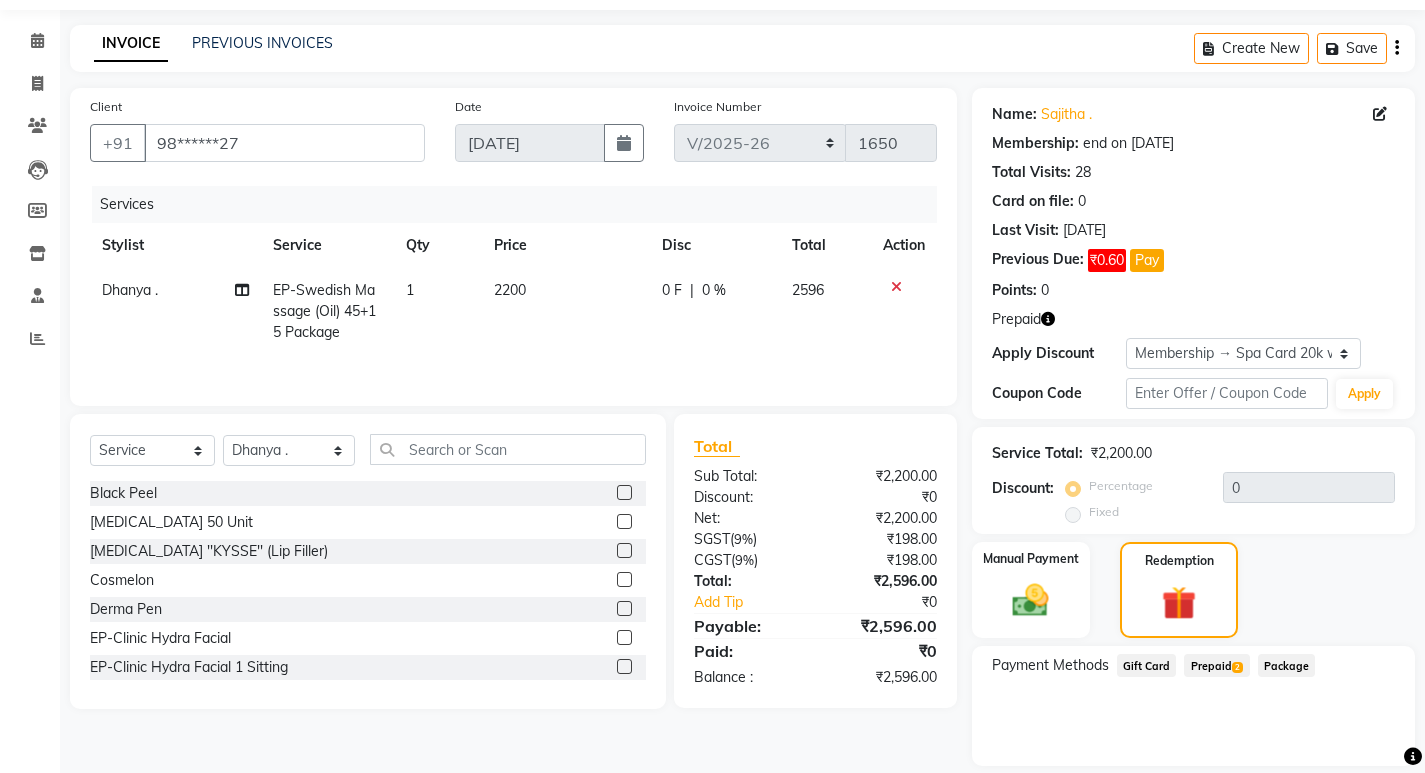 scroll, scrollTop: 26, scrollLeft: 0, axis: vertical 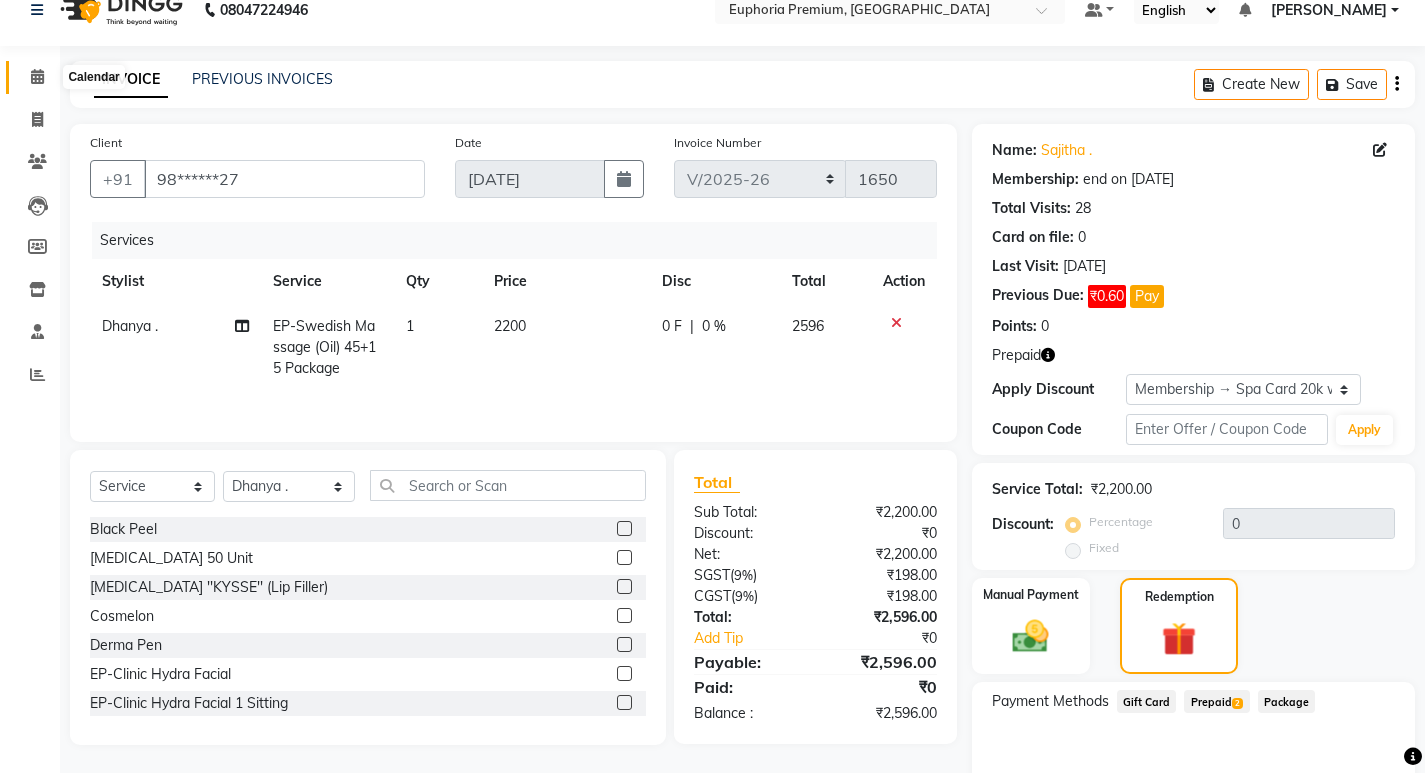click 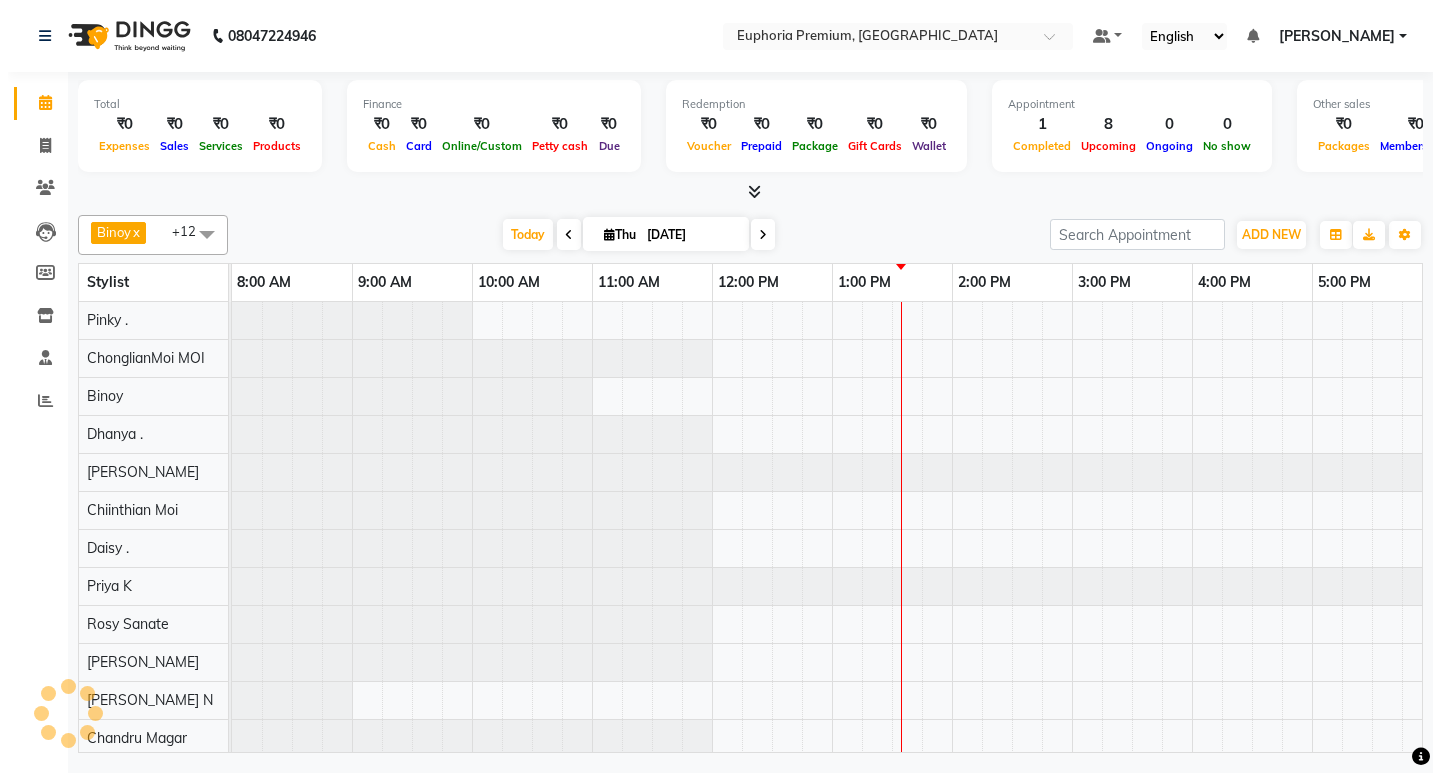 scroll, scrollTop: 0, scrollLeft: 0, axis: both 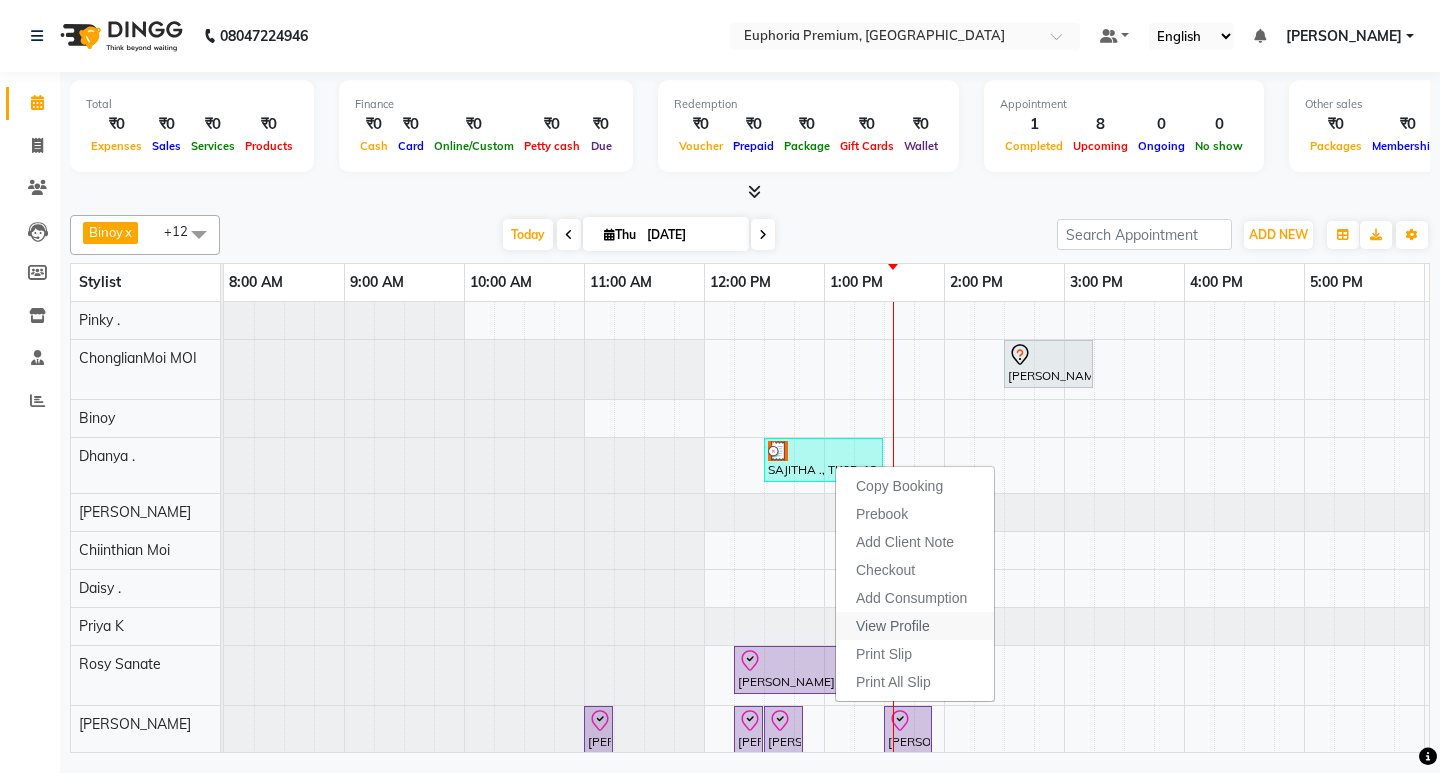 click on "View Profile" at bounding box center (893, 626) 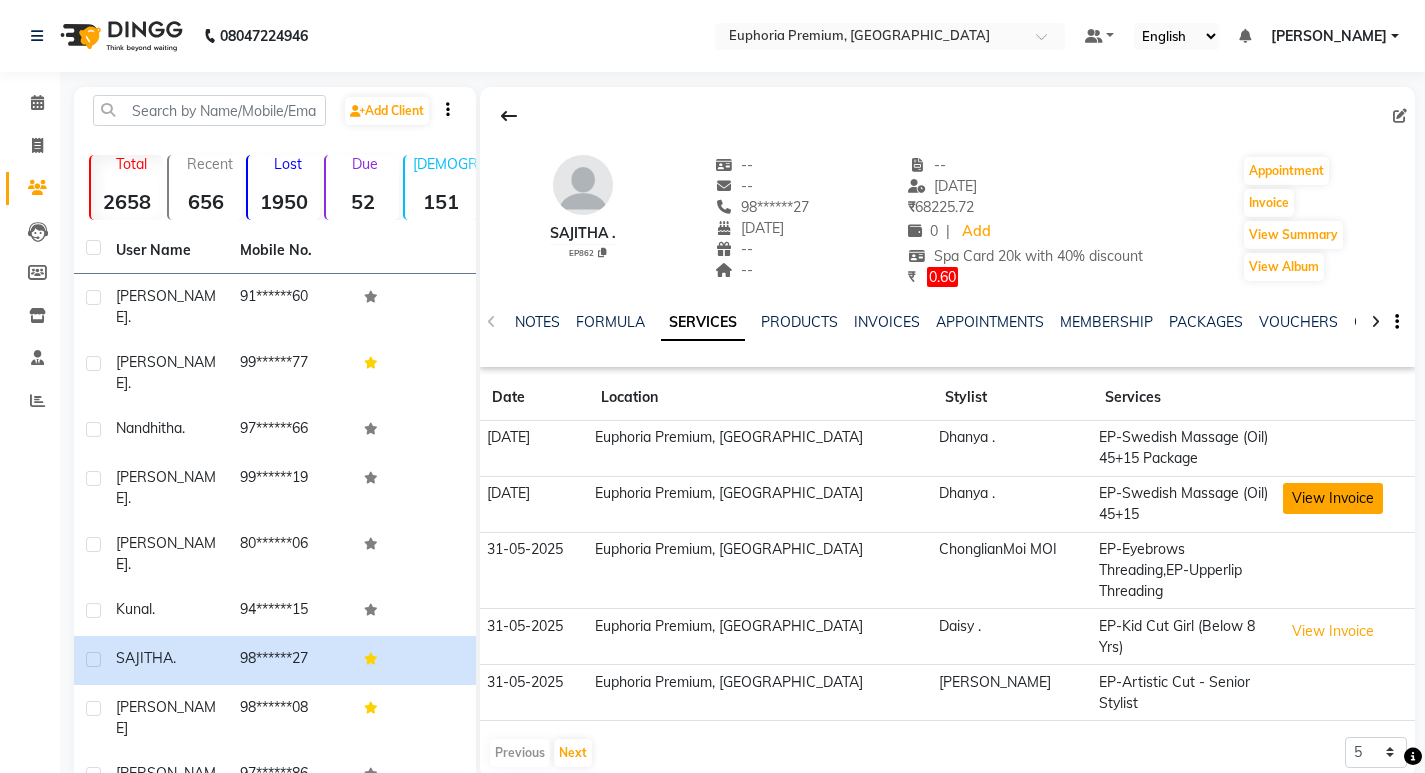 click on "View Invoice" 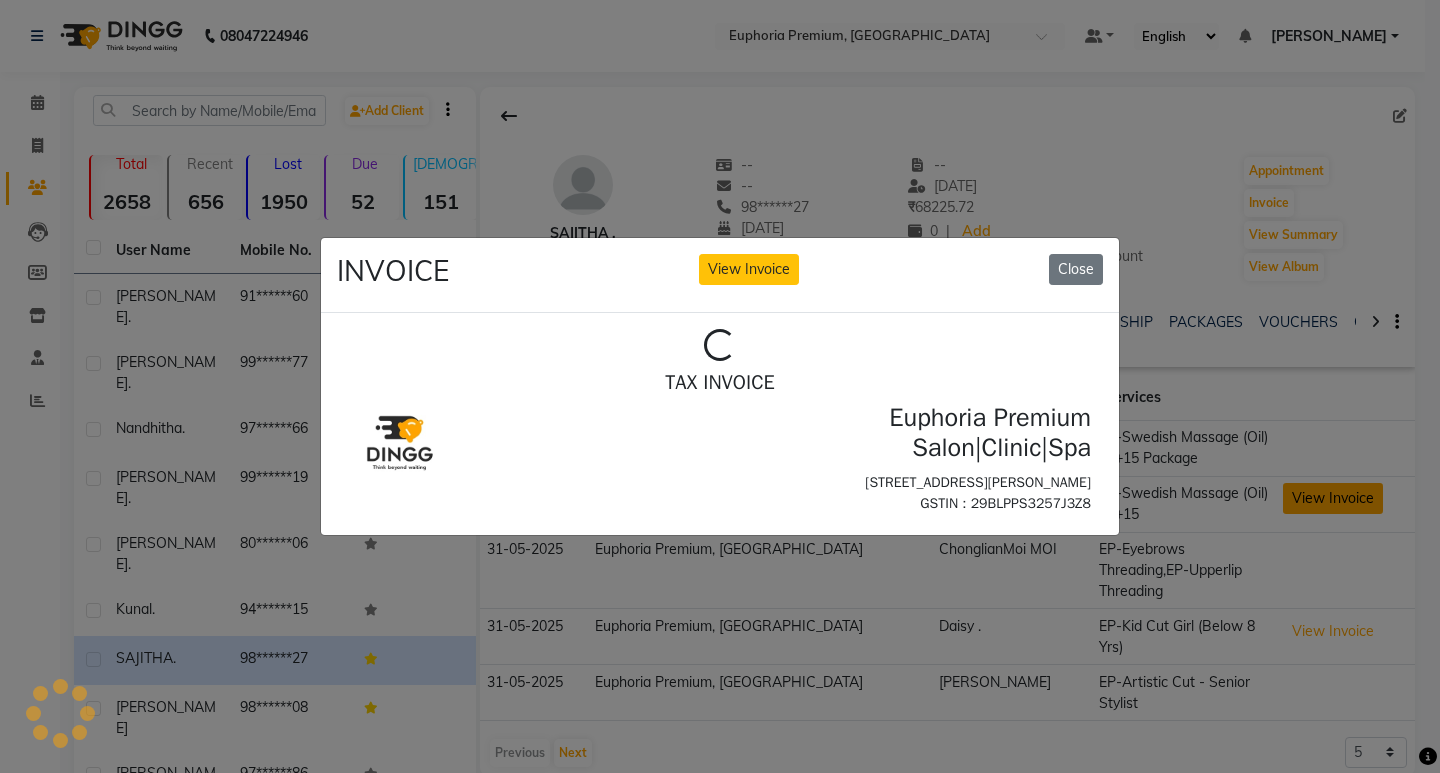scroll, scrollTop: 0, scrollLeft: 0, axis: both 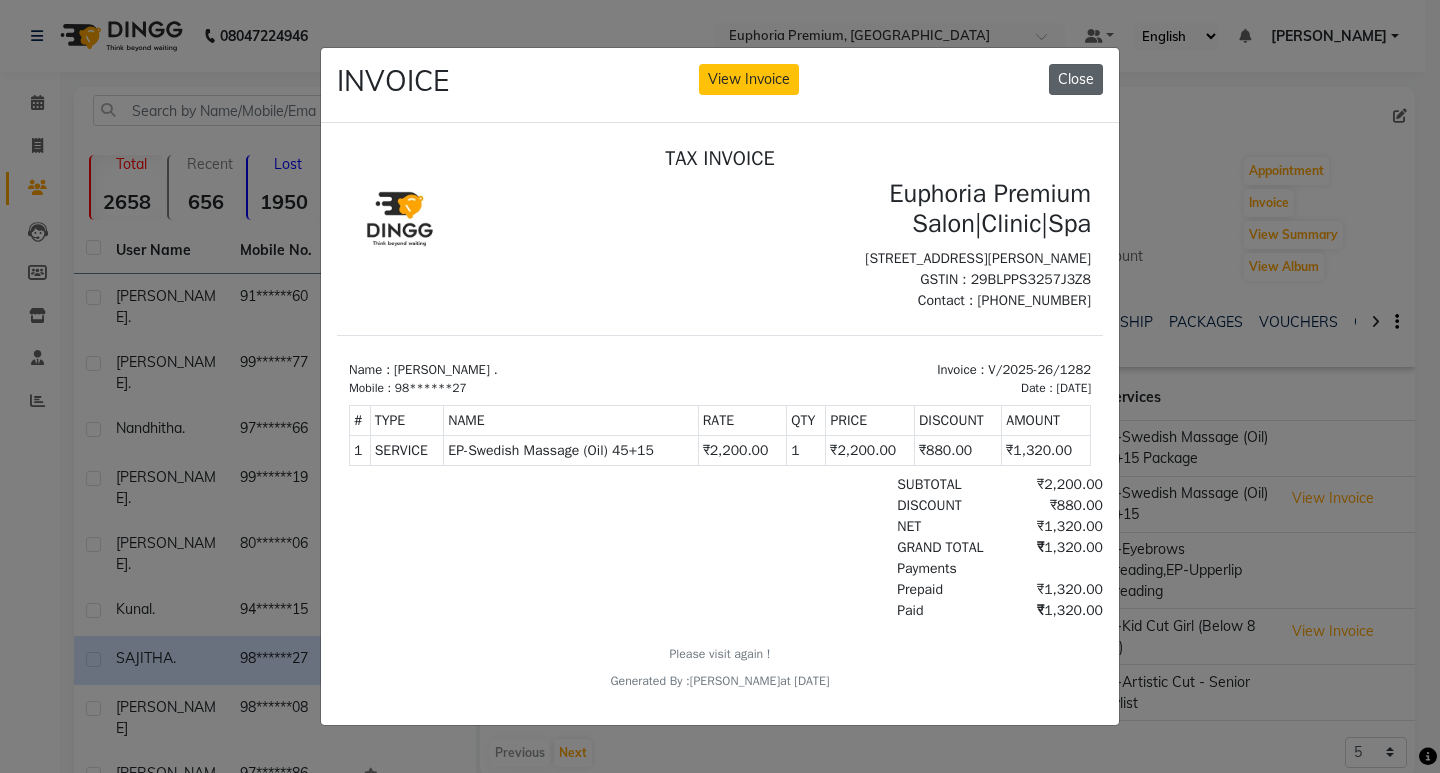 click on "Close" 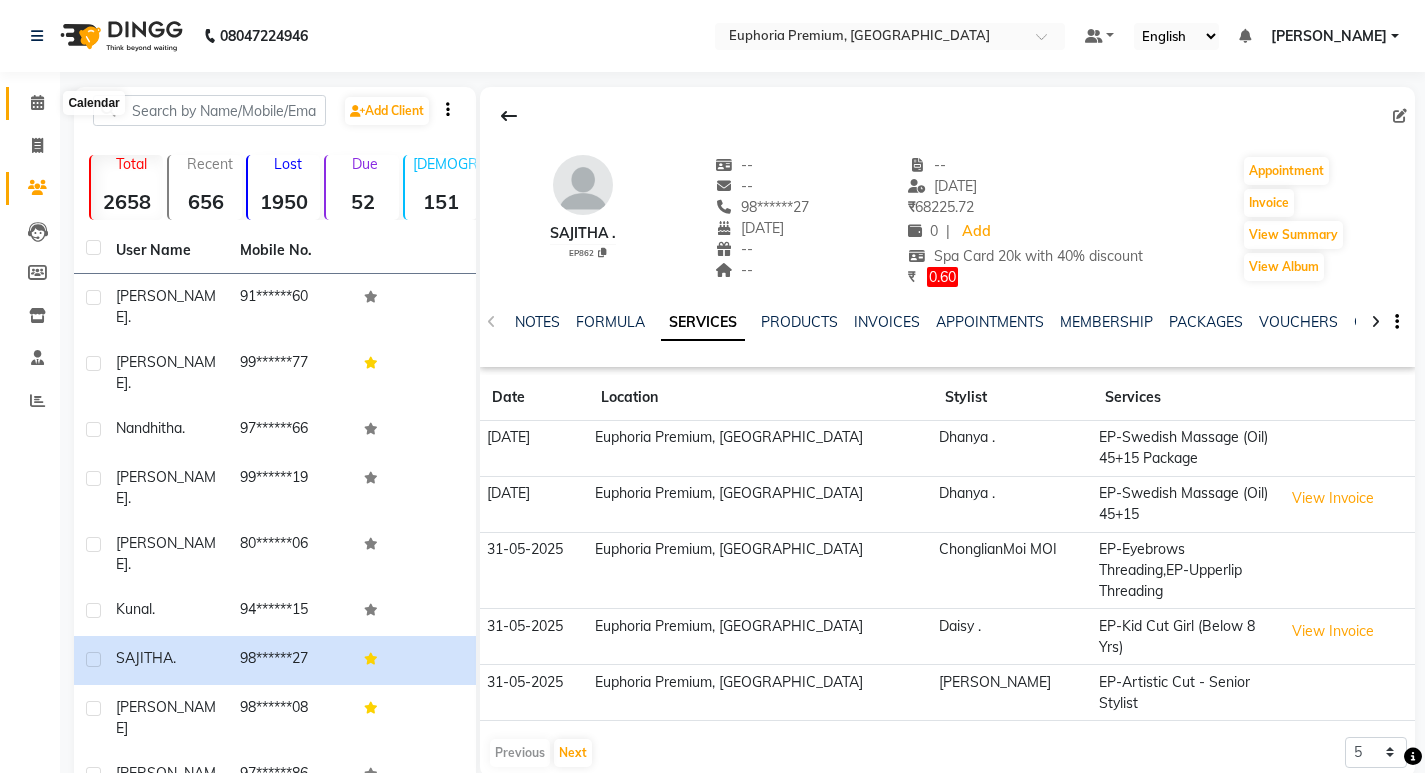 click 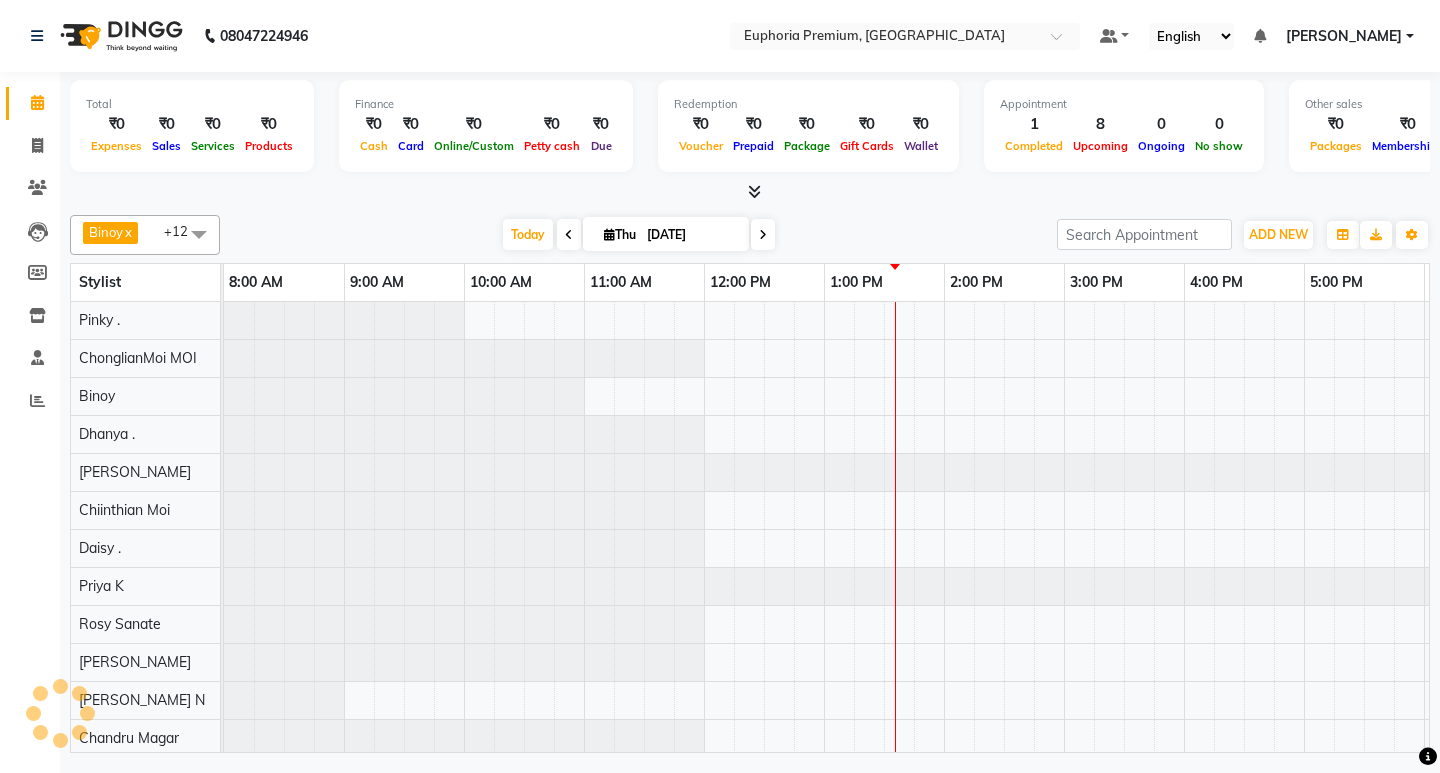 scroll, scrollTop: 0, scrollLeft: 0, axis: both 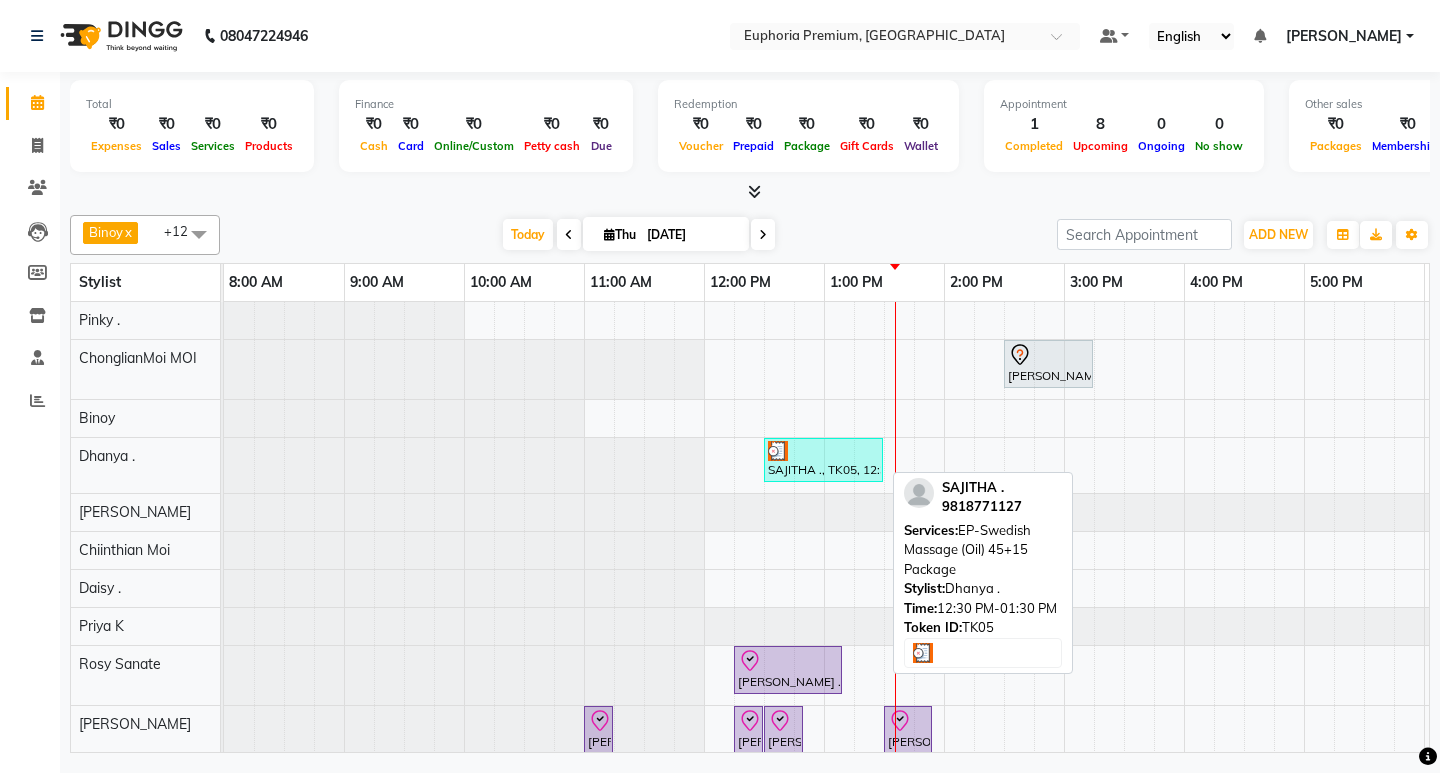 click on "SAJITHA ., TK05, 12:30 PM-01:30 PM, EP-Swedish Massage (Oil) 45+15 Package" at bounding box center (823, 460) 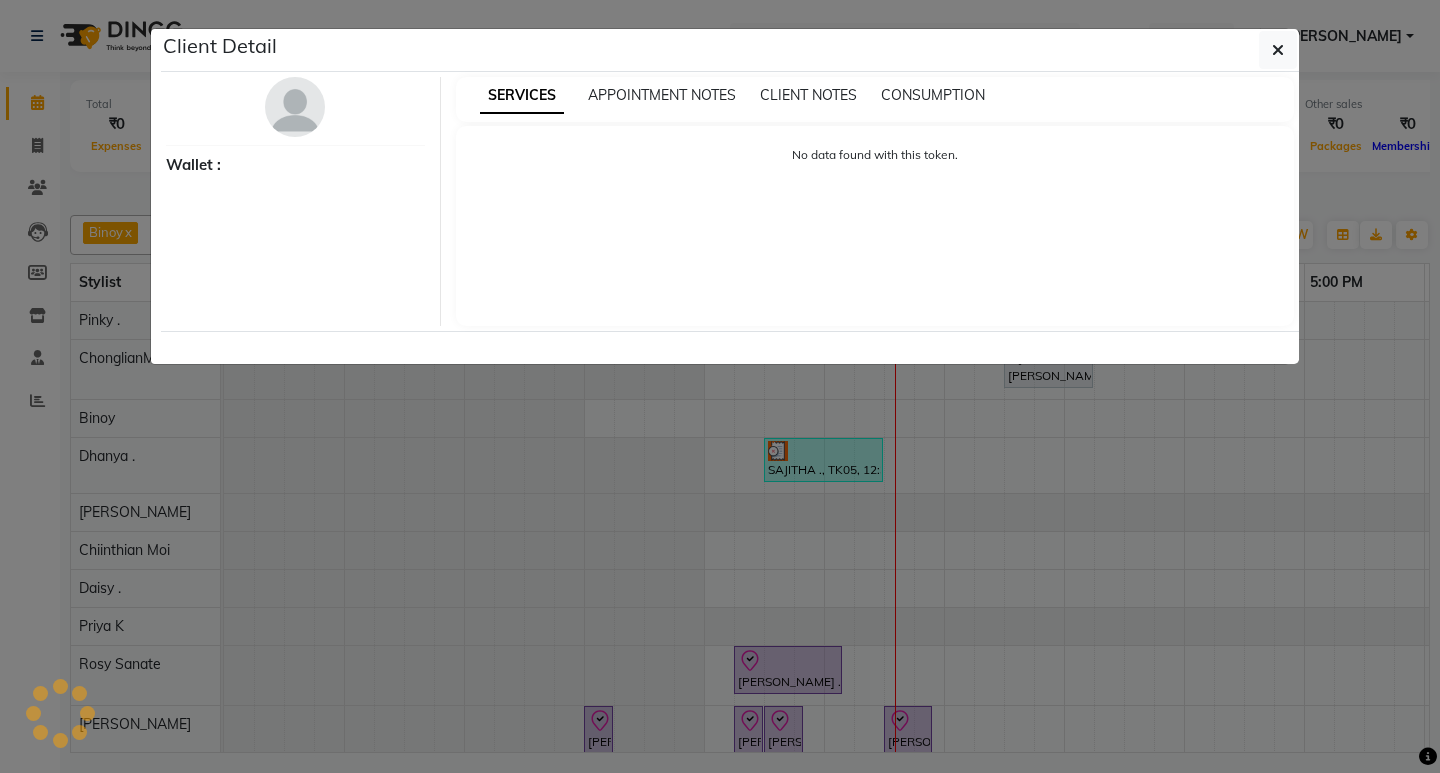 select on "3" 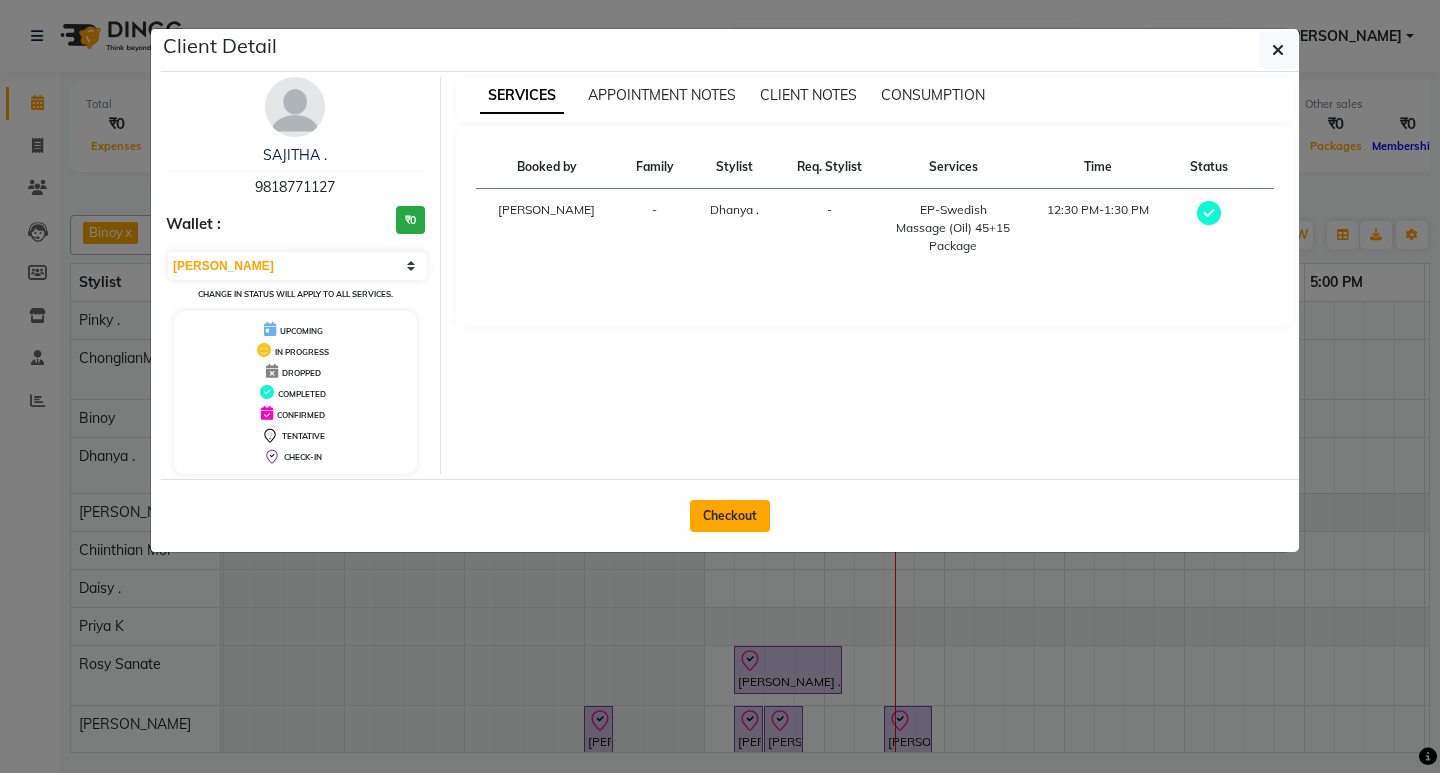 click on "Checkout" 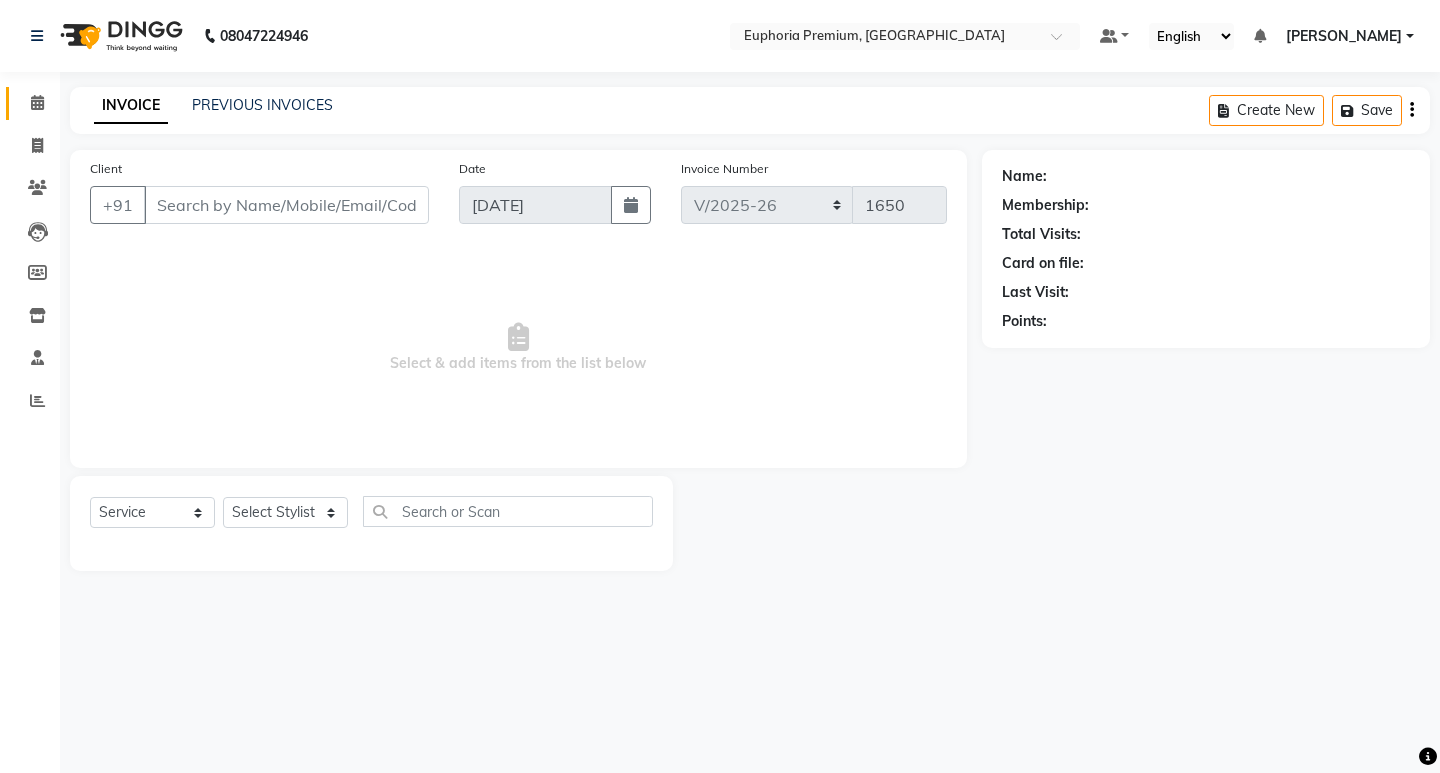 type on "98******27" 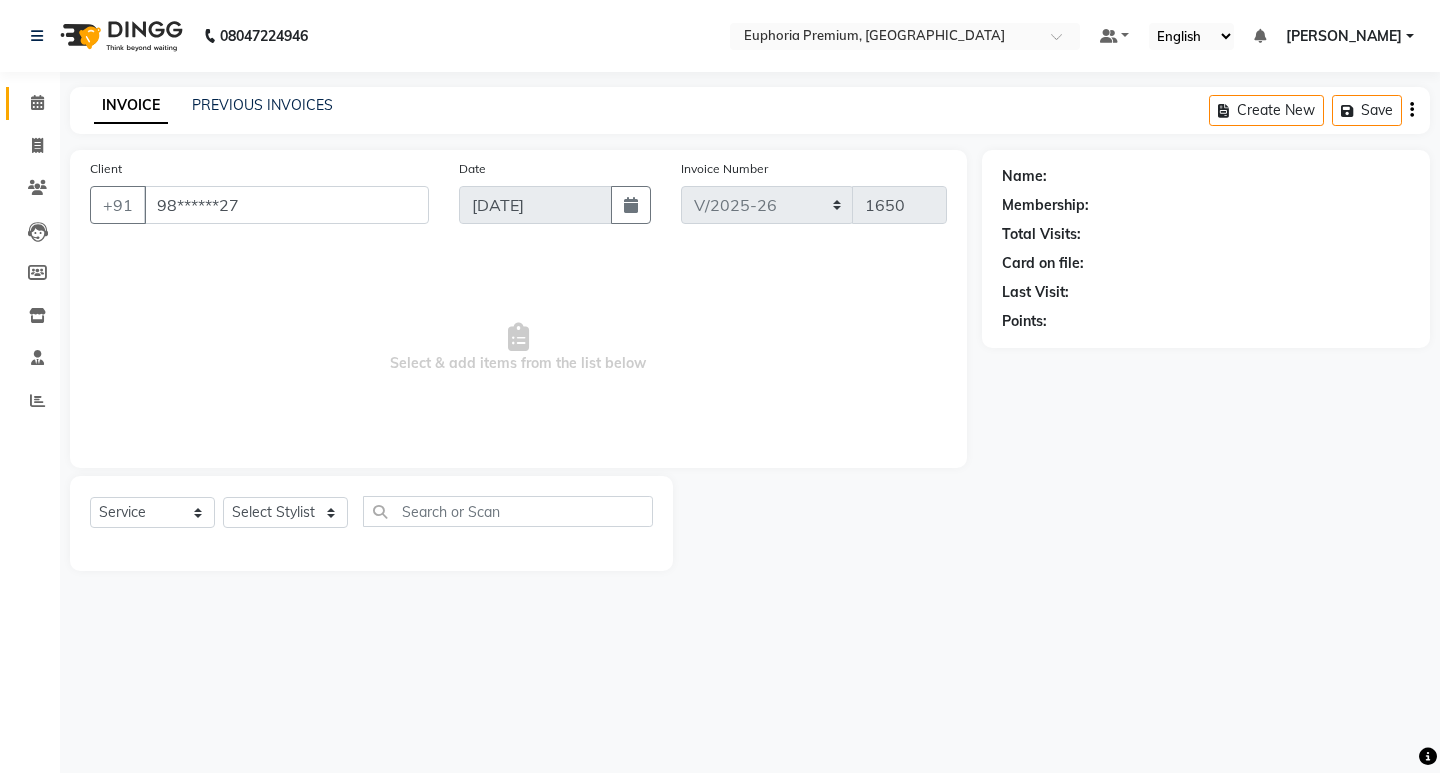 select on "71607" 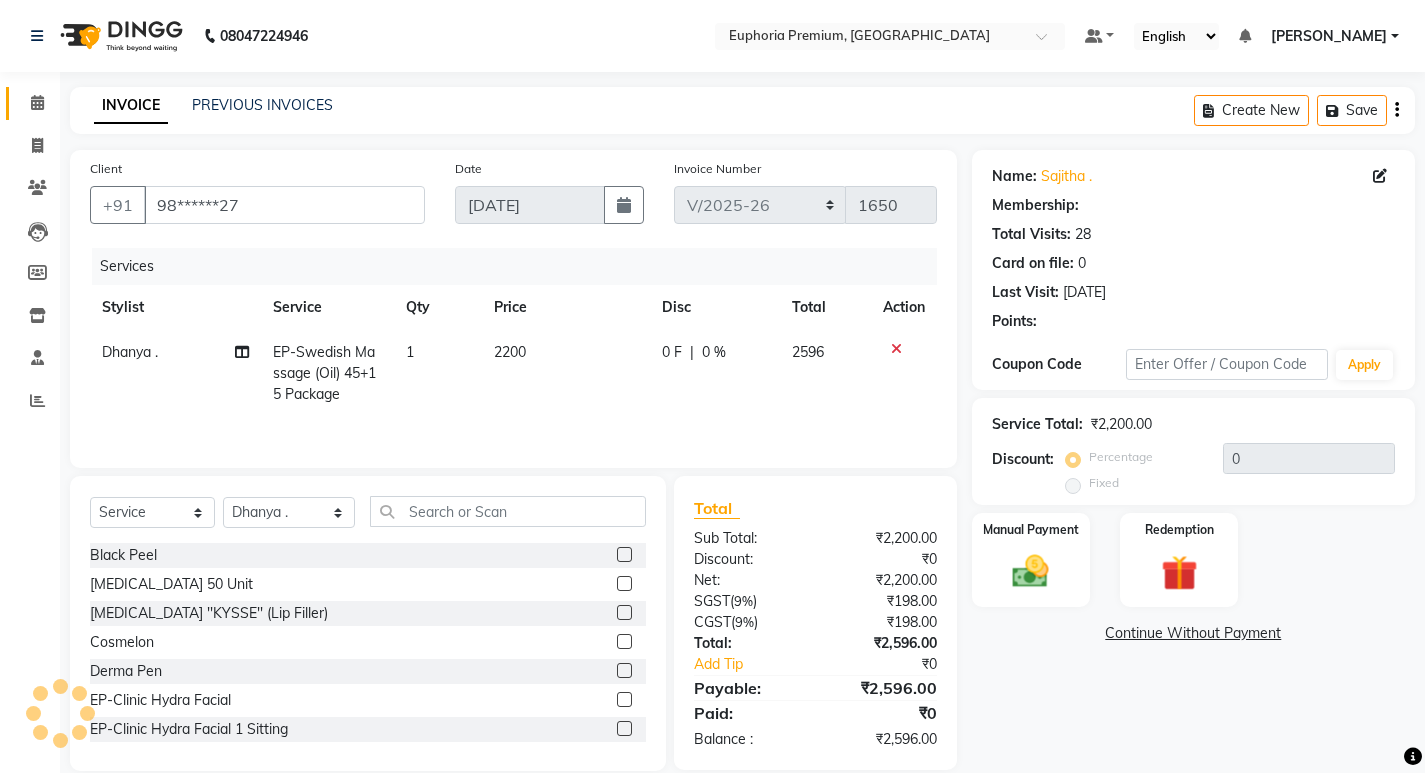 select on "2: Object" 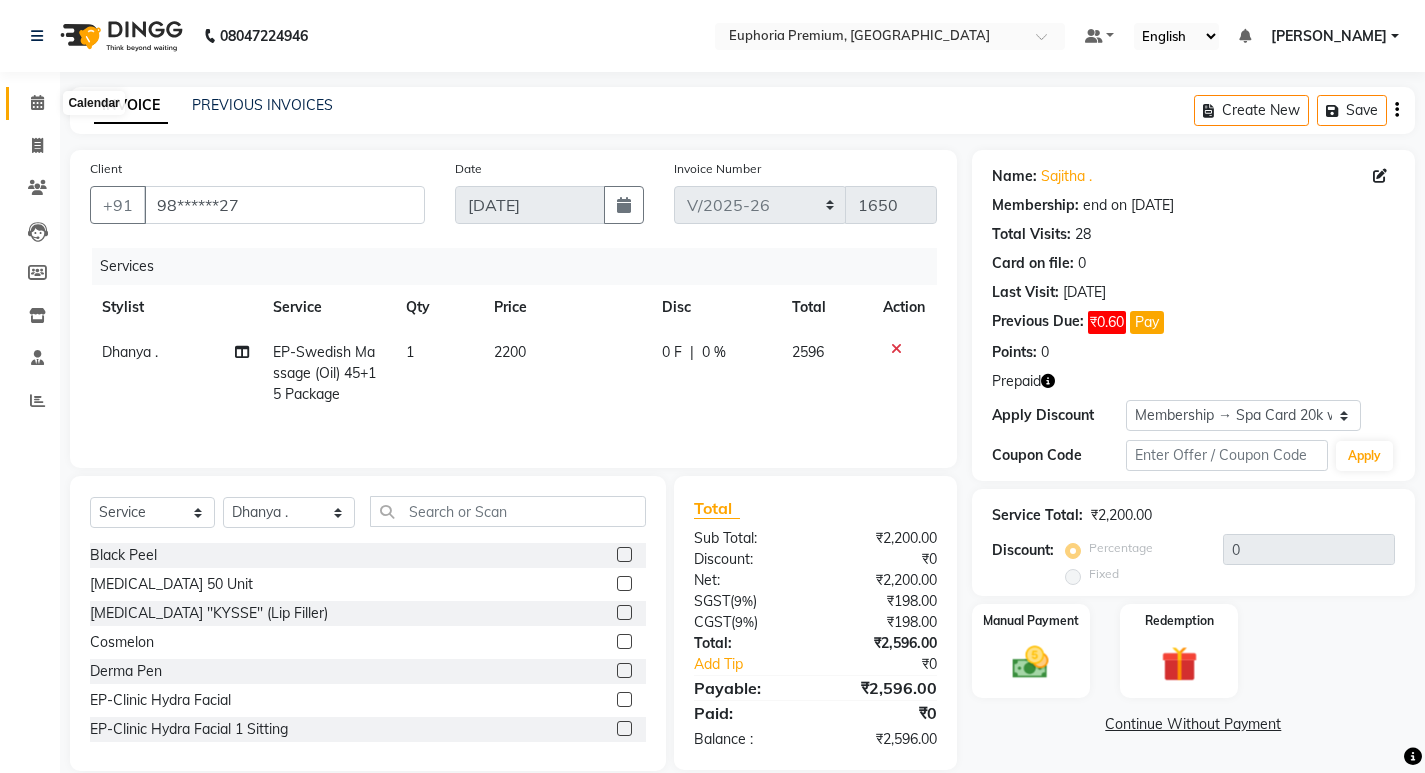 drag, startPoint x: 36, startPoint y: 101, endPoint x: 43, endPoint y: 110, distance: 11.401754 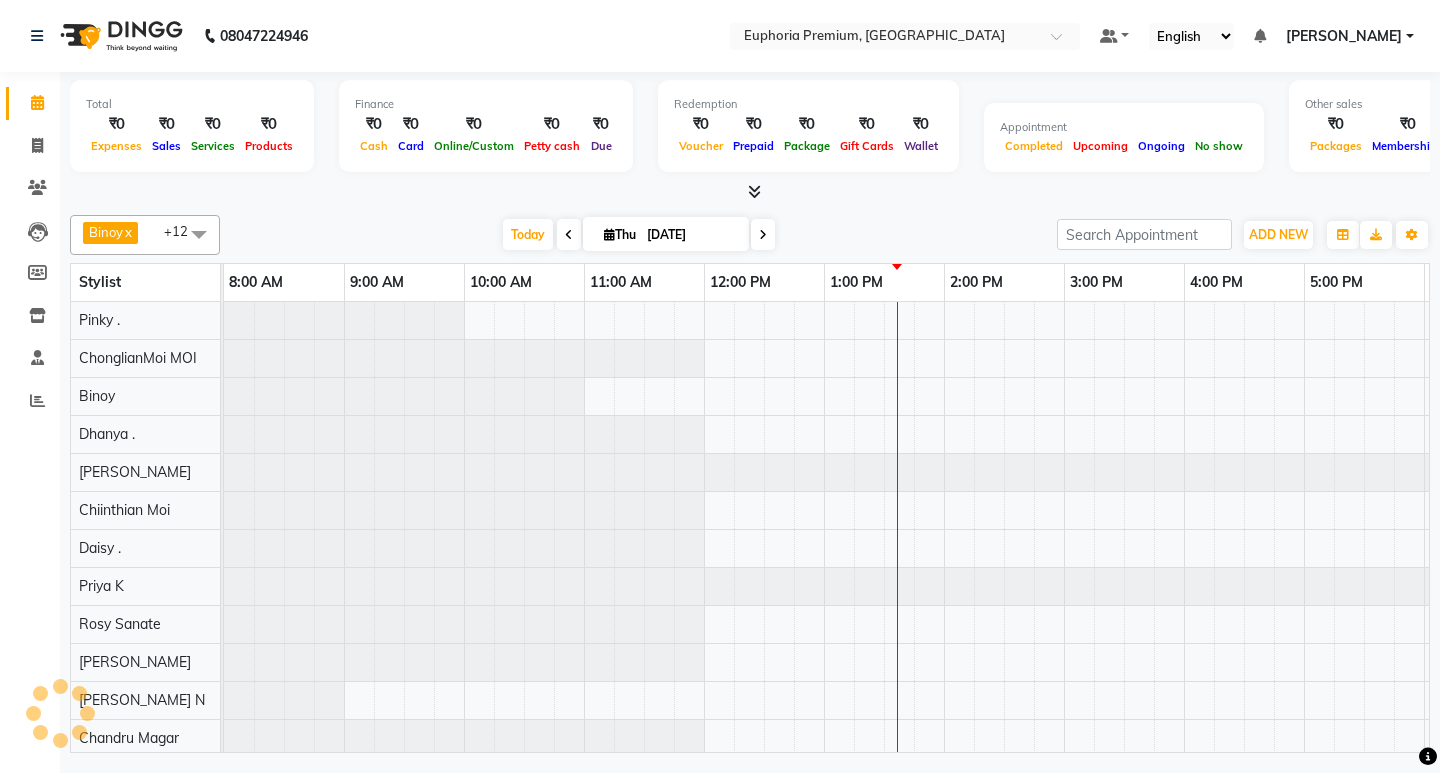 scroll, scrollTop: 0, scrollLeft: 475, axis: horizontal 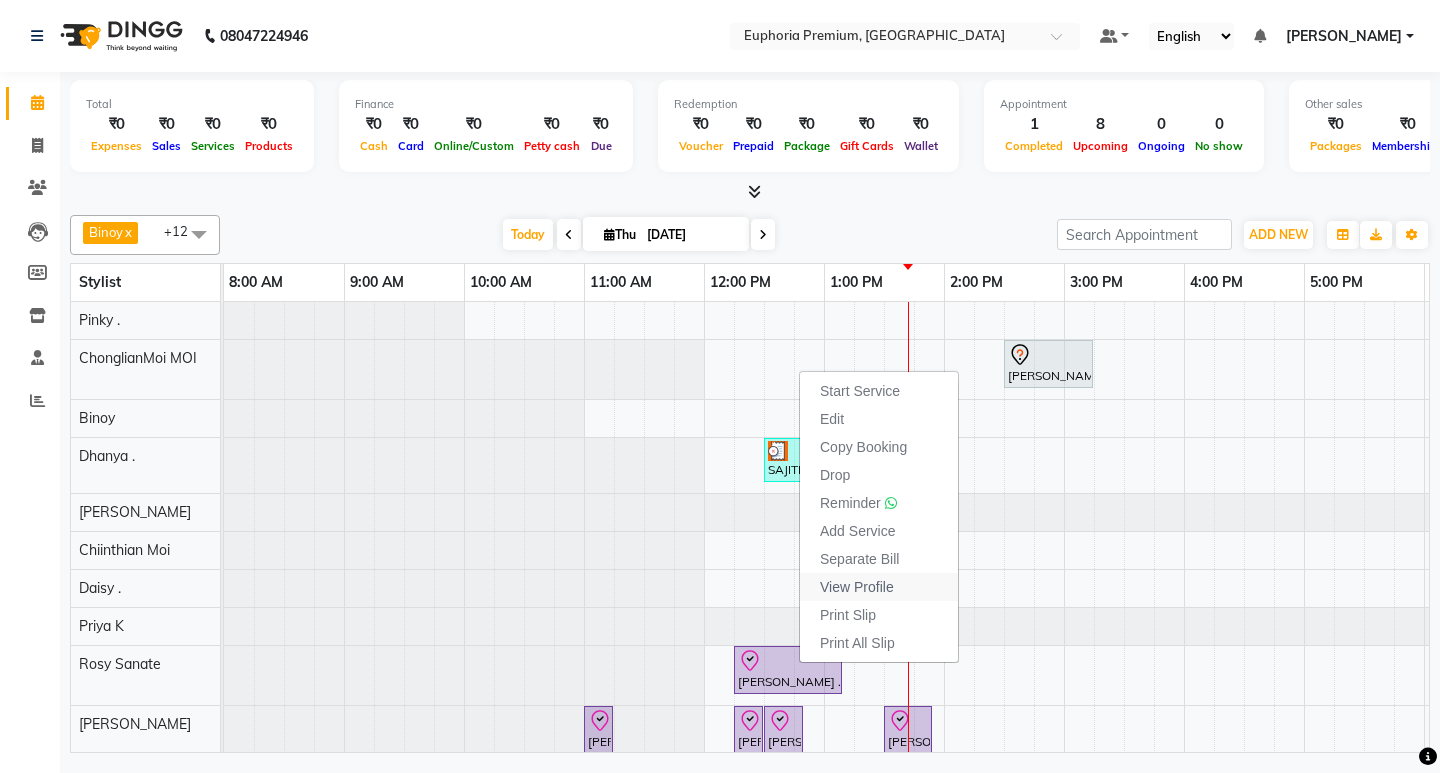 click on "View Profile" at bounding box center (857, 587) 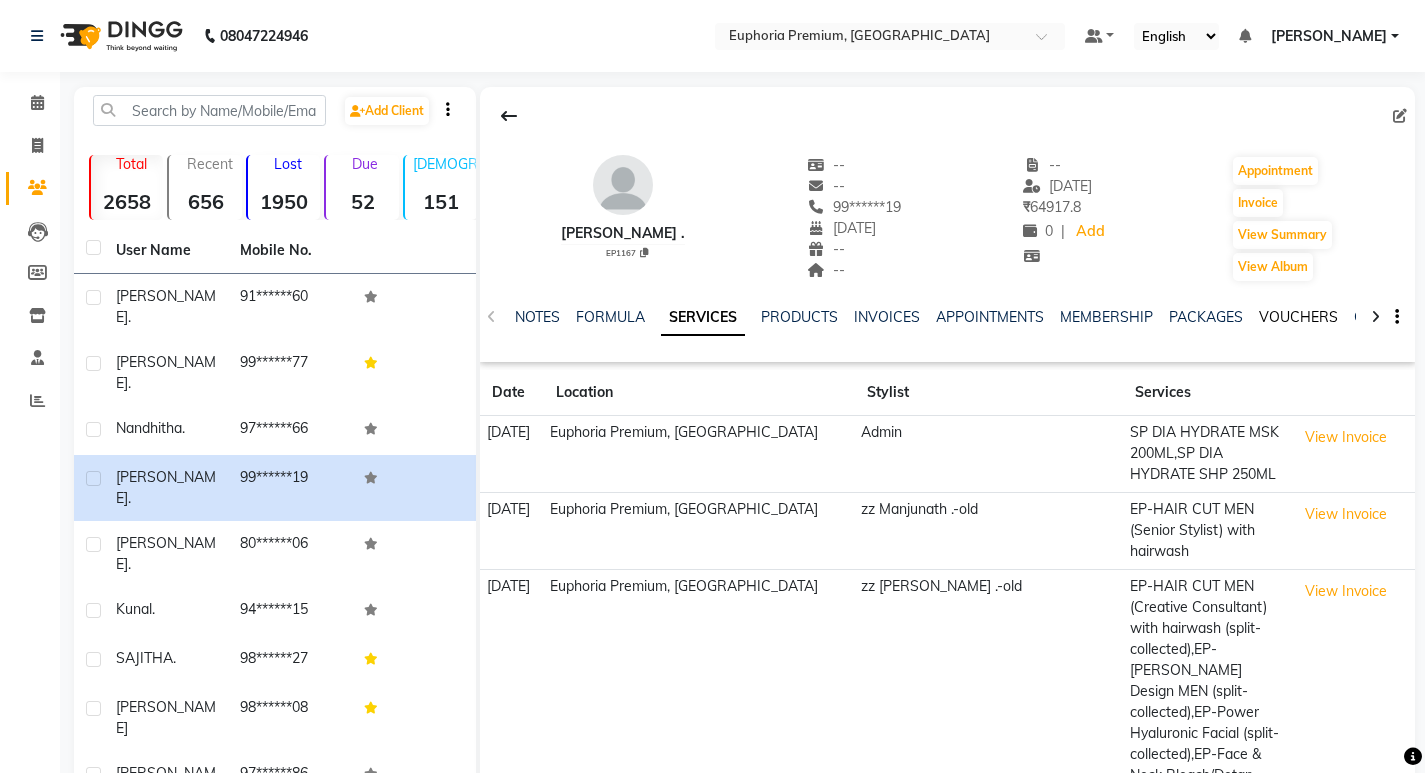 click on "VOUCHERS" 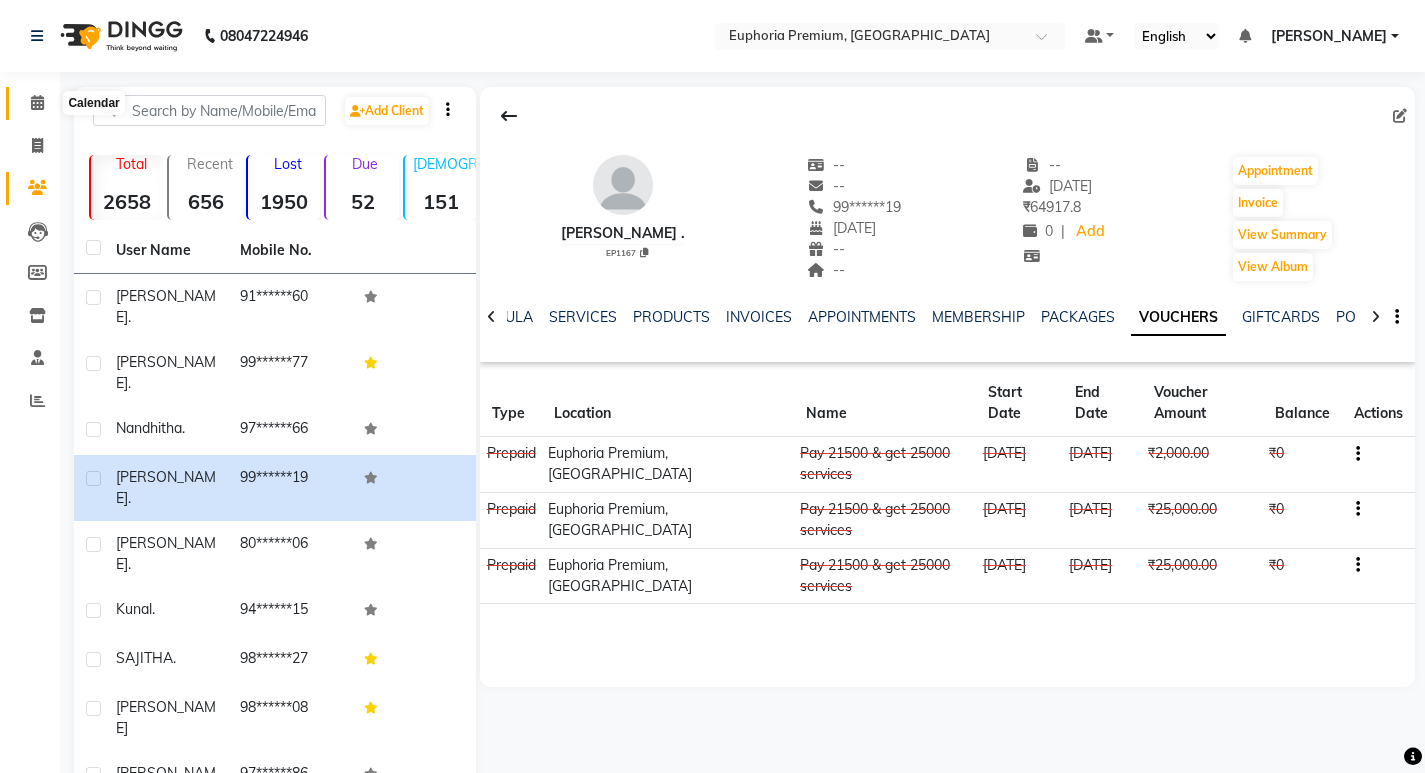 click 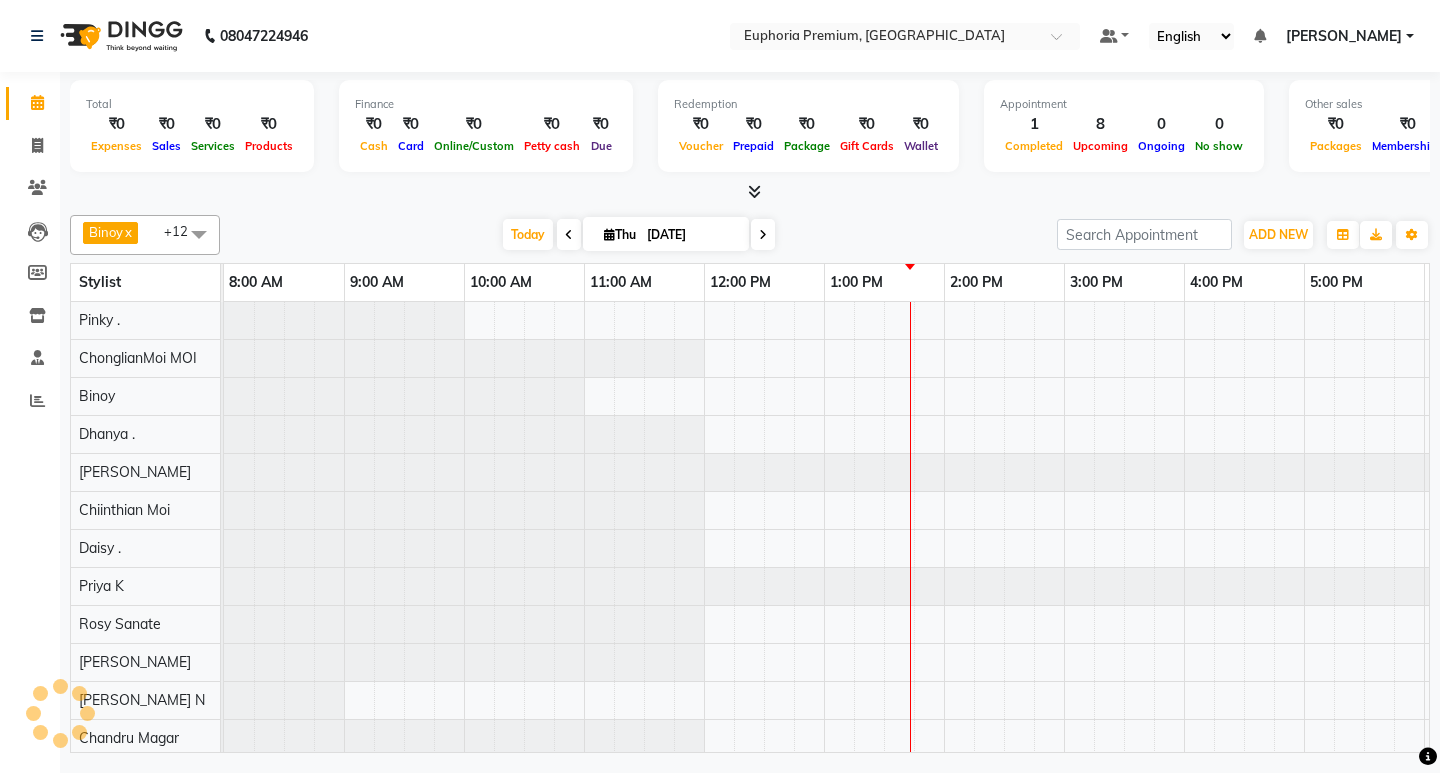 scroll, scrollTop: 0, scrollLeft: 0, axis: both 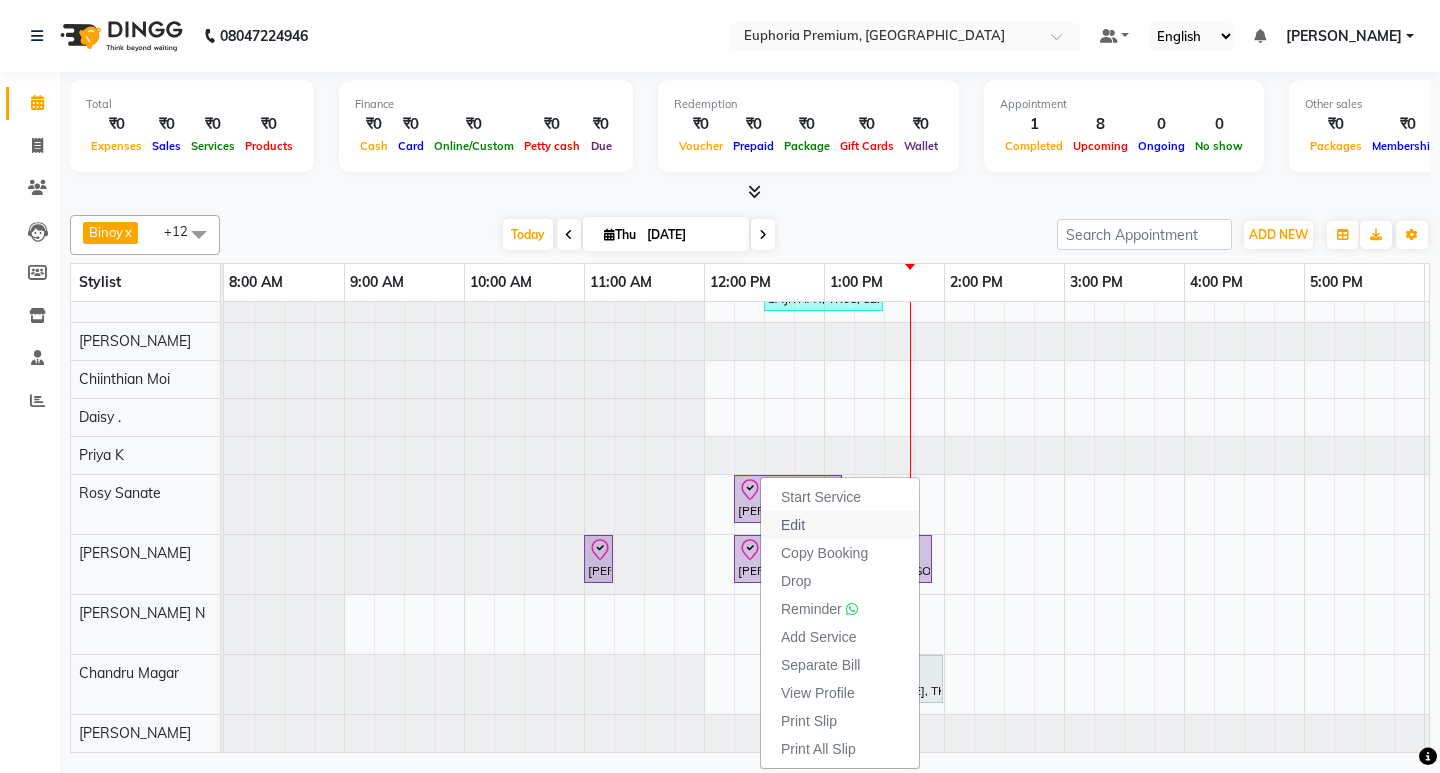 click on "Edit" at bounding box center [793, 525] 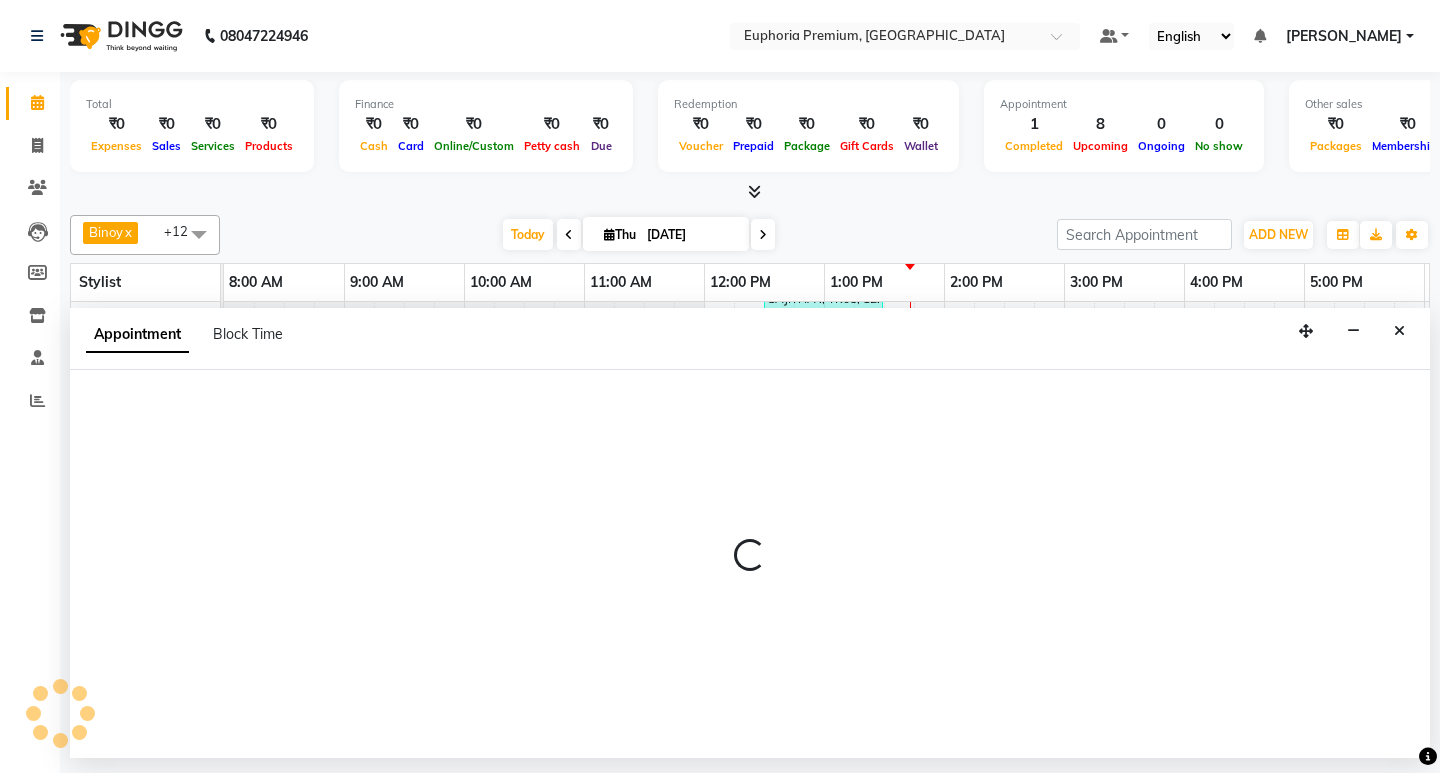 select on "check-in" 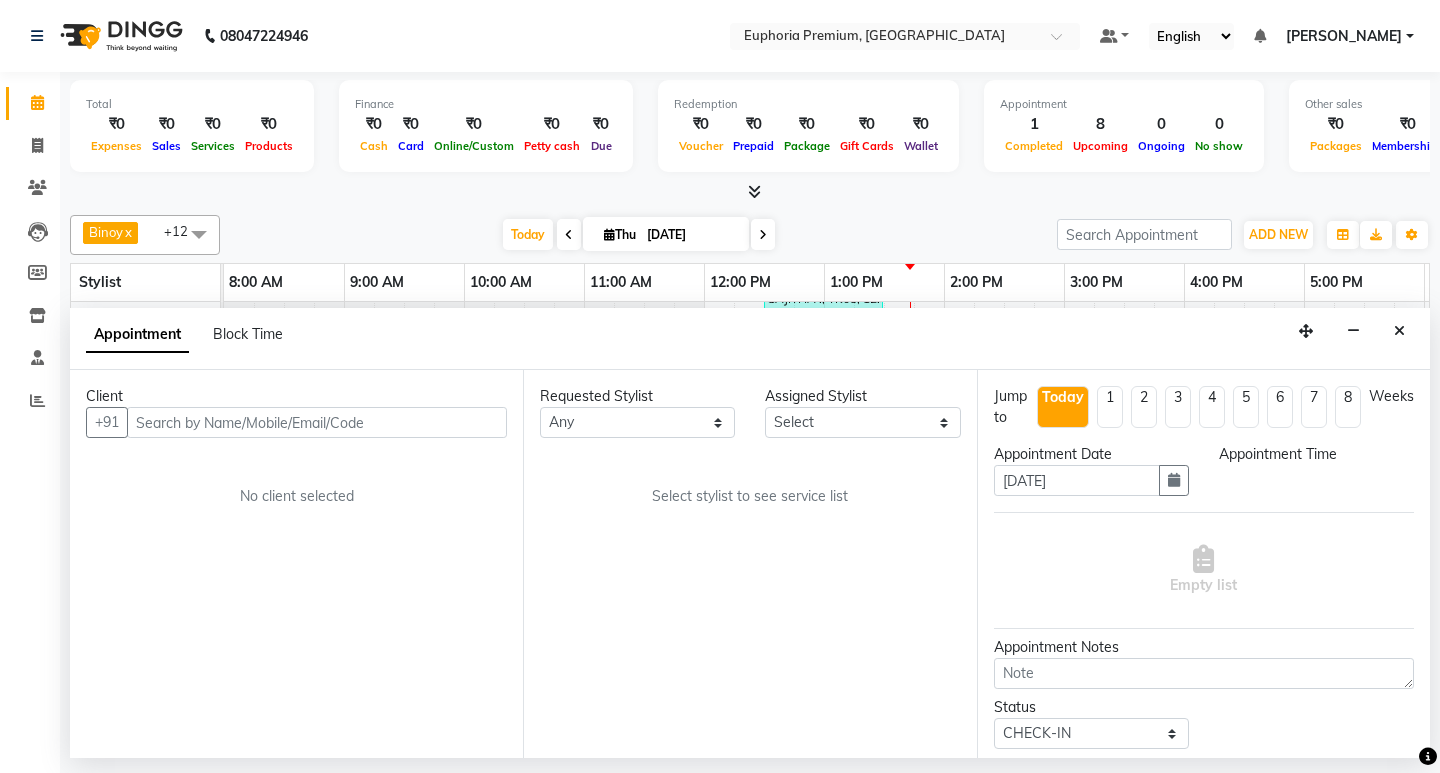 select on "71634" 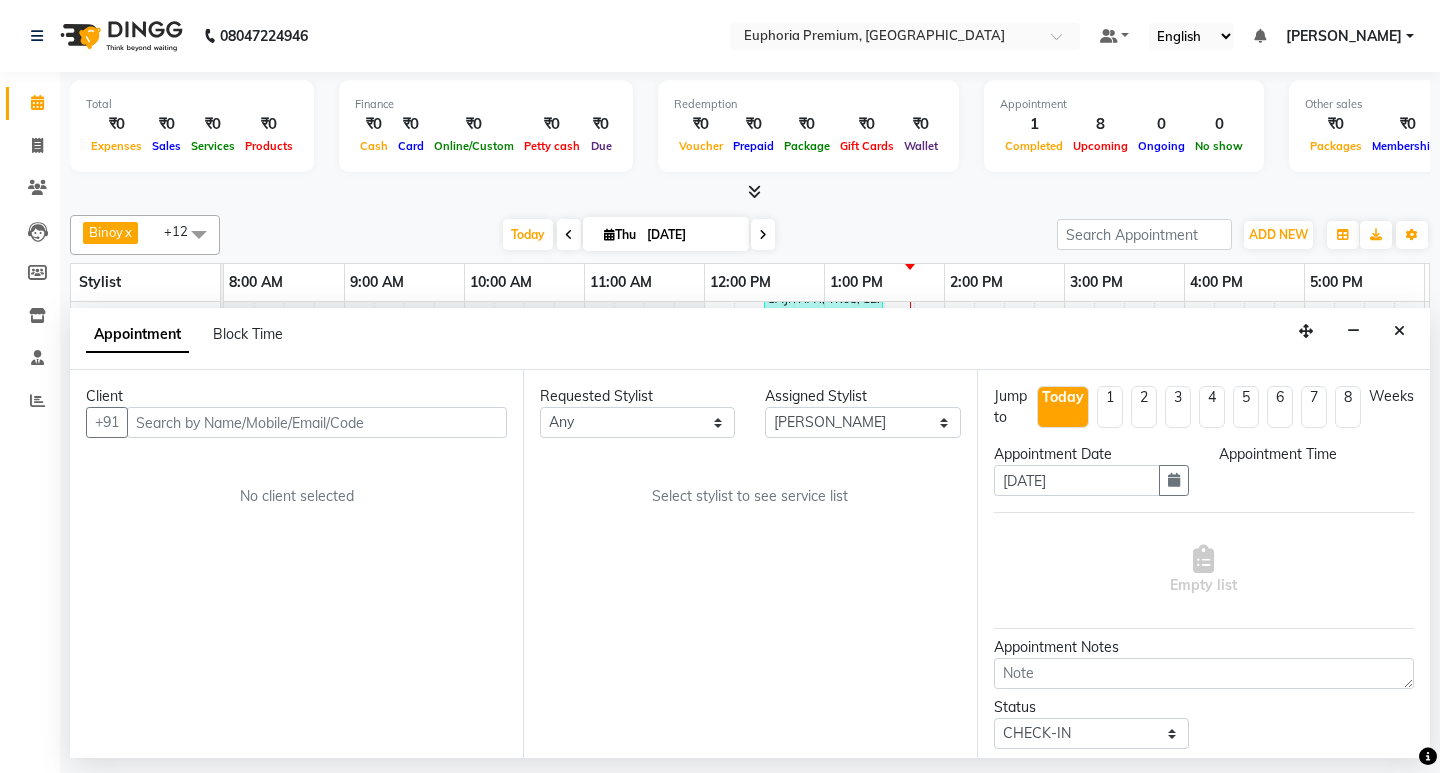 scroll, scrollTop: 0, scrollLeft: 475, axis: horizontal 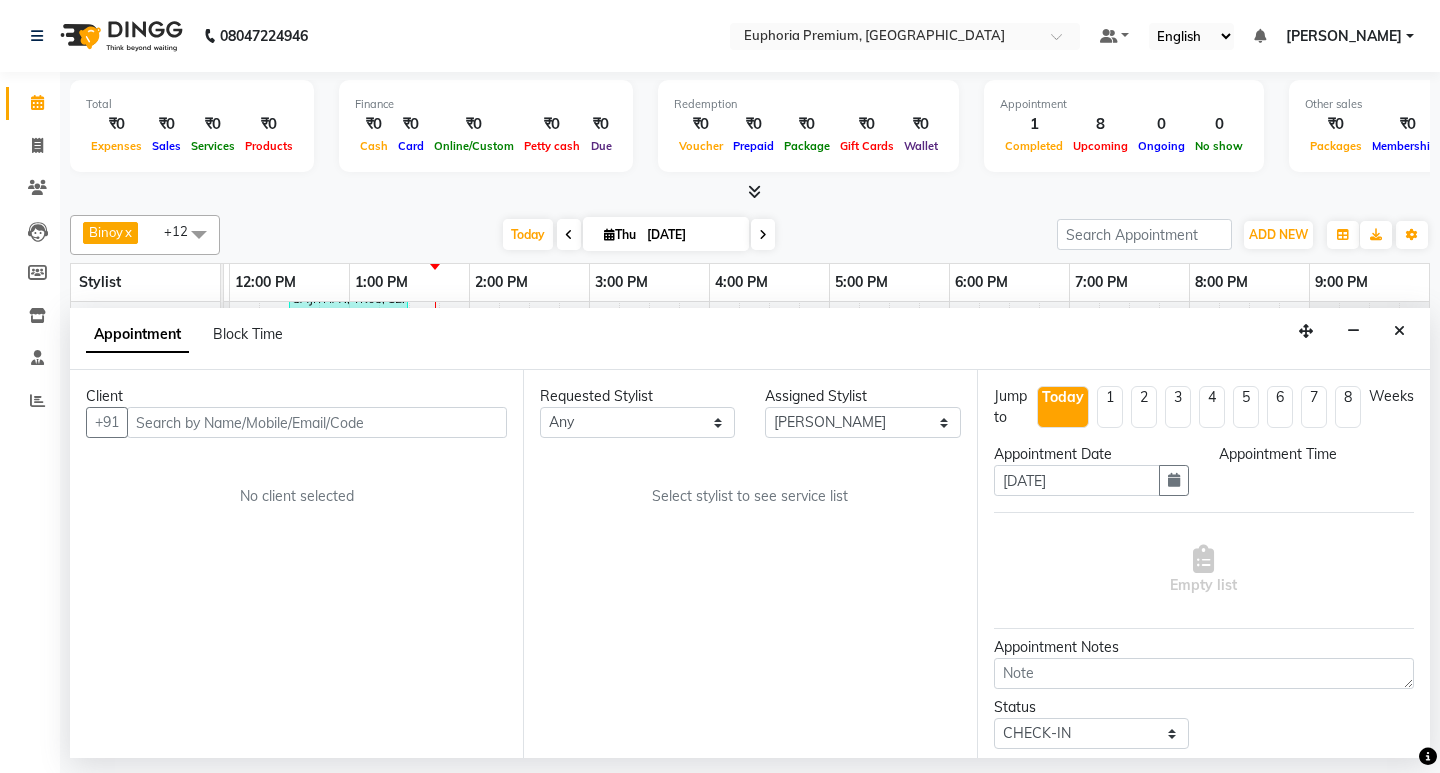 select on "660" 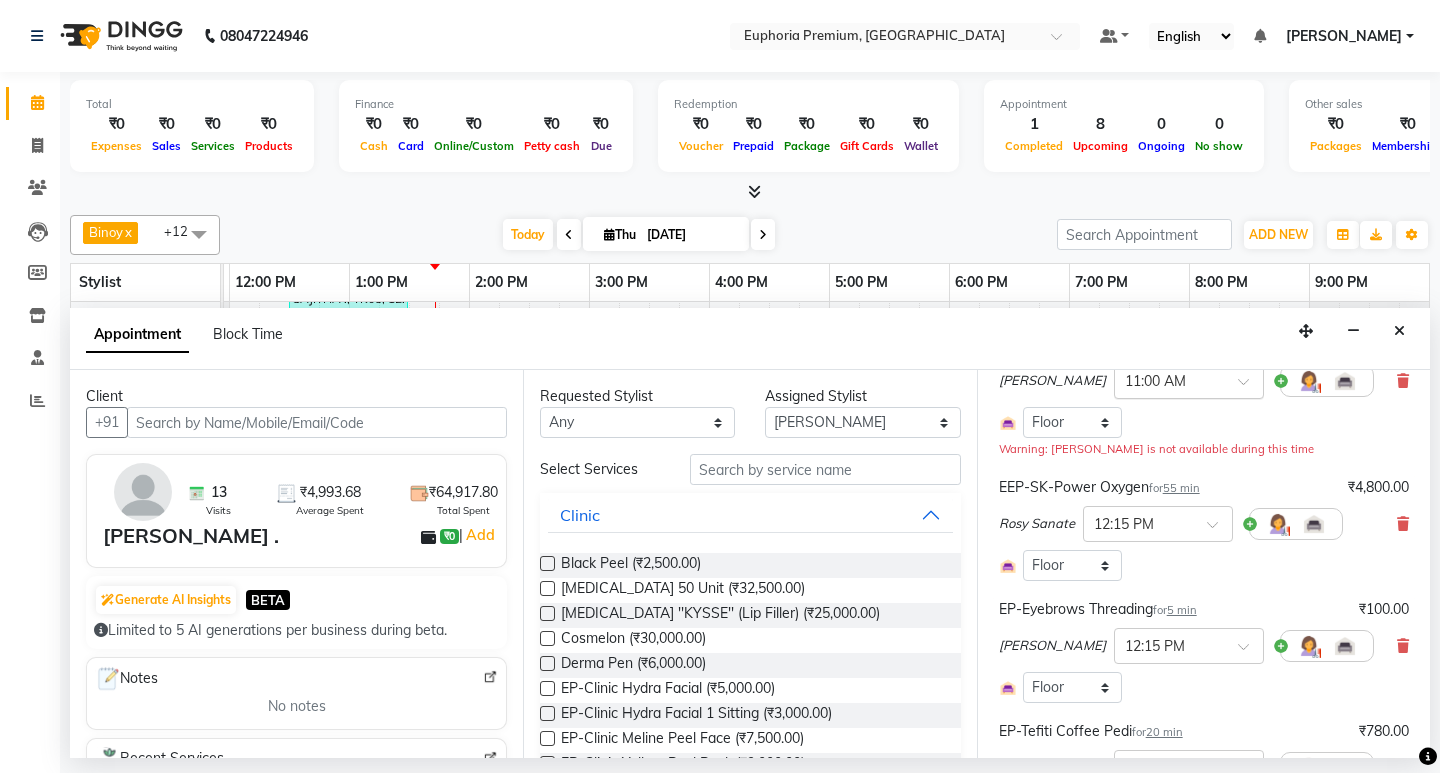 scroll, scrollTop: 200, scrollLeft: 0, axis: vertical 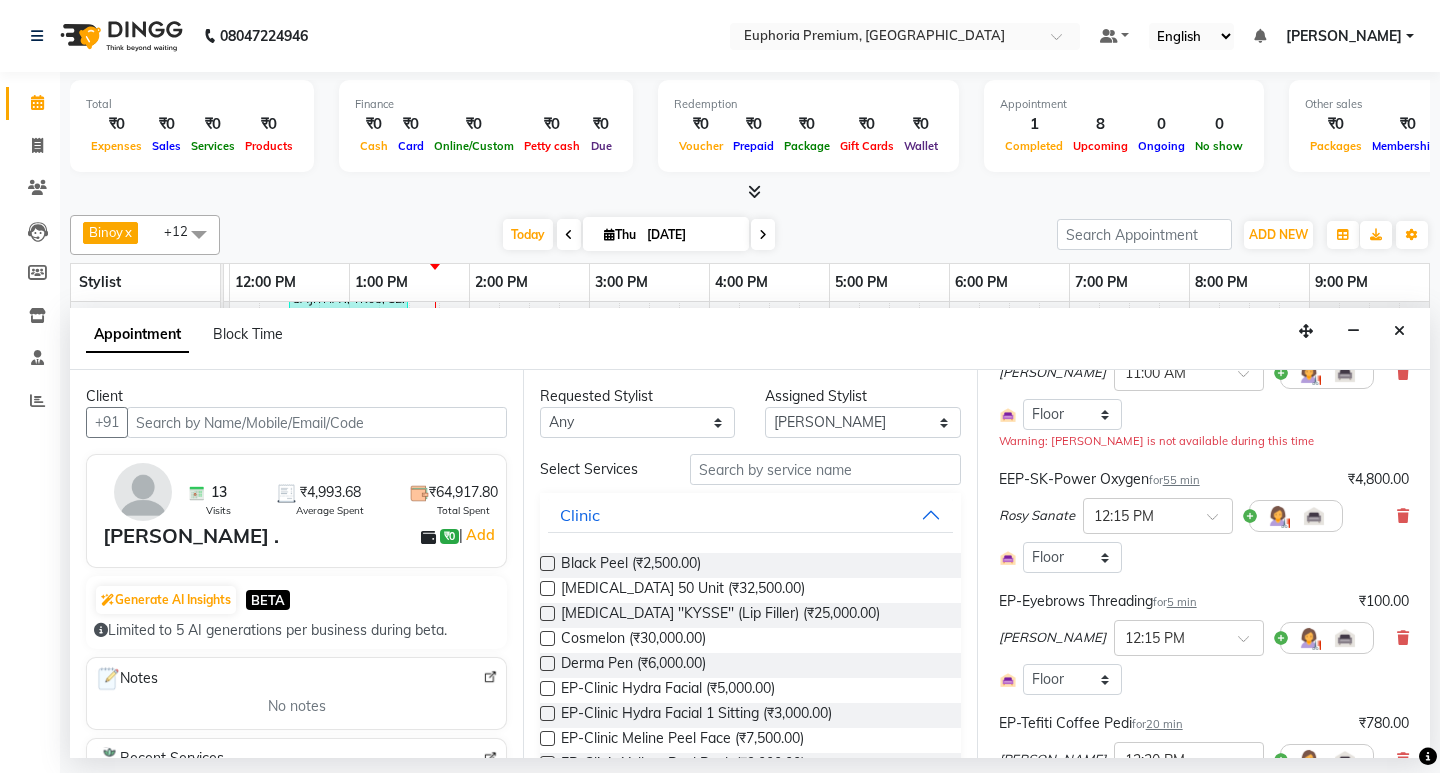 click on "Rosy Sanate × 12:15 PM" at bounding box center [1204, 516] 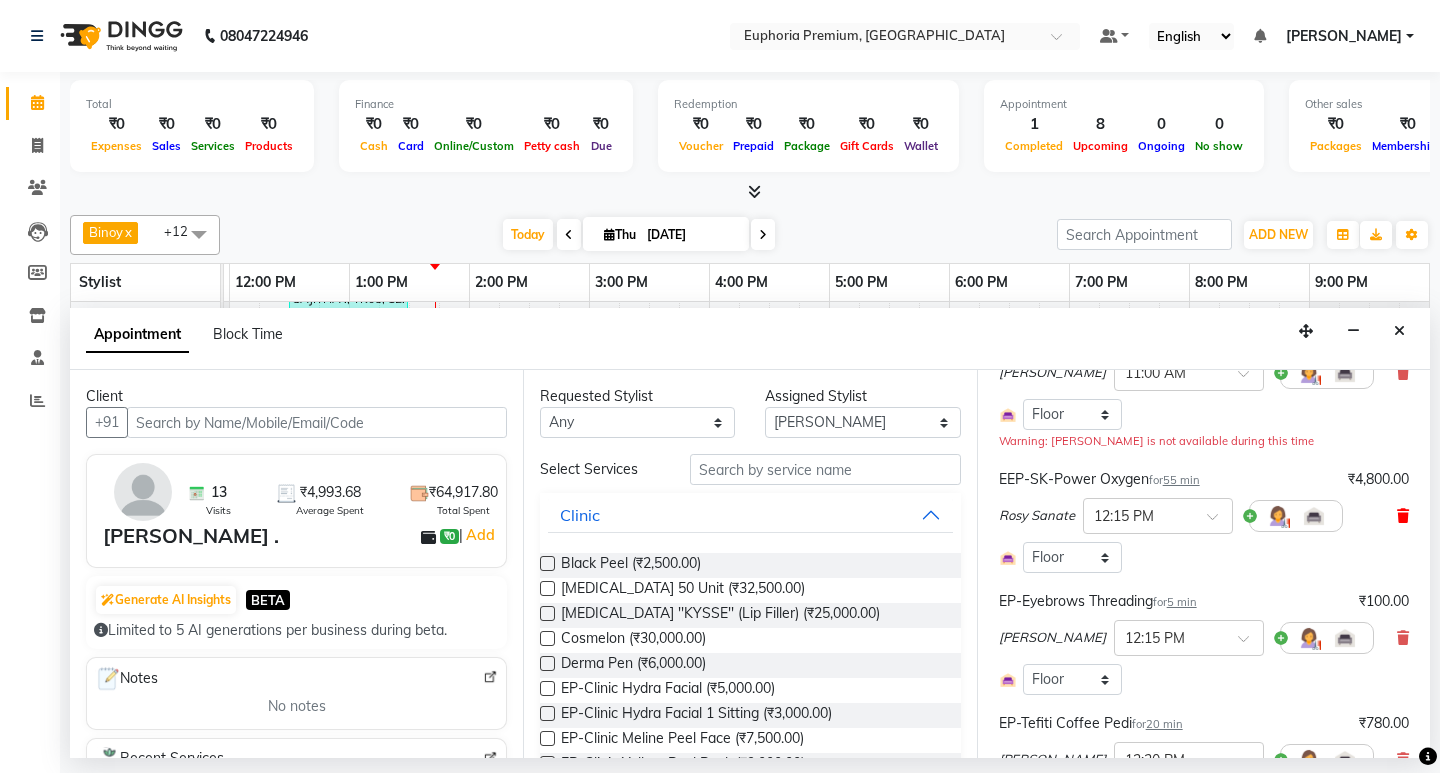 click at bounding box center [1403, 516] 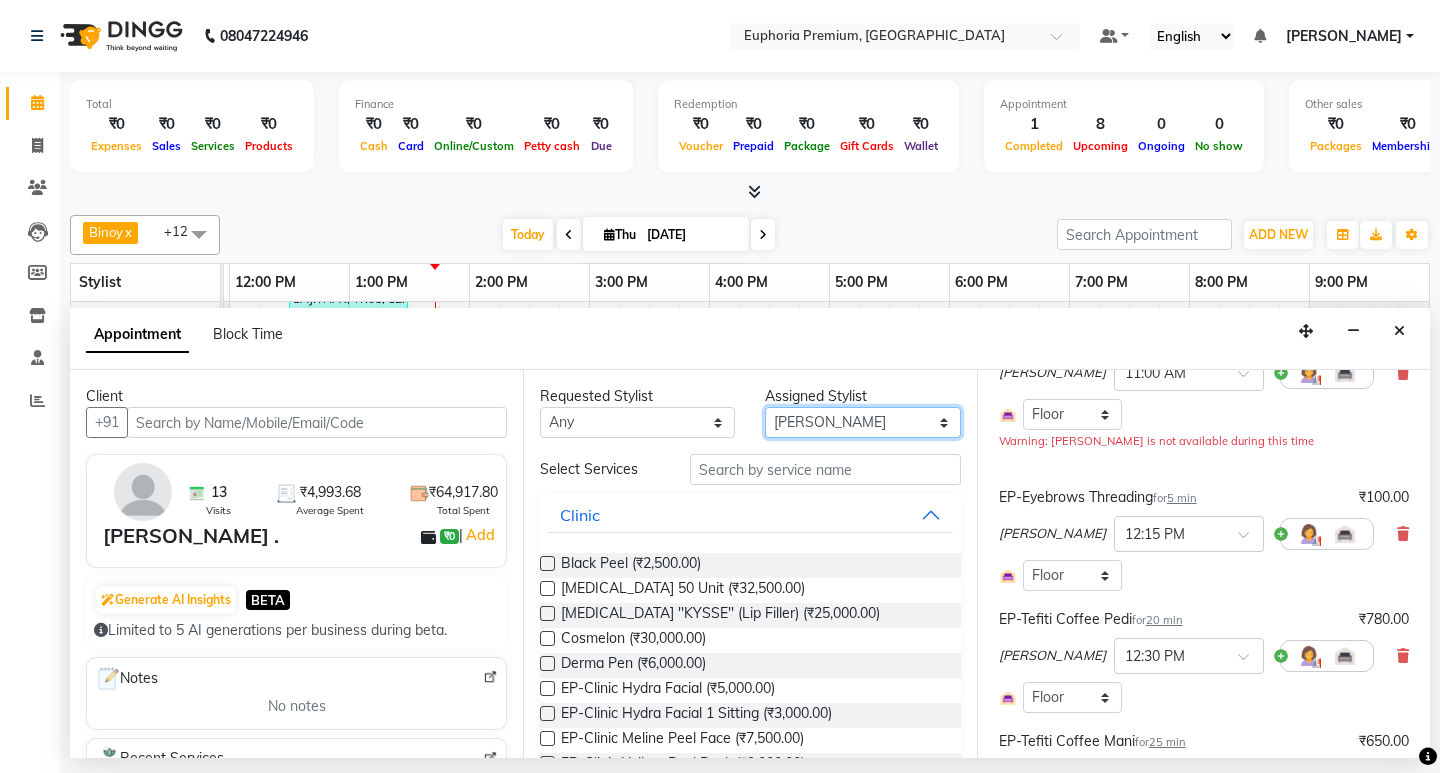 click on "Select Babu V Bharath N [PERSON_NAME] [PERSON_NAME] N  Chiinthian [PERSON_NAME] MOI [PERSON_NAME] . [PERSON_NAME] . [PERSON_NAME] [PERSON_NAME] K [PERSON_NAME] [PERSON_NAME] [MEDICAL_DATA] Pinky . Priya  K Rosy Sanate [PERSON_NAME] [PERSON_NAME] Shishi L [PERSON_NAME] M [PERSON_NAME]" at bounding box center (862, 422) 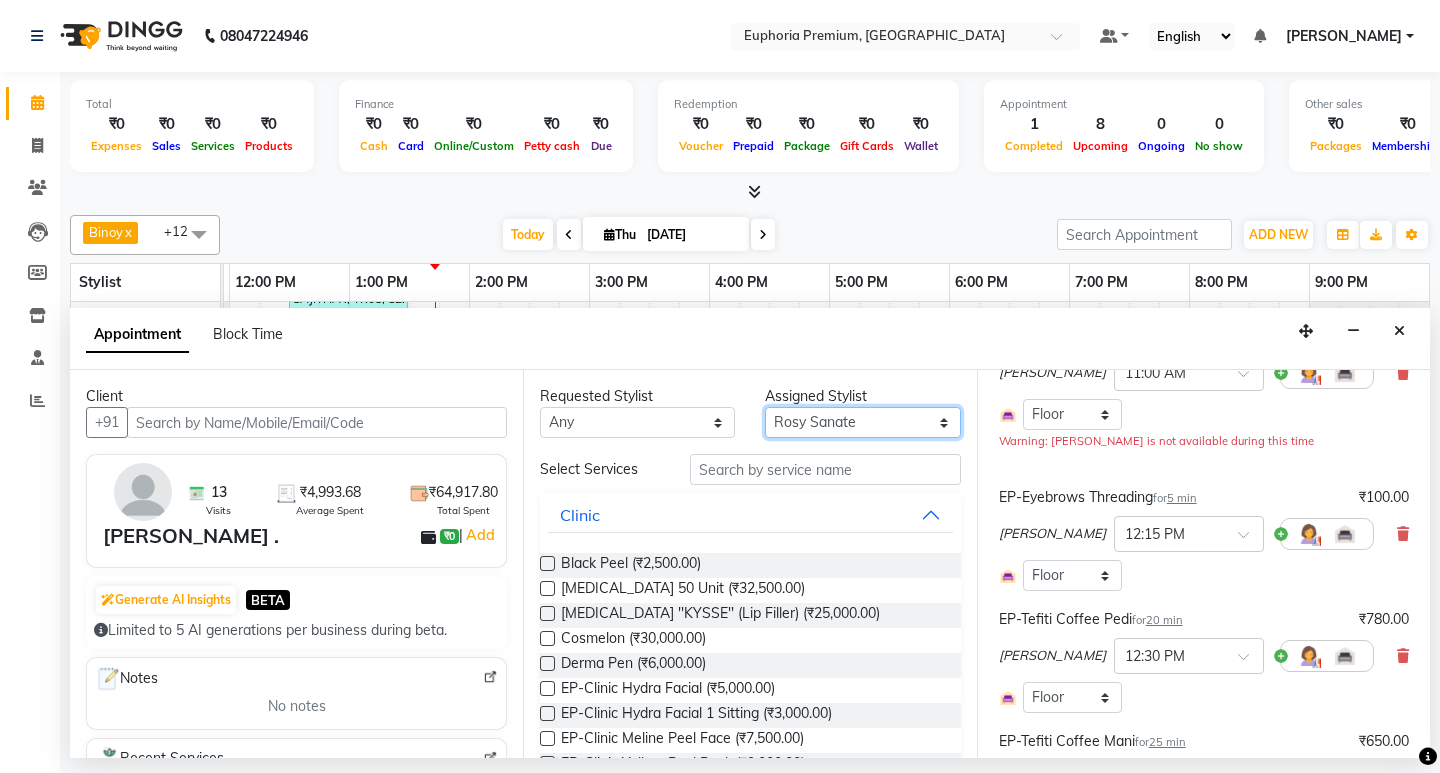 click on "Select Babu V Bharath N [PERSON_NAME] [PERSON_NAME] N  Chiinthian [PERSON_NAME] MOI [PERSON_NAME] . [PERSON_NAME] . [PERSON_NAME] [PERSON_NAME] K [PERSON_NAME] [PERSON_NAME] [MEDICAL_DATA] Pinky . Priya  K Rosy Sanate [PERSON_NAME] [PERSON_NAME] Shishi L [PERSON_NAME] M [PERSON_NAME]" at bounding box center [862, 422] 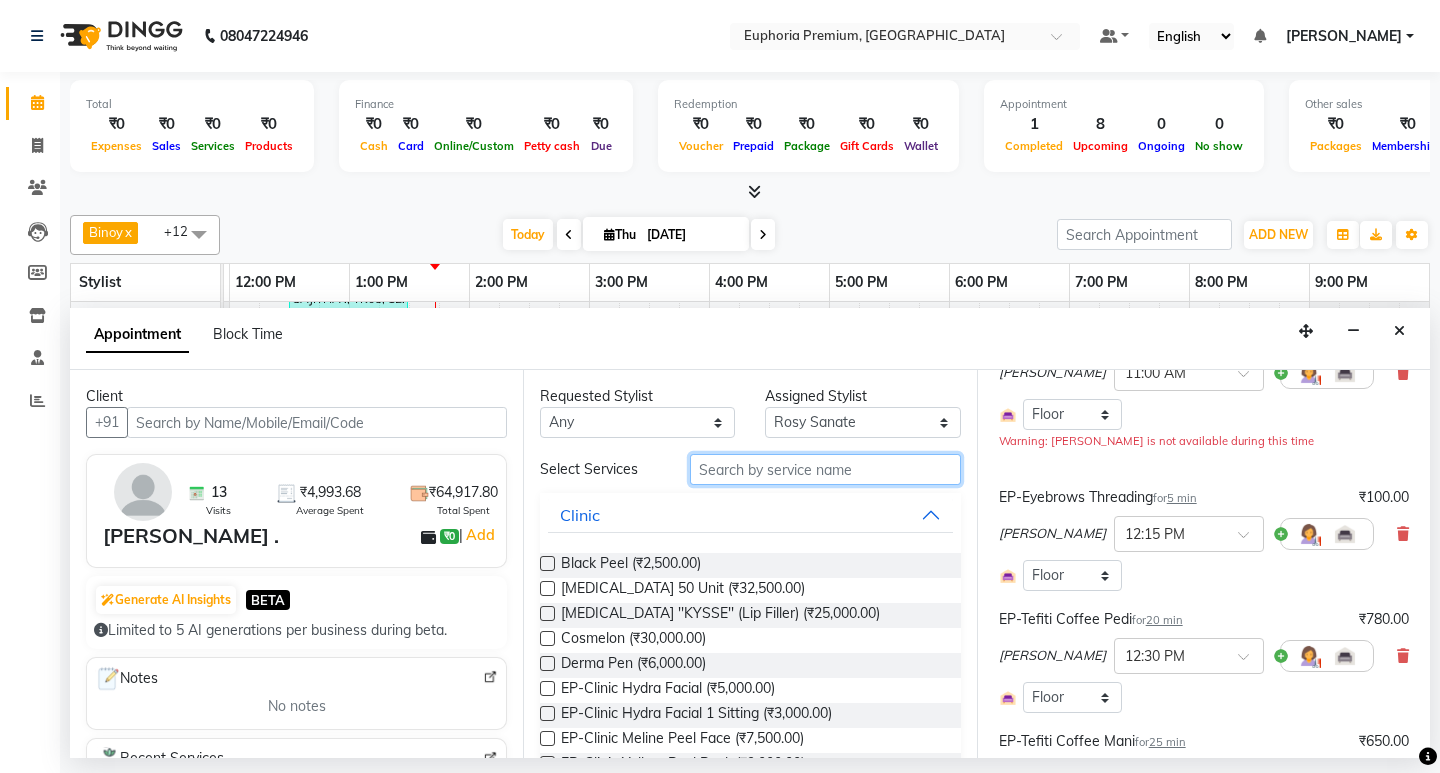 click at bounding box center [825, 469] 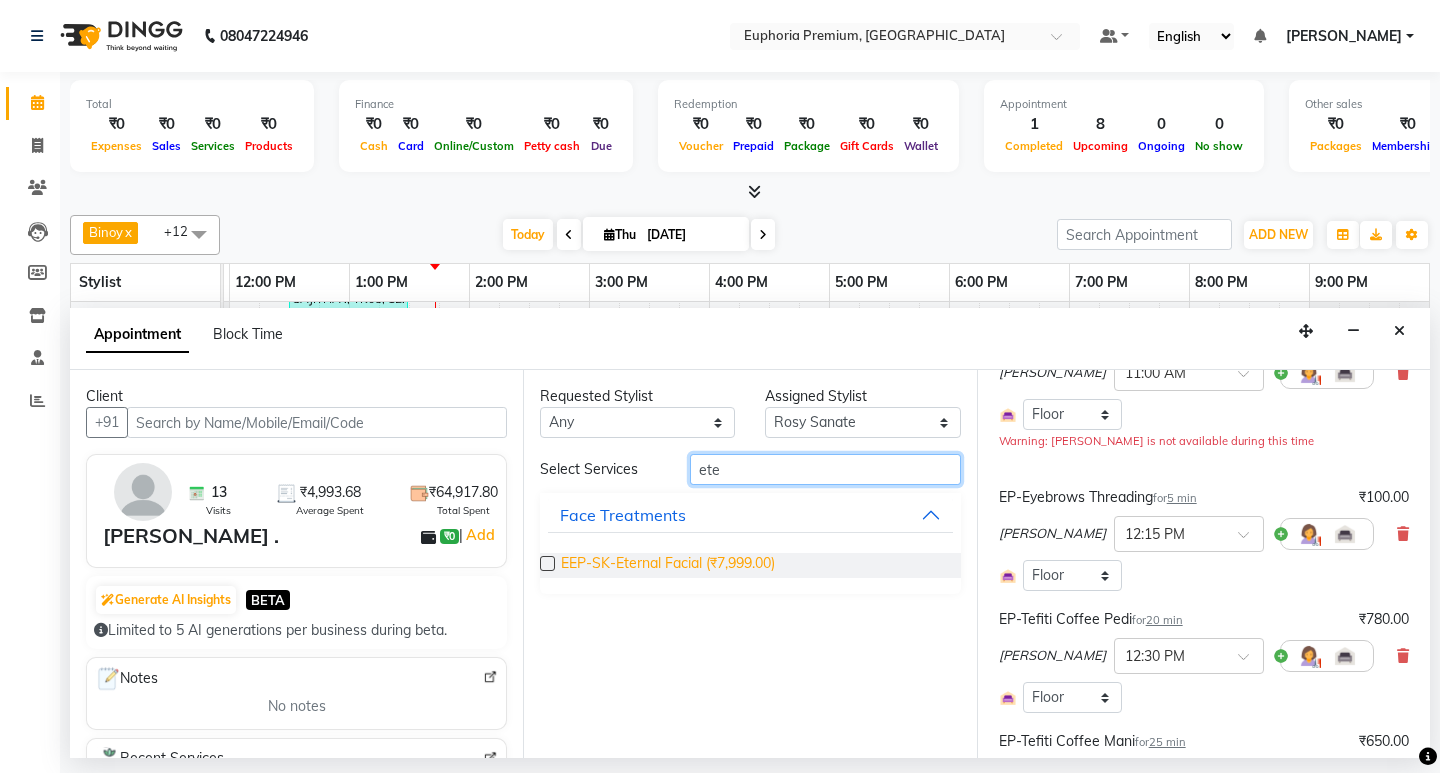 type on "ete" 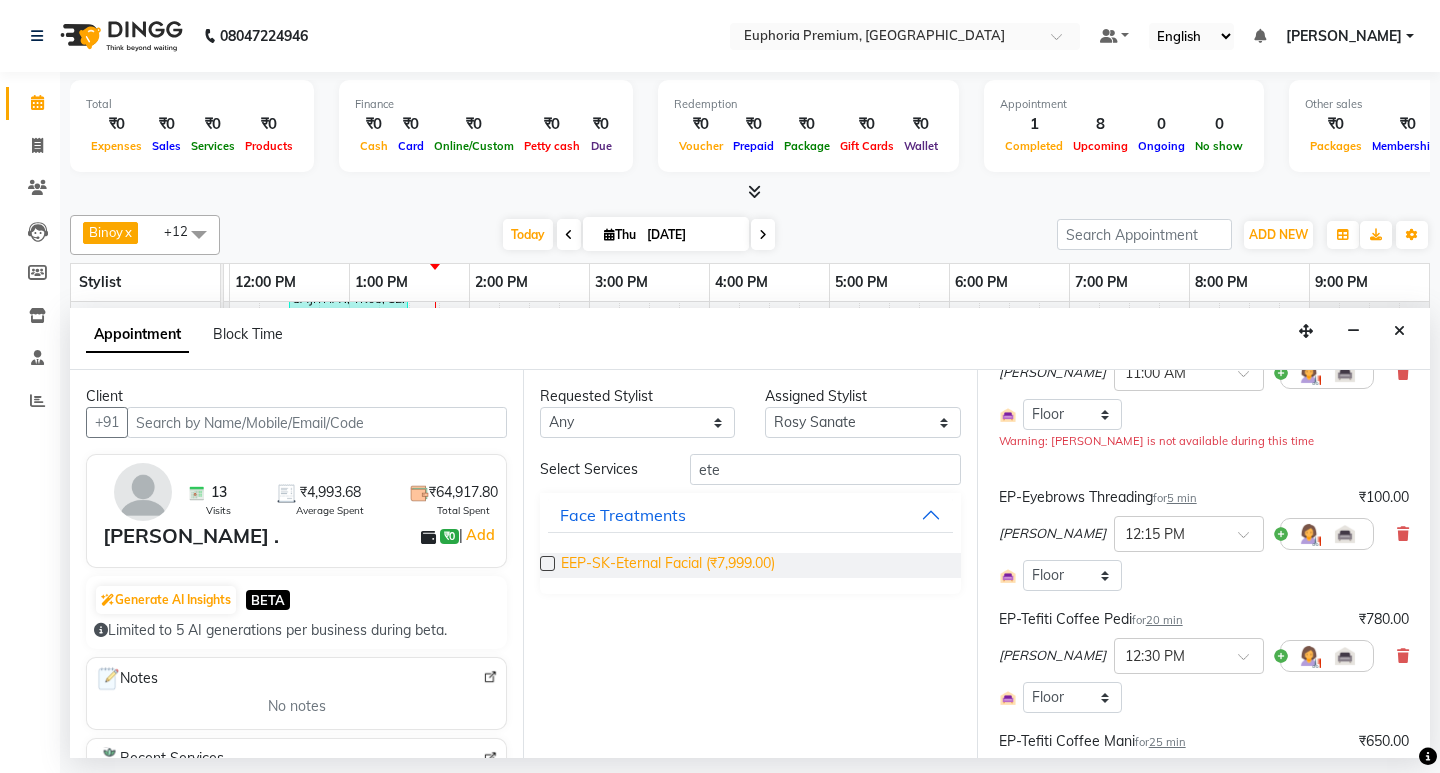 click on "EEP-SK-Eternal Facial (₹7,999.00)" at bounding box center (668, 565) 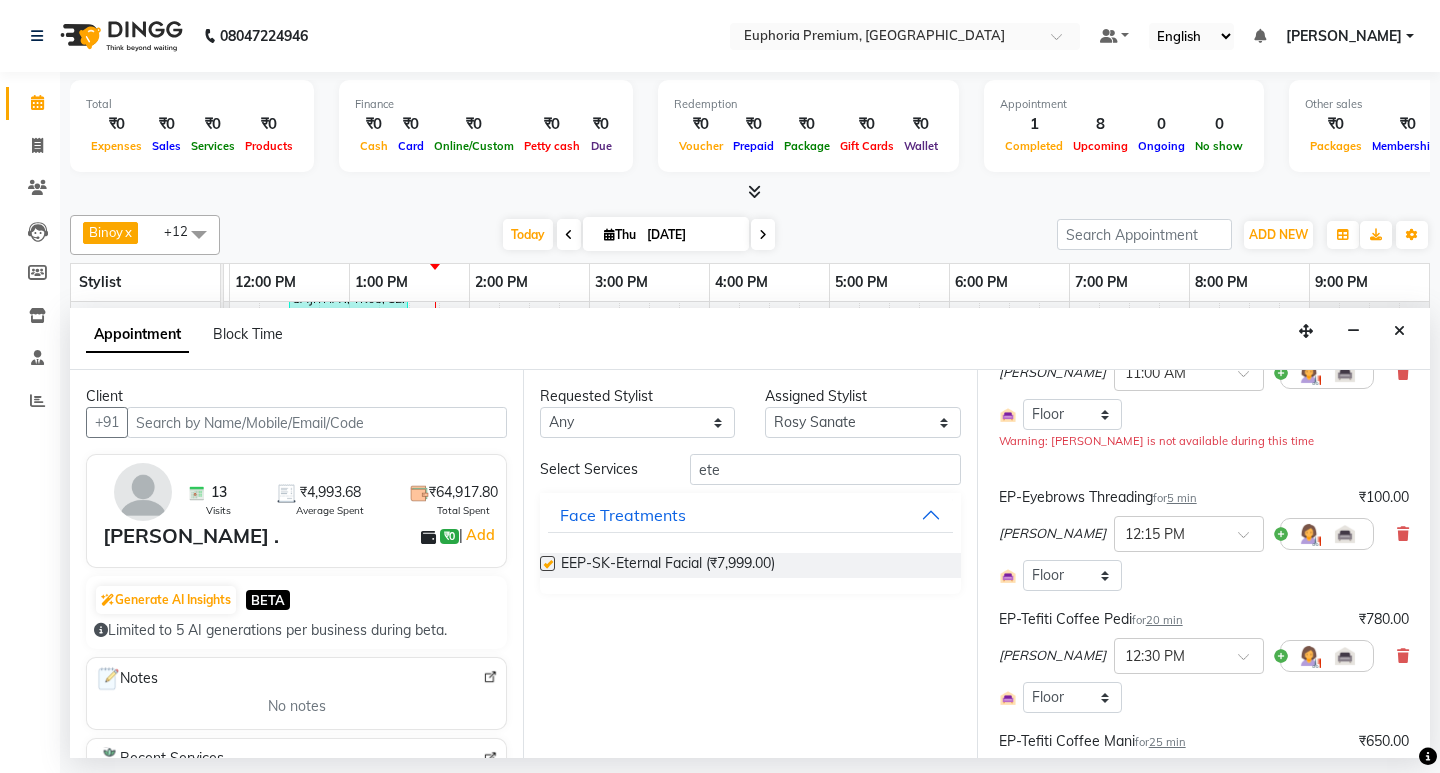 checkbox on "false" 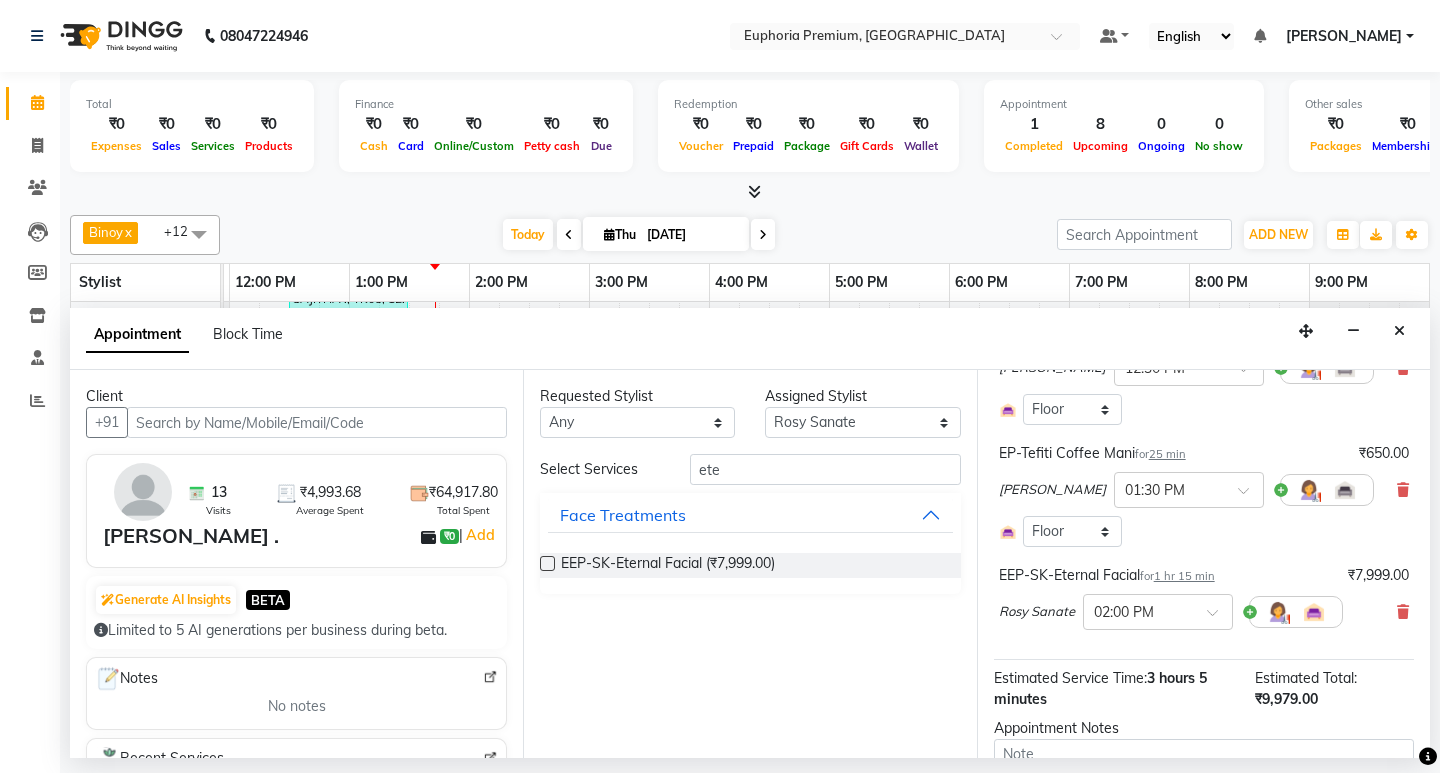 scroll, scrollTop: 500, scrollLeft: 0, axis: vertical 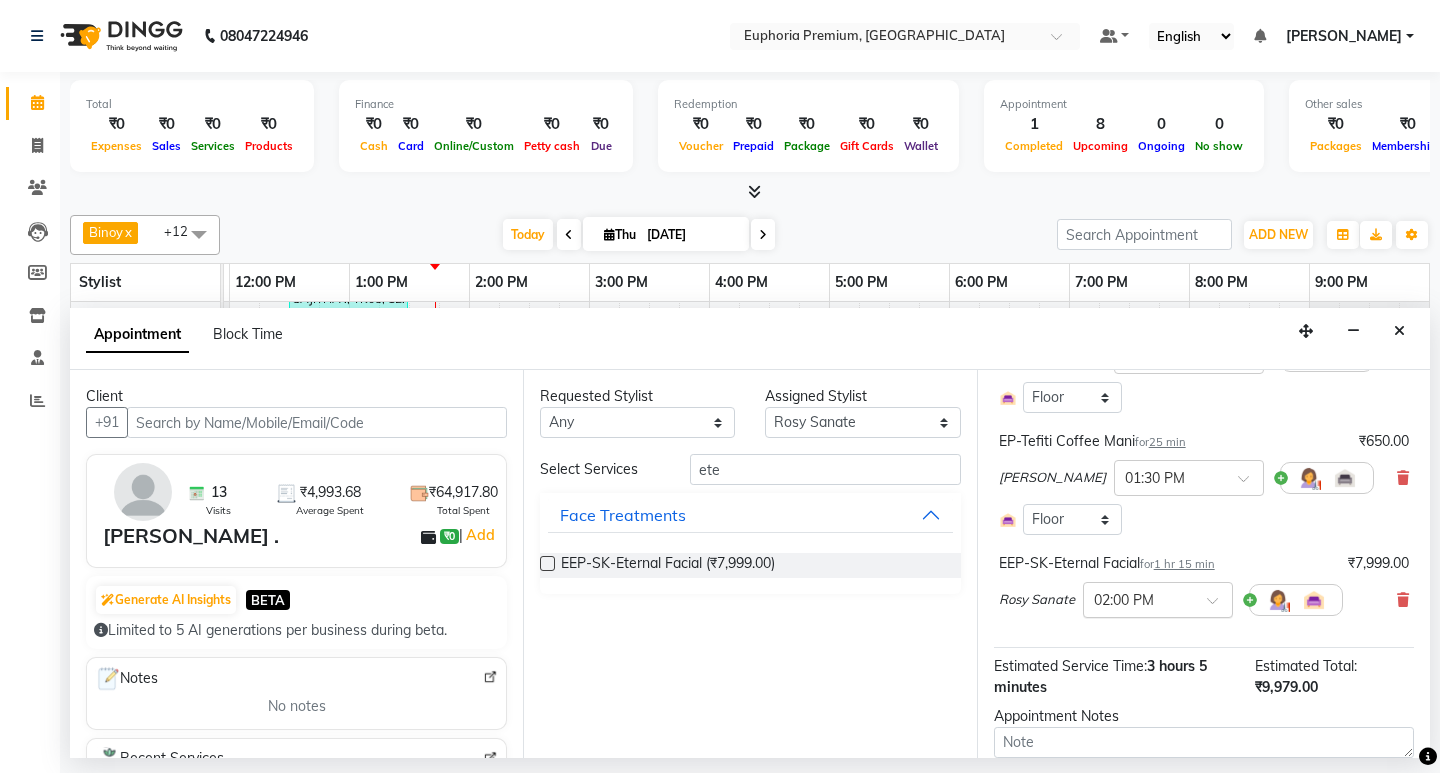 click at bounding box center [1219, 606] 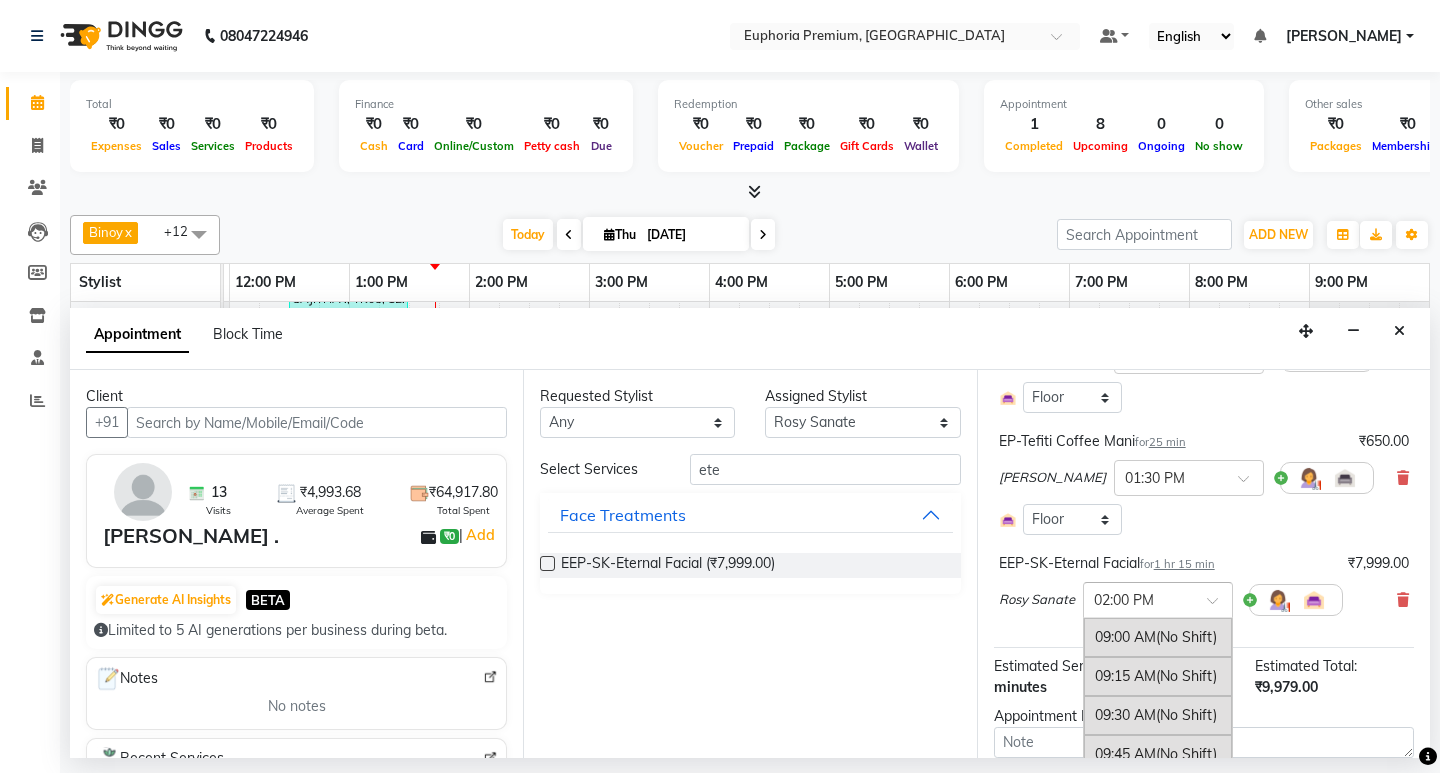 scroll, scrollTop: 764, scrollLeft: 0, axis: vertical 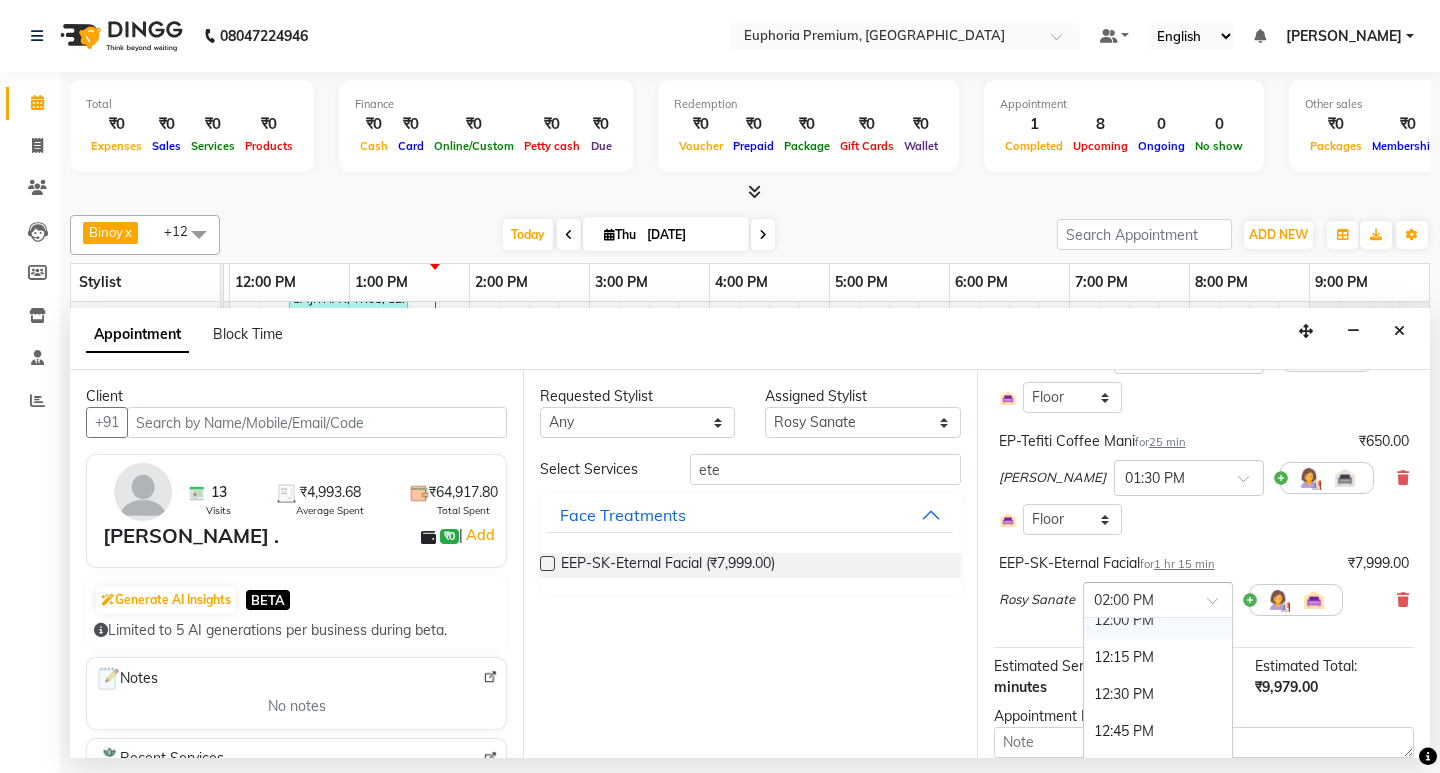 click on "12:00 PM" at bounding box center [1158, 620] 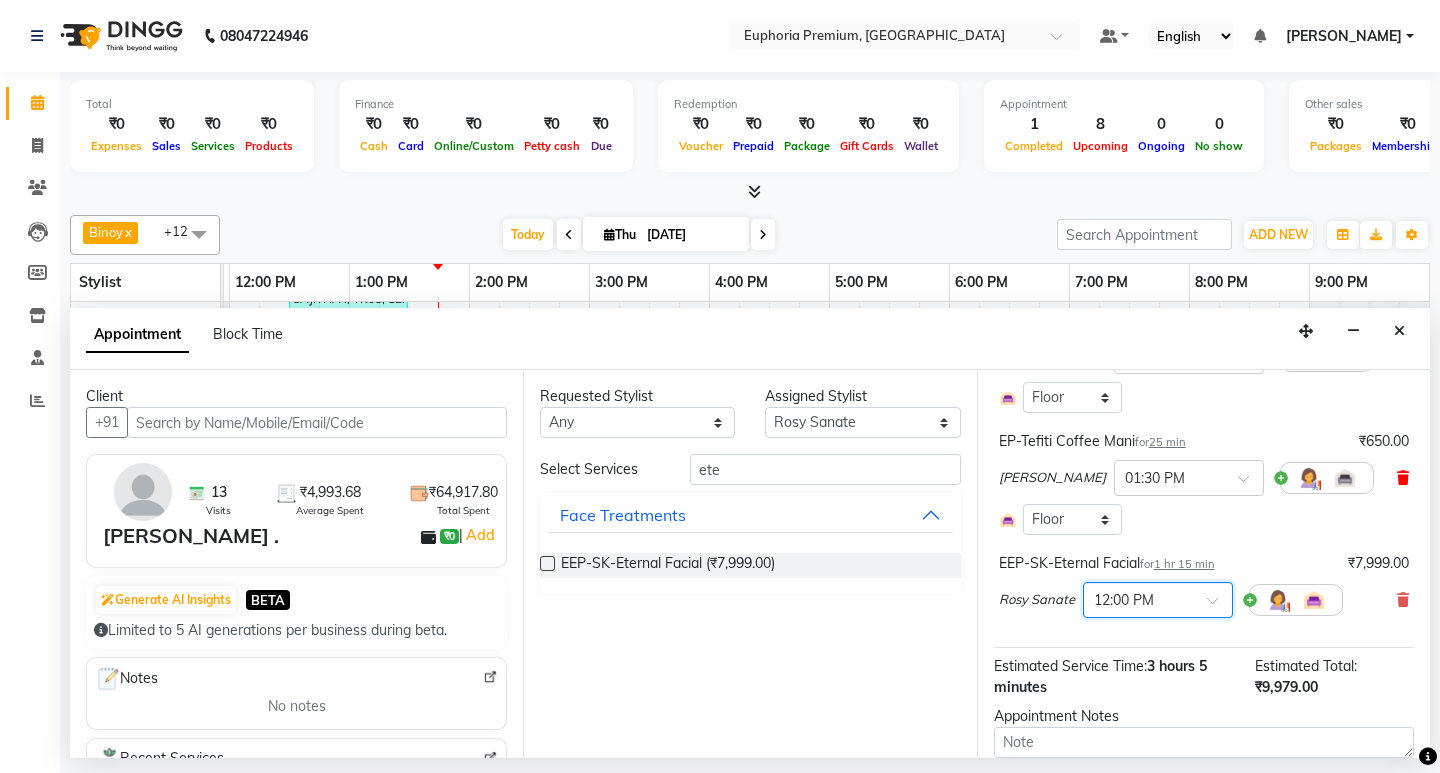 click at bounding box center [1403, 478] 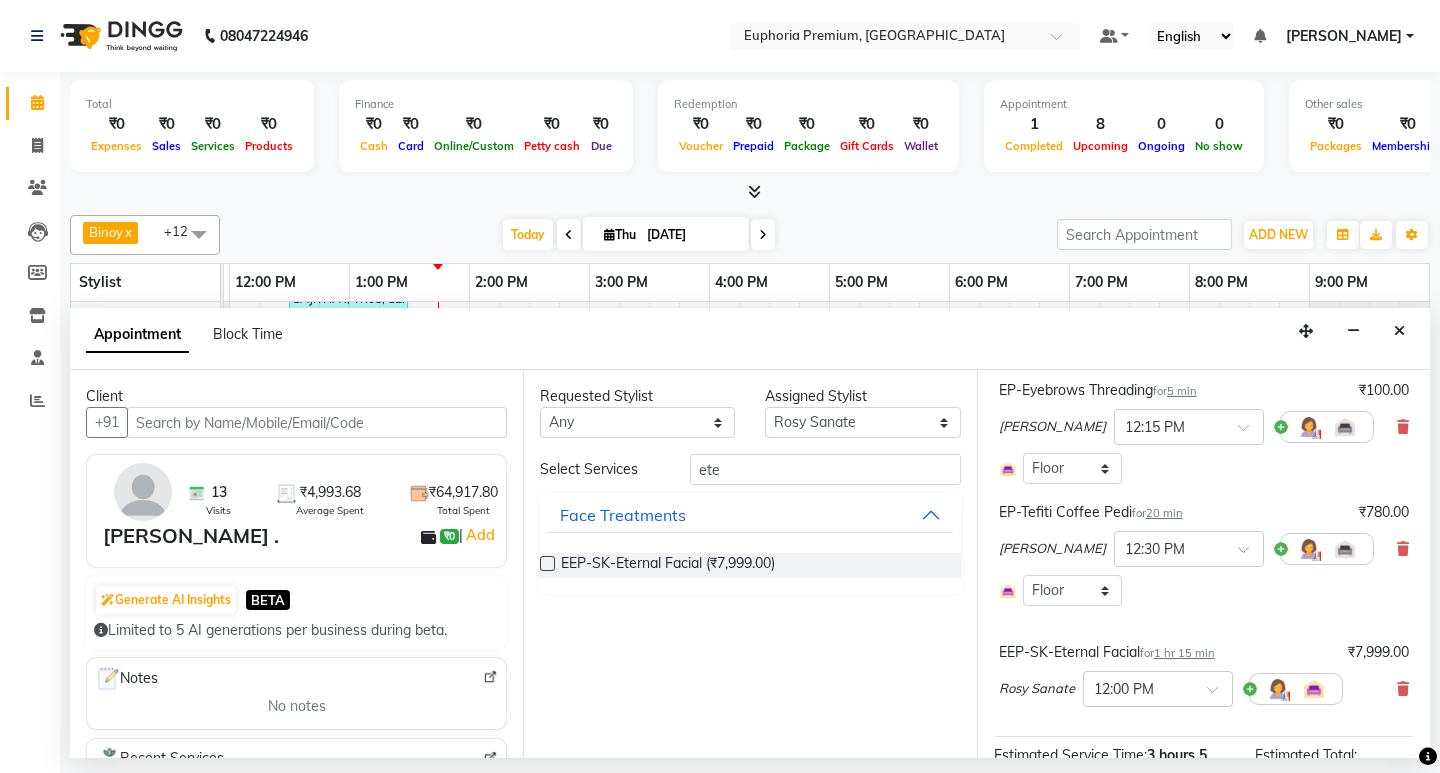 scroll, scrollTop: 300, scrollLeft: 0, axis: vertical 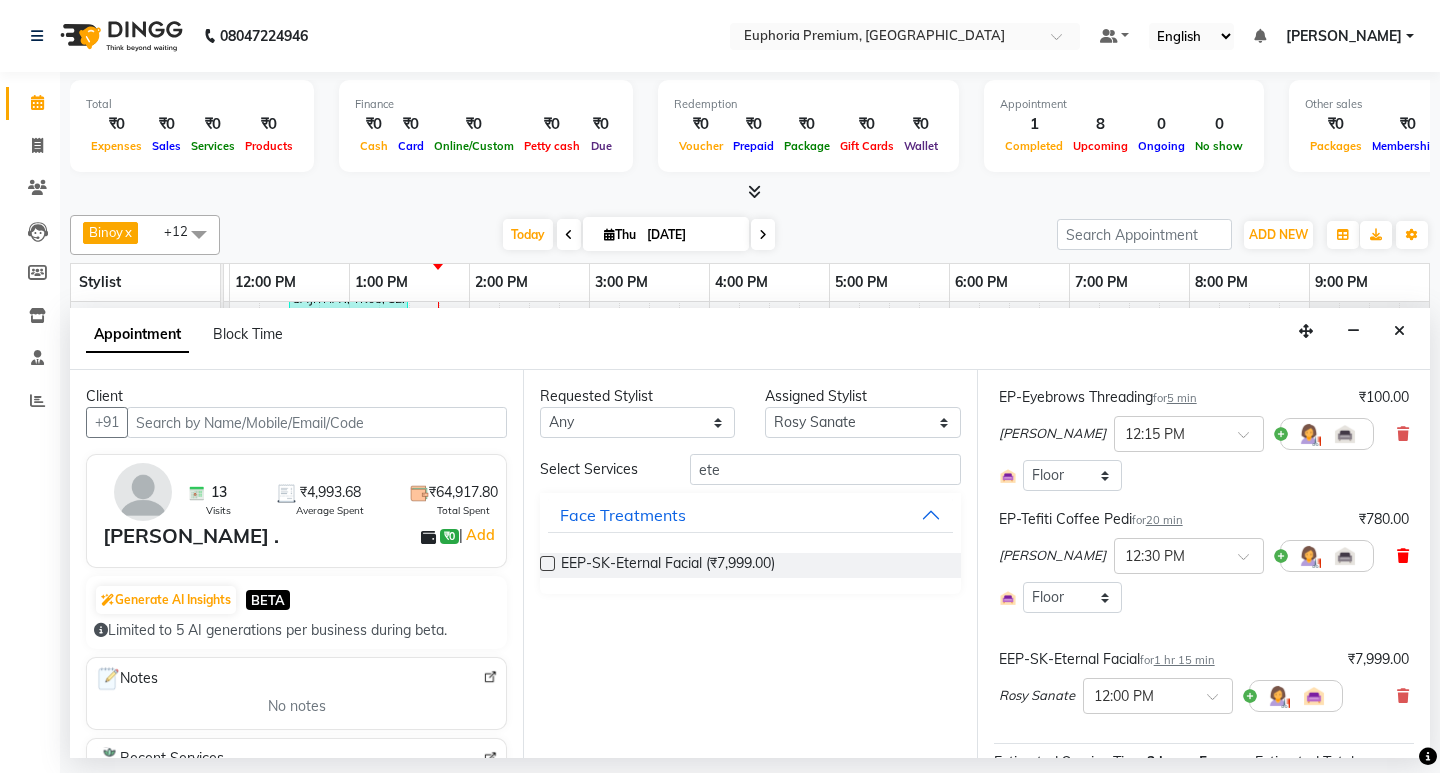 click at bounding box center [1403, 556] 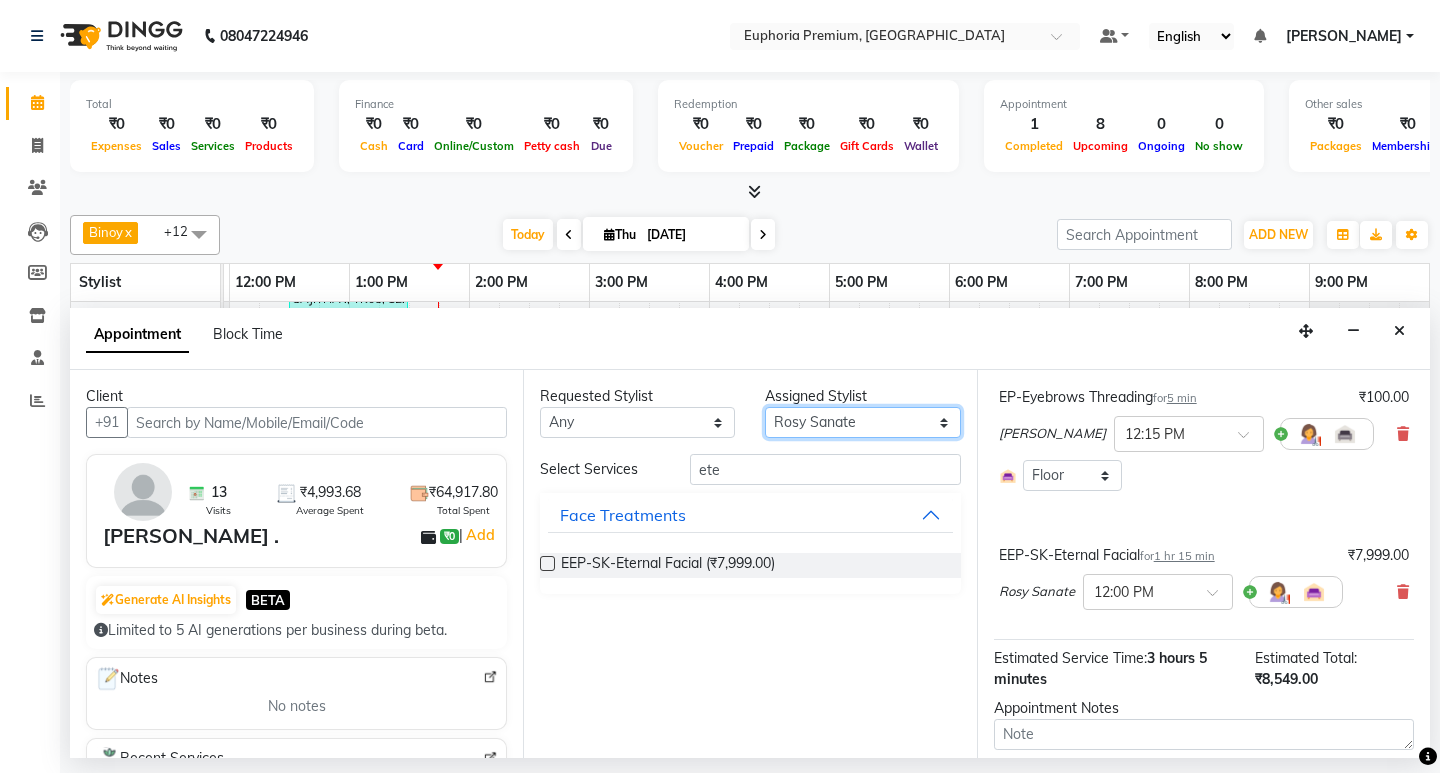click on "Select Babu V Bharath N [PERSON_NAME] [PERSON_NAME] N  Chiinthian [PERSON_NAME] MOI [PERSON_NAME] . [PERSON_NAME] . [PERSON_NAME] [PERSON_NAME] K [PERSON_NAME] [PERSON_NAME] [MEDICAL_DATA] Pinky . Priya  K Rosy Sanate [PERSON_NAME] [PERSON_NAME] Shishi L [PERSON_NAME] M [PERSON_NAME]" at bounding box center (862, 422) 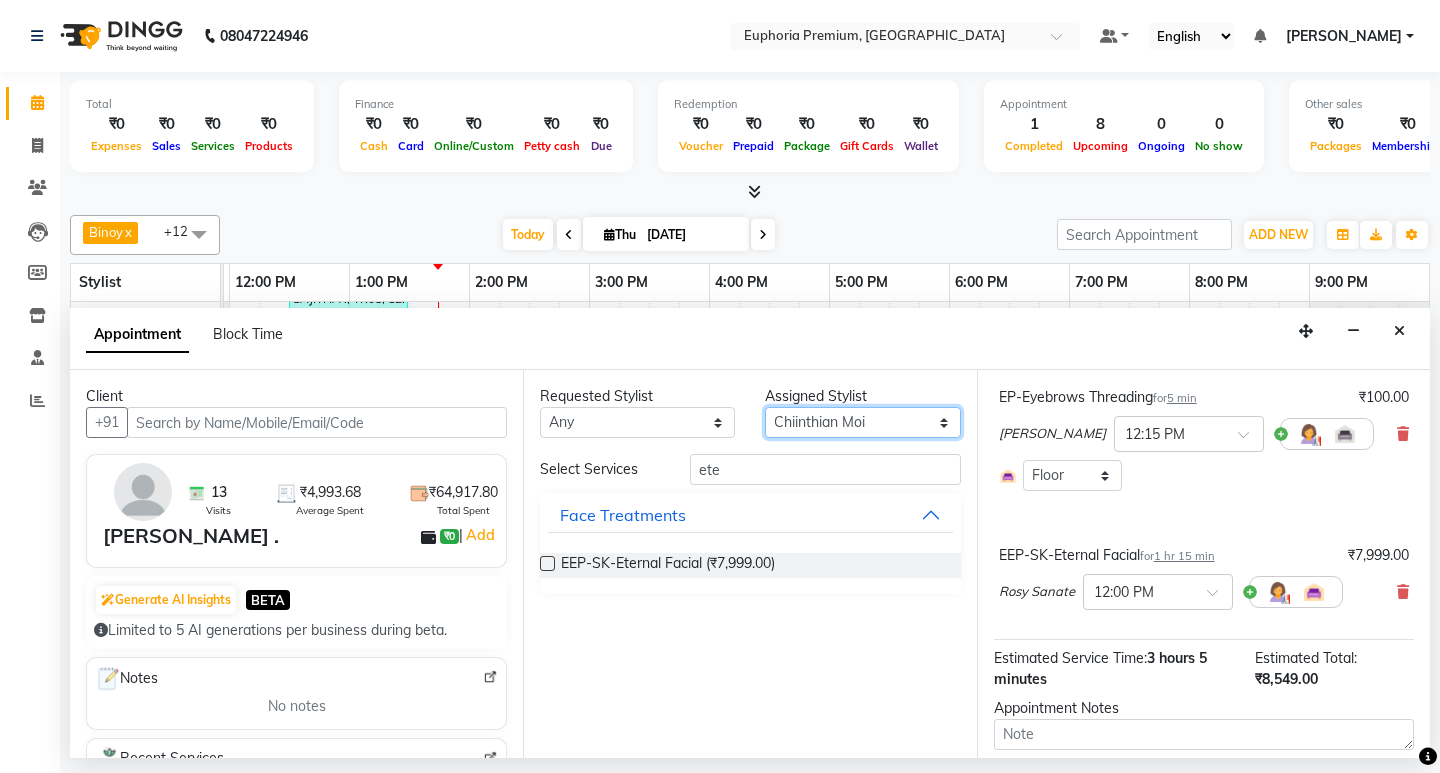 click on "Select Babu V Bharath N [PERSON_NAME] [PERSON_NAME] N  Chiinthian [PERSON_NAME] MOI [PERSON_NAME] . [PERSON_NAME] . [PERSON_NAME] [PERSON_NAME] K [PERSON_NAME] [PERSON_NAME] [MEDICAL_DATA] Pinky . Priya  K Rosy Sanate [PERSON_NAME] [PERSON_NAME] Shishi L [PERSON_NAME] M [PERSON_NAME]" at bounding box center (862, 422) 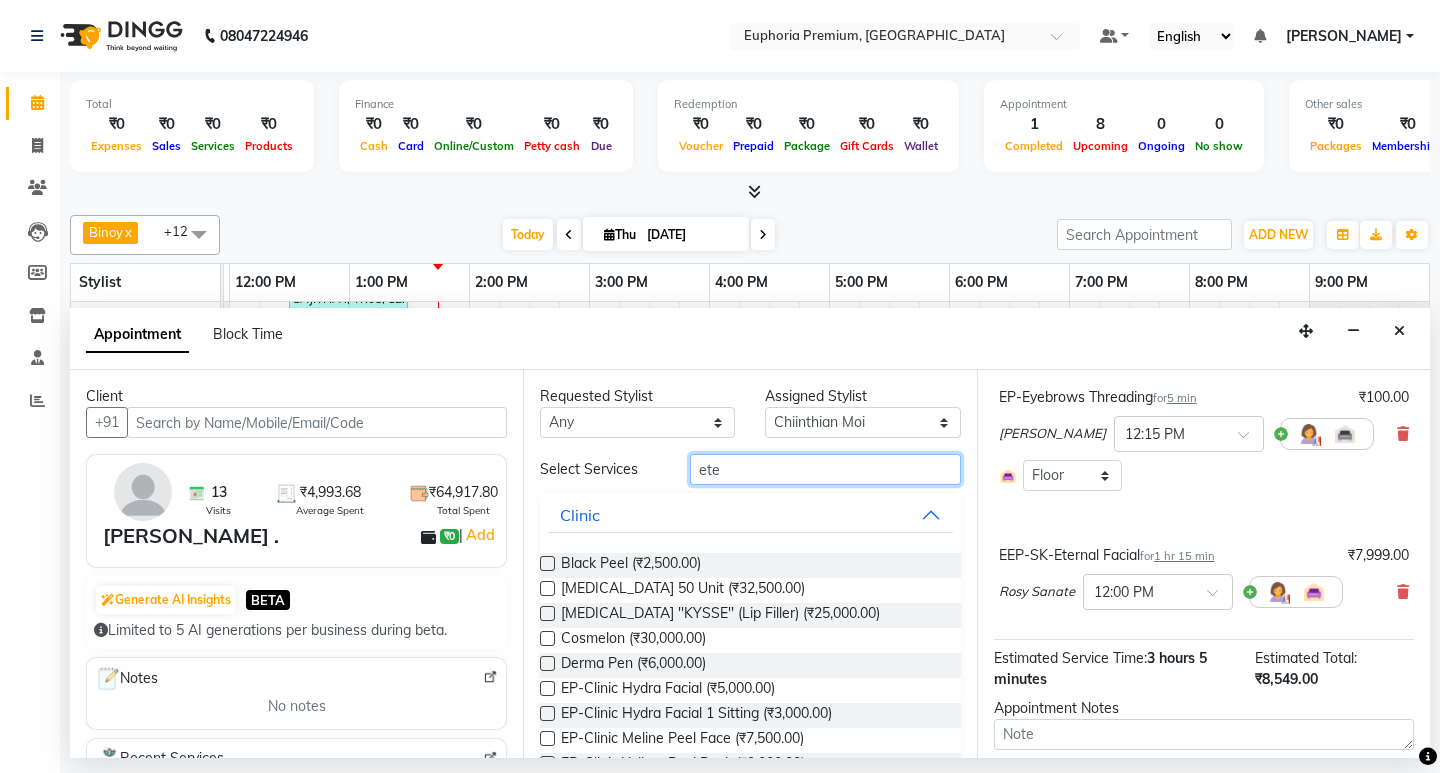 click on "ete" at bounding box center (825, 469) 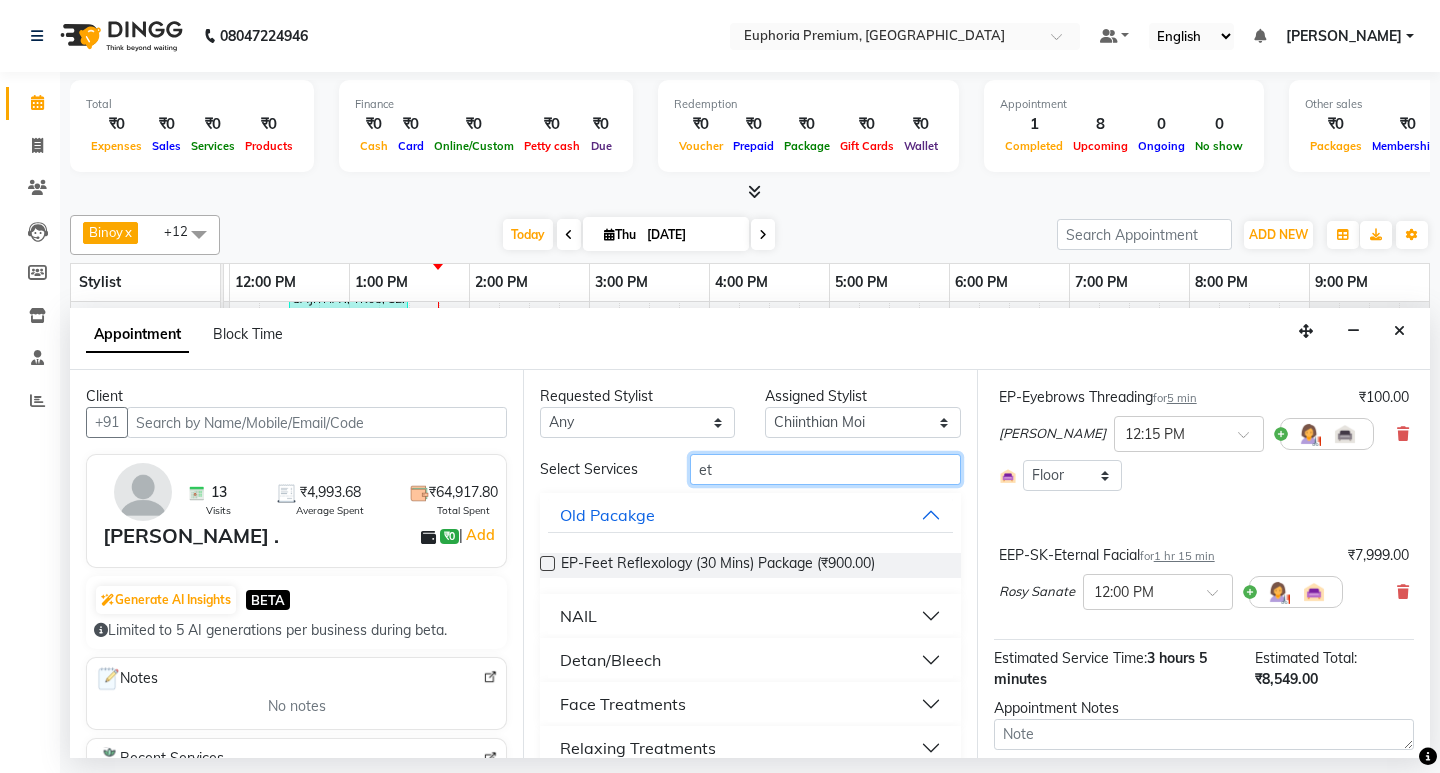 type on "e" 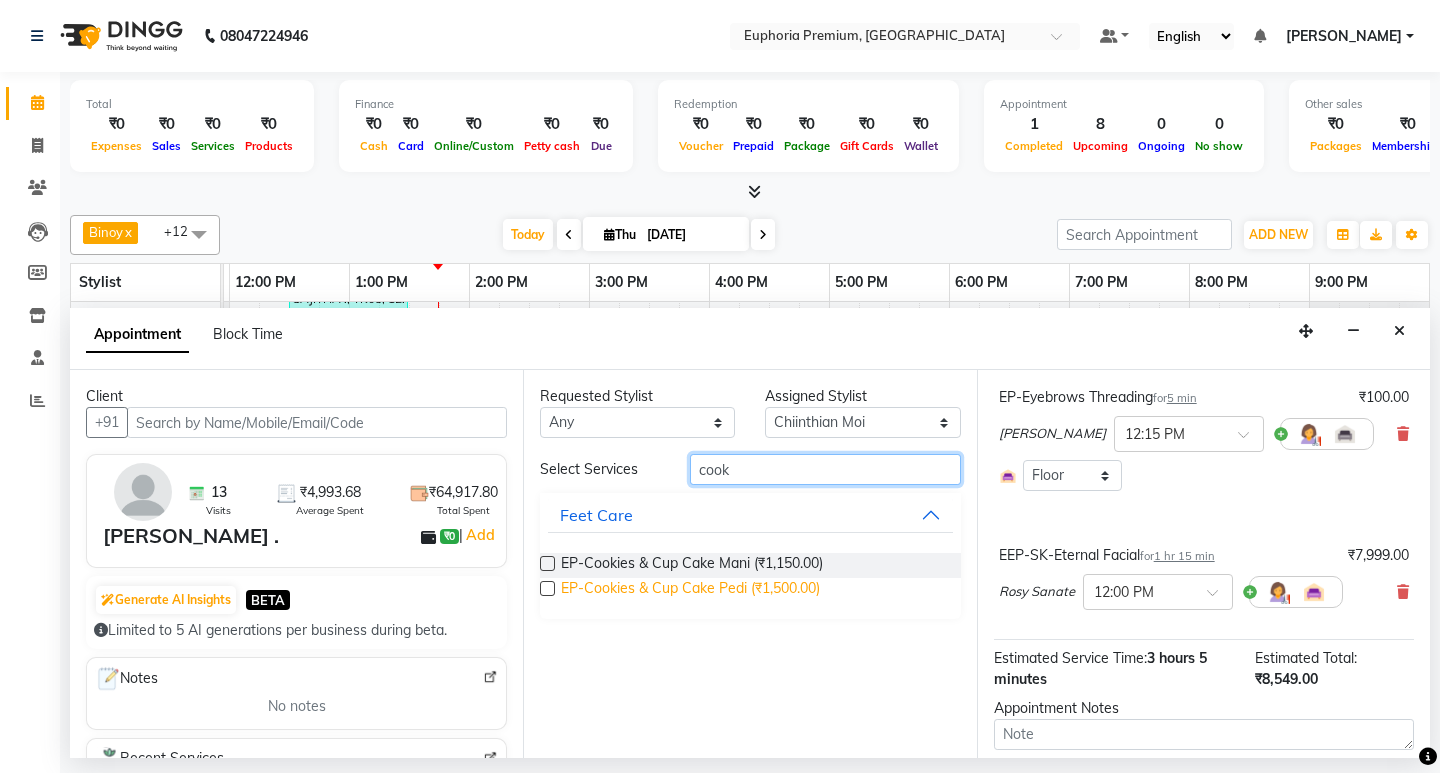 type on "cook" 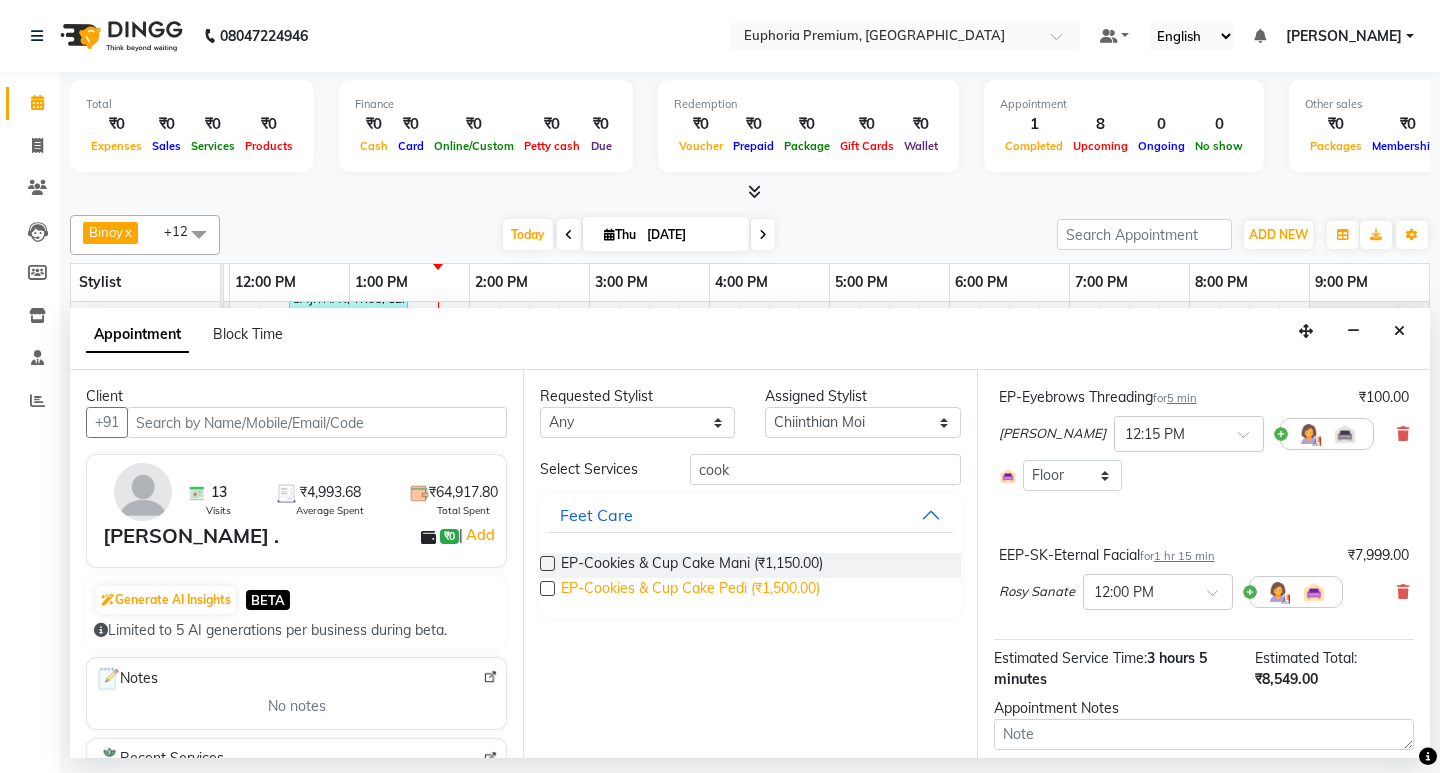 click on "EP-Cookies & Cup Cake Pedi (₹1,500.00)" at bounding box center [690, 590] 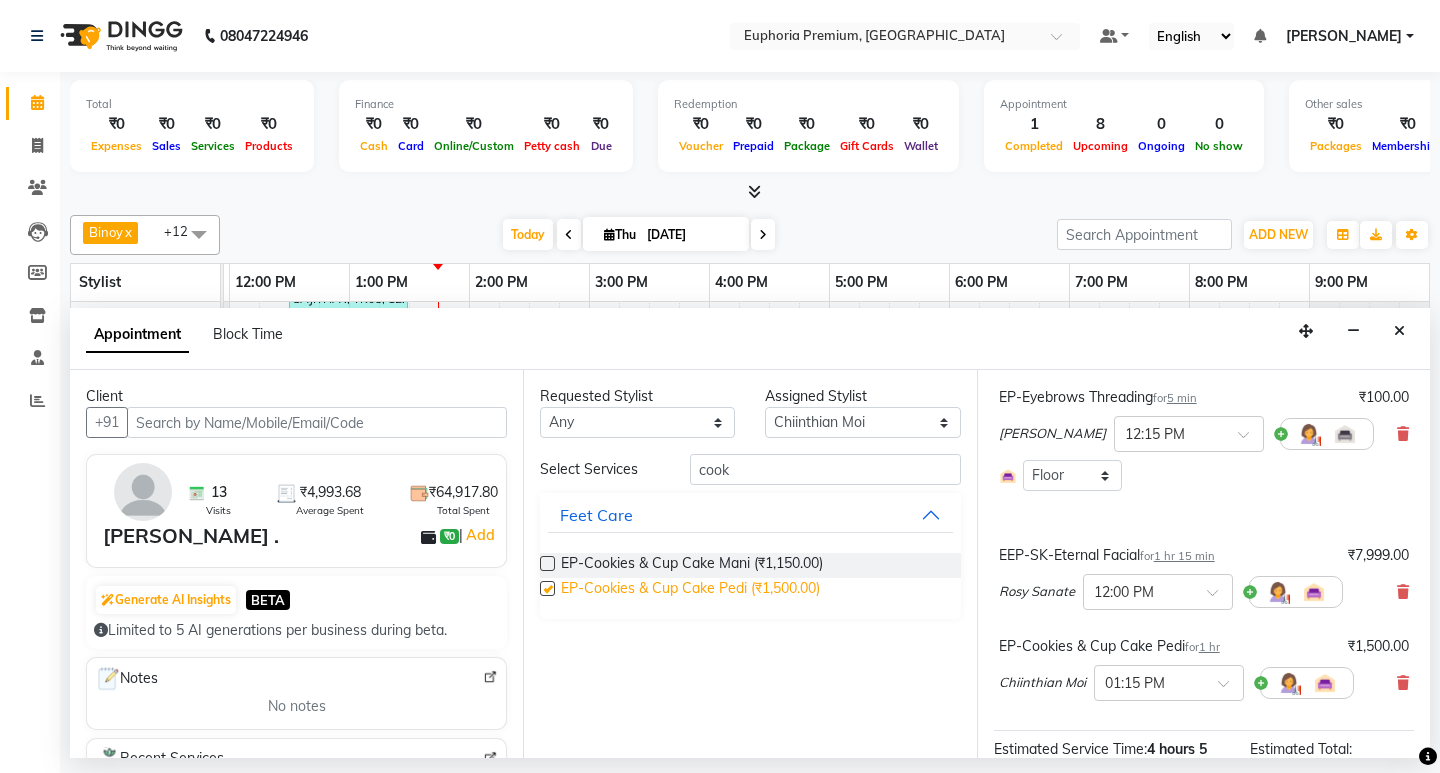 checkbox on "false" 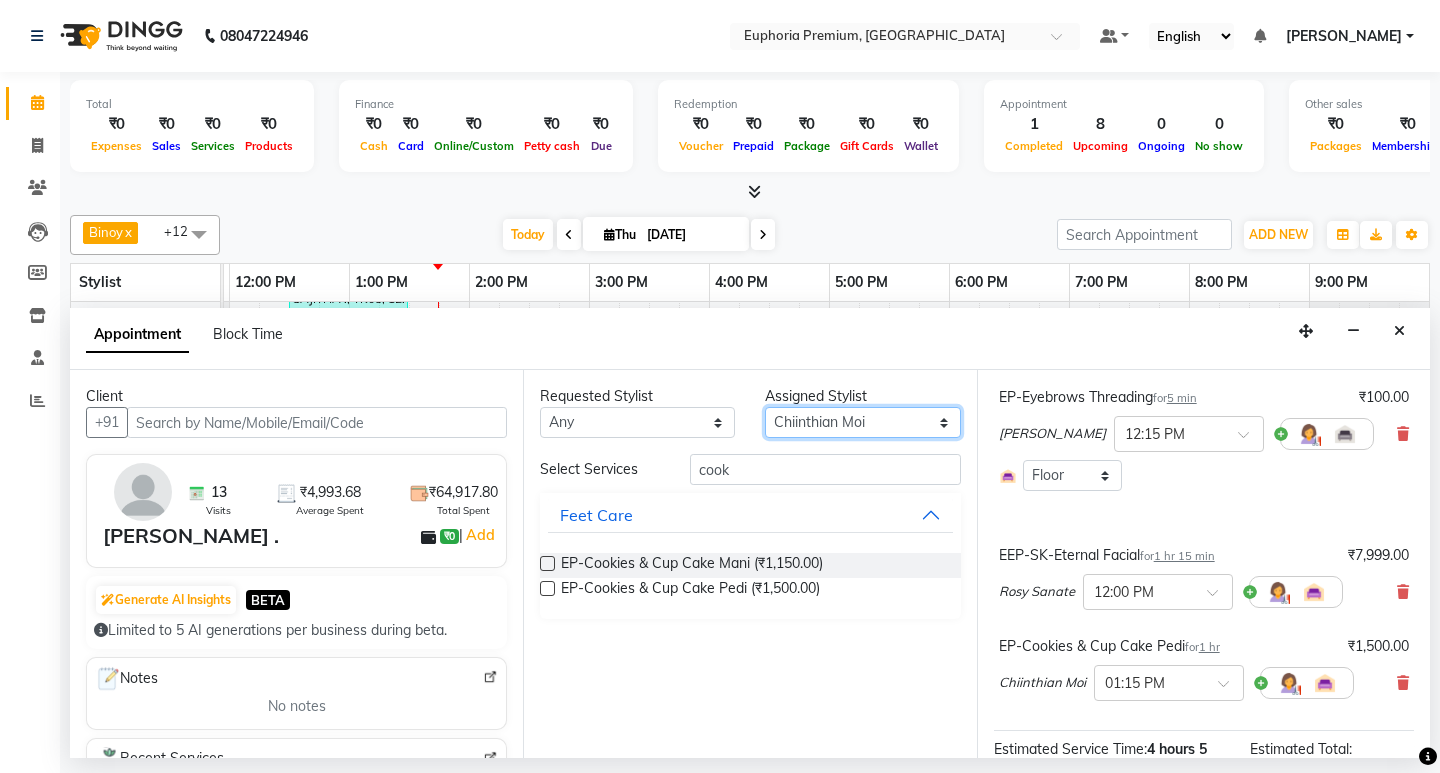 click on "Select Babu V Bharath N [PERSON_NAME] [PERSON_NAME] N  Chiinthian [PERSON_NAME] MOI [PERSON_NAME] . [PERSON_NAME] . [PERSON_NAME] [PERSON_NAME] K [PERSON_NAME] [PERSON_NAME] [MEDICAL_DATA] Pinky . Priya  K Rosy Sanate [PERSON_NAME] [PERSON_NAME] Shishi L [PERSON_NAME] M [PERSON_NAME]" at bounding box center [862, 422] 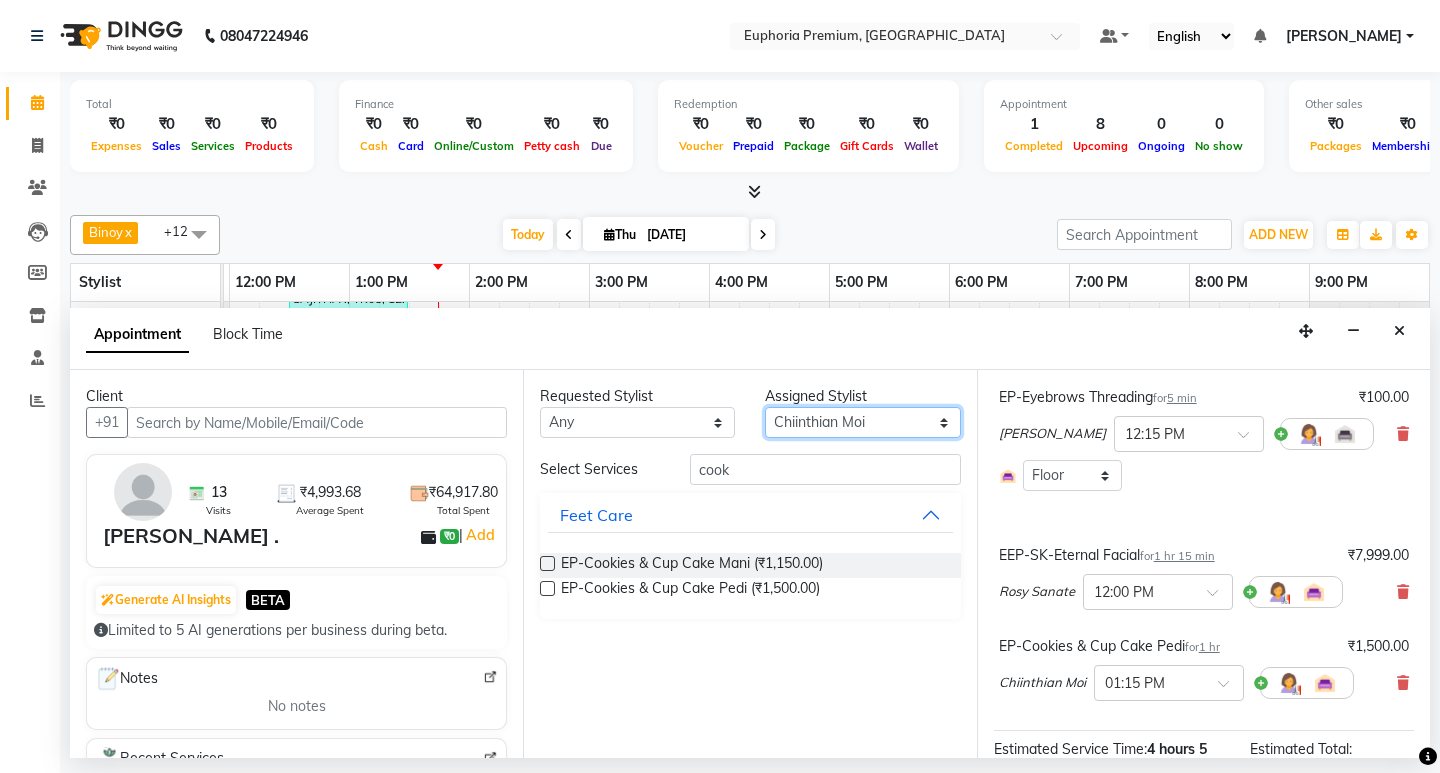 select on "71634" 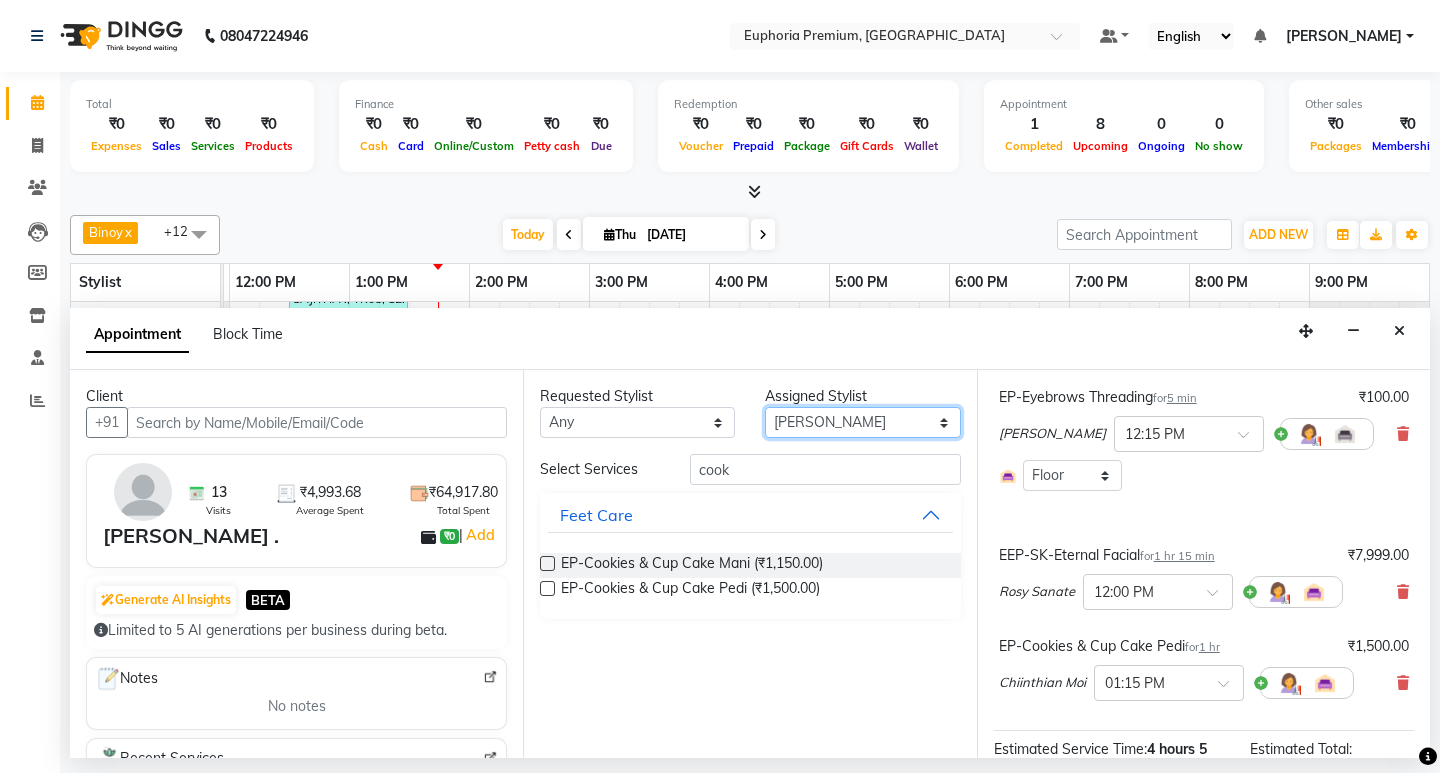 click on "Select Babu V Bharath N [PERSON_NAME] [PERSON_NAME] N  Chiinthian [PERSON_NAME] MOI [PERSON_NAME] . [PERSON_NAME] . [PERSON_NAME] [PERSON_NAME] K [PERSON_NAME] [PERSON_NAME] [MEDICAL_DATA] Pinky . Priya  K Rosy Sanate [PERSON_NAME] [PERSON_NAME] Shishi L [PERSON_NAME] M [PERSON_NAME]" at bounding box center (862, 422) 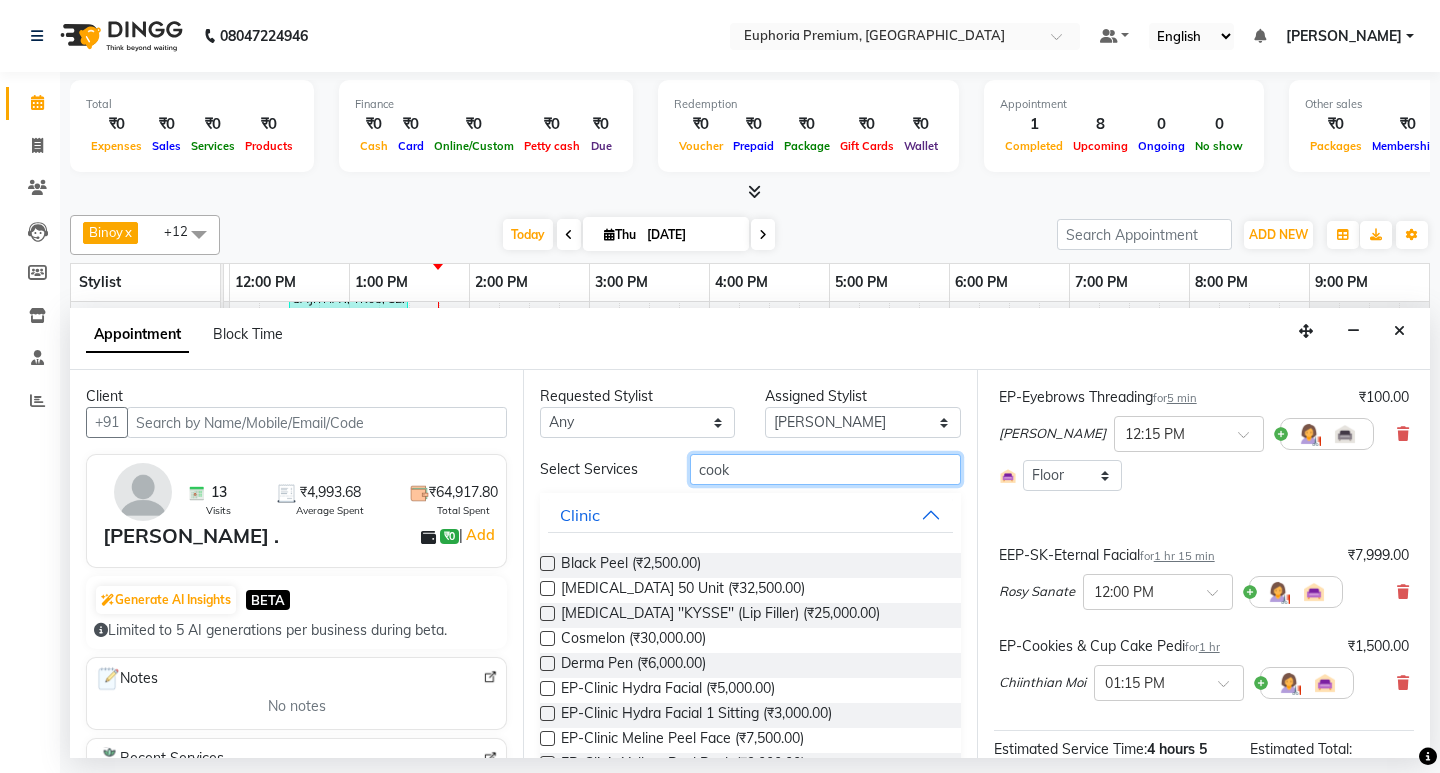 click on "cook" at bounding box center (825, 469) 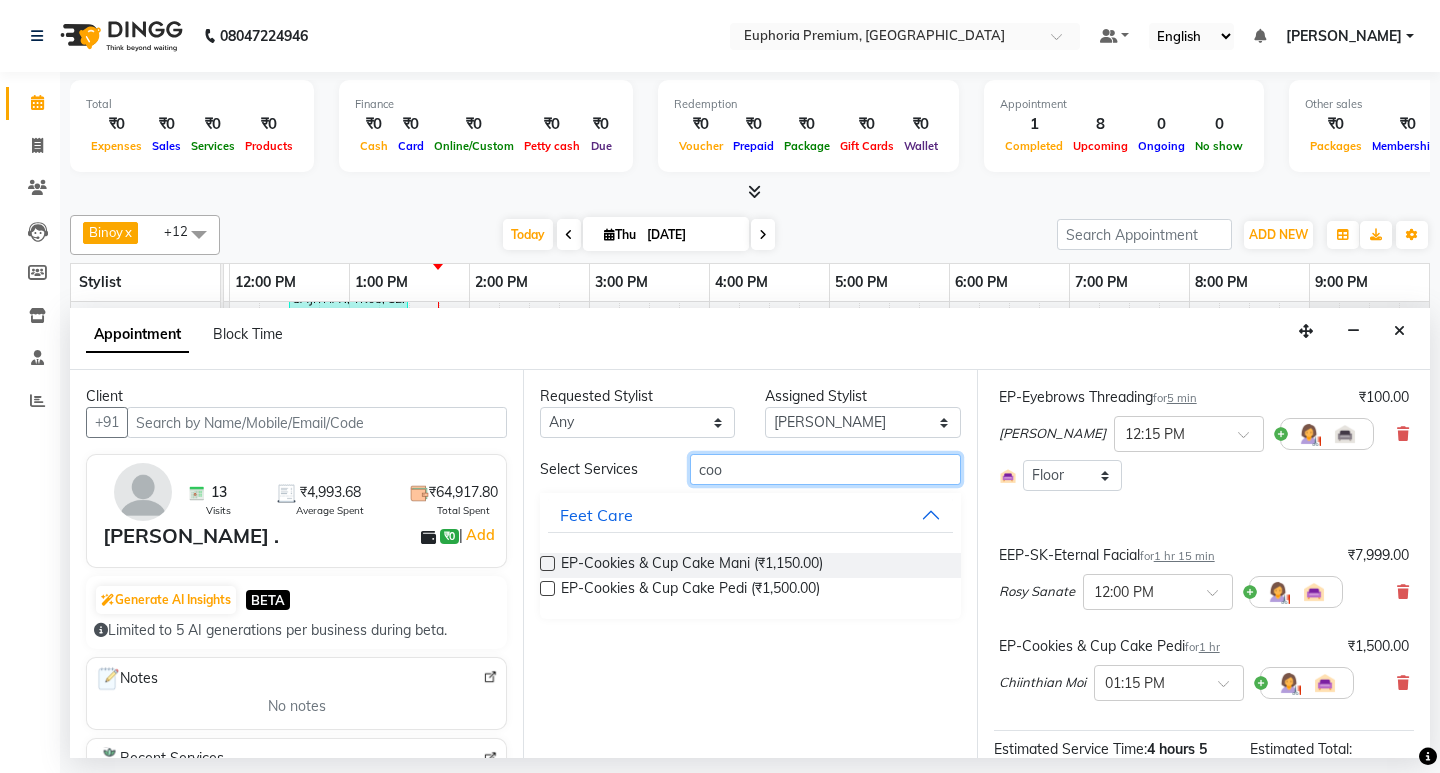 type on "cook" 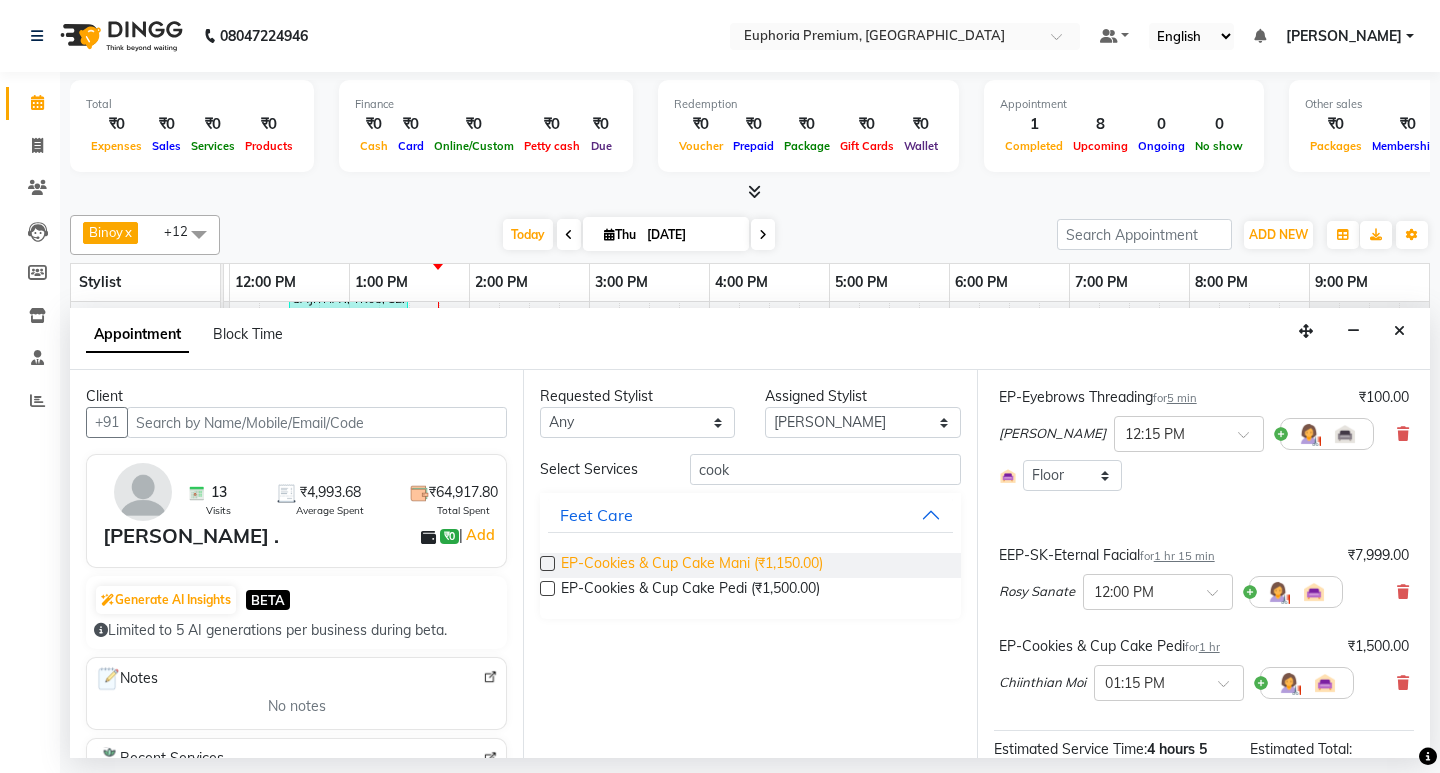 click on "EP-Cookies & Cup Cake Mani (₹1,150.00)" at bounding box center (692, 565) 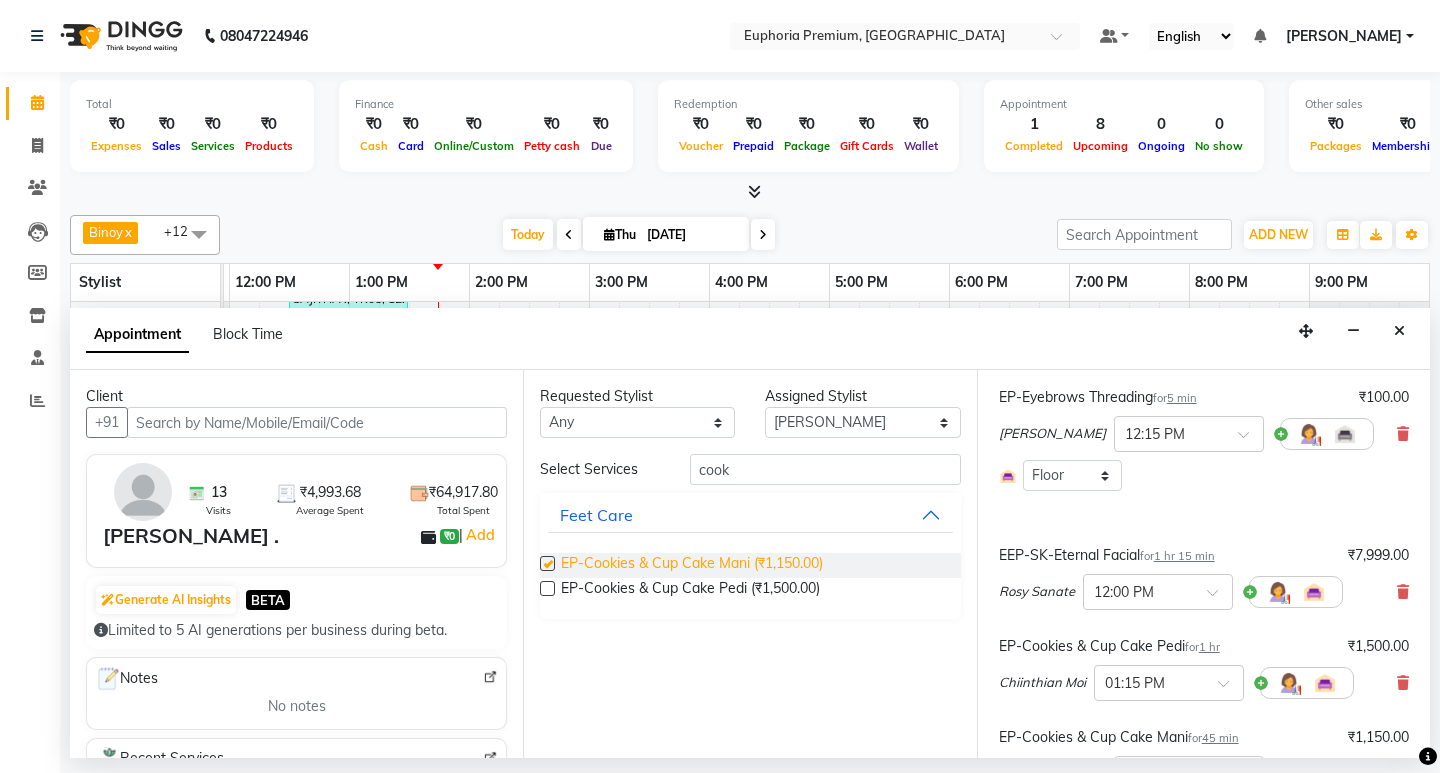 checkbox on "false" 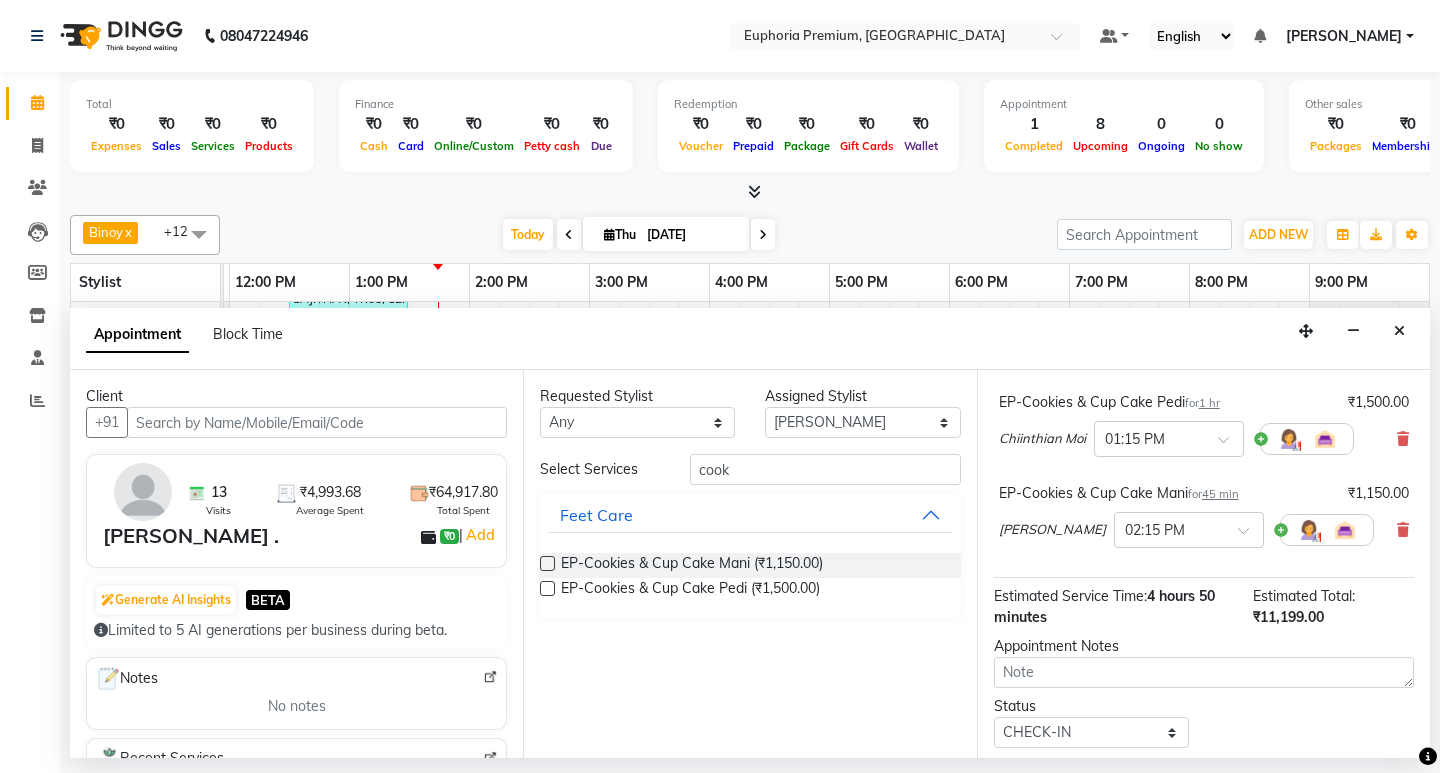 scroll, scrollTop: 600, scrollLeft: 0, axis: vertical 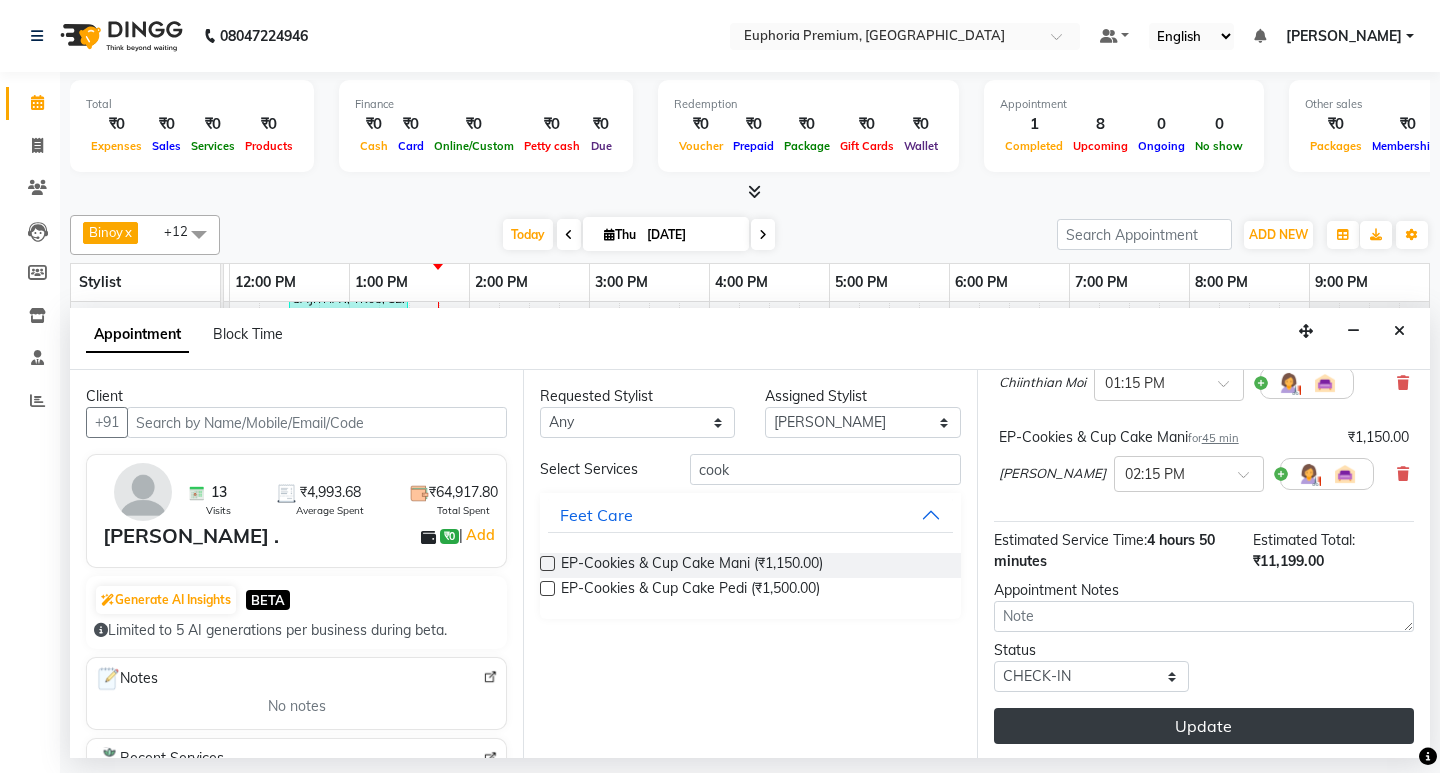 click on "Update" at bounding box center (1204, 726) 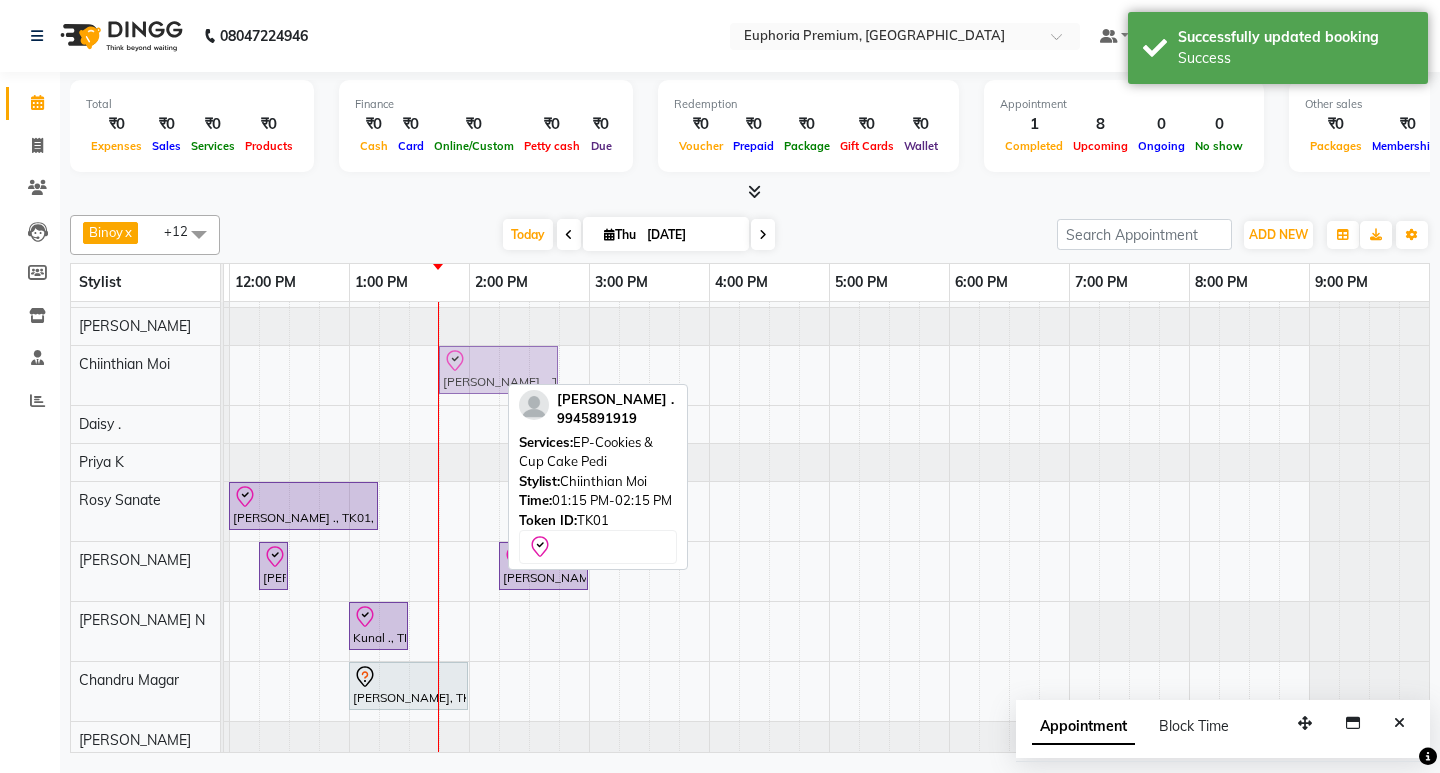 drag, startPoint x: 419, startPoint y: 373, endPoint x: 485, endPoint y: 375, distance: 66.0303 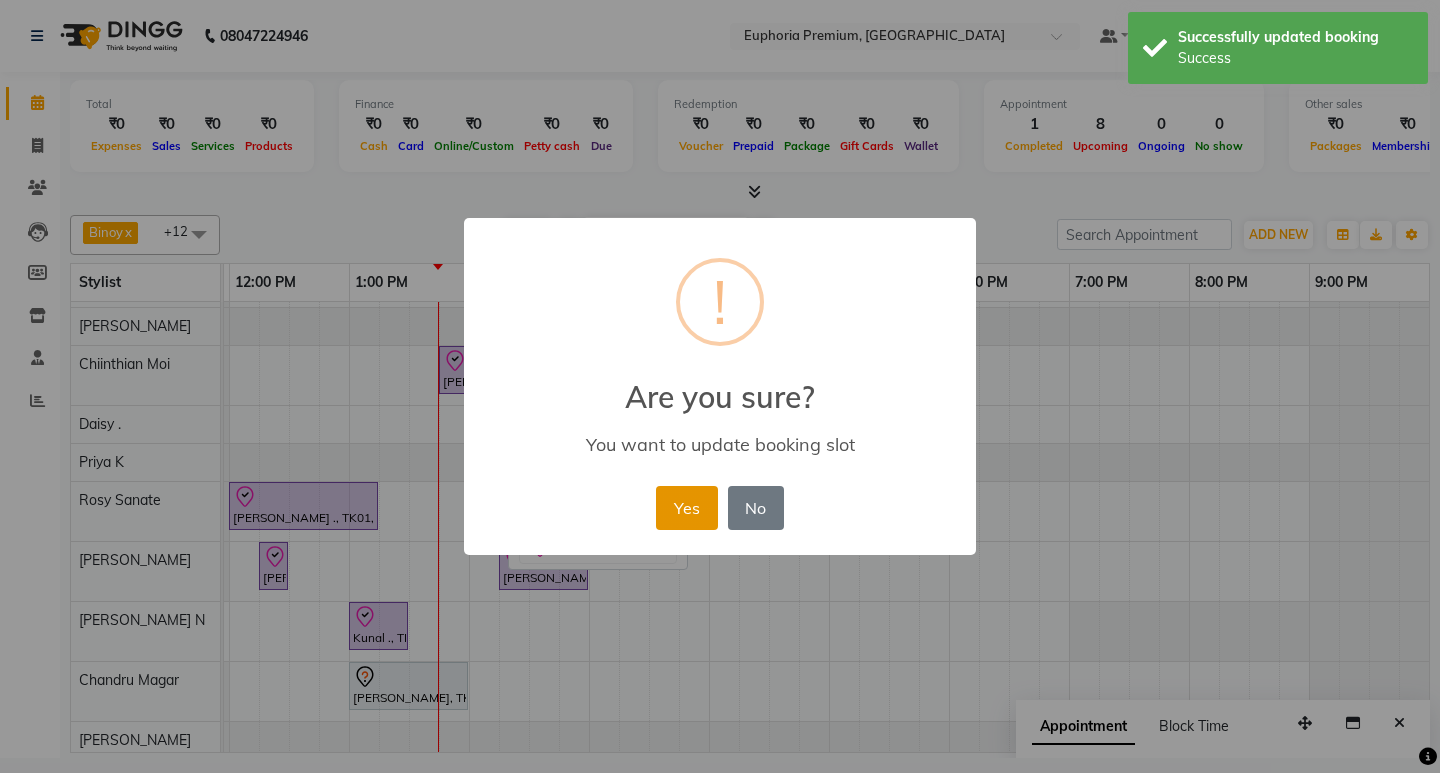 click on "Yes" at bounding box center [686, 508] 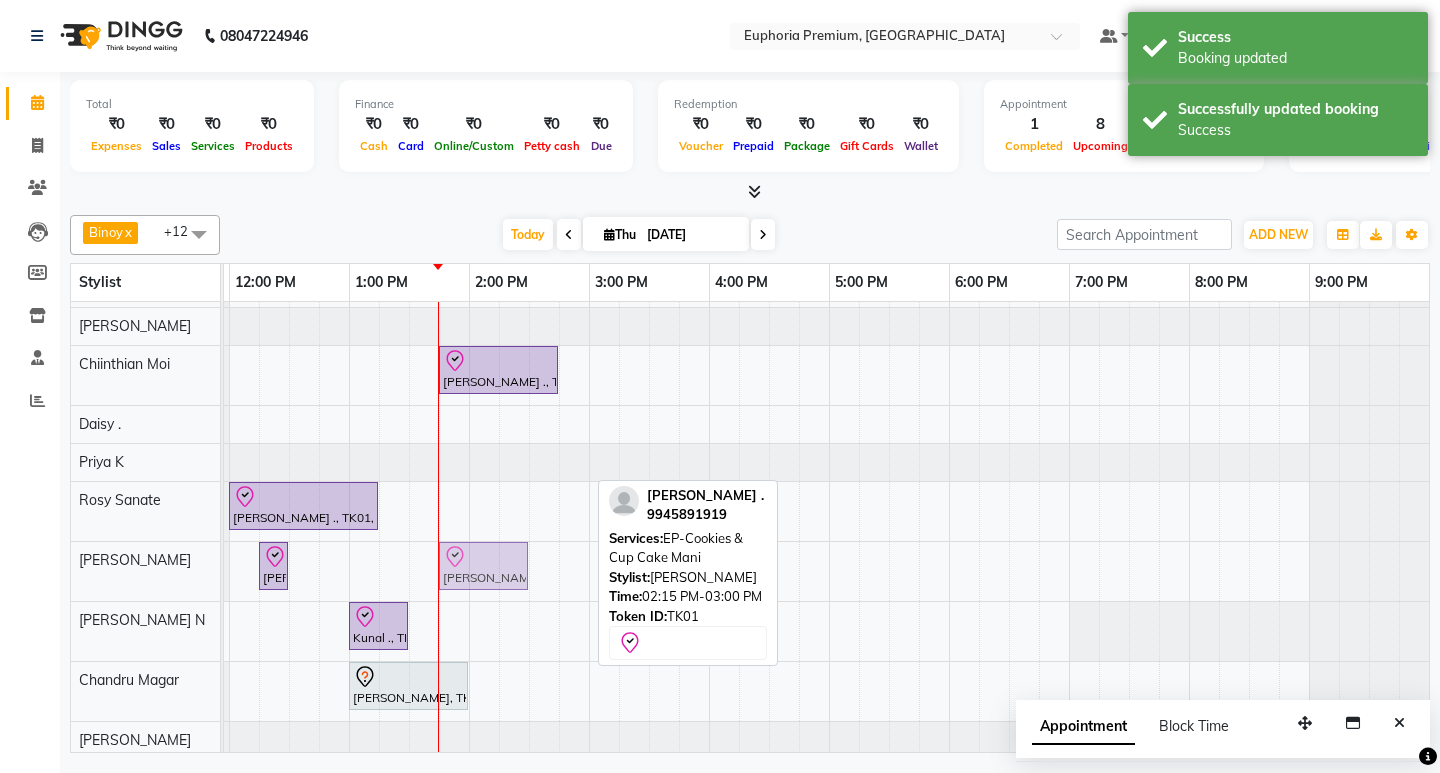 drag, startPoint x: 523, startPoint y: 570, endPoint x: 469, endPoint y: 570, distance: 54 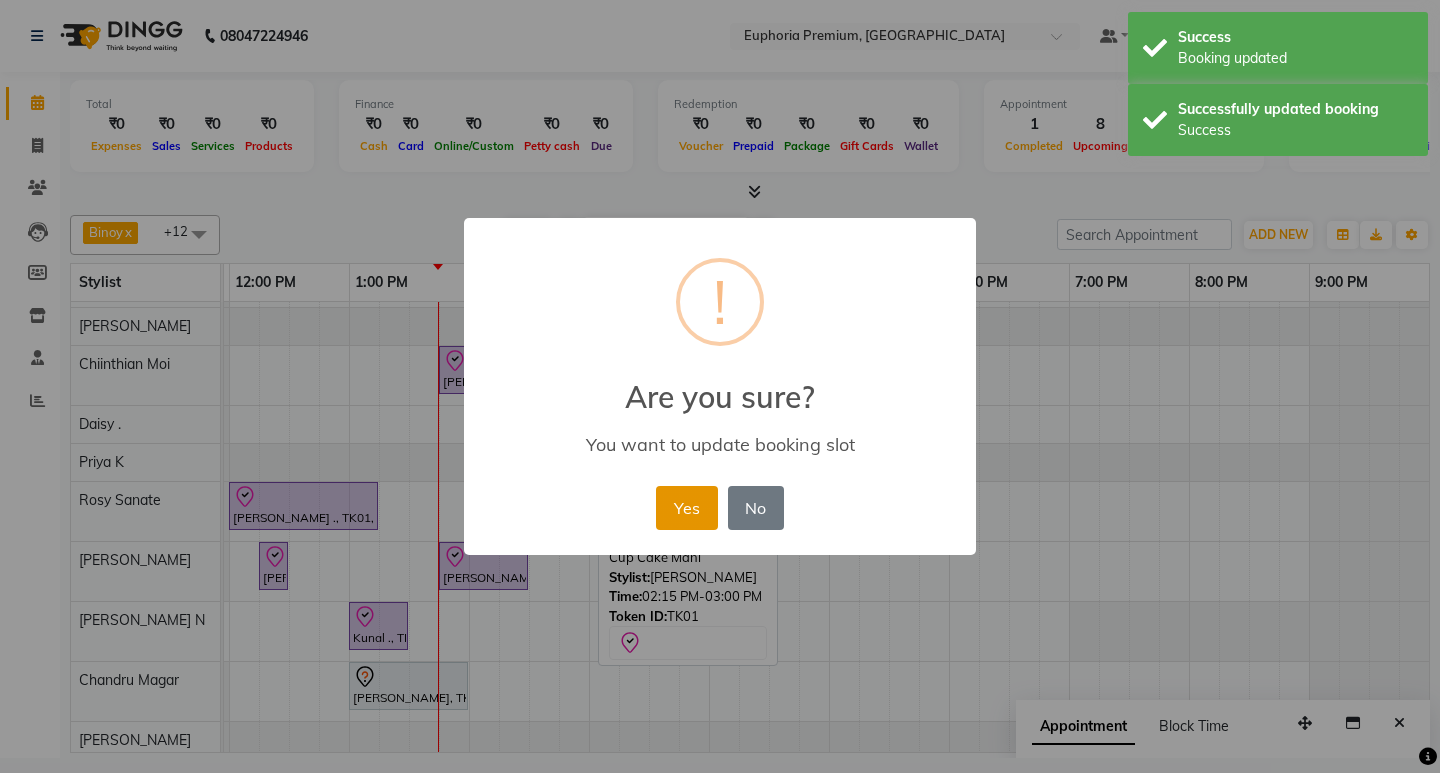 click on "Yes" at bounding box center [686, 508] 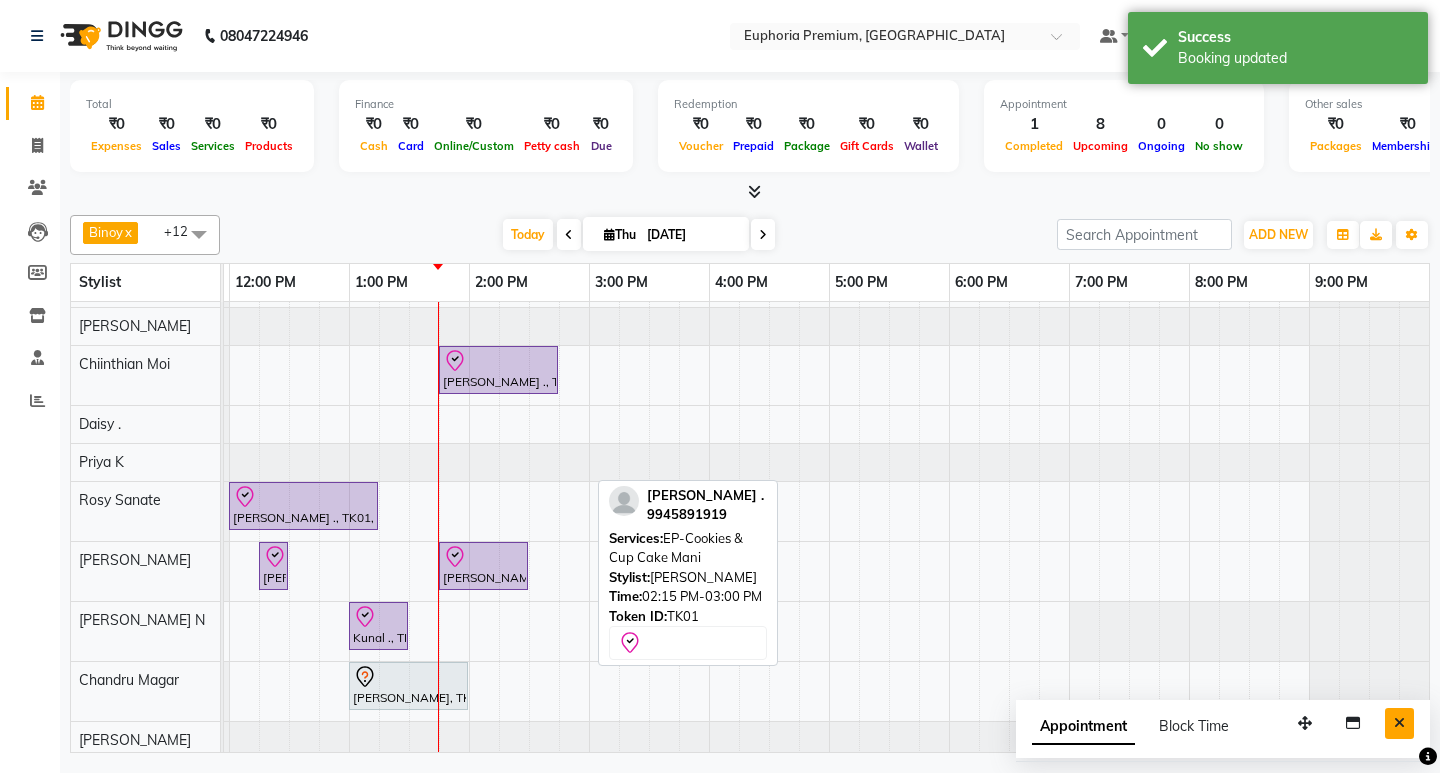 click at bounding box center [1399, 723] 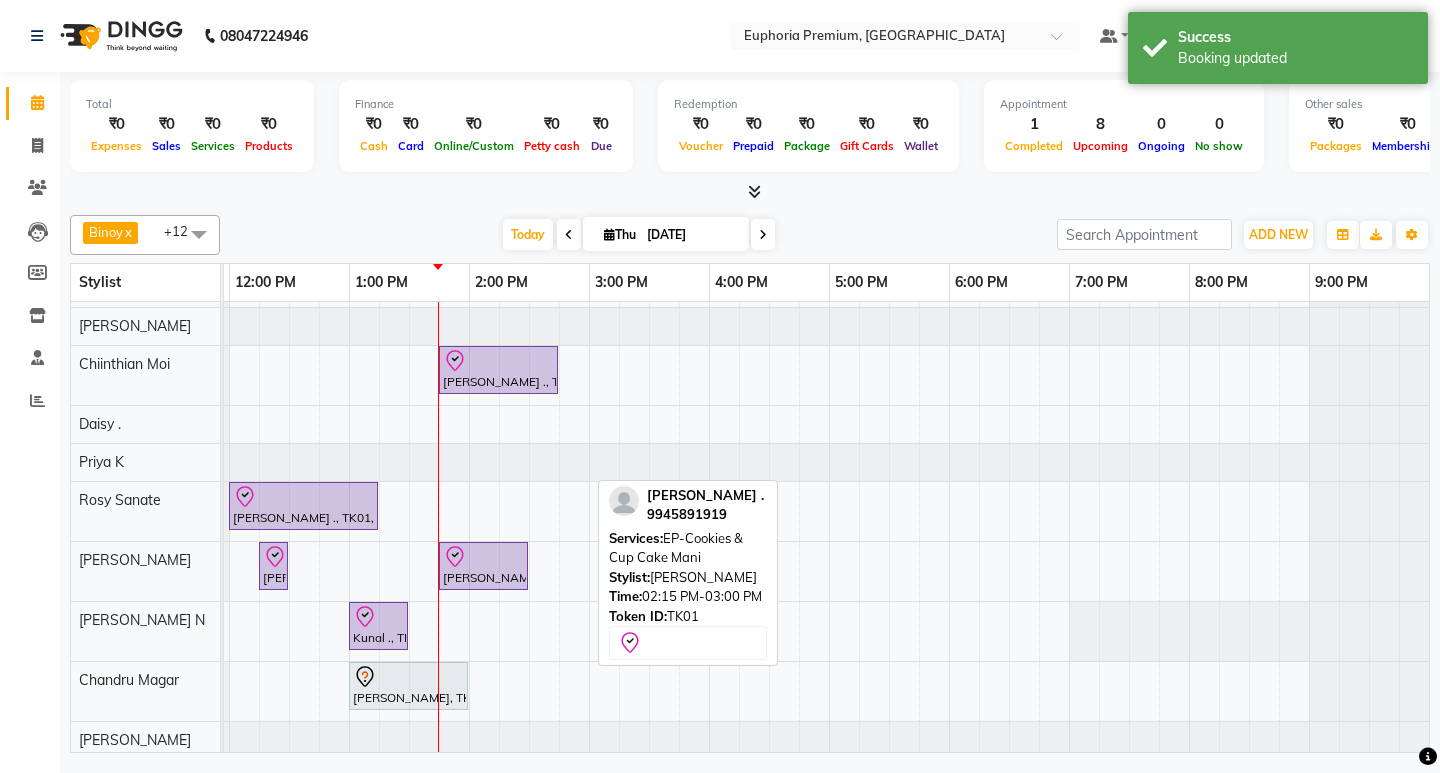 scroll, scrollTop: 186, scrollLeft: 356, axis: both 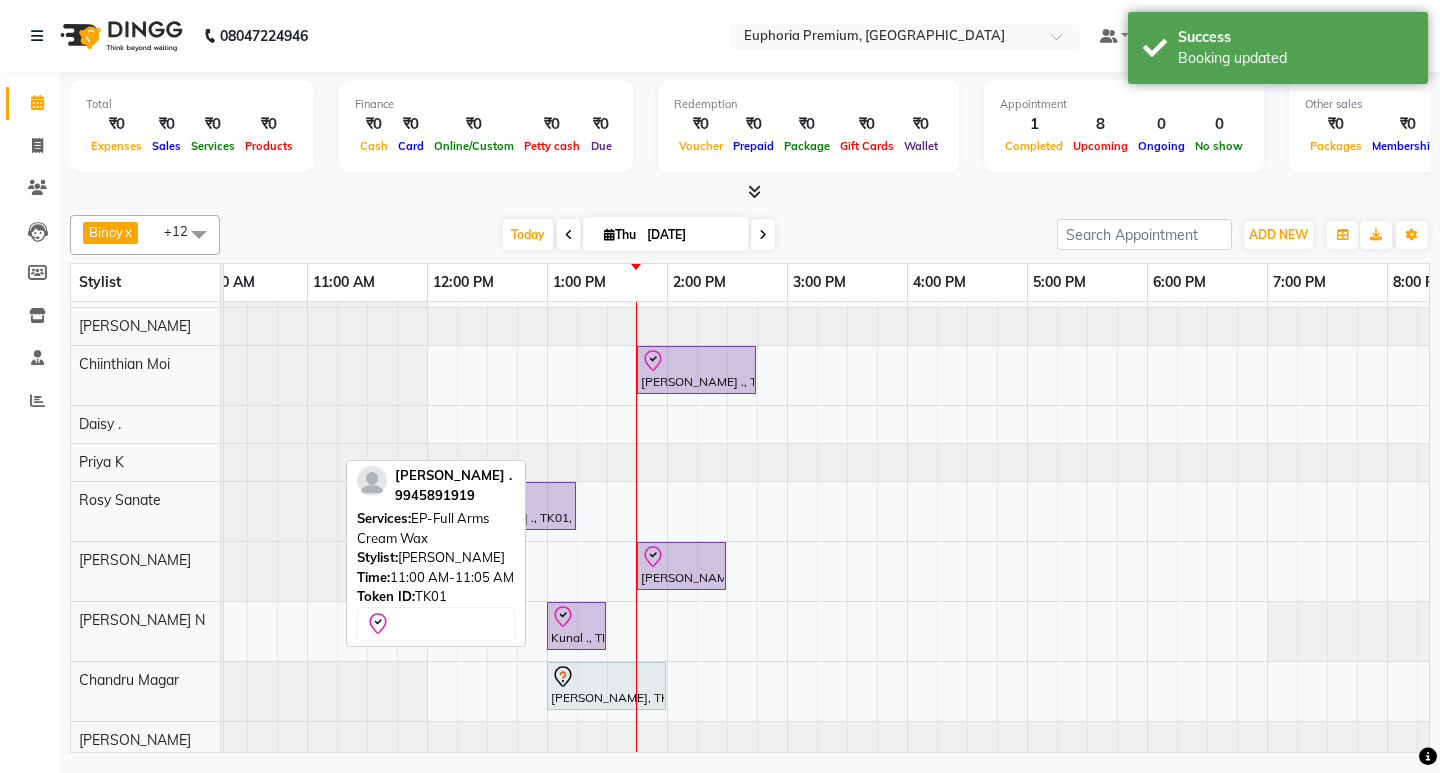 drag, startPoint x: 317, startPoint y: 568, endPoint x: 513, endPoint y: 566, distance: 196.01021 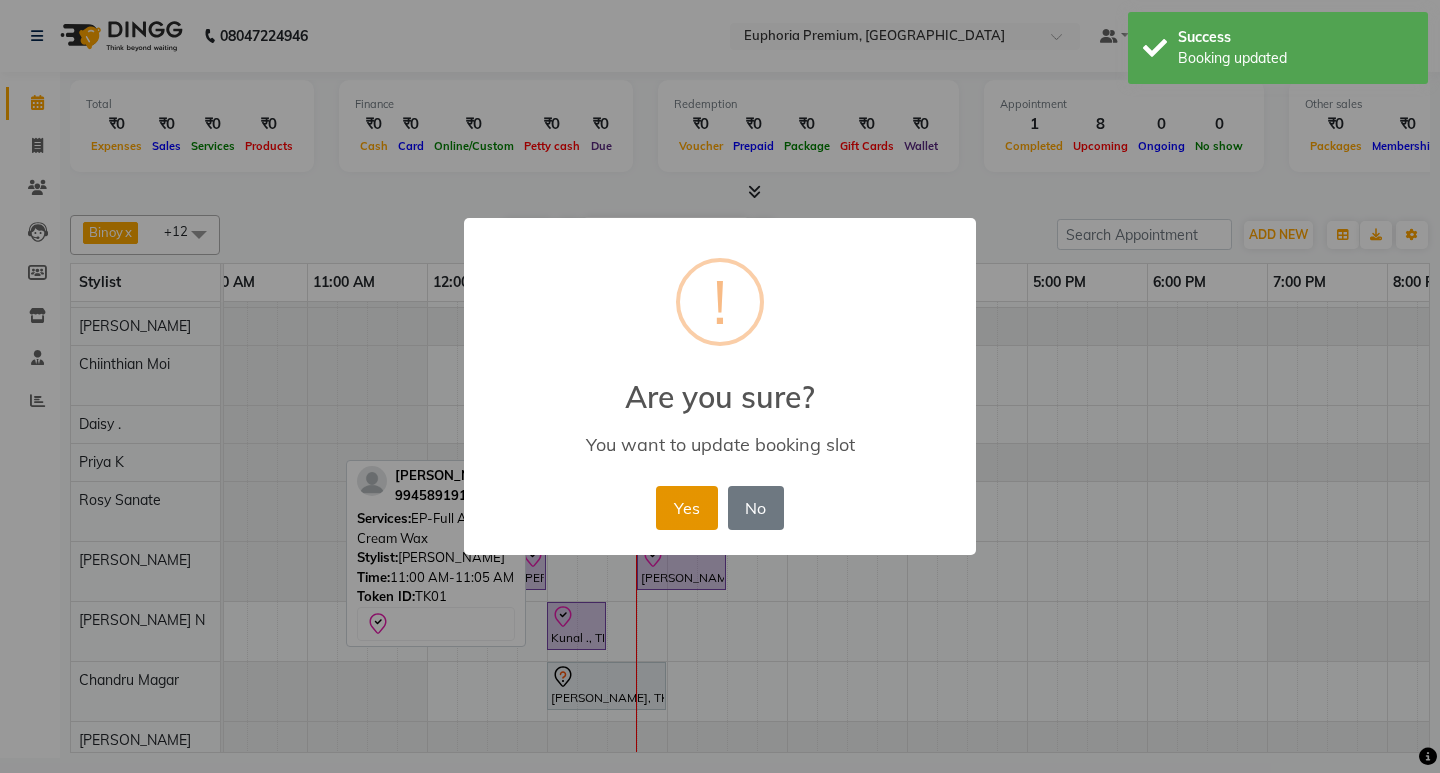 click on "Yes" at bounding box center (686, 508) 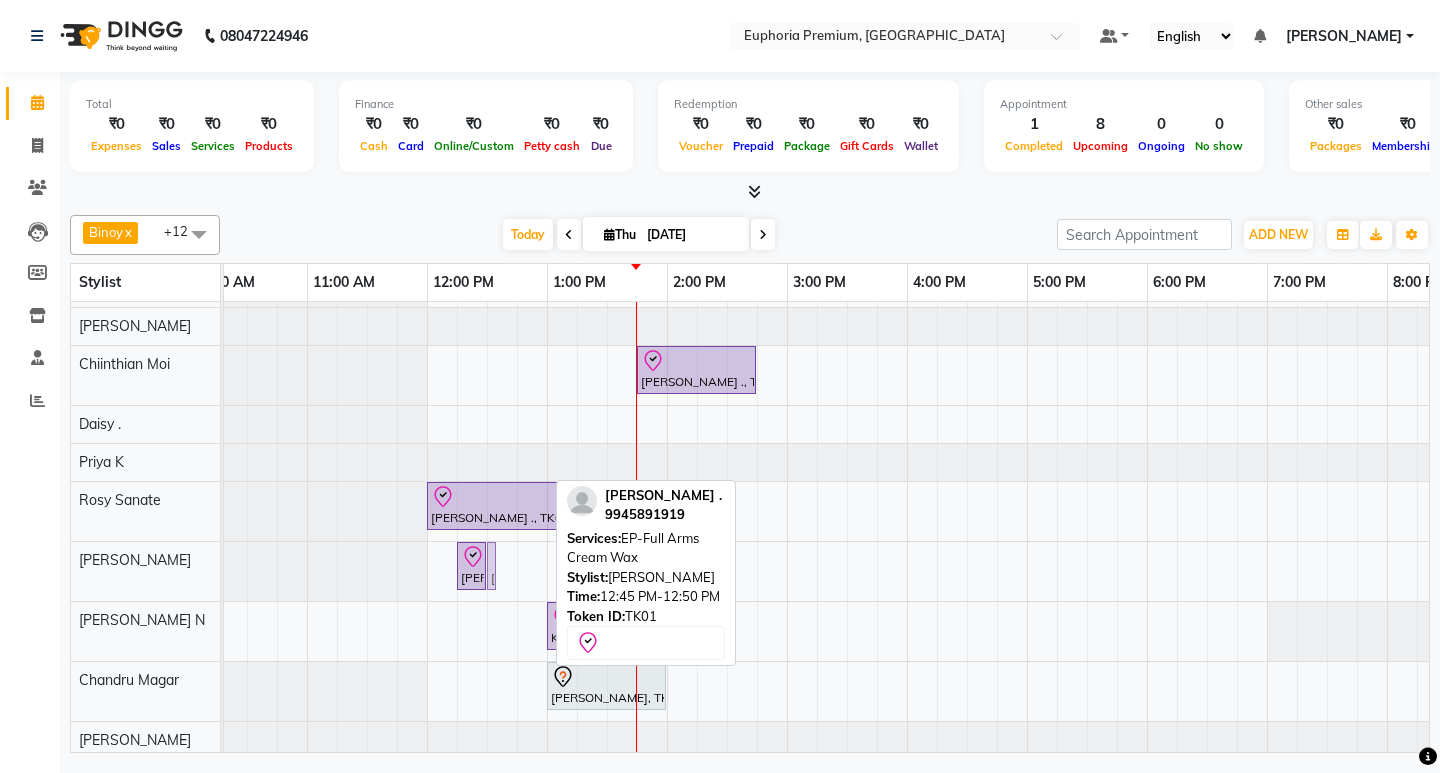 drag, startPoint x: 535, startPoint y: 560, endPoint x: 499, endPoint y: 567, distance: 36.67424 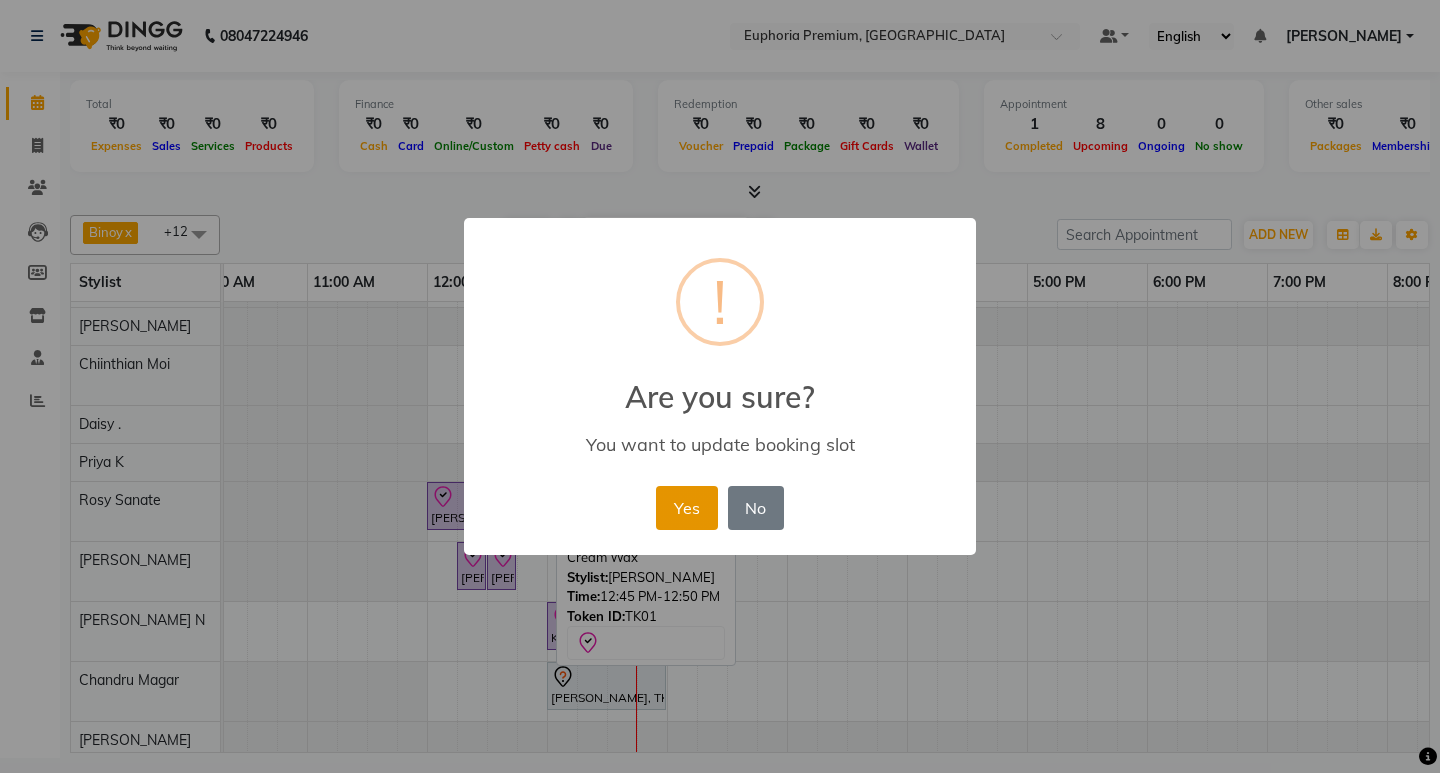click on "Yes" at bounding box center (686, 508) 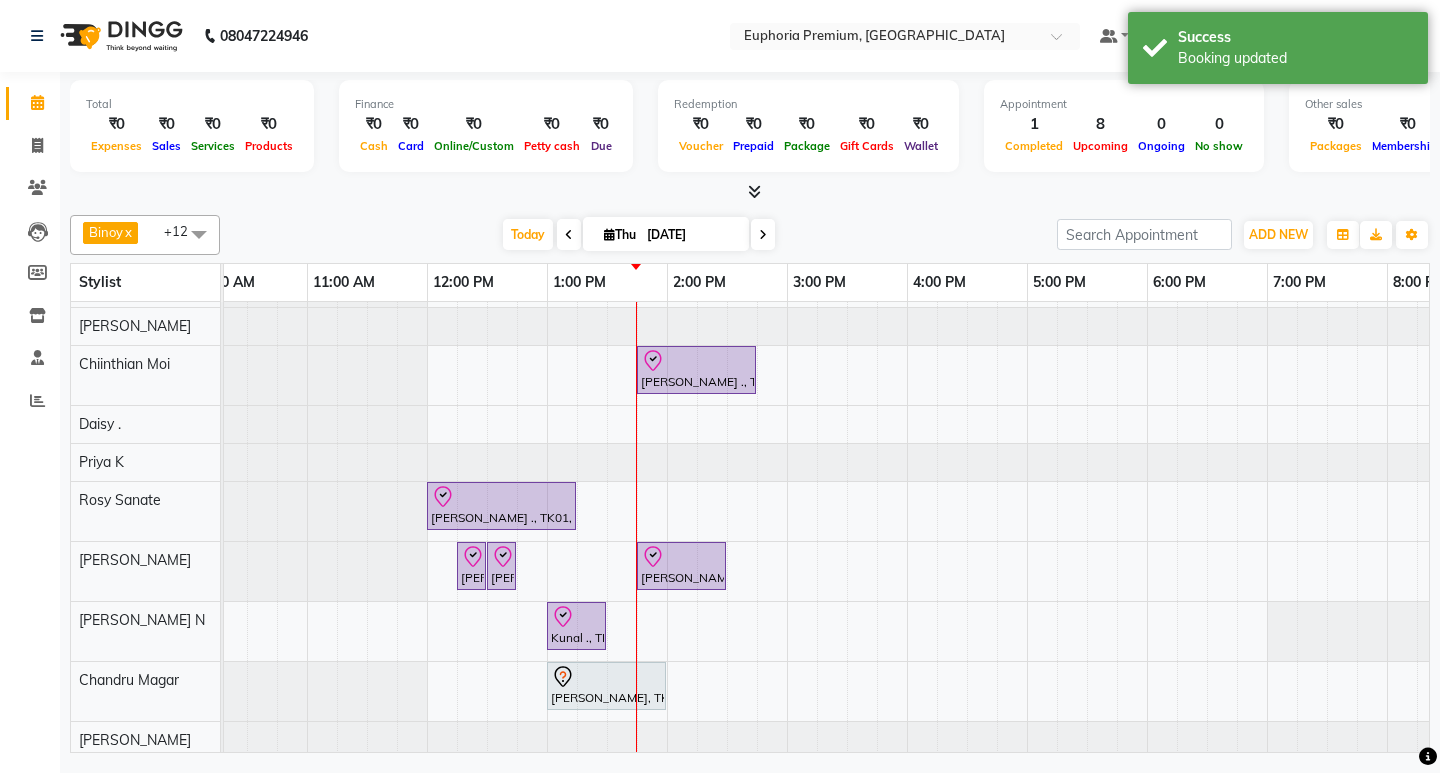 scroll, scrollTop: 201, scrollLeft: 277, axis: both 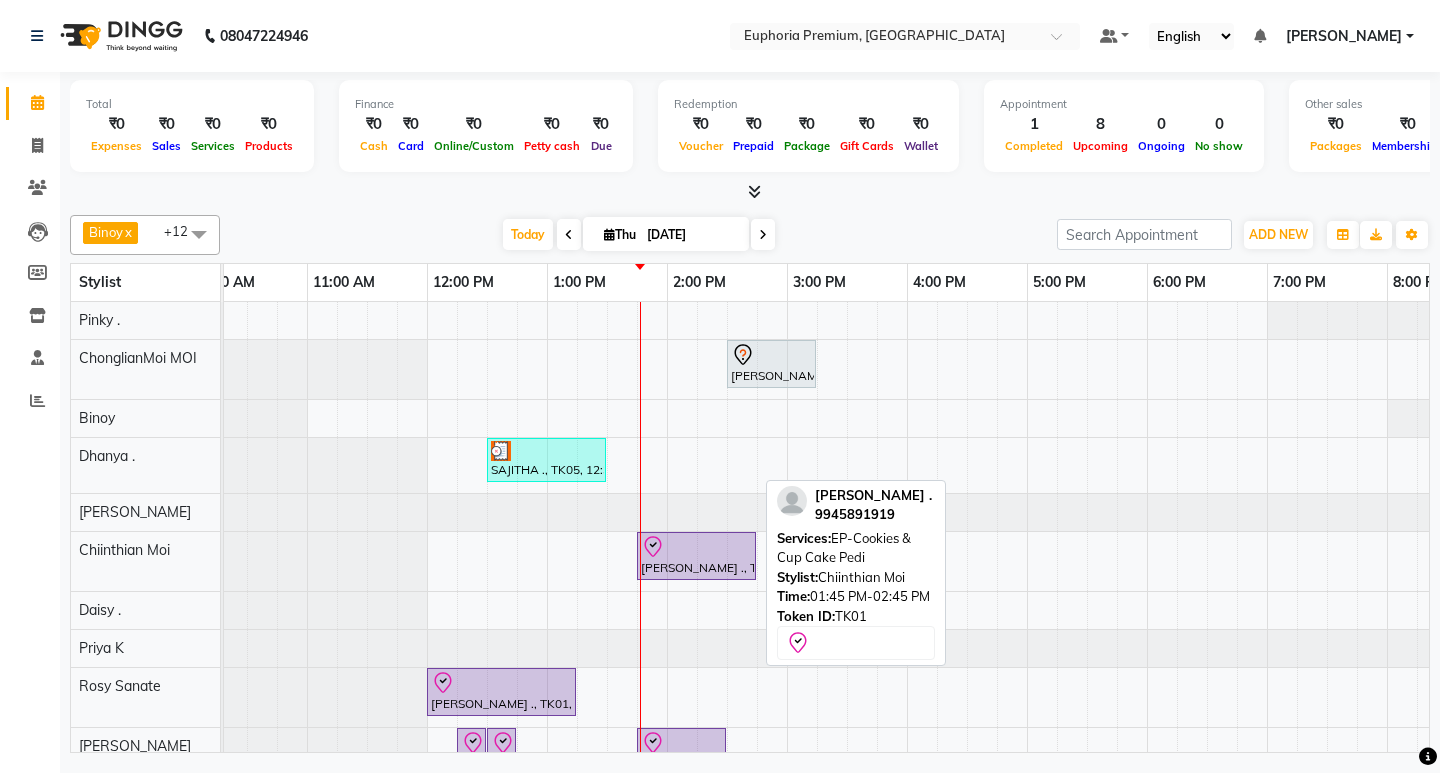 click on "[PERSON_NAME] ., TK01, 01:45 PM-02:45 PM, EP-Cookies & Cup Cake Pedi" at bounding box center [696, 556] 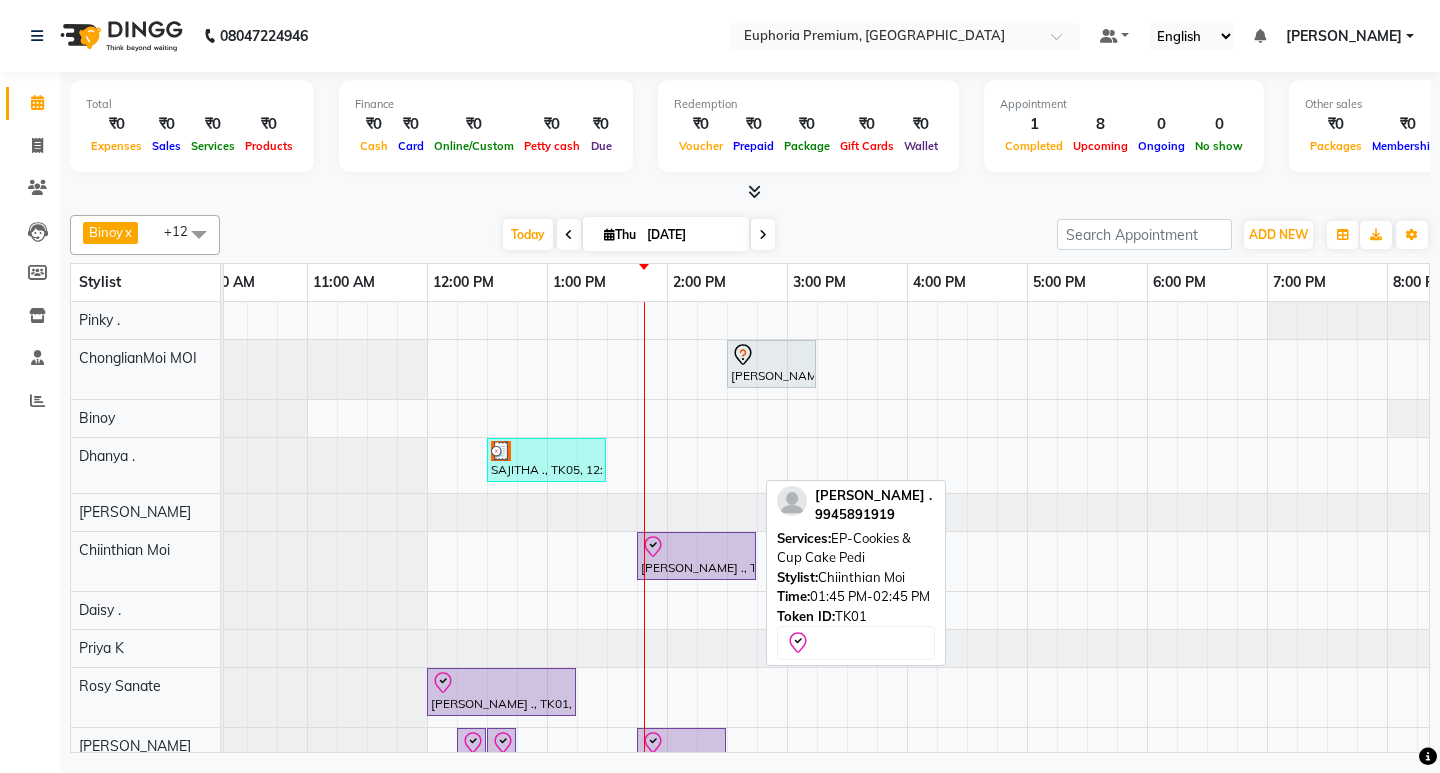 click on "[PERSON_NAME] ., TK01, 01:45 PM-02:45 PM, EP-Cookies & Cup Cake Pedi" at bounding box center (696, 556) 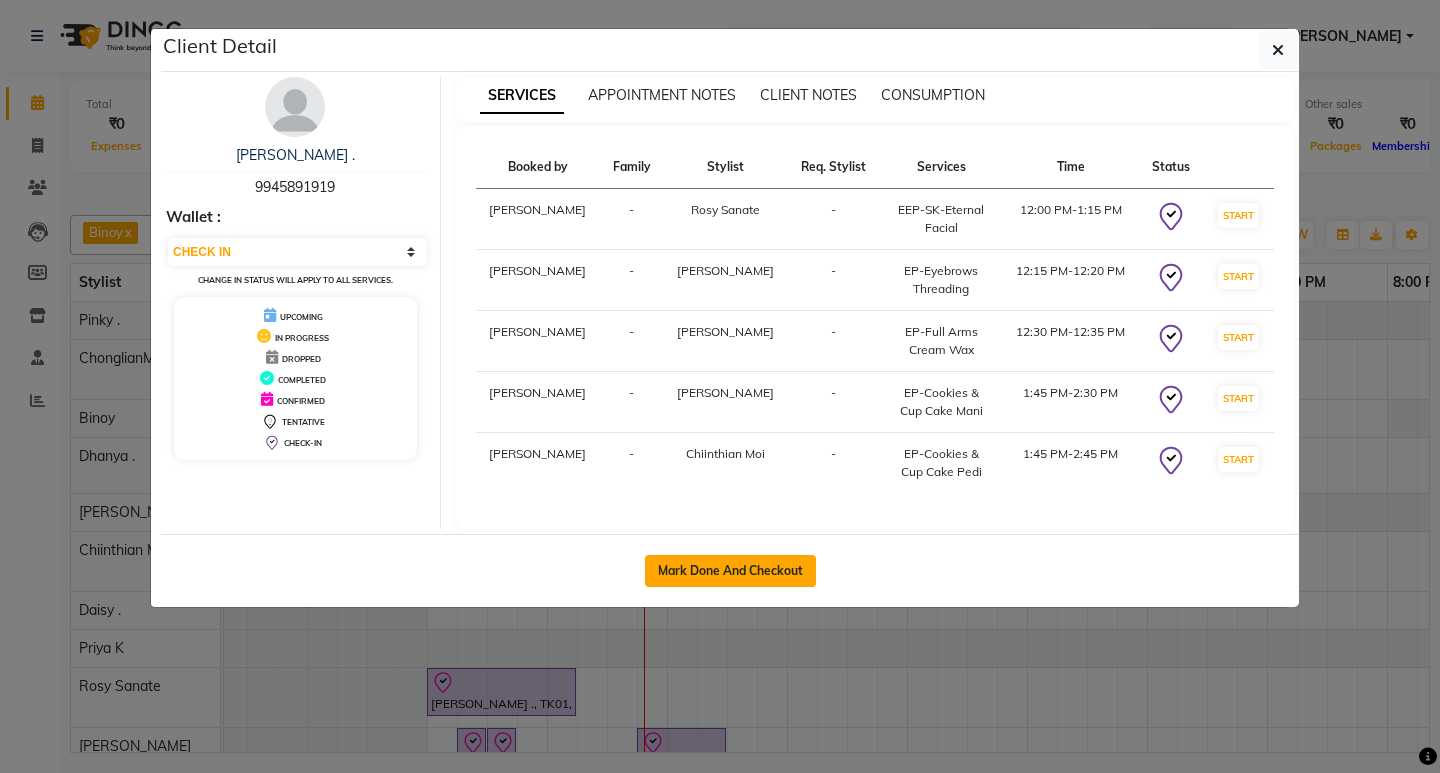 click on "Mark Done And Checkout" 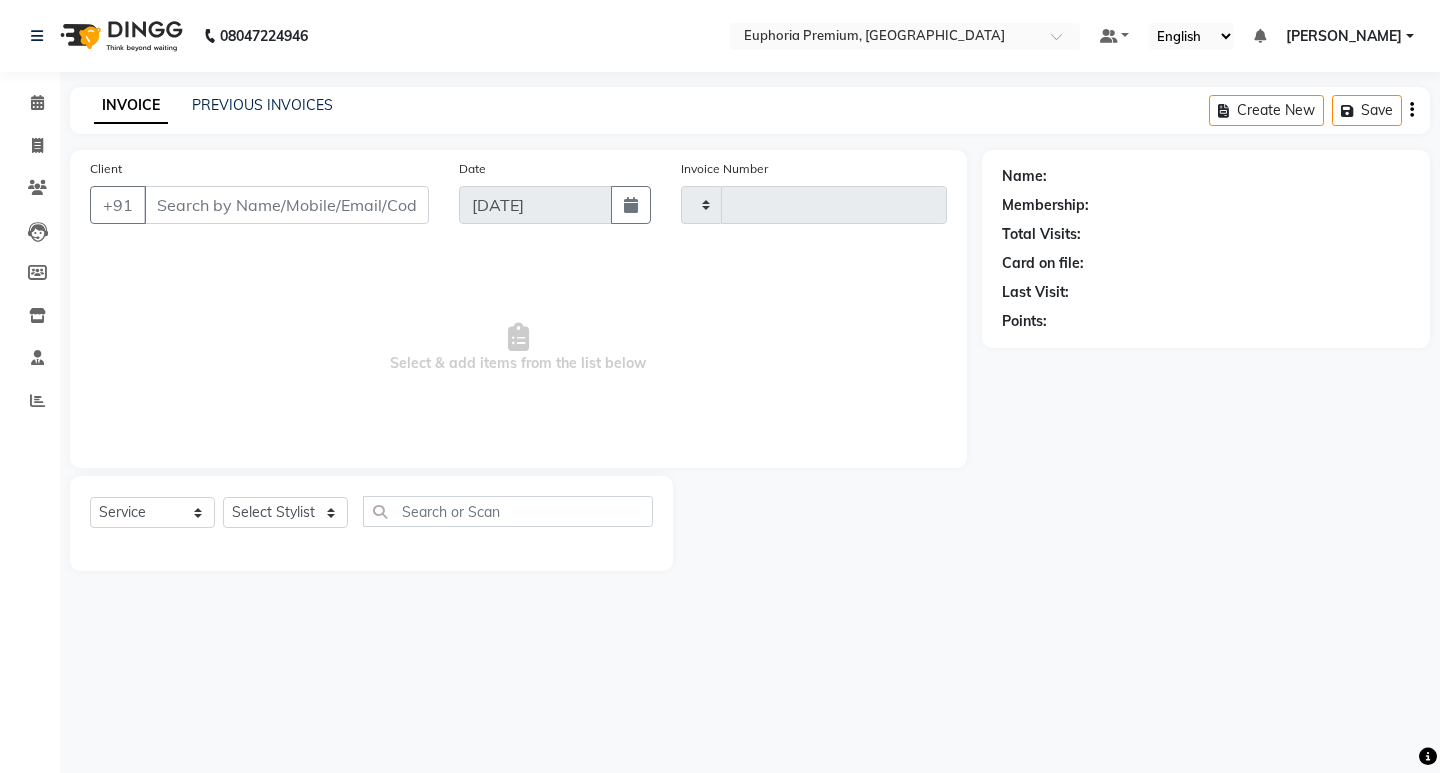 type on "1650" 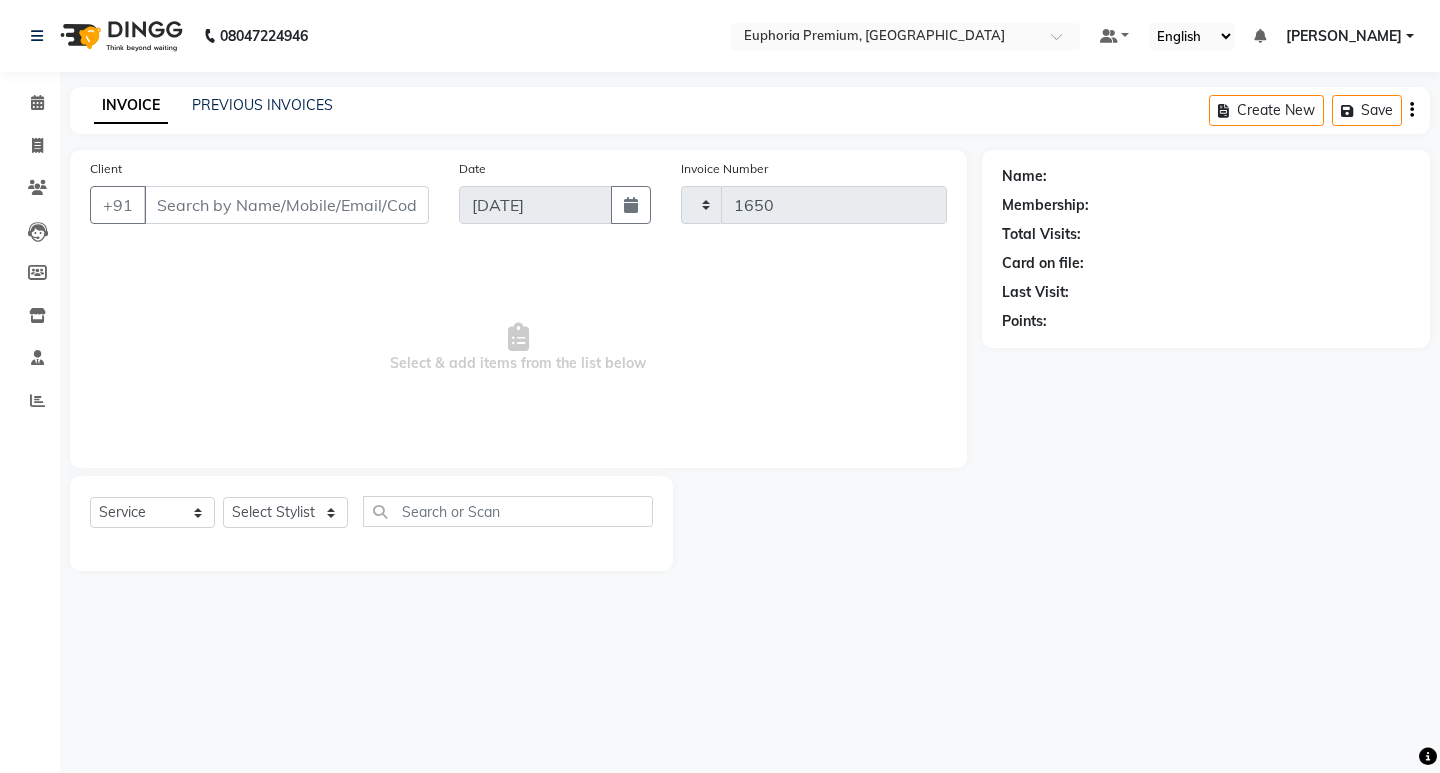 select on "7925" 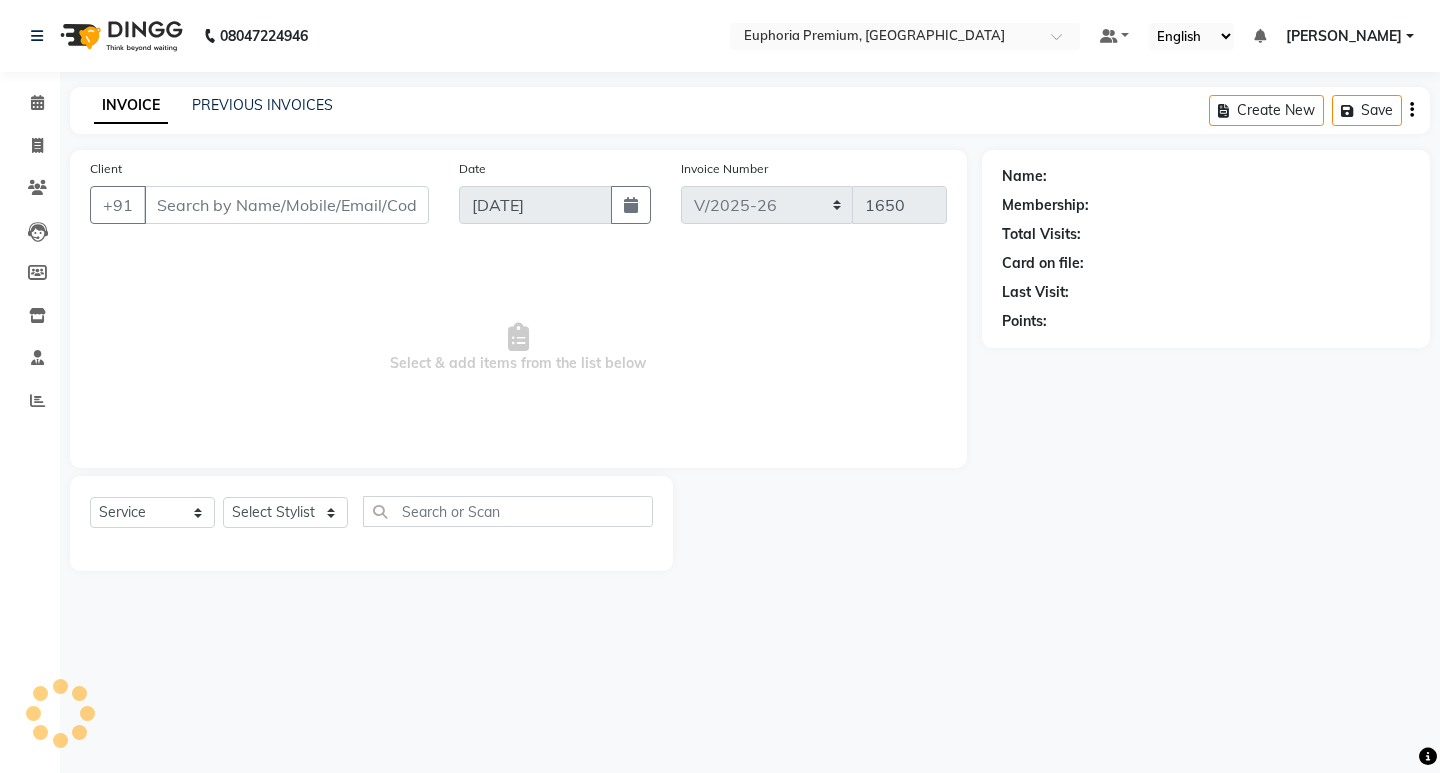 type on "99******19" 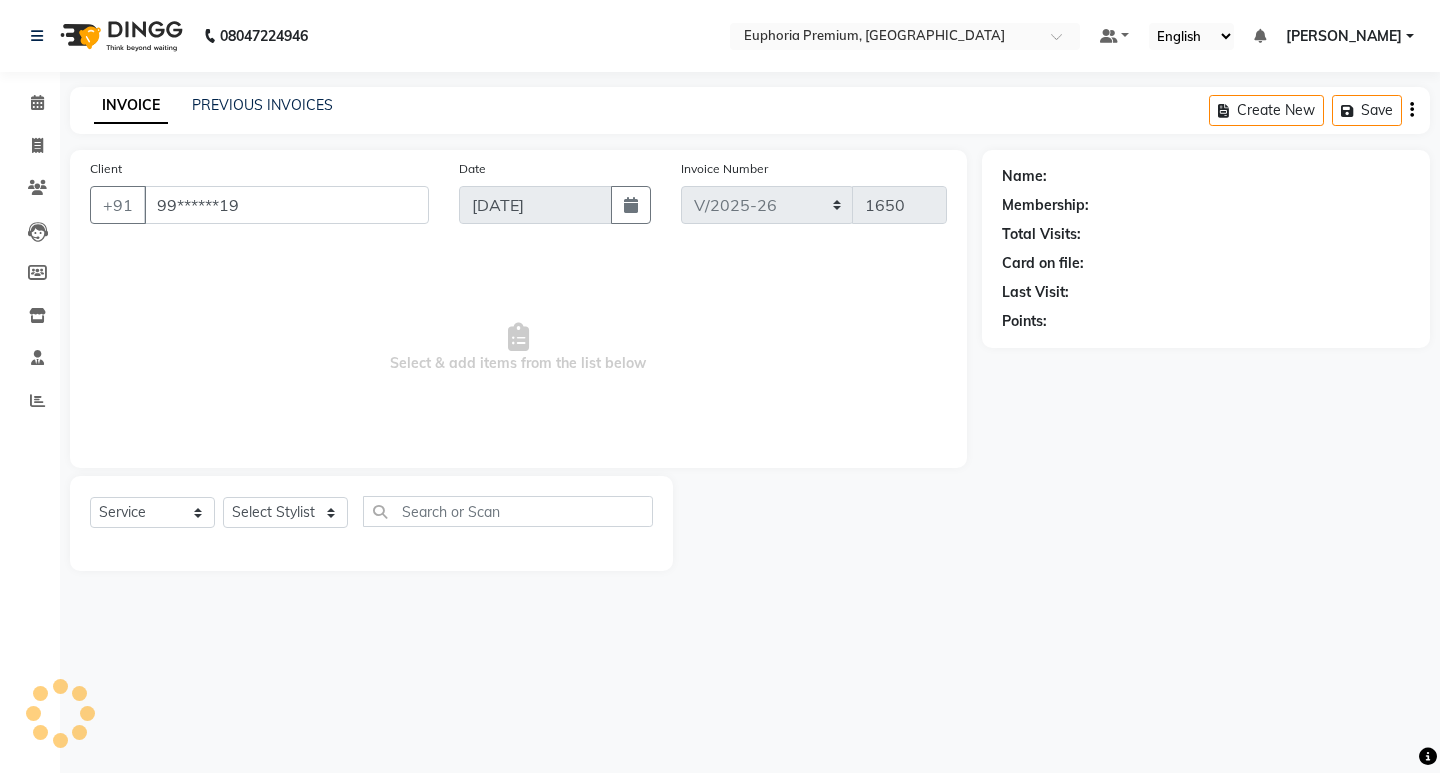 select on "71634" 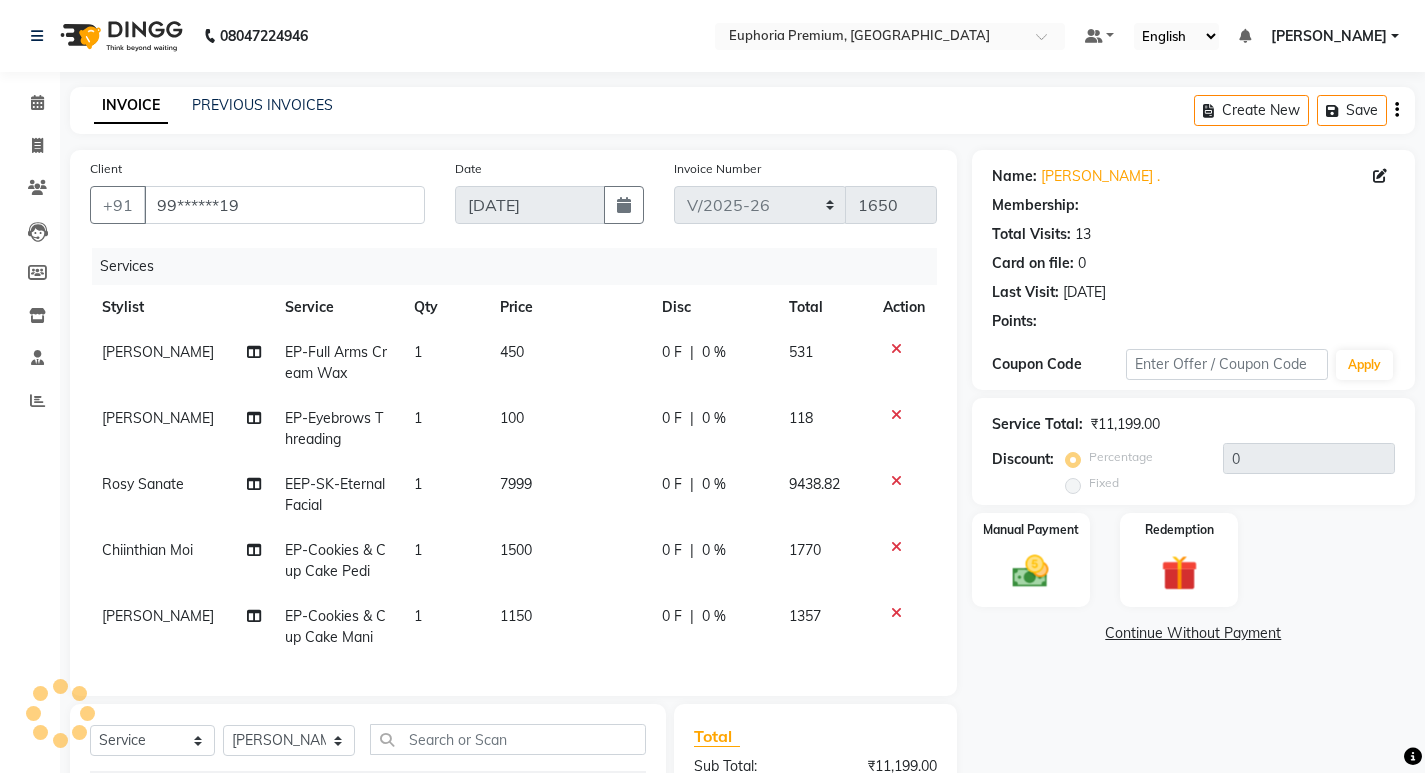 select on "1: Object" 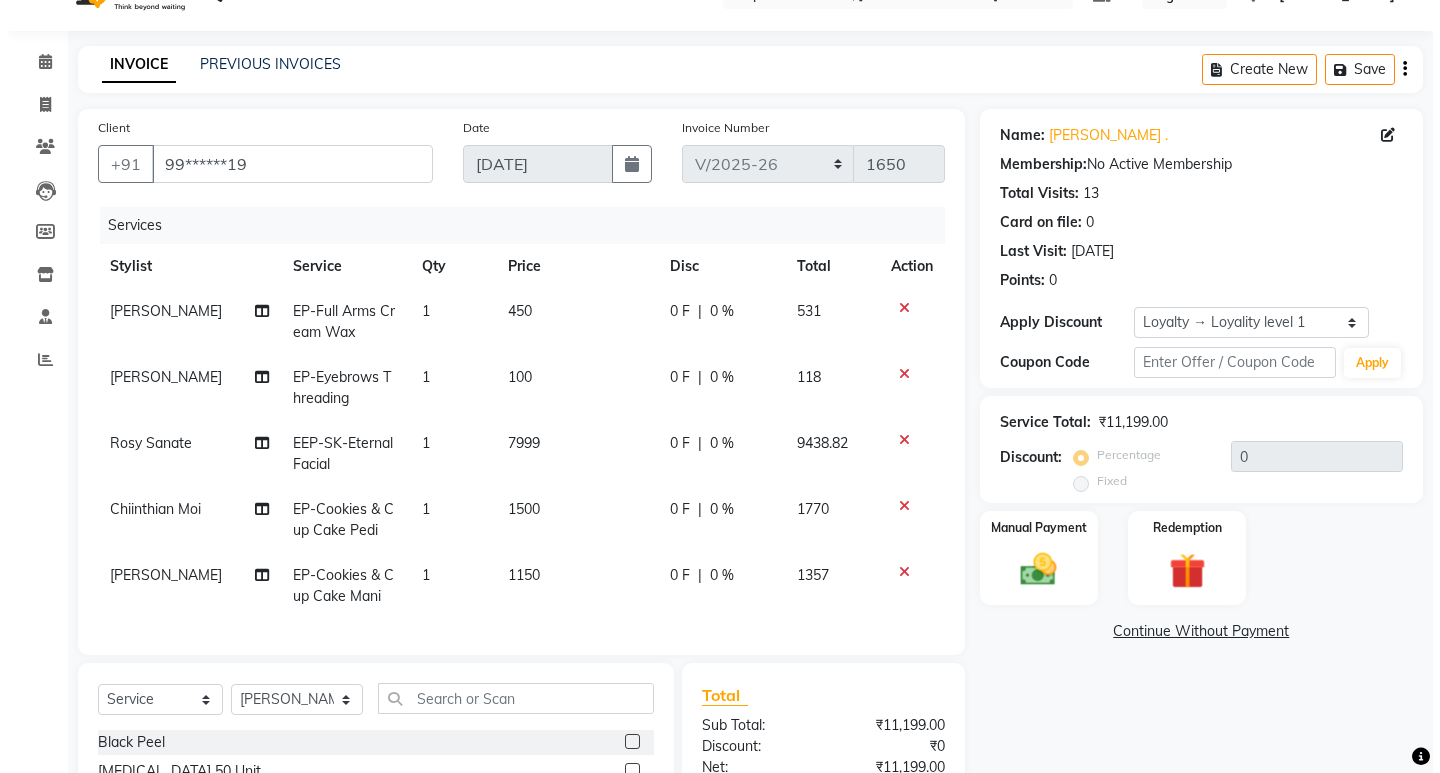 scroll, scrollTop: 0, scrollLeft: 0, axis: both 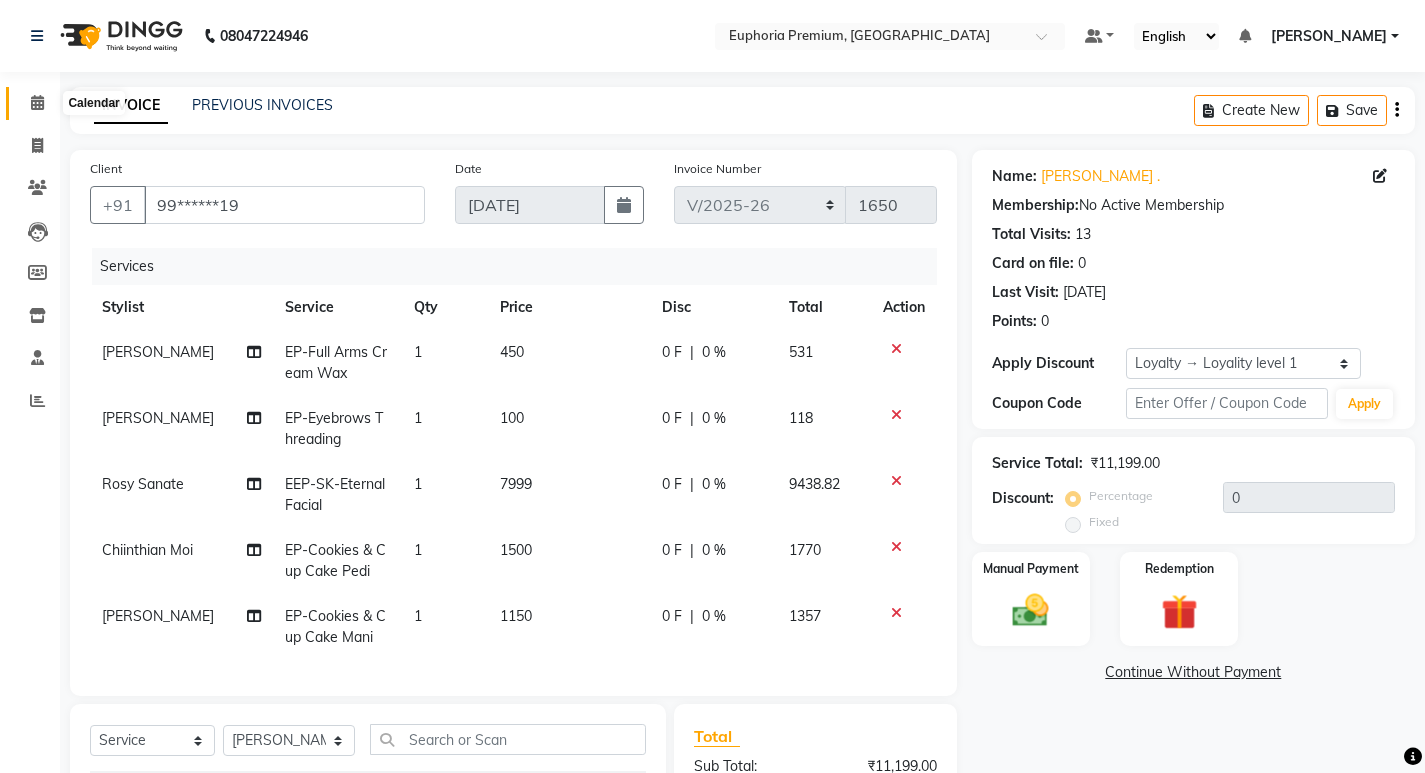 click 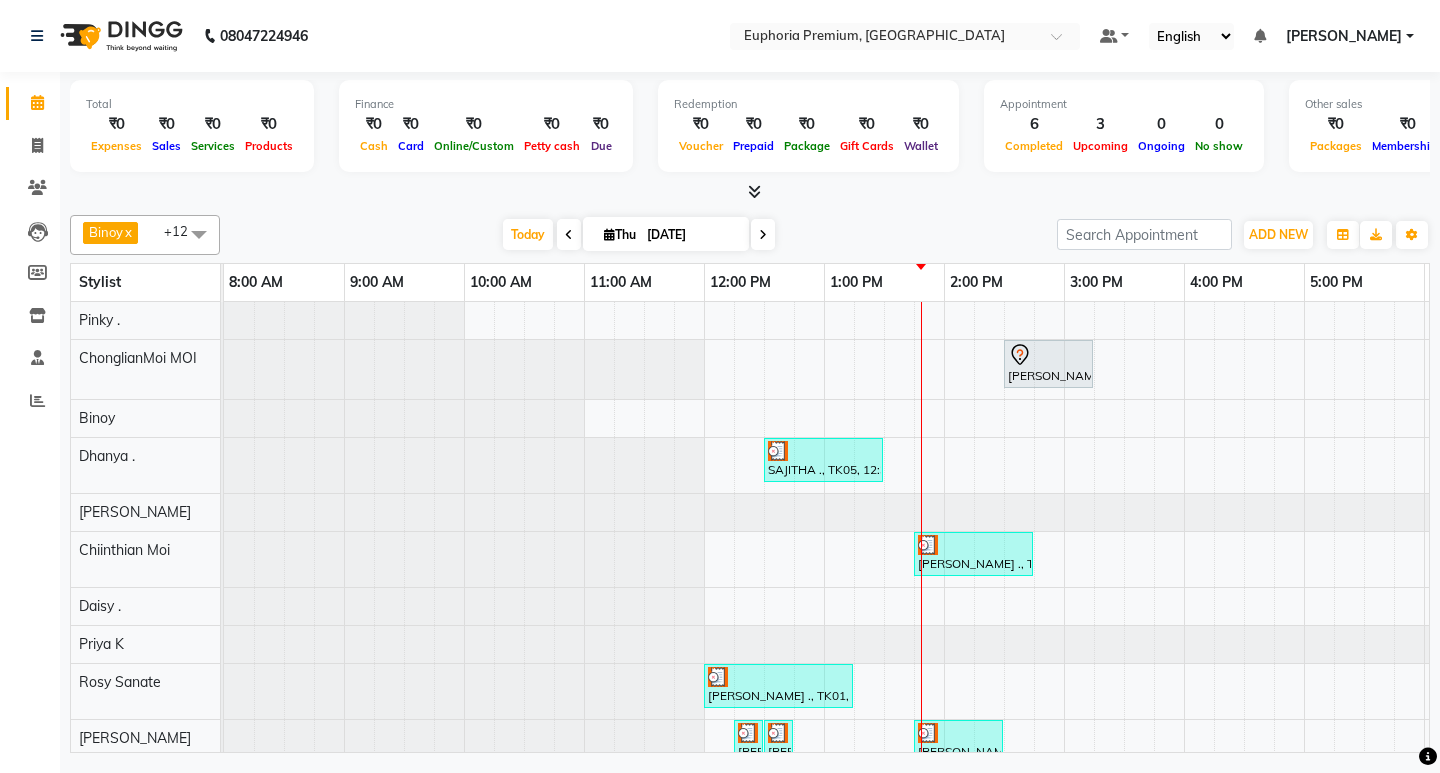 scroll, scrollTop: 196, scrollLeft: 0, axis: vertical 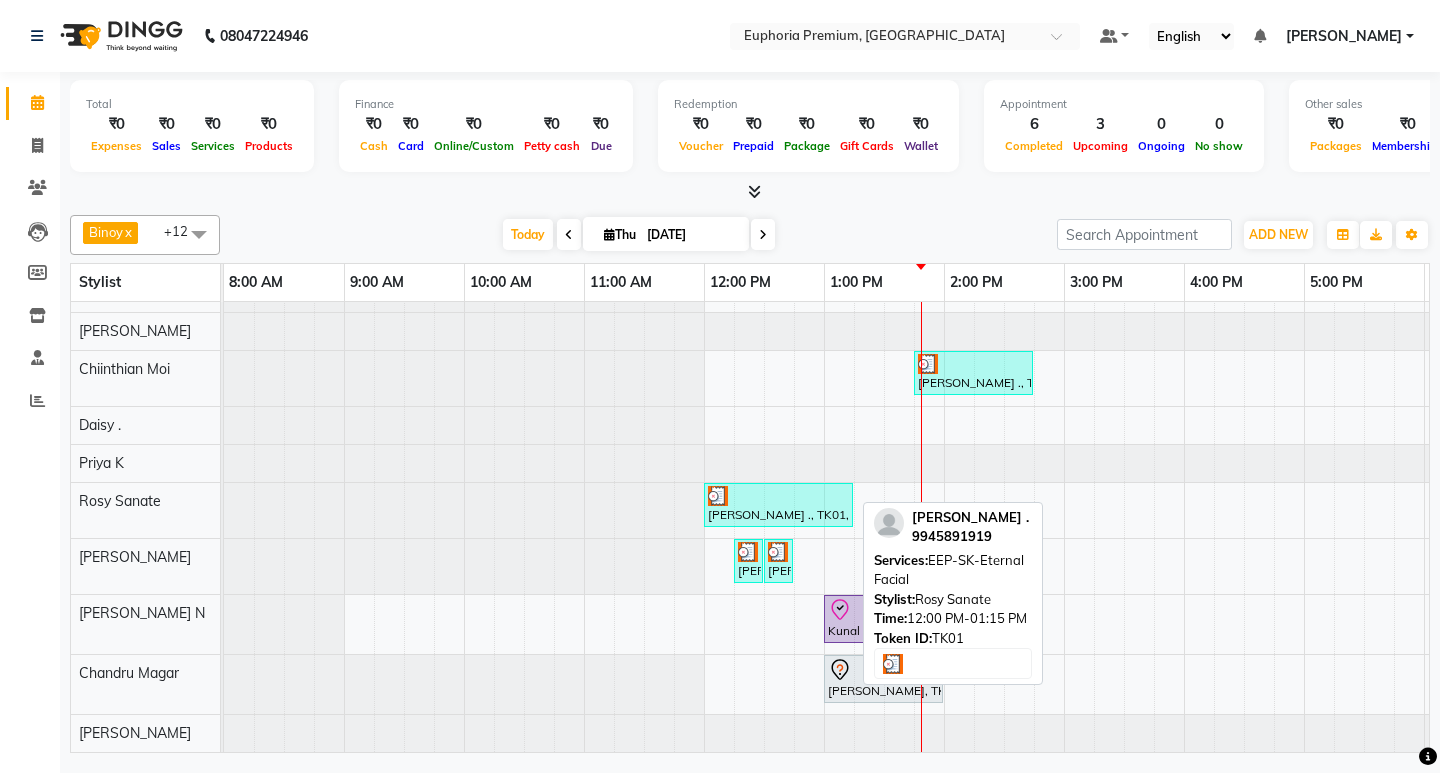 click at bounding box center (778, 496) 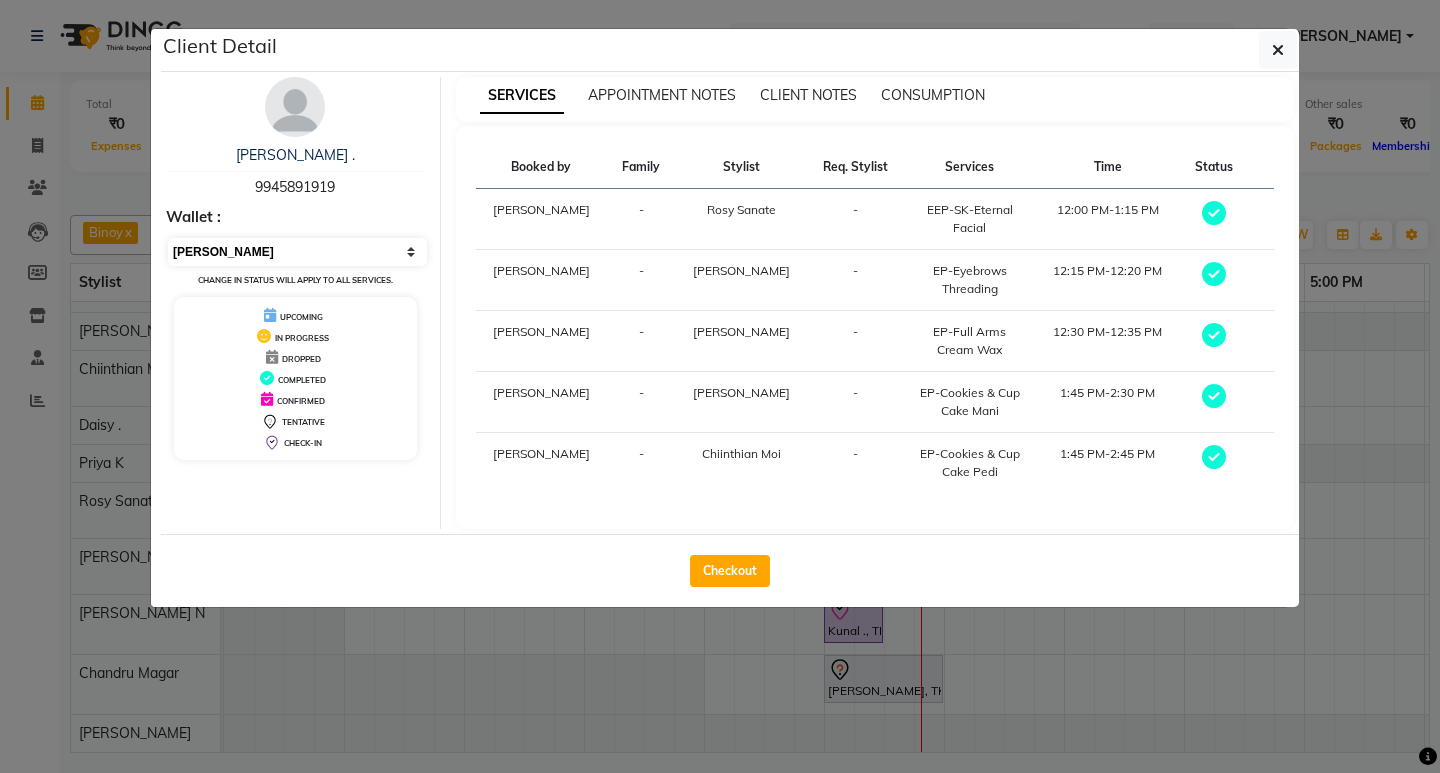 click on "Select MARK DONE UPCOMING" at bounding box center (297, 252) 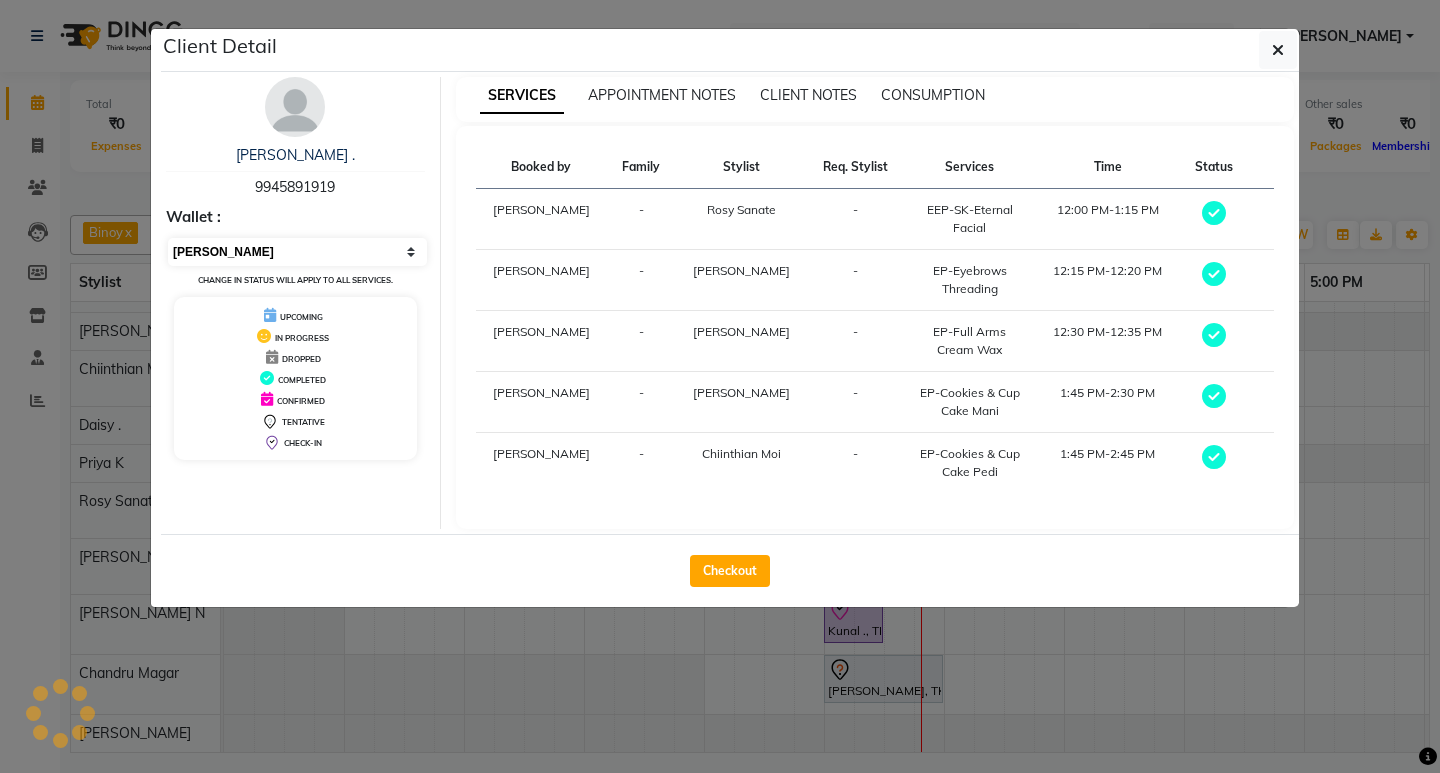 select on "5" 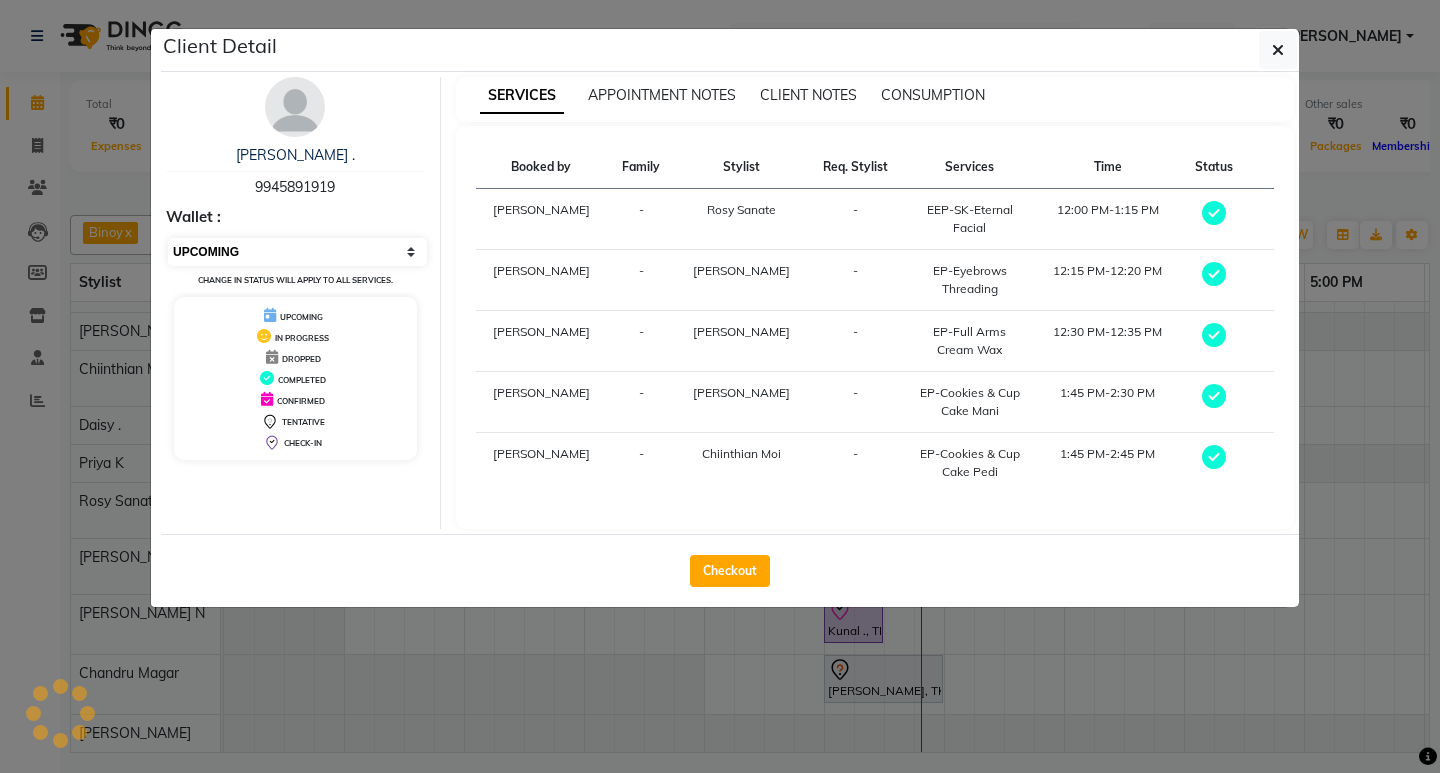 click on "Select MARK DONE UPCOMING" at bounding box center [297, 252] 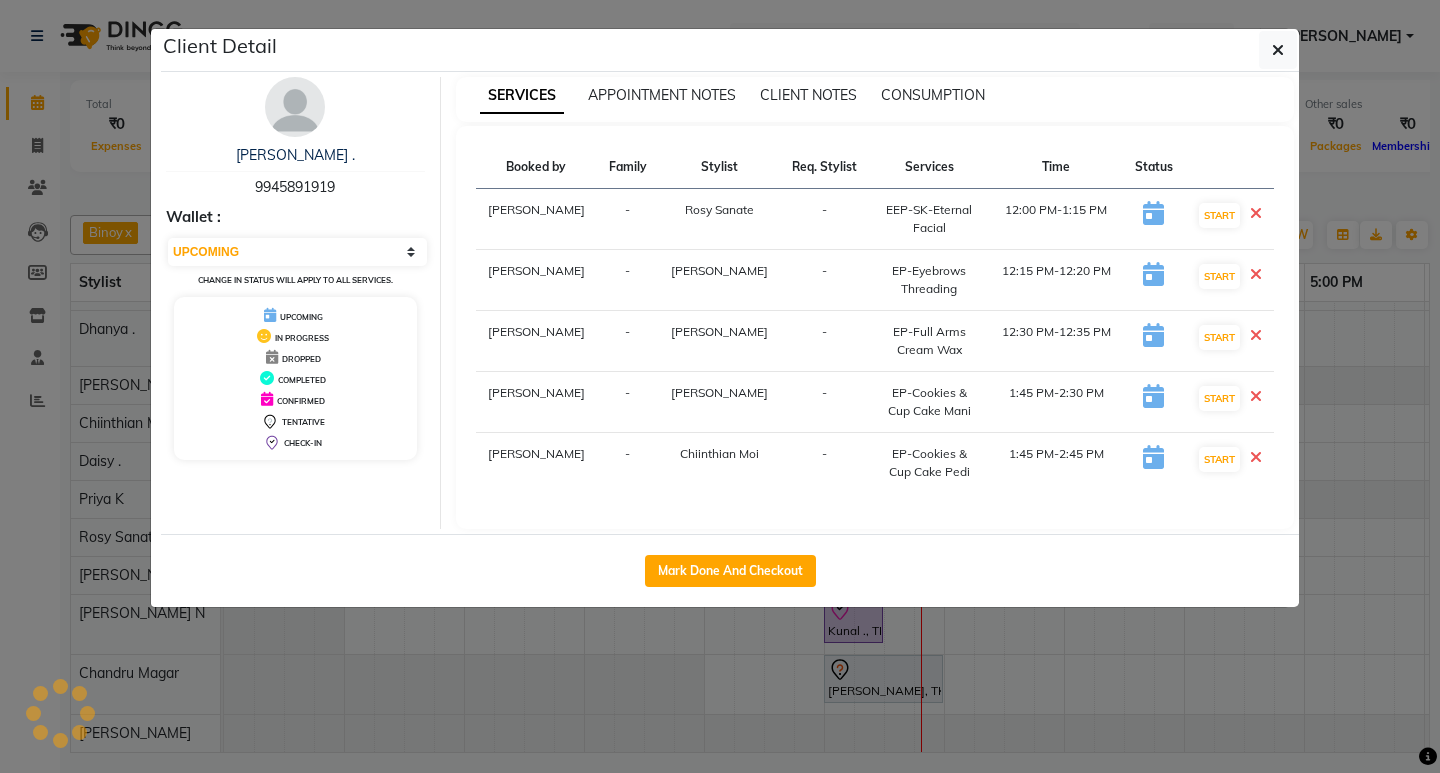 scroll, scrollTop: 142, scrollLeft: 0, axis: vertical 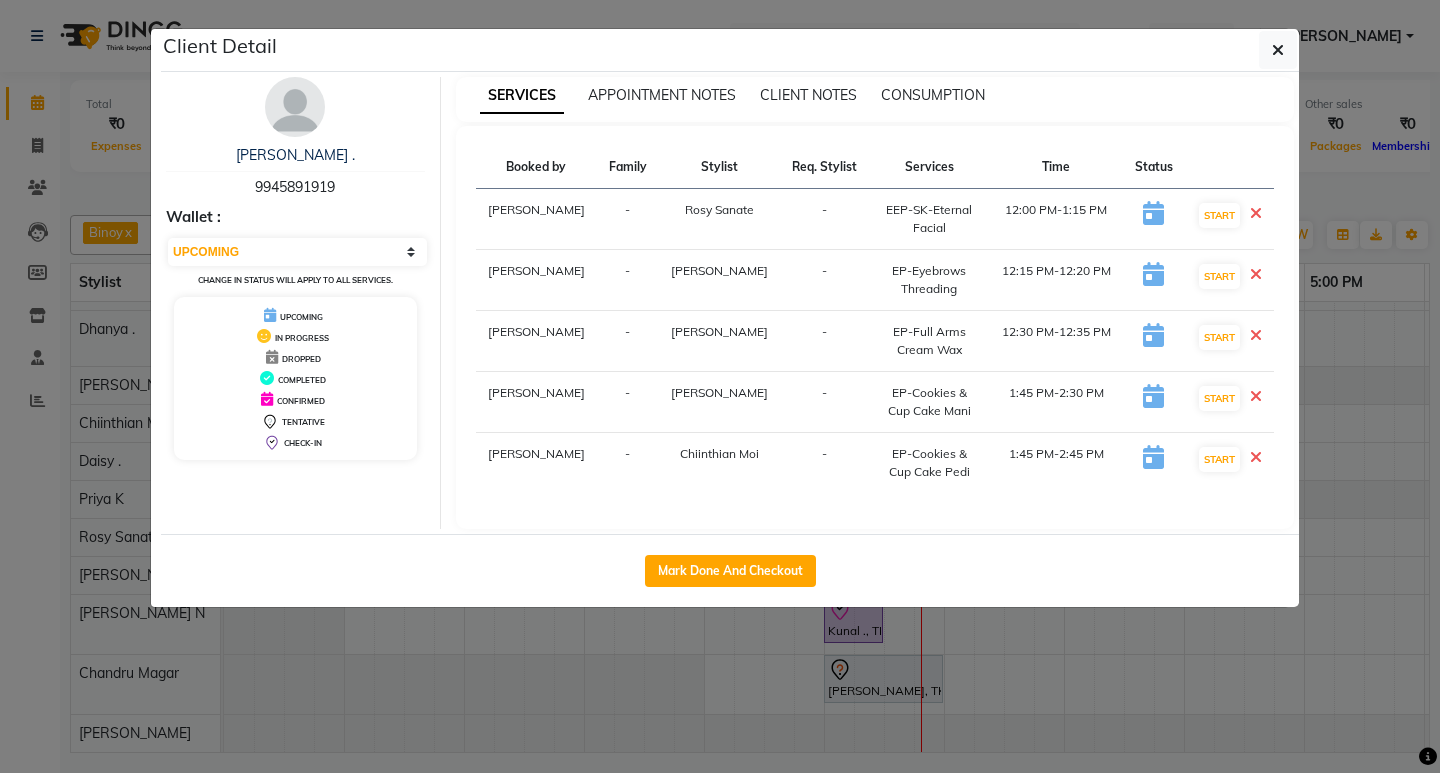 drag, startPoint x: 1273, startPoint y: 53, endPoint x: 1270, endPoint y: 71, distance: 18.248287 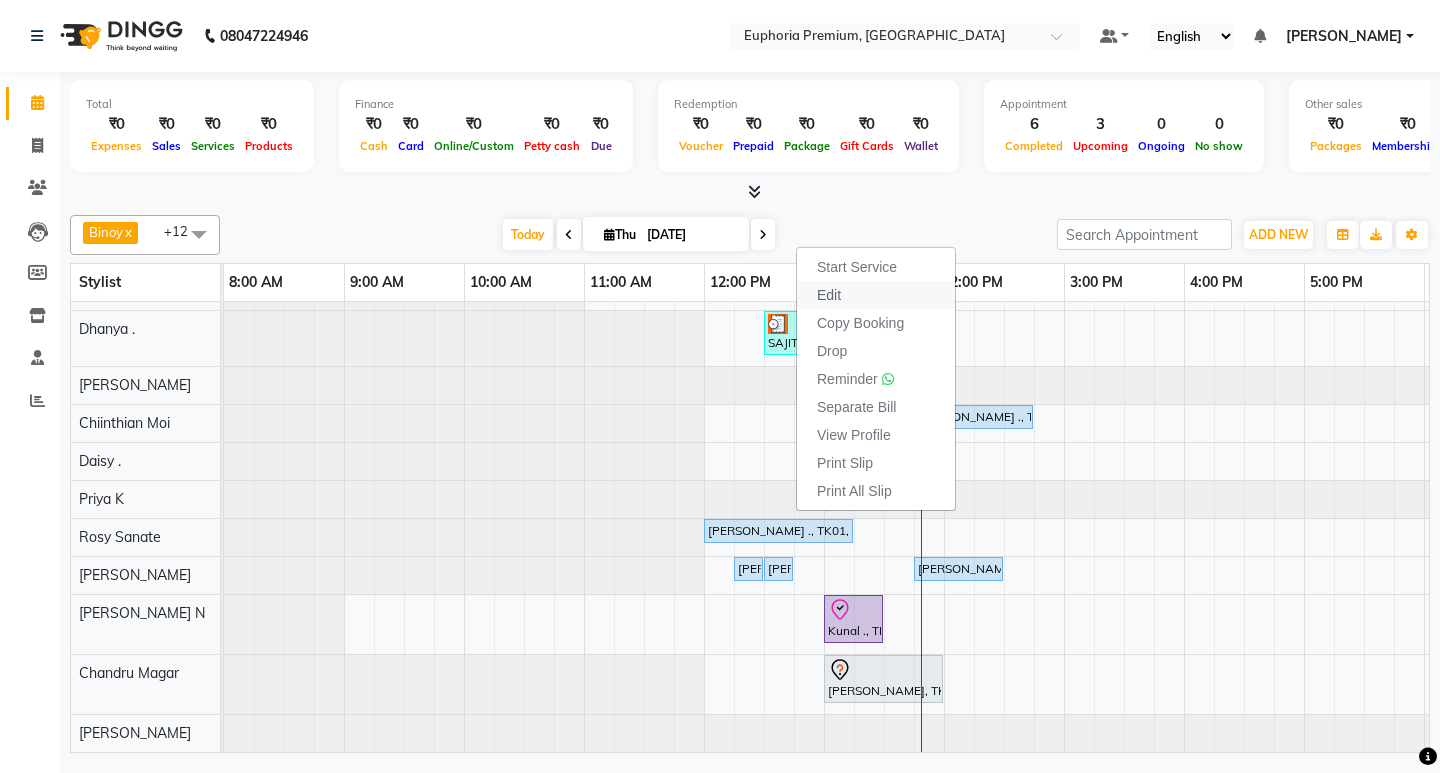 click on "Edit" at bounding box center (829, 295) 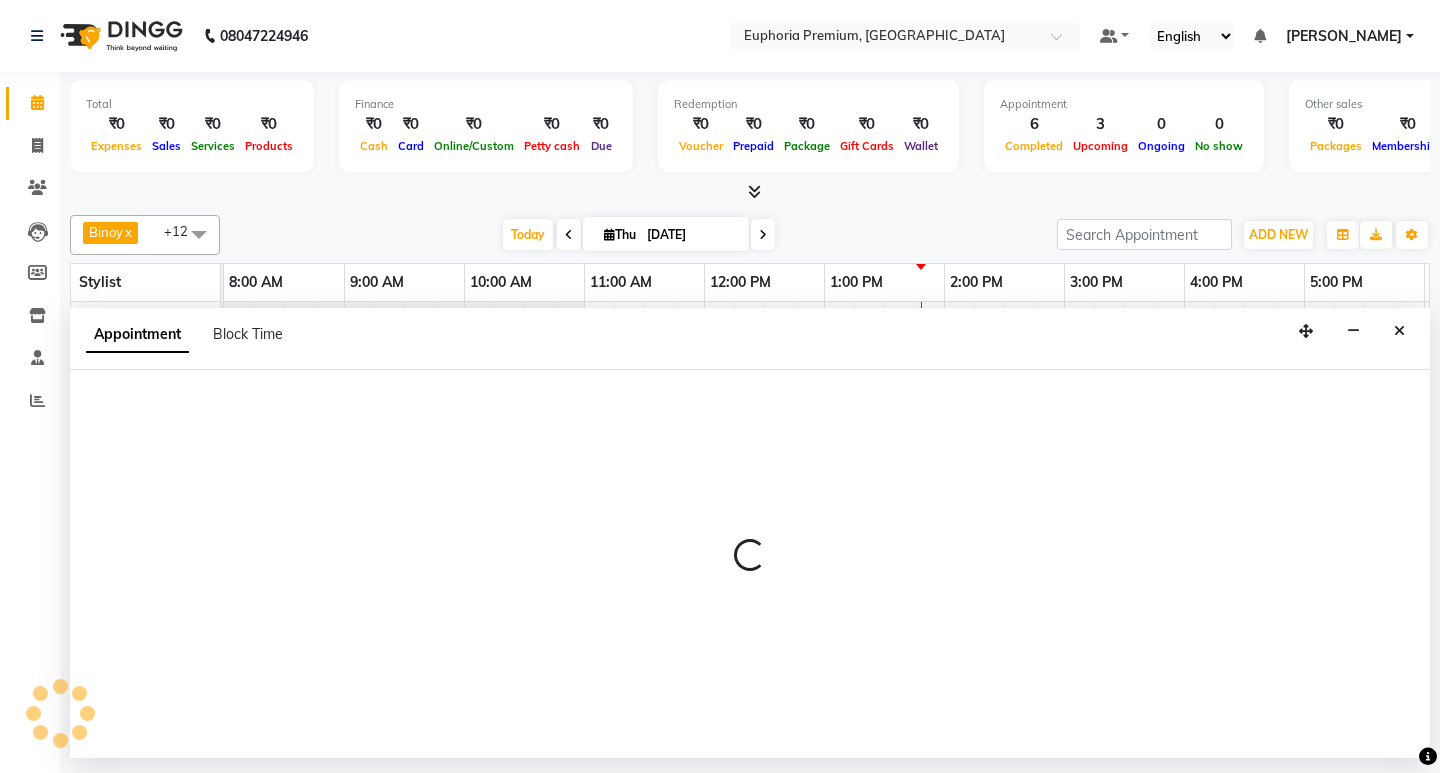 select on "tentative" 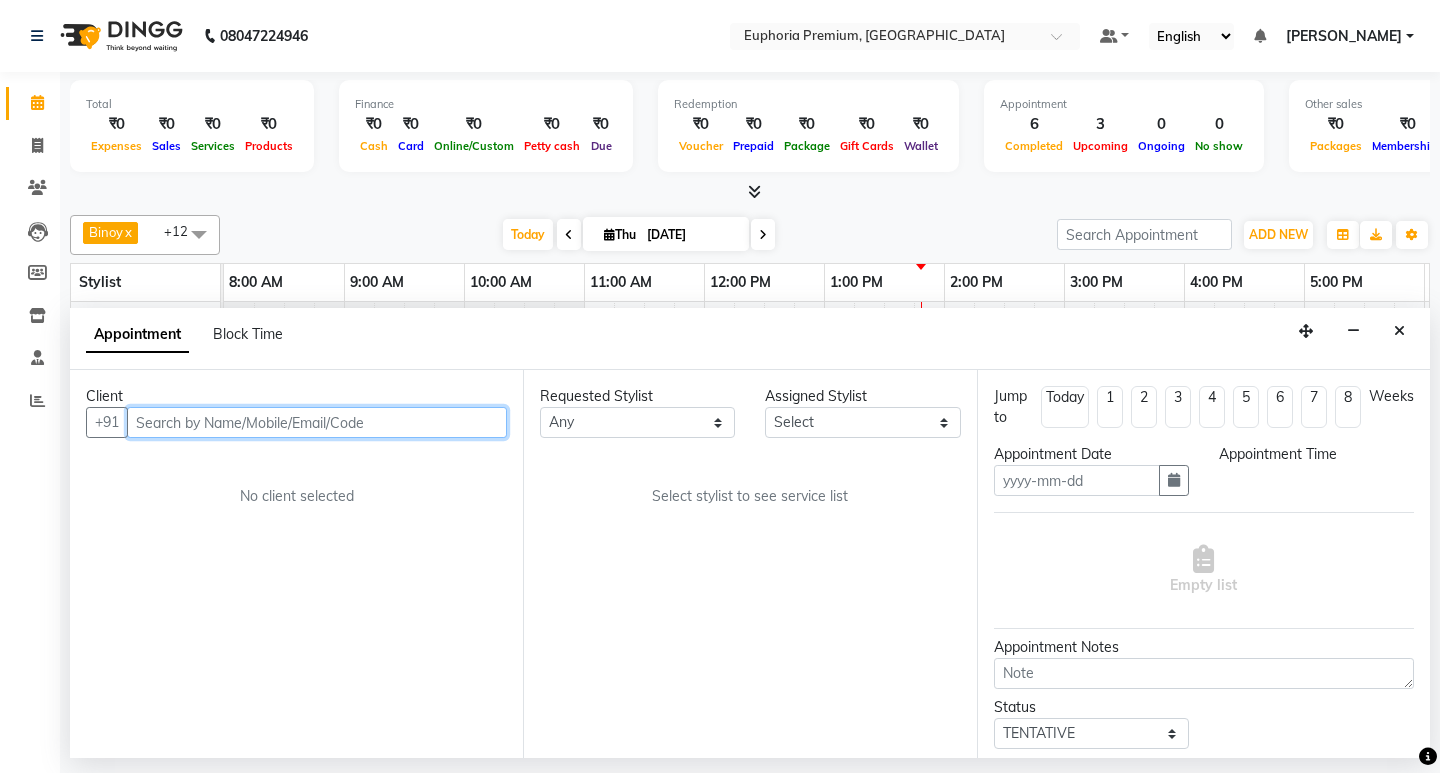 type on "[DATE]" 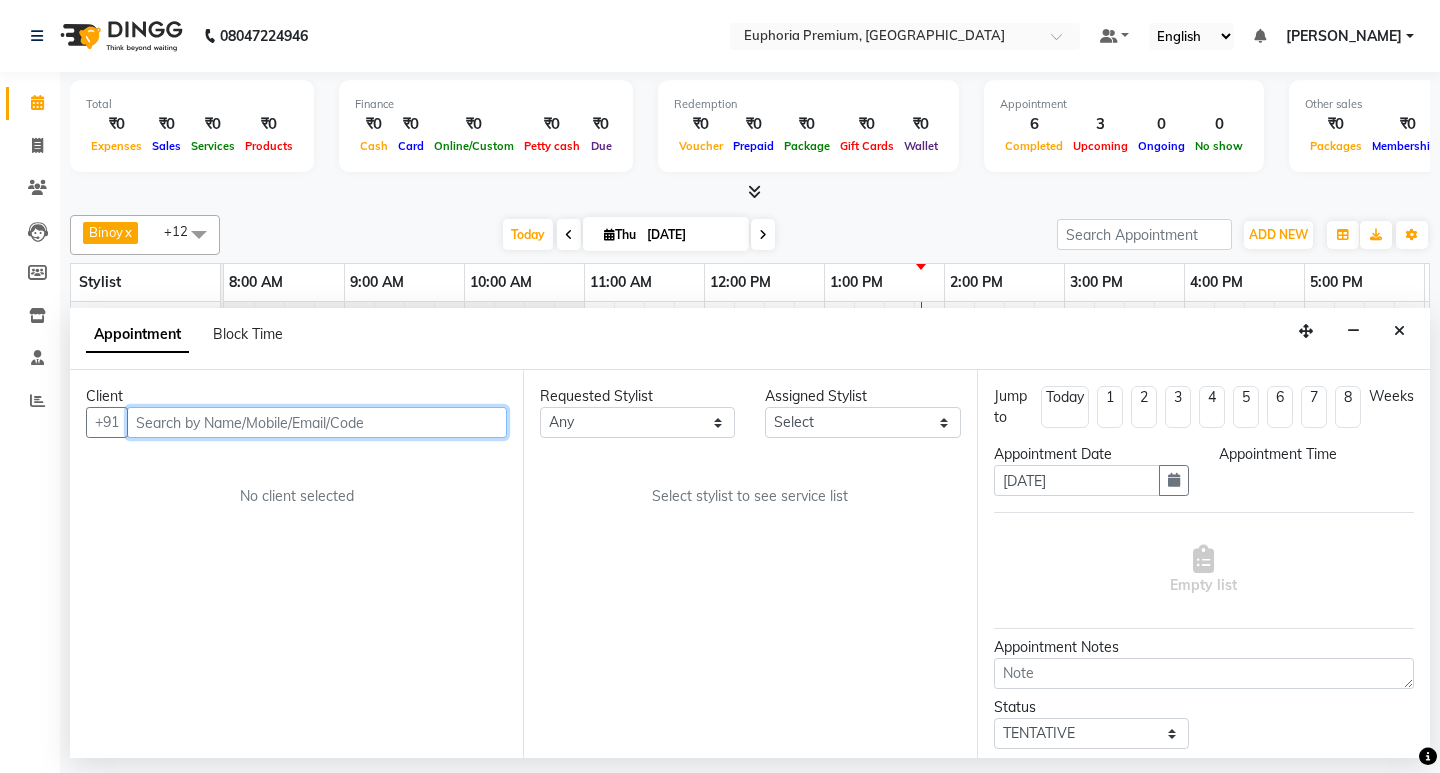 select on "upcoming" 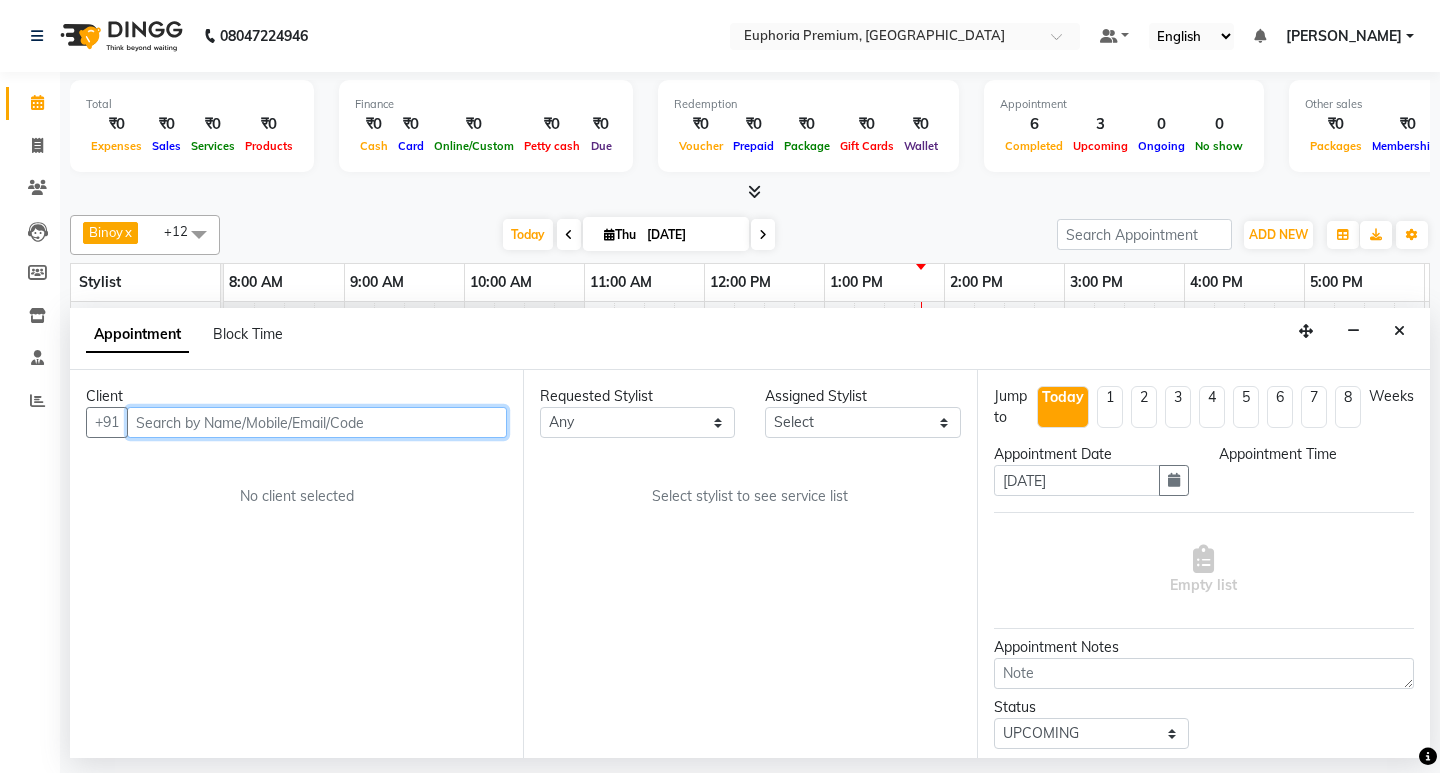 select on "71621" 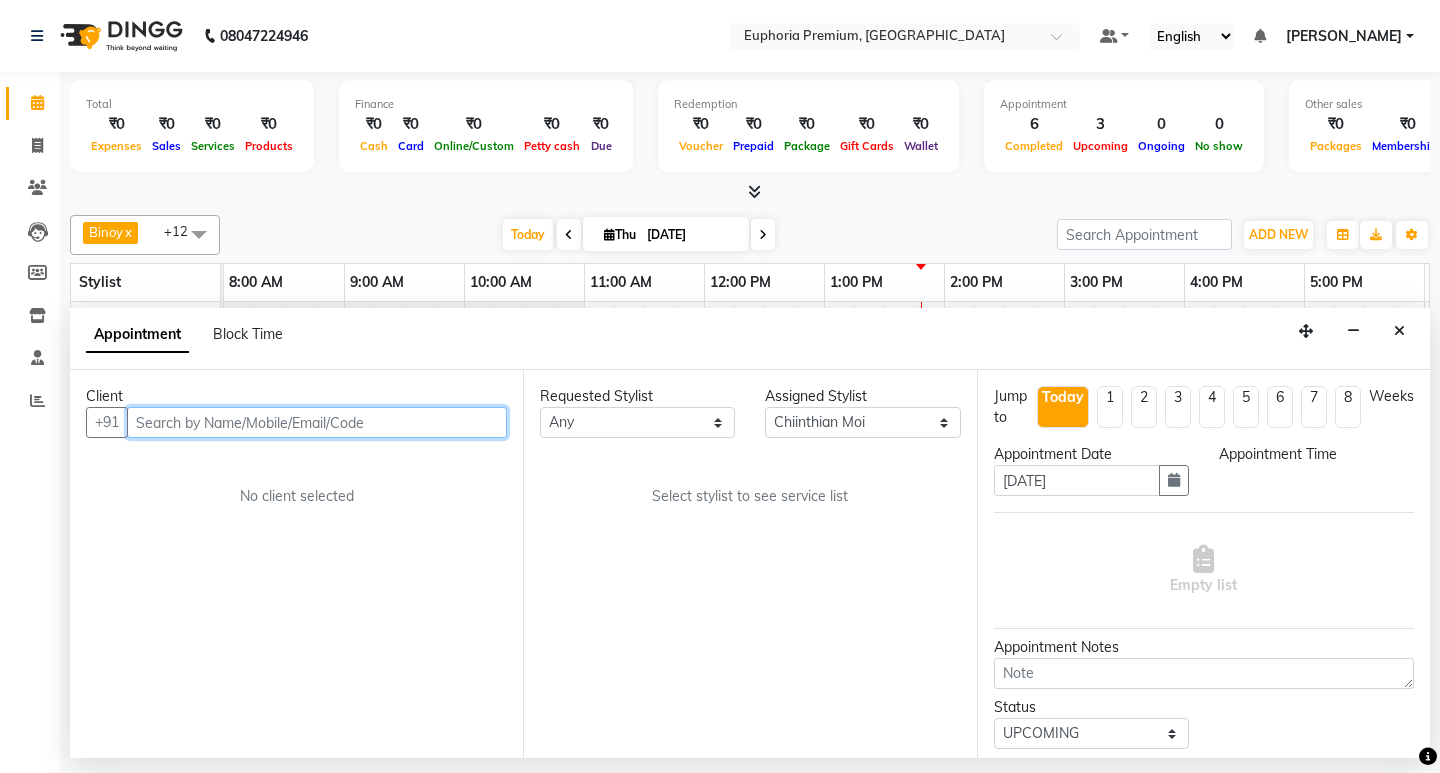 scroll, scrollTop: 0, scrollLeft: 475, axis: horizontal 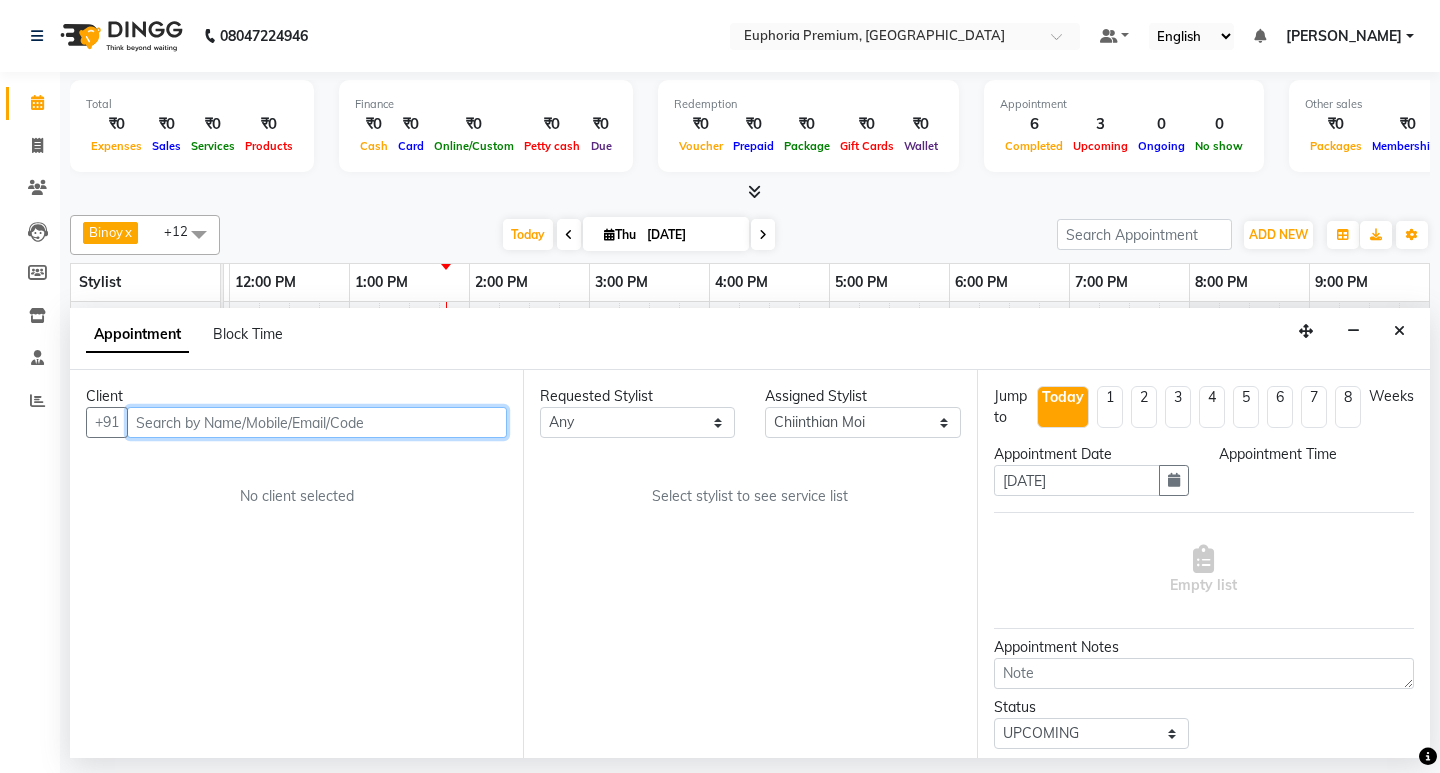 select on "720" 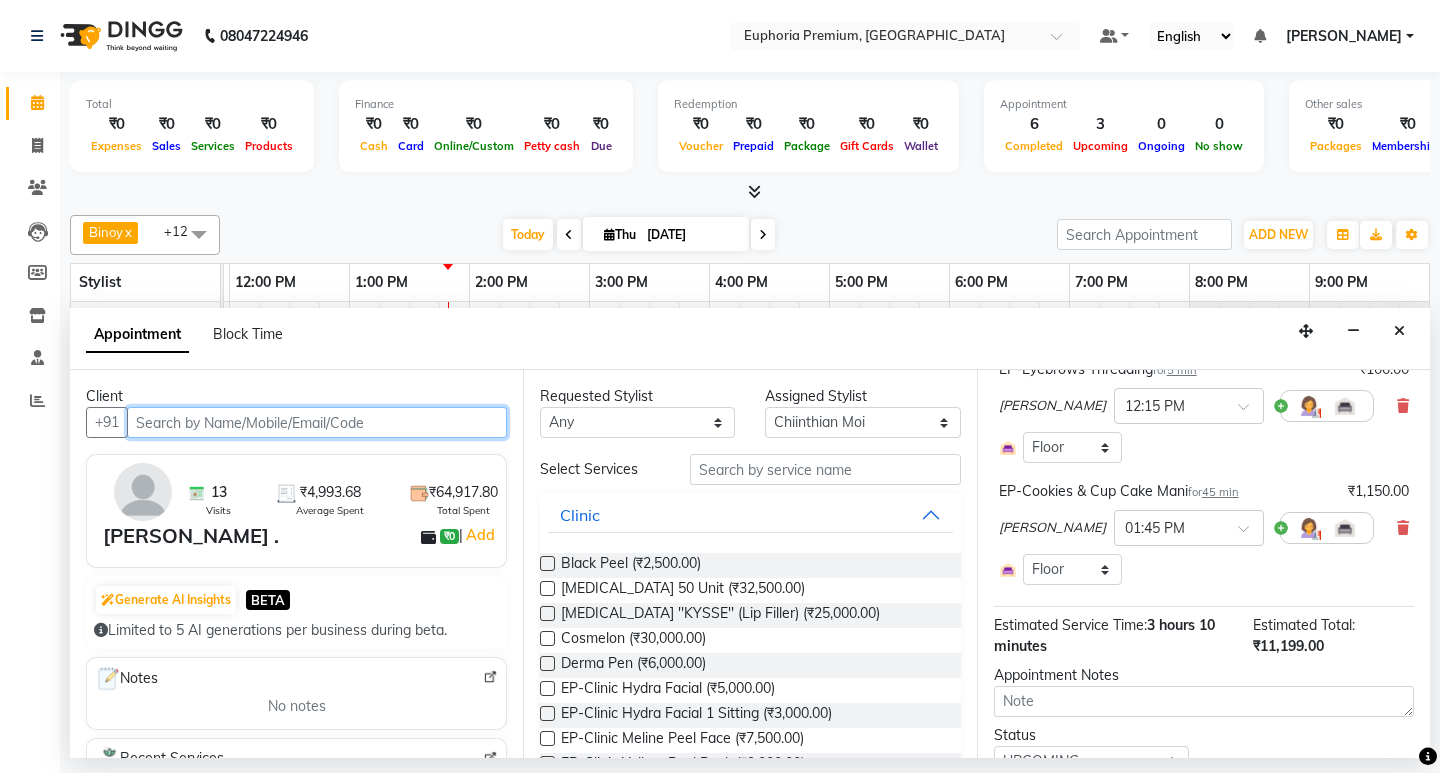 scroll, scrollTop: 600, scrollLeft: 0, axis: vertical 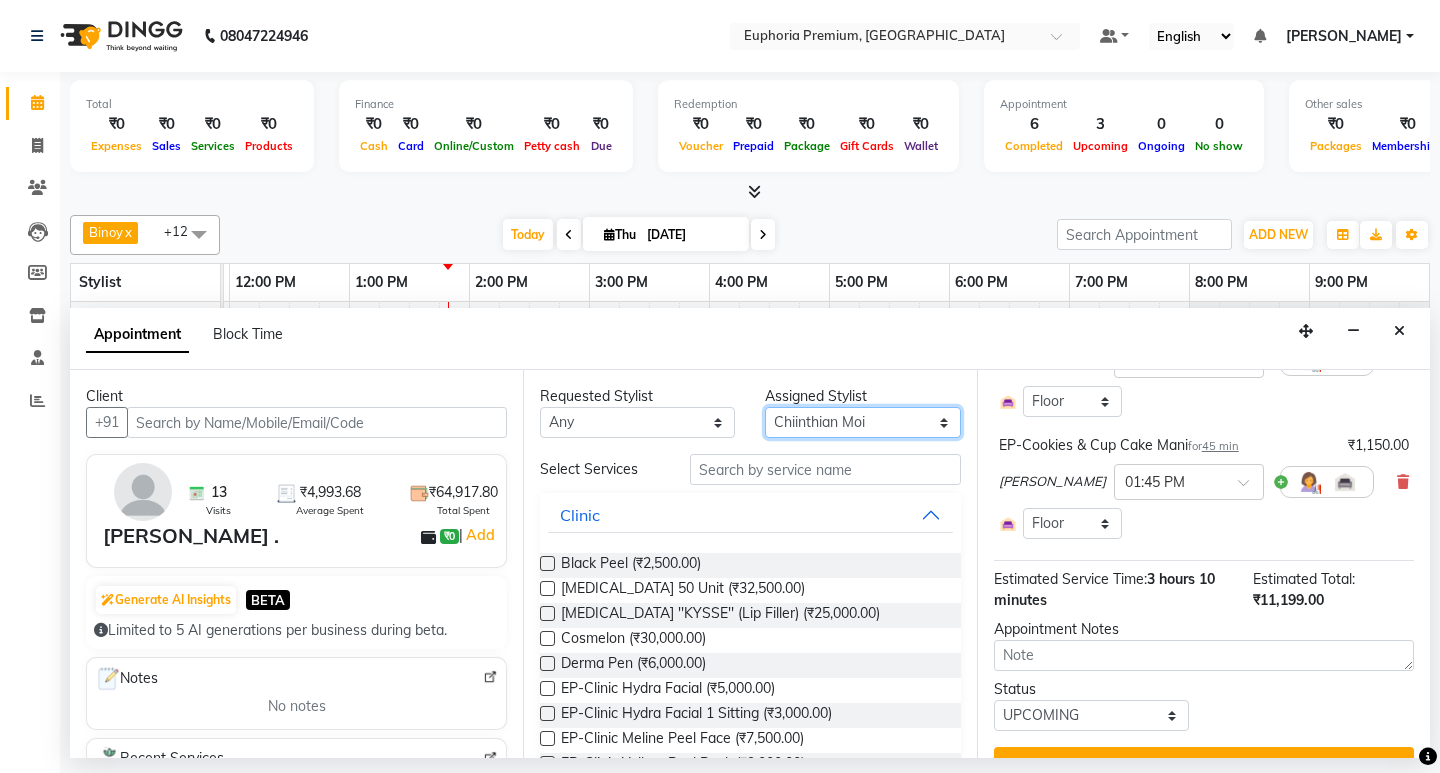 click on "Select Babu V Bharath N [PERSON_NAME] [PERSON_NAME] N  Chiinthian [PERSON_NAME] MOI [PERSON_NAME] . [PERSON_NAME] . [PERSON_NAME] [PERSON_NAME] K [PERSON_NAME] [PERSON_NAME] [MEDICAL_DATA] Pinky . Priya  K Rosy Sanate [PERSON_NAME] [PERSON_NAME] Shishi L [PERSON_NAME] M [PERSON_NAME]" at bounding box center (862, 422) 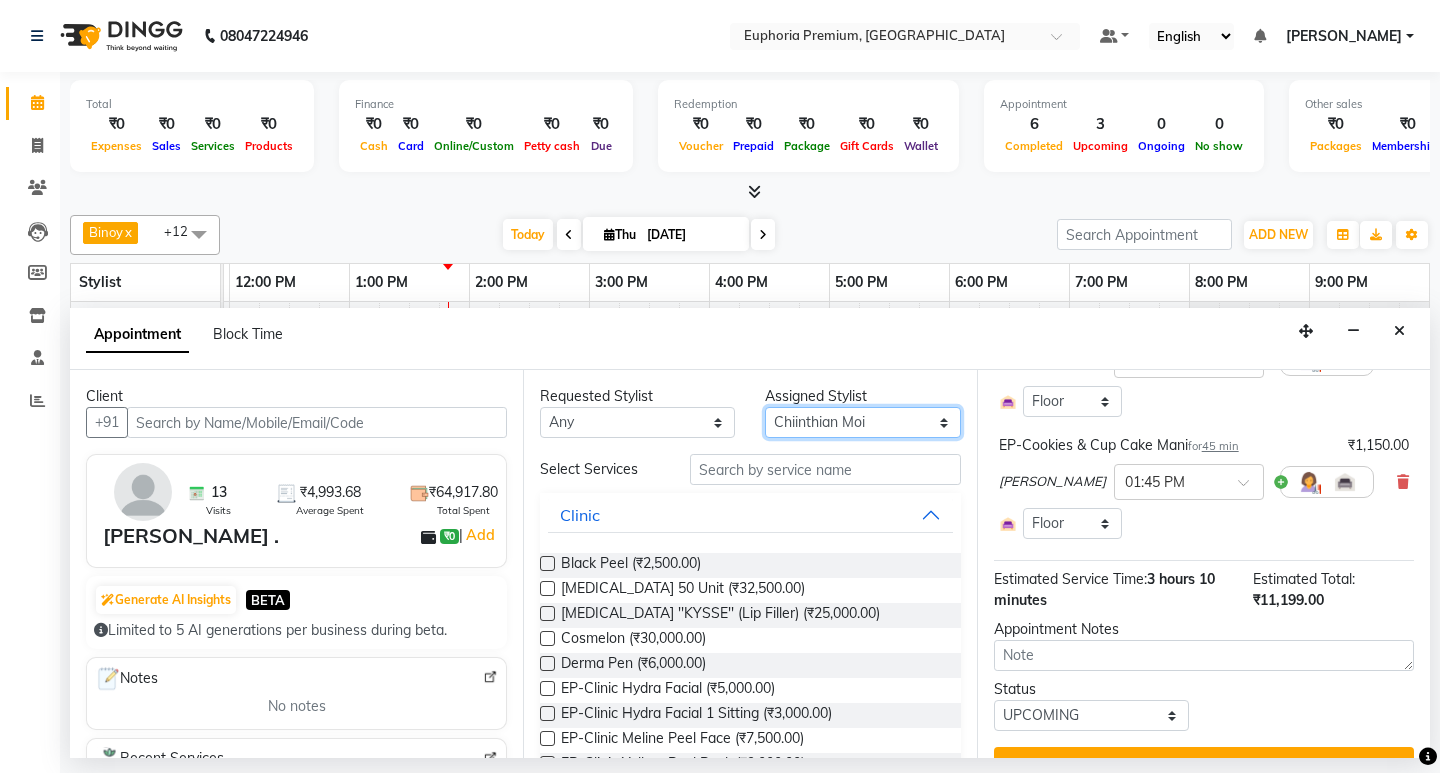 select on "71634" 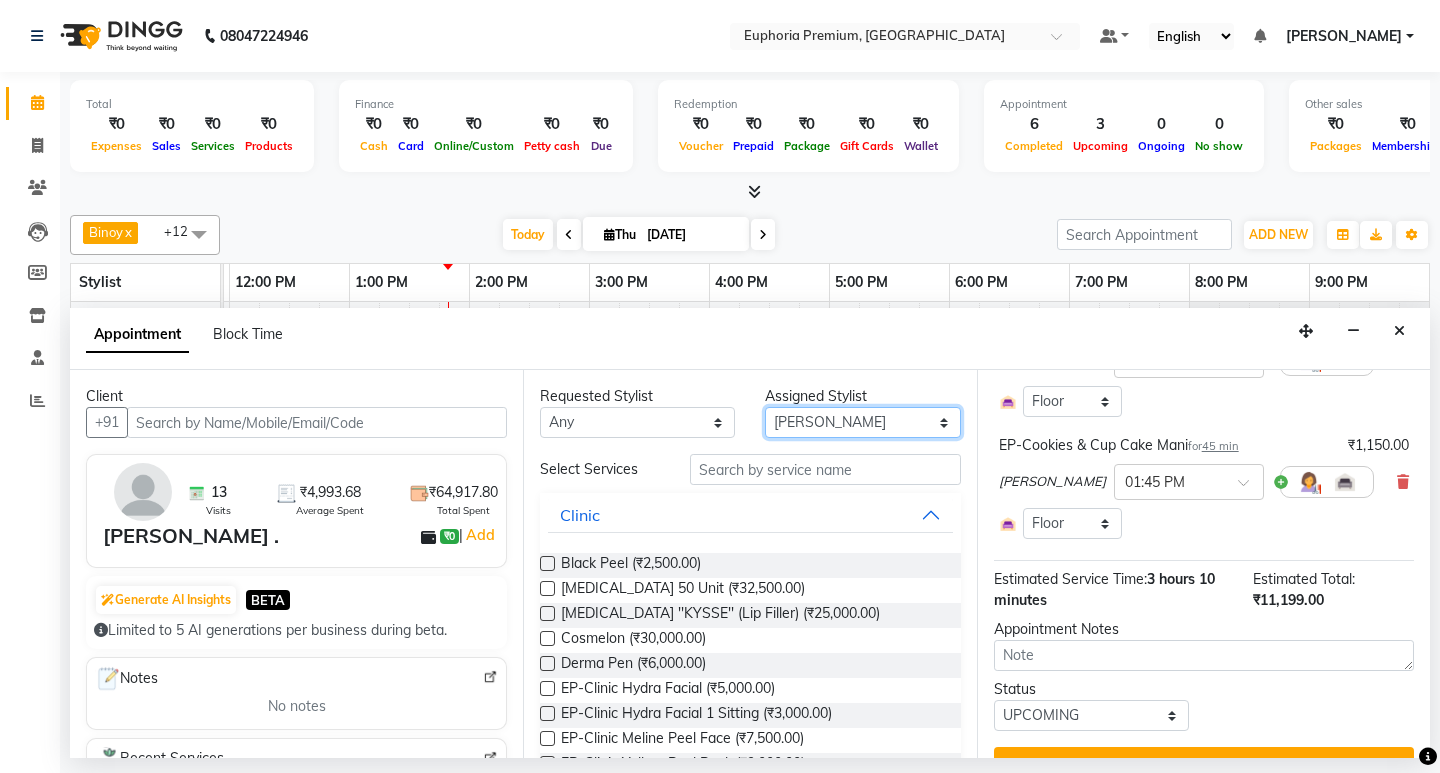 click on "Select Babu V Bharath N [PERSON_NAME] [PERSON_NAME] N  Chiinthian [PERSON_NAME] MOI [PERSON_NAME] . [PERSON_NAME] . [PERSON_NAME] [PERSON_NAME] K [PERSON_NAME] [PERSON_NAME] [MEDICAL_DATA] Pinky . Priya  K Rosy Sanate [PERSON_NAME] [PERSON_NAME] Shishi L [PERSON_NAME] M [PERSON_NAME]" at bounding box center (862, 422) 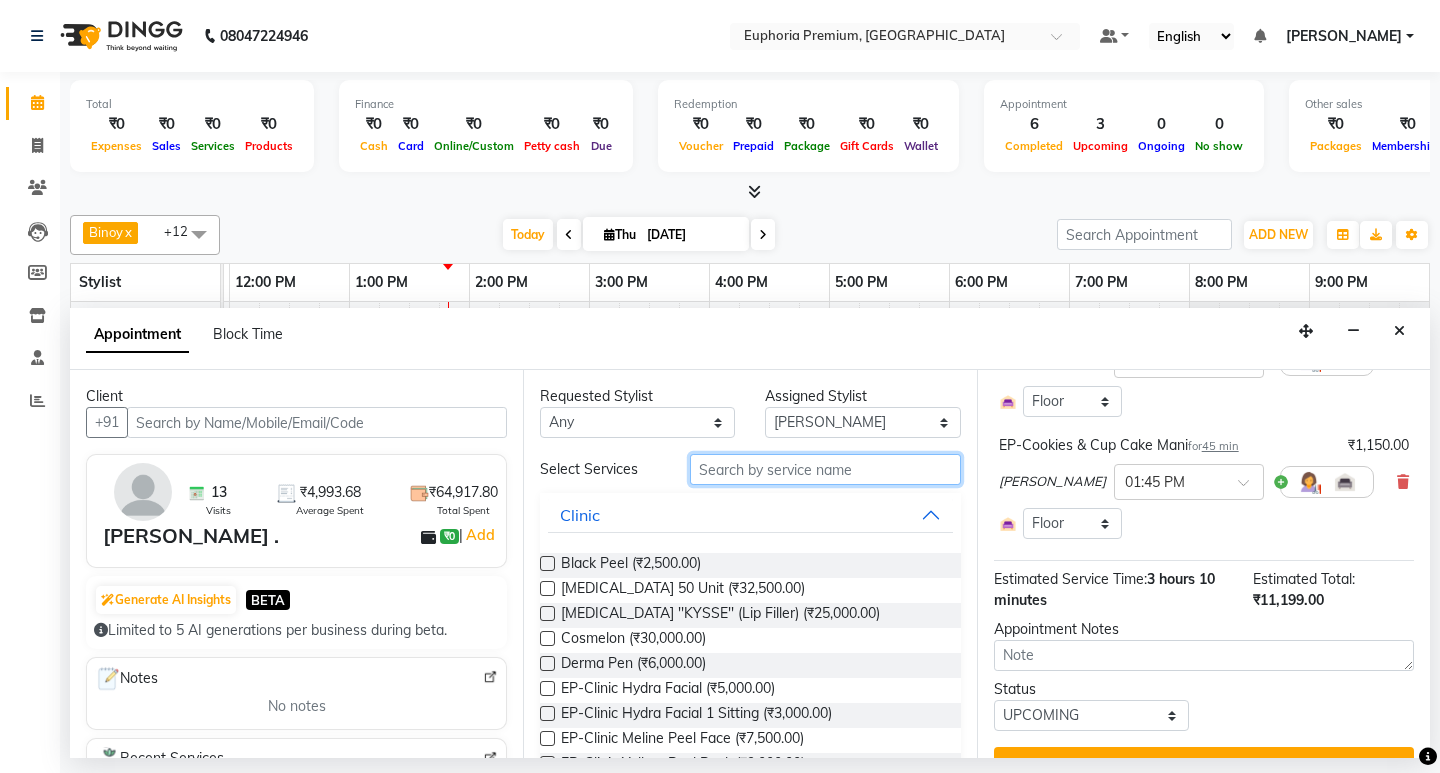 click at bounding box center [825, 469] 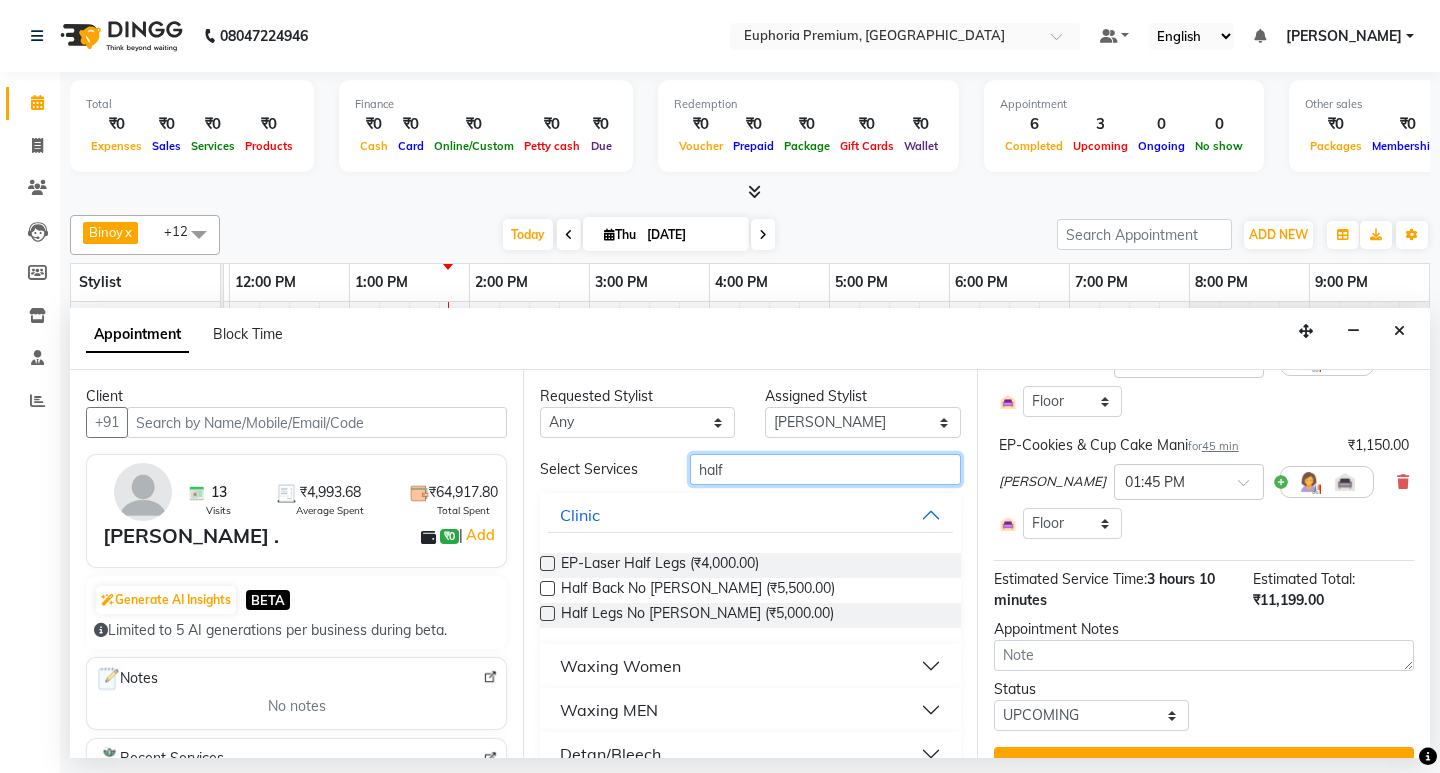 type on "half" 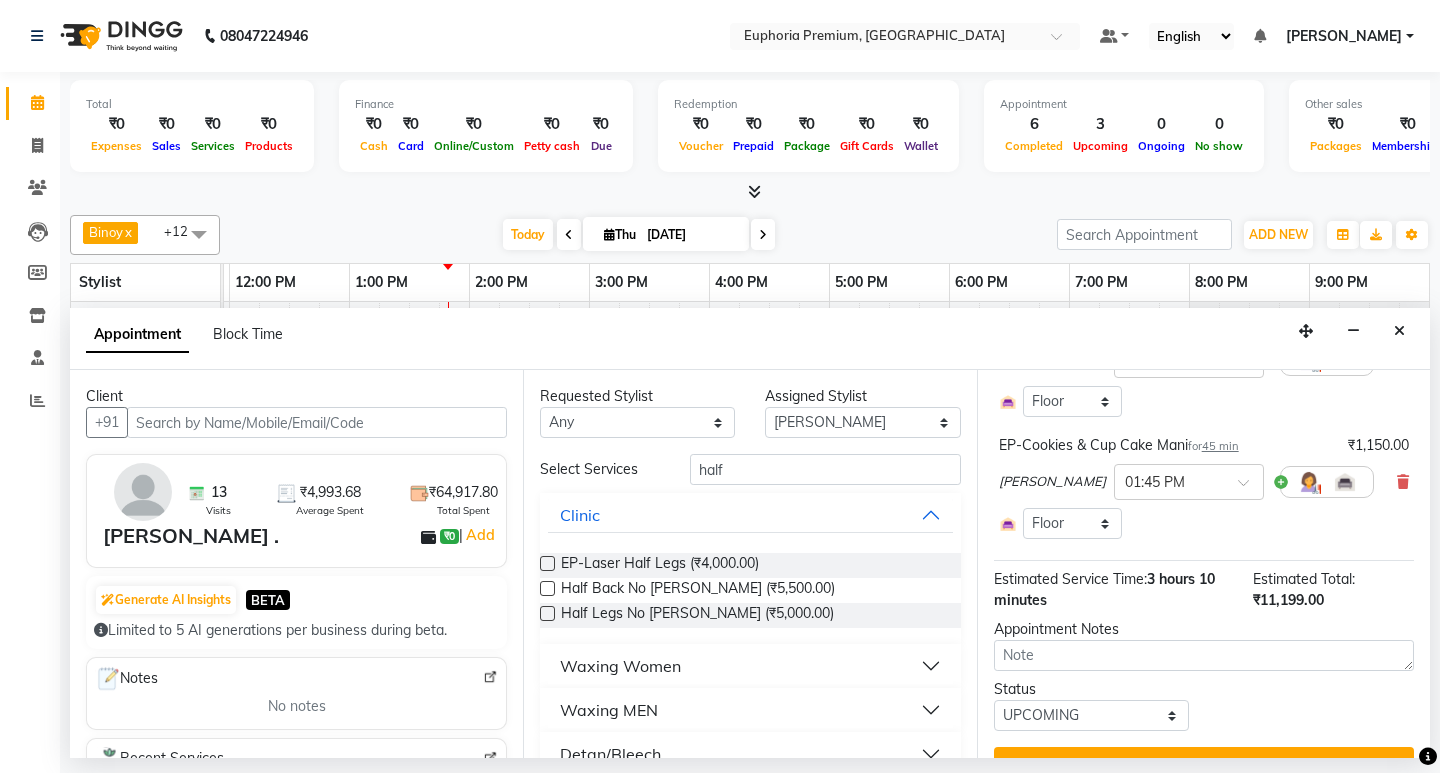 click on "Waxing Women" at bounding box center (750, 666) 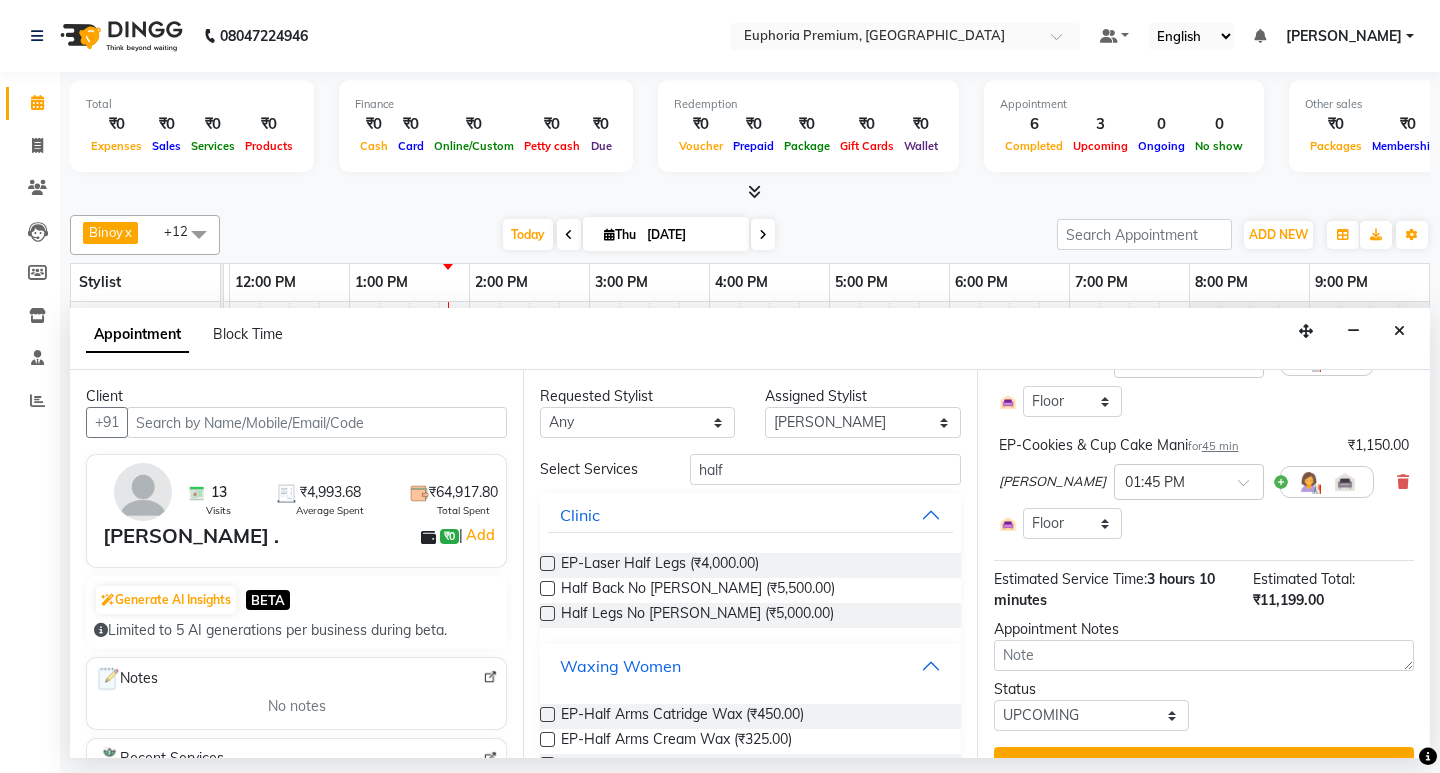 scroll, scrollTop: 100, scrollLeft: 0, axis: vertical 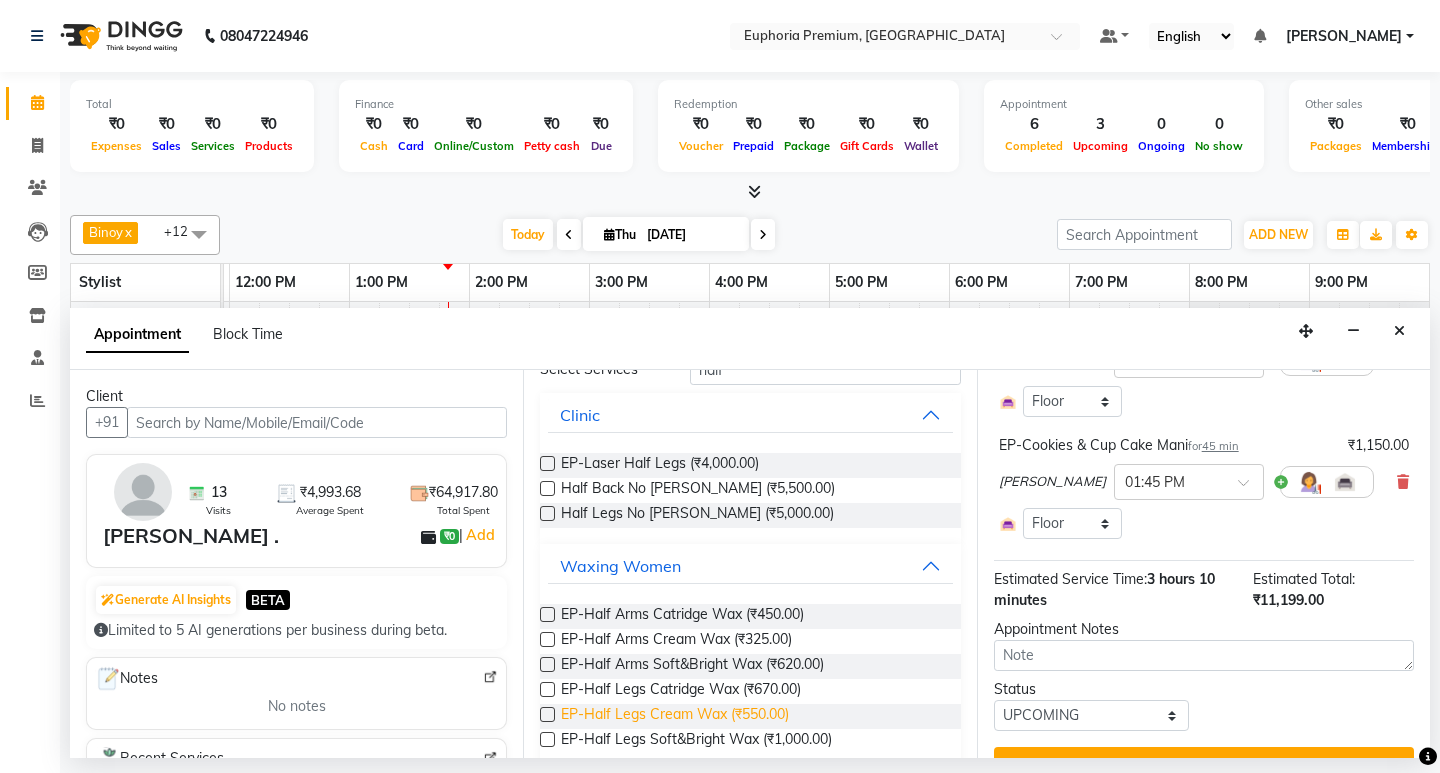 click on "EP-Half Legs Cream Wax (₹550.00)" at bounding box center [675, 716] 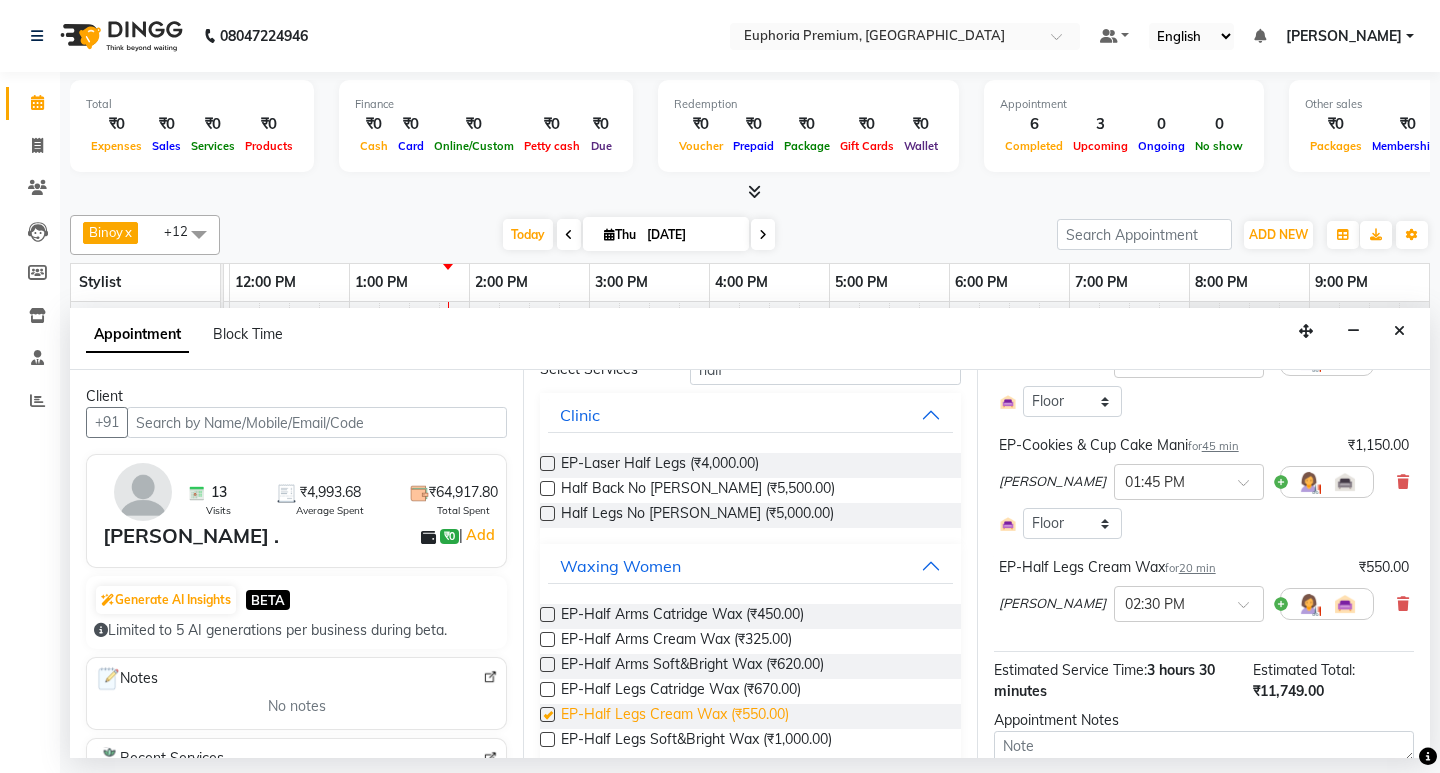 checkbox on "false" 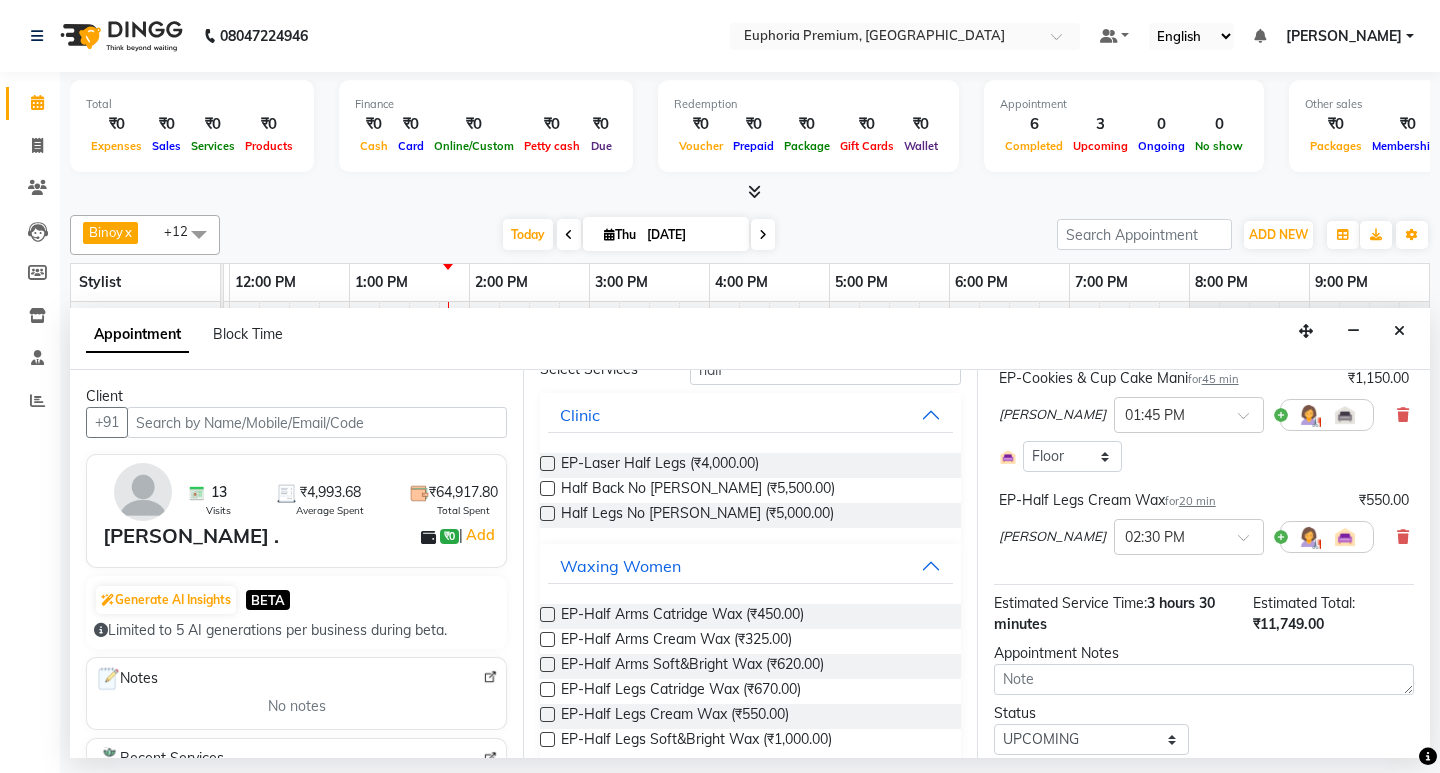 scroll, scrollTop: 711, scrollLeft: 0, axis: vertical 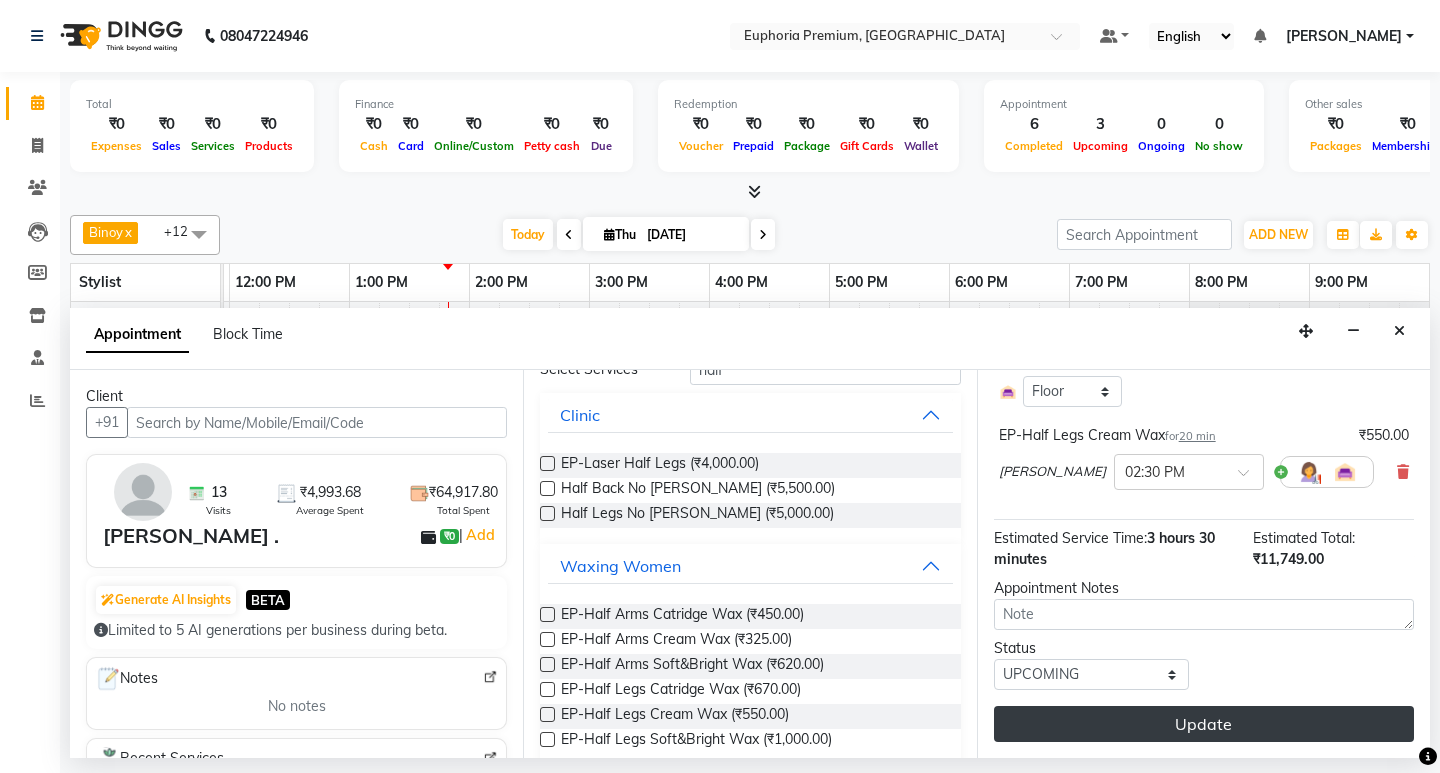 click on "Update" at bounding box center (1204, 724) 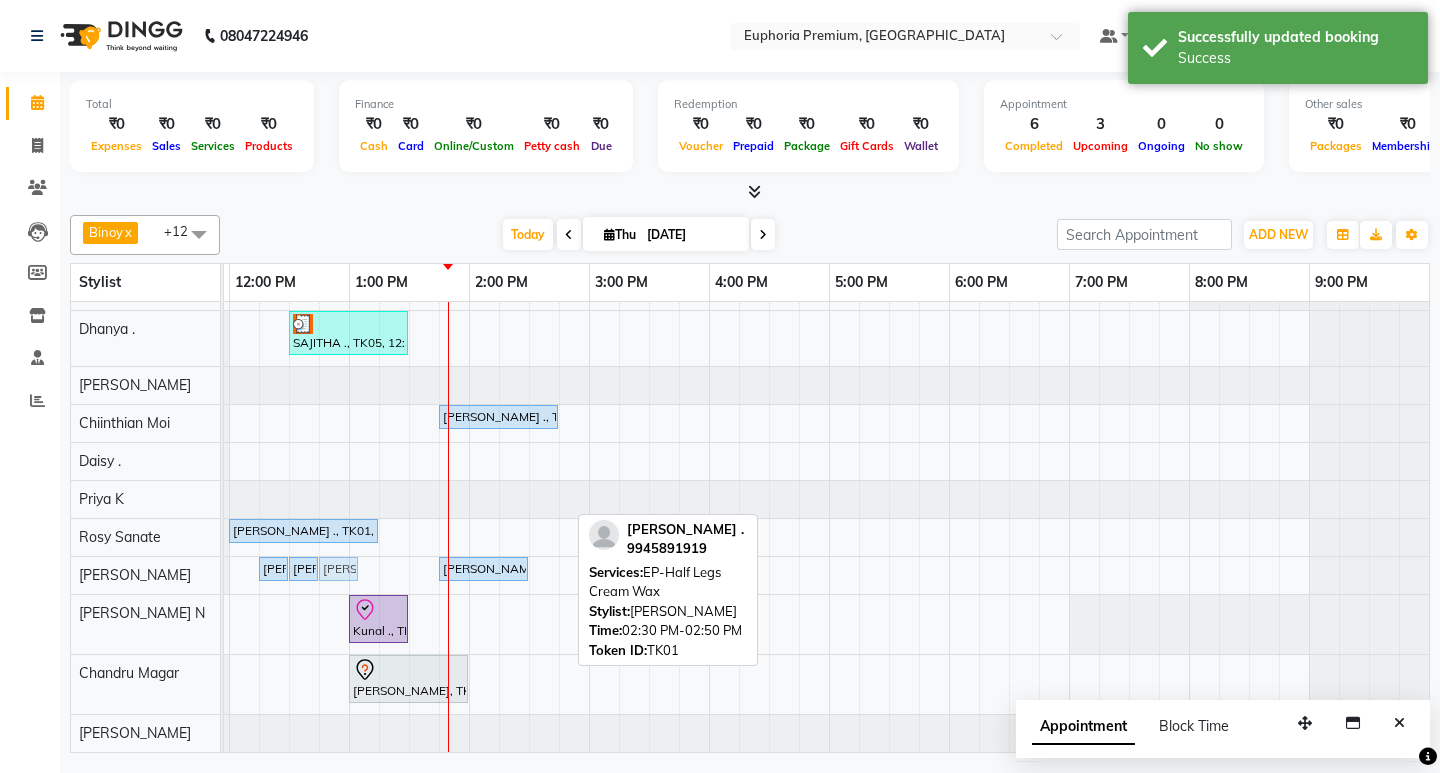 drag, startPoint x: 553, startPoint y: 556, endPoint x: 348, endPoint y: 550, distance: 205.08778 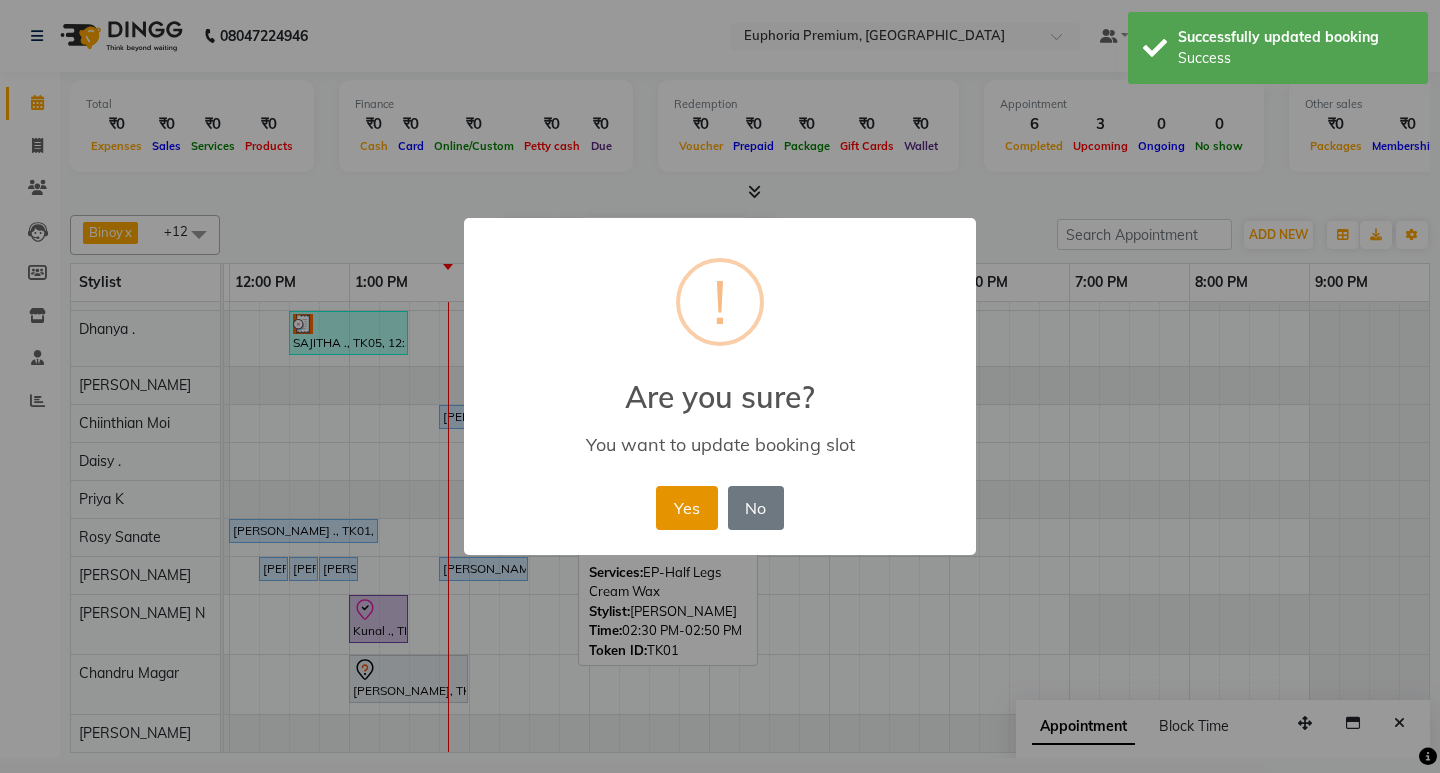 click on "Yes" at bounding box center (686, 508) 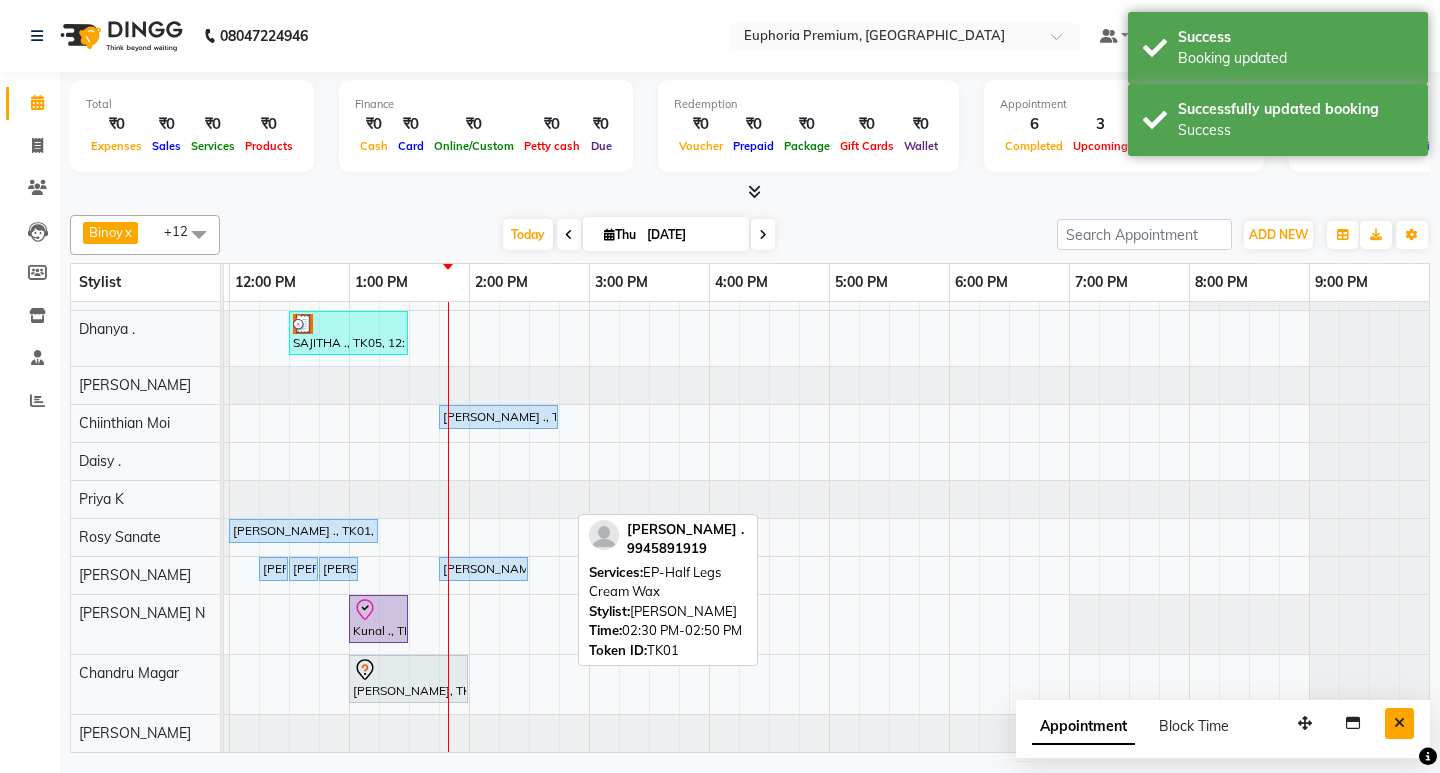 click at bounding box center [1399, 723] 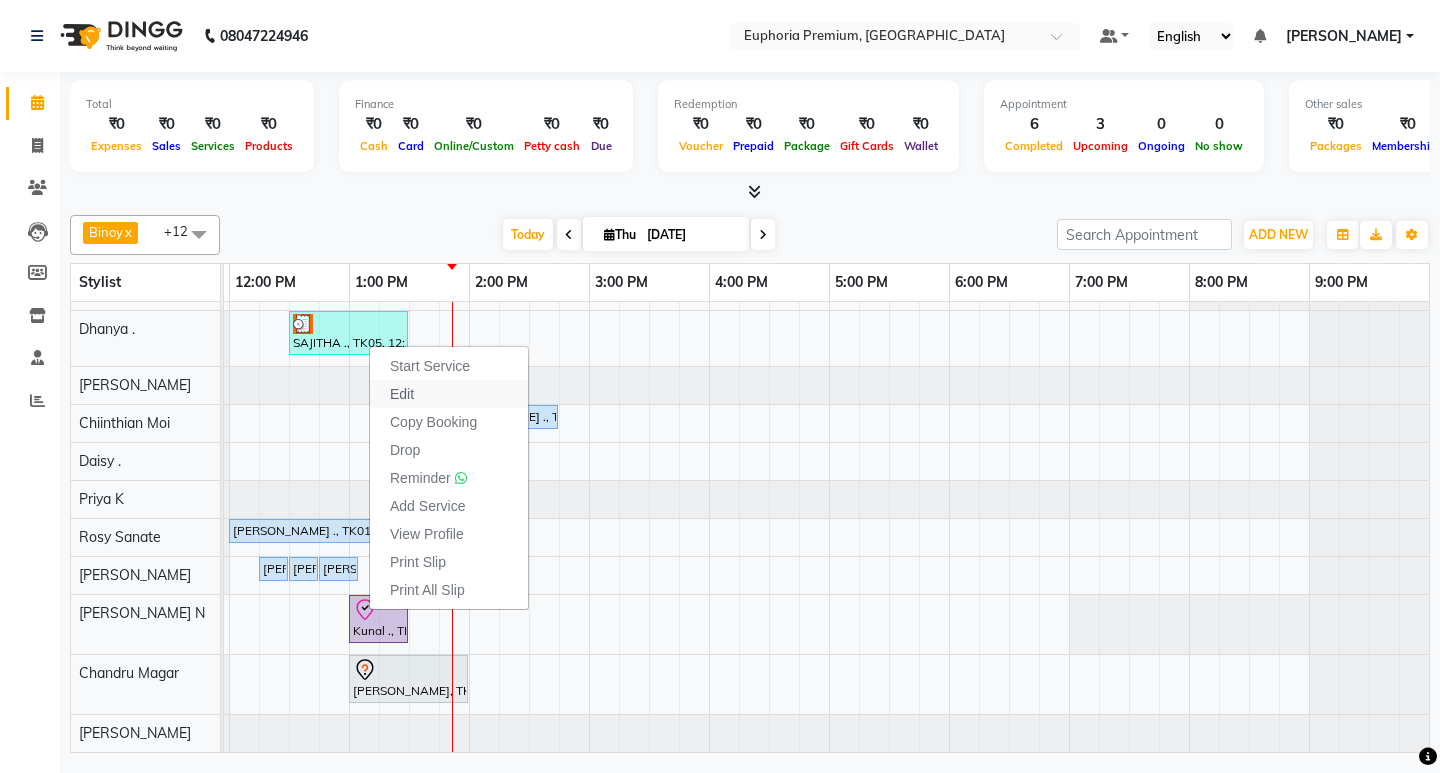 click on "Edit" at bounding box center (402, 394) 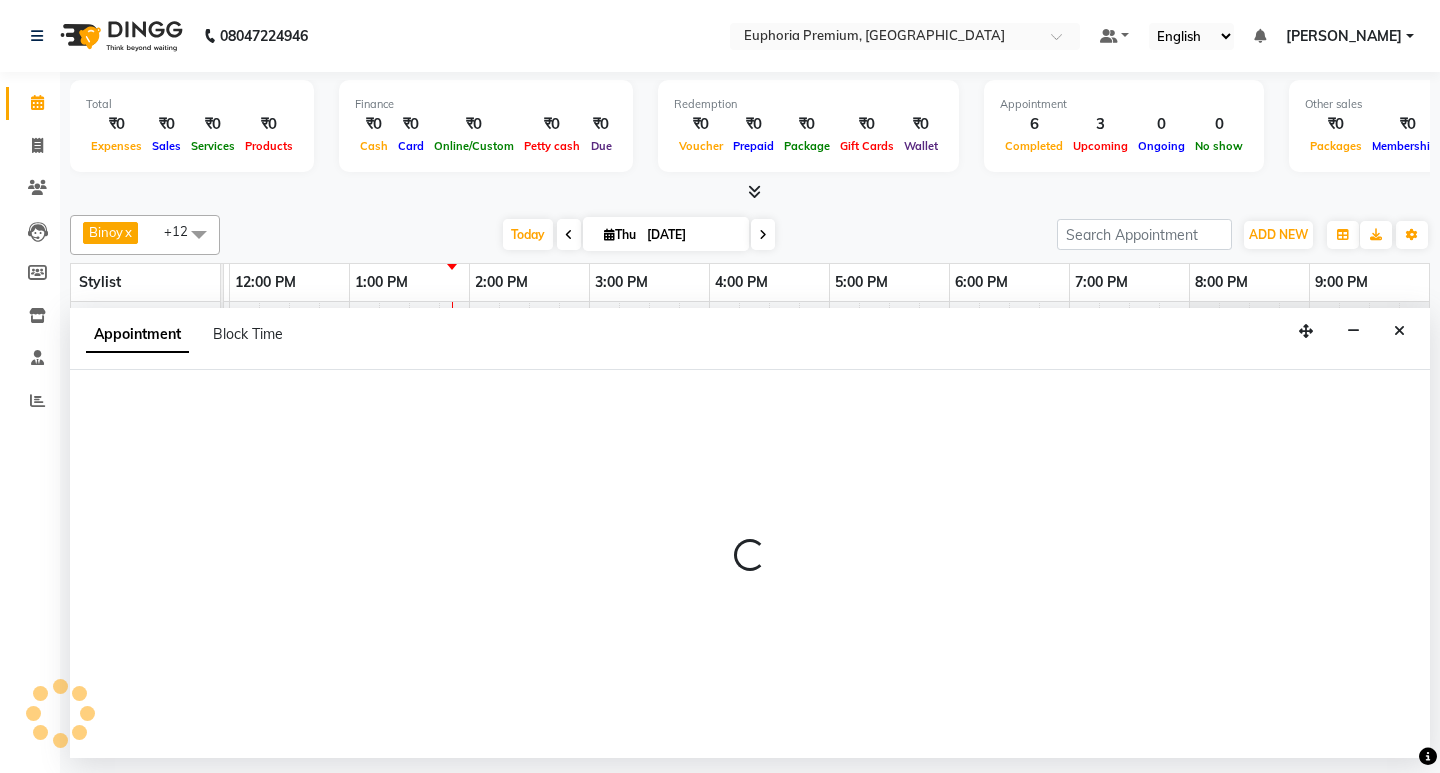select on "check-in" 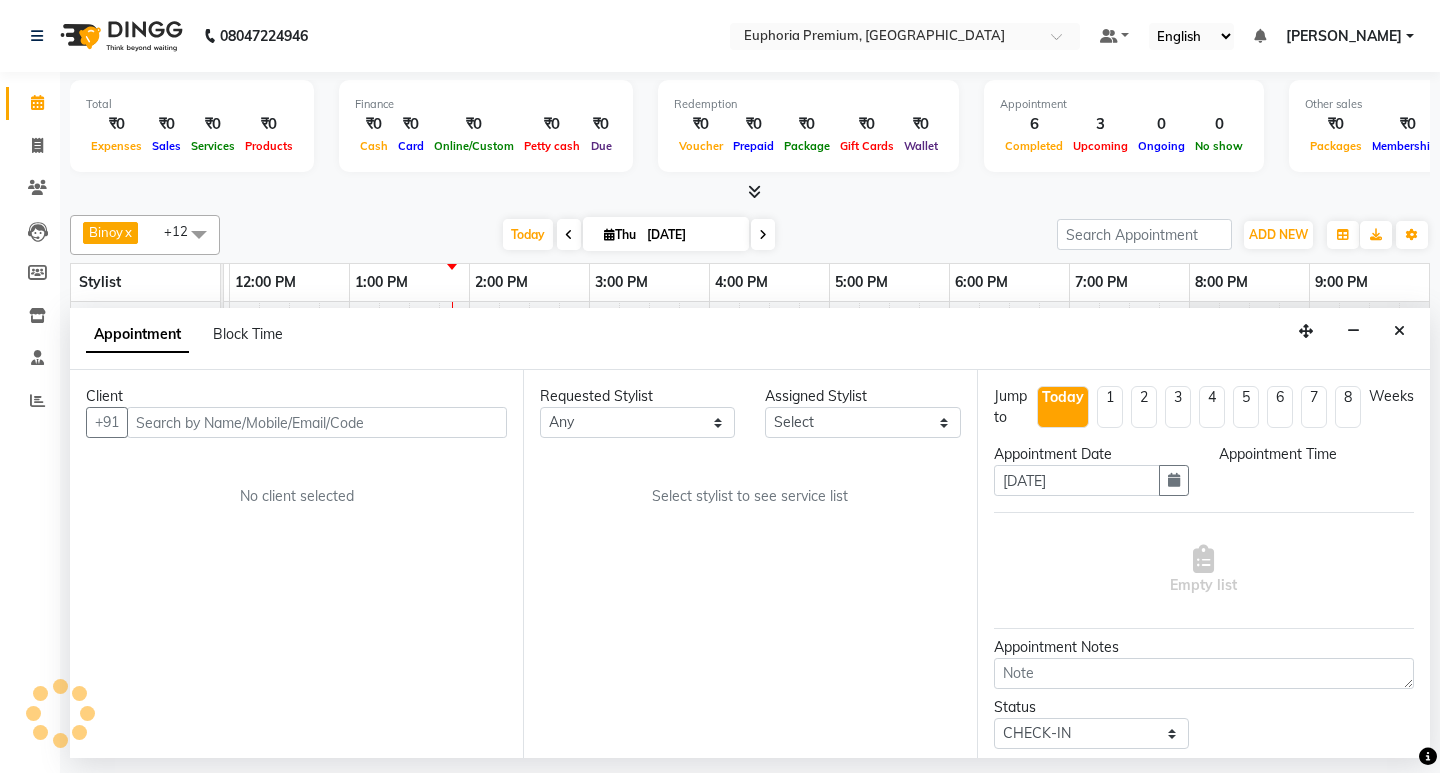 select on "74080" 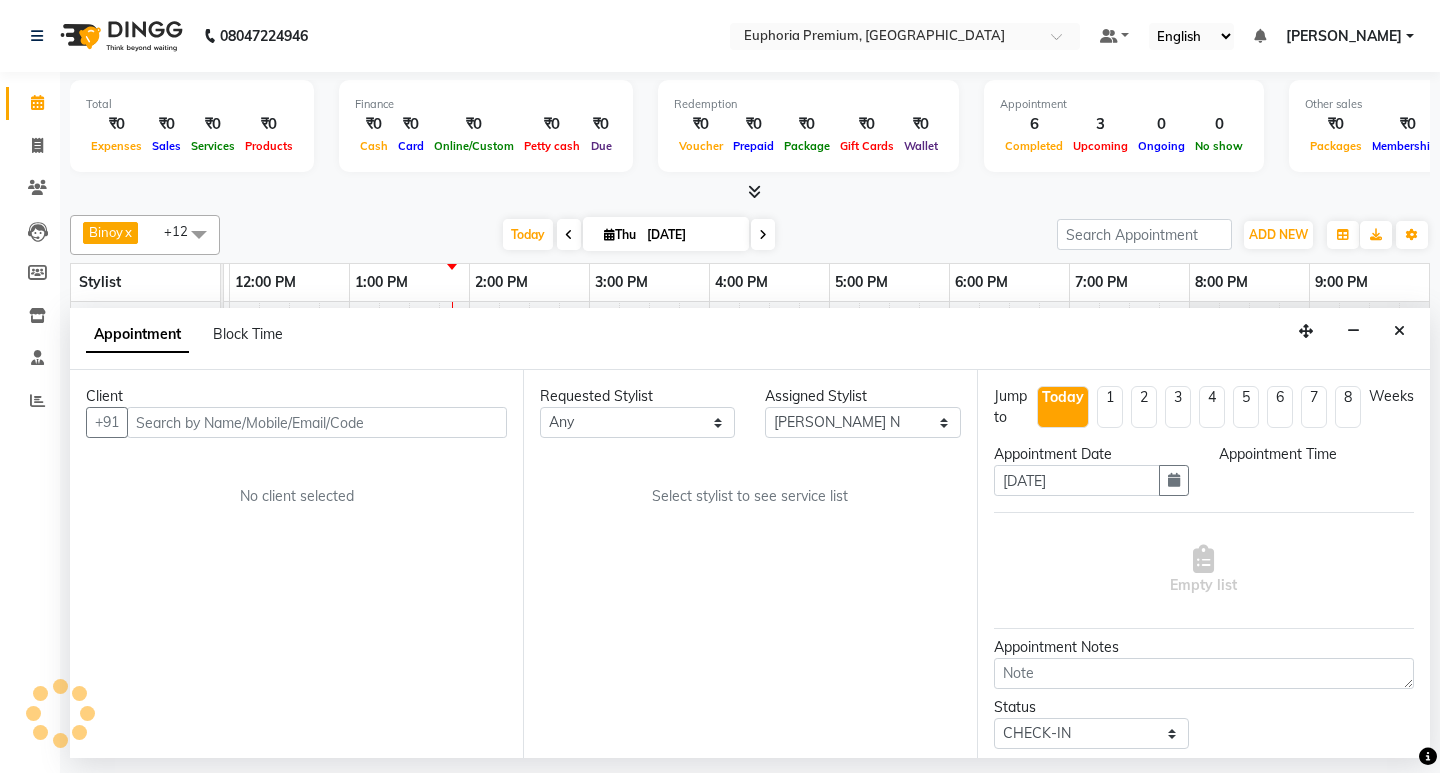 scroll, scrollTop: 0, scrollLeft: 475, axis: horizontal 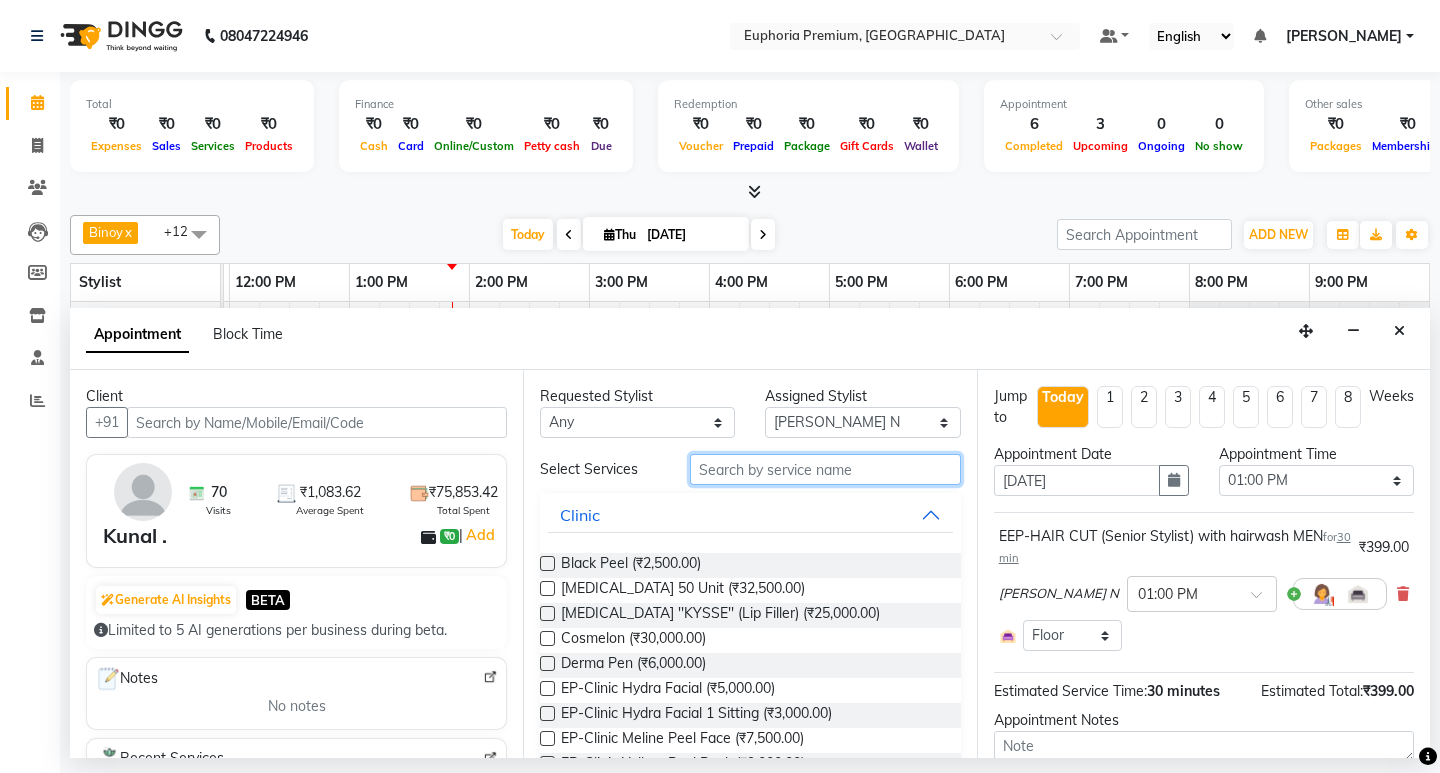 click at bounding box center [825, 469] 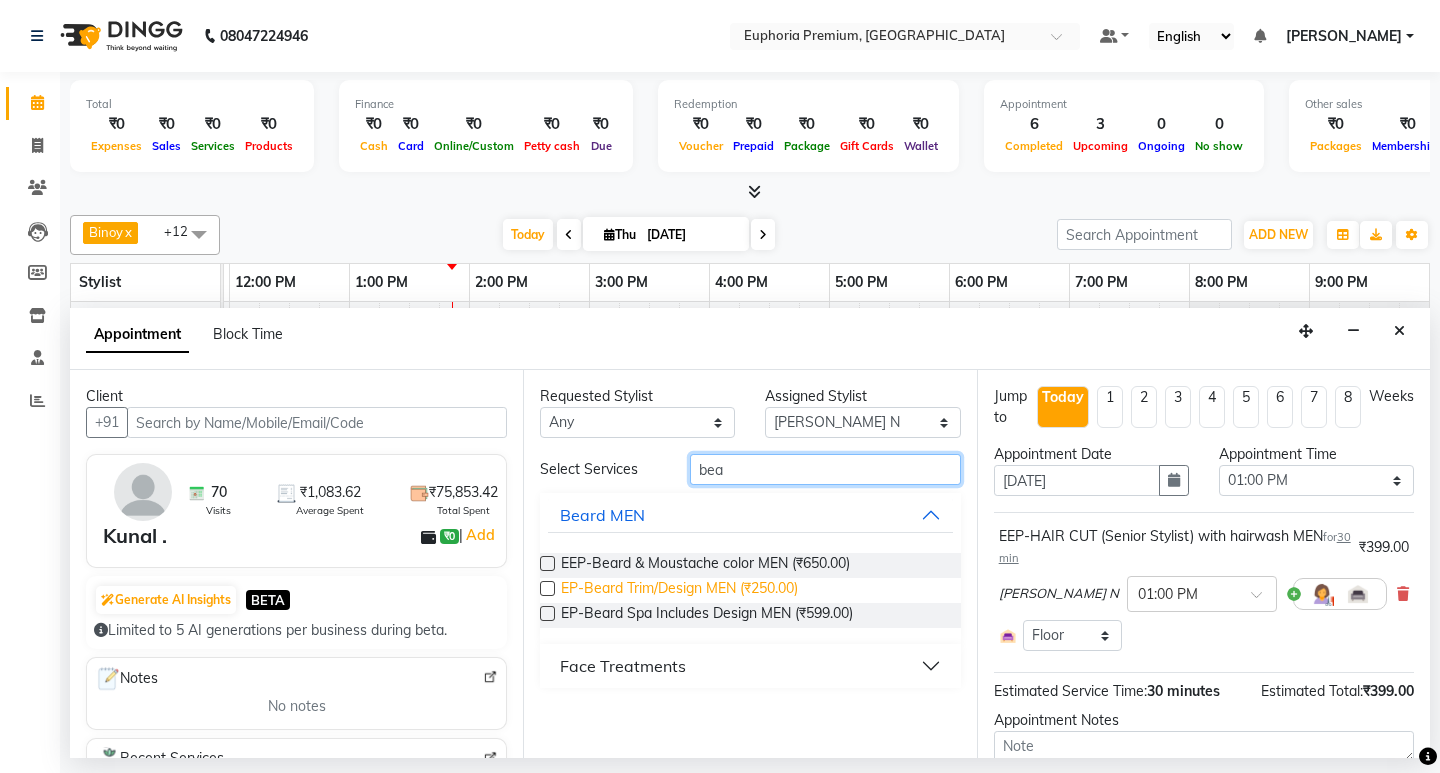 type on "bea" 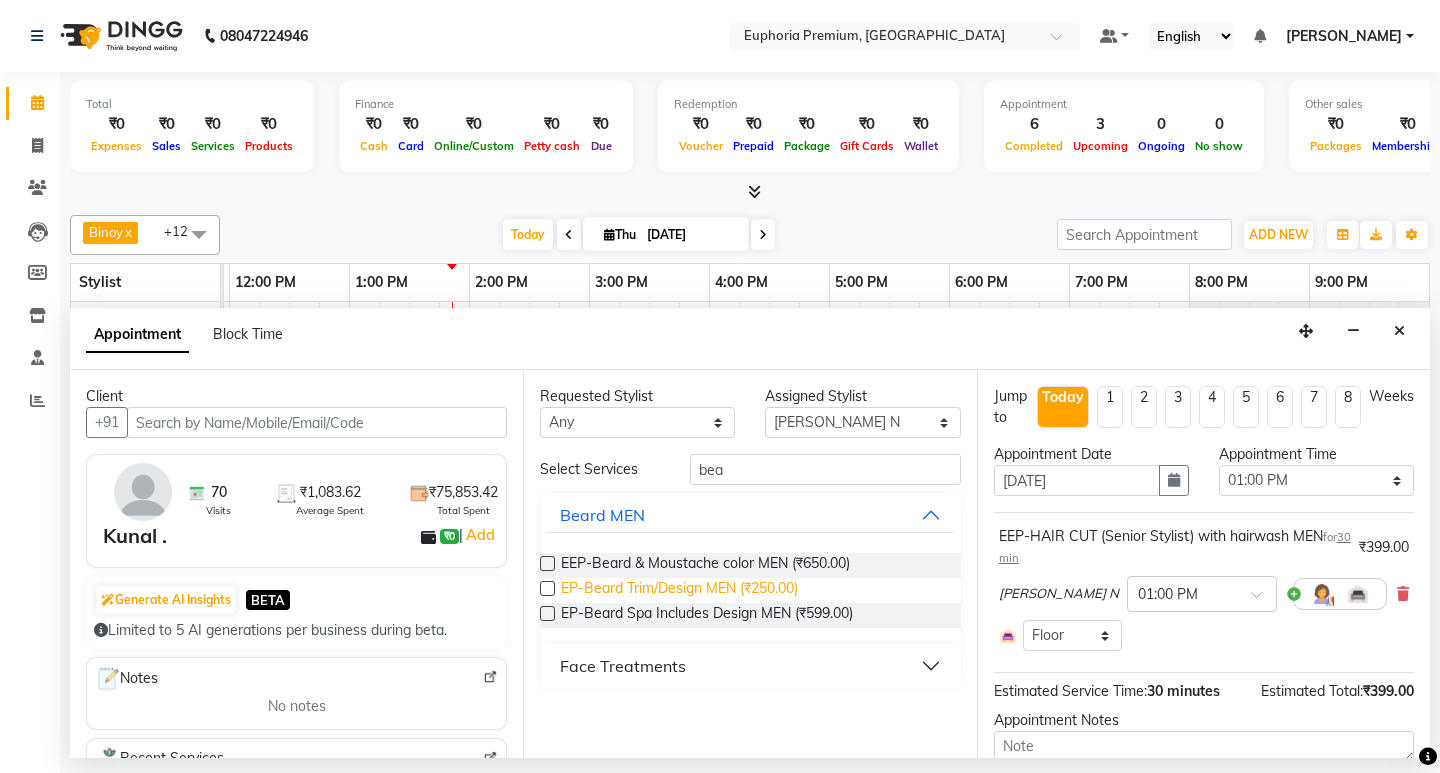 click on "EP-Beard Trim/Design MEN (₹250.00)" at bounding box center (679, 590) 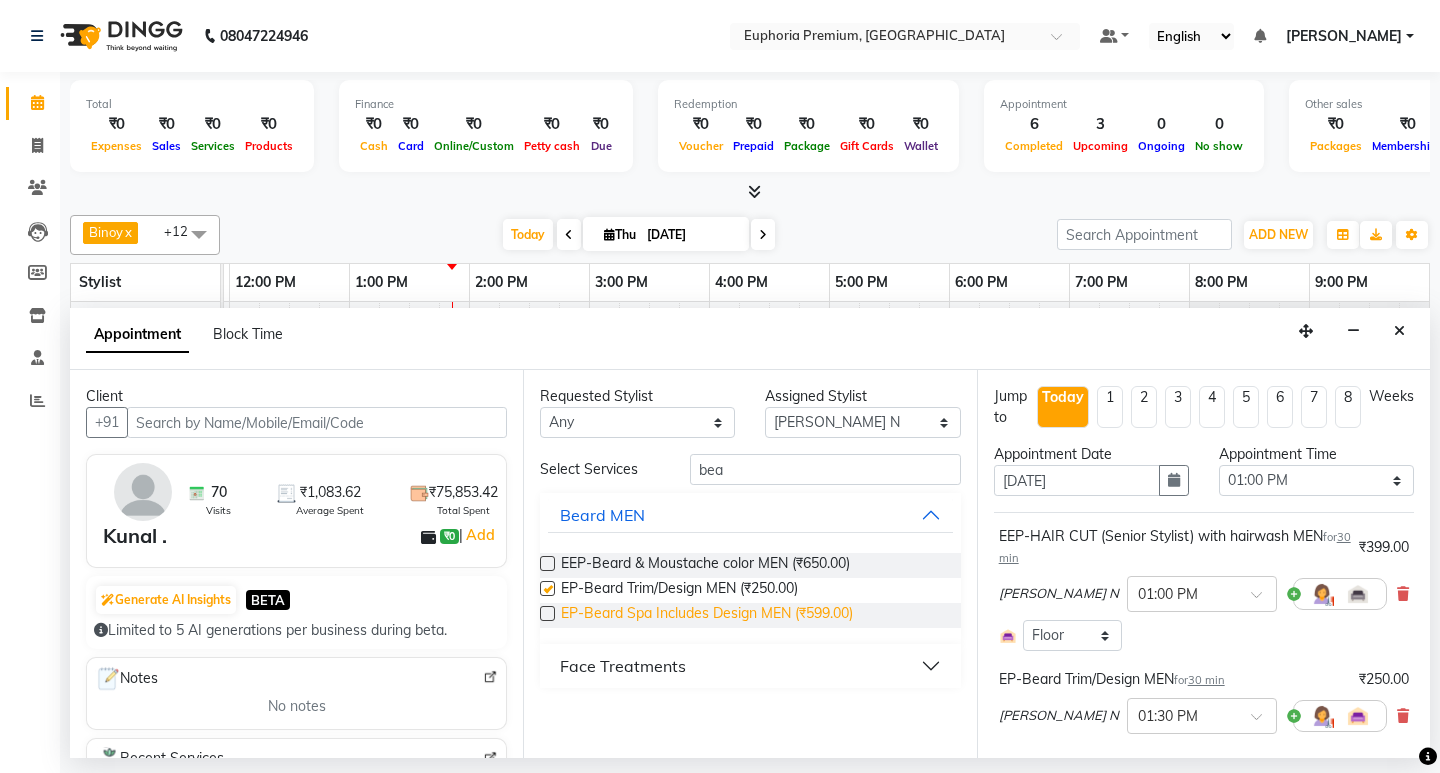 checkbox on "false" 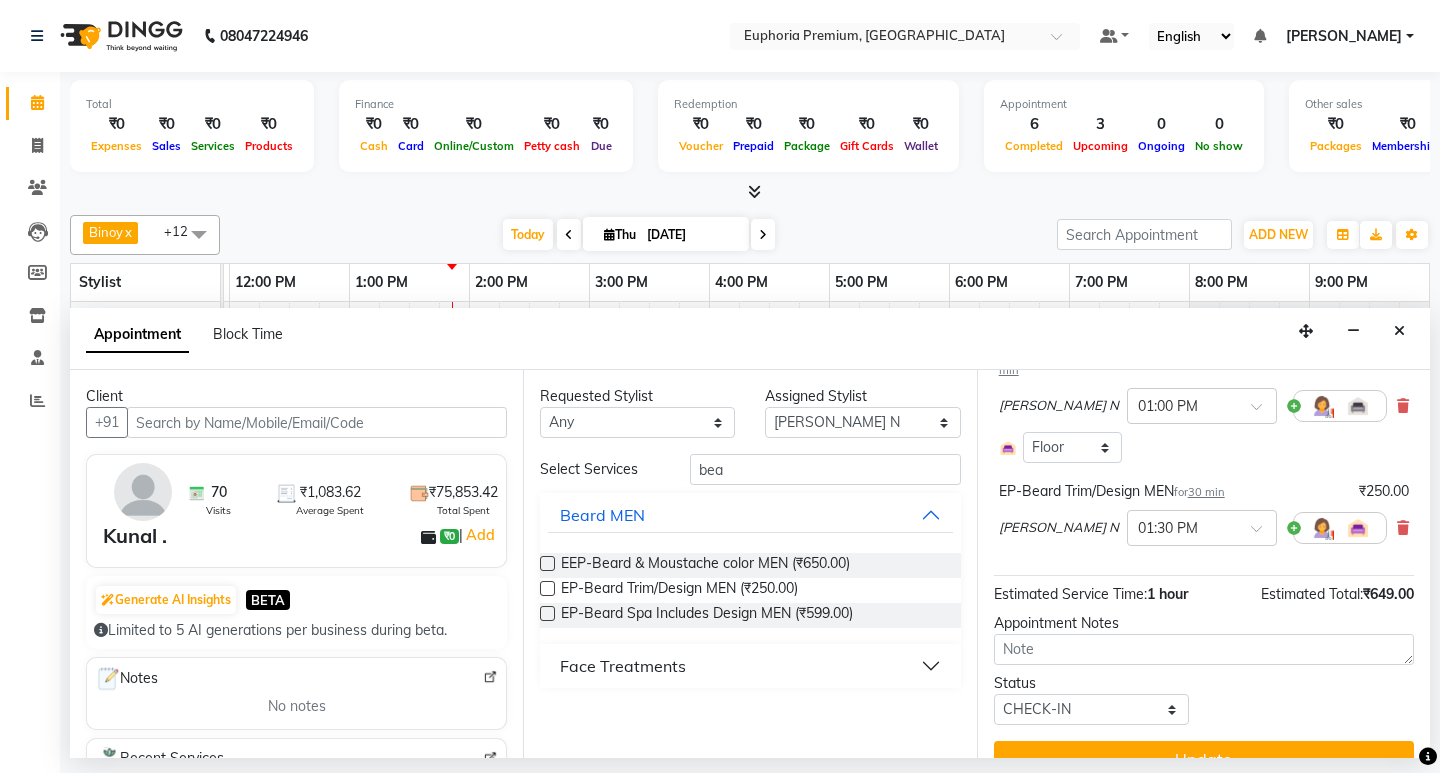 scroll, scrollTop: 223, scrollLeft: 0, axis: vertical 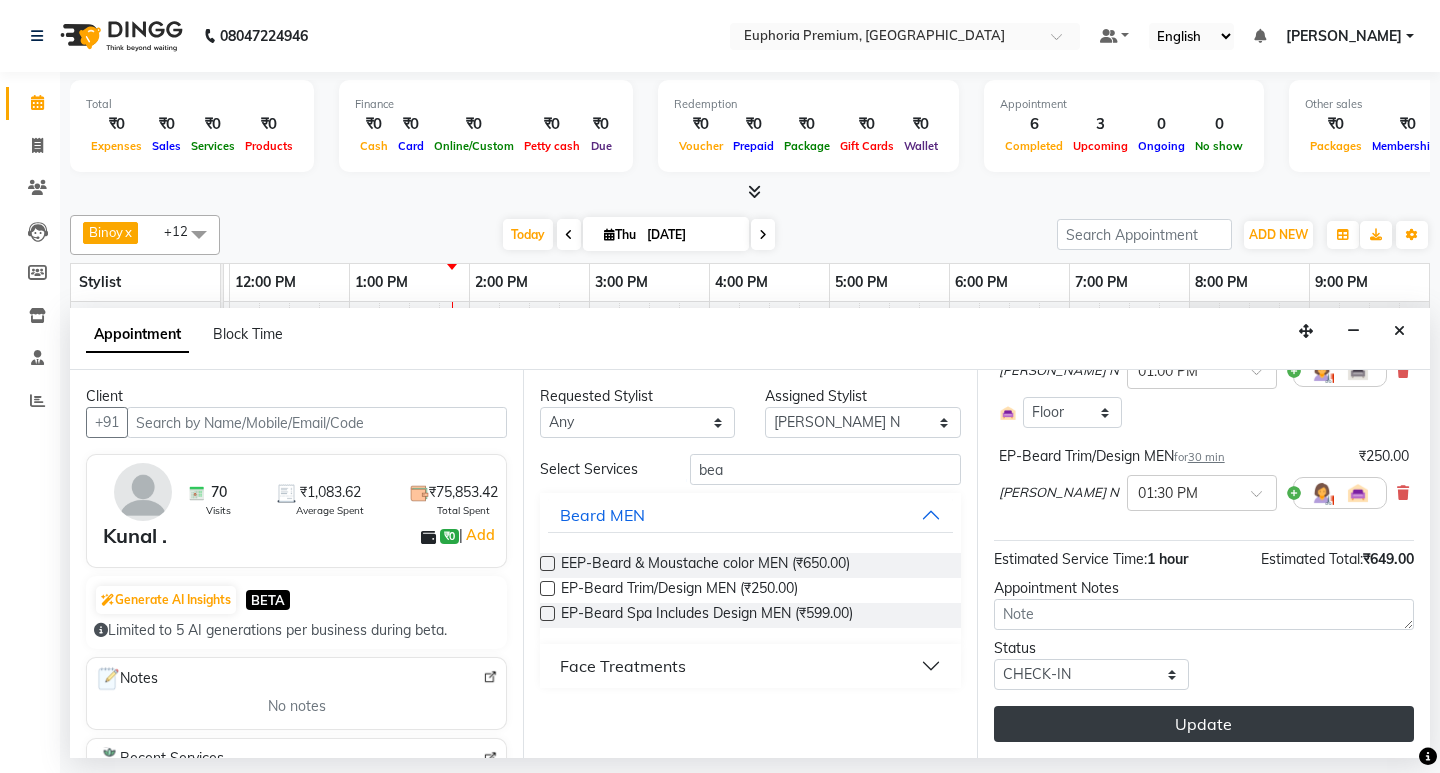 click on "Update" at bounding box center [1204, 724] 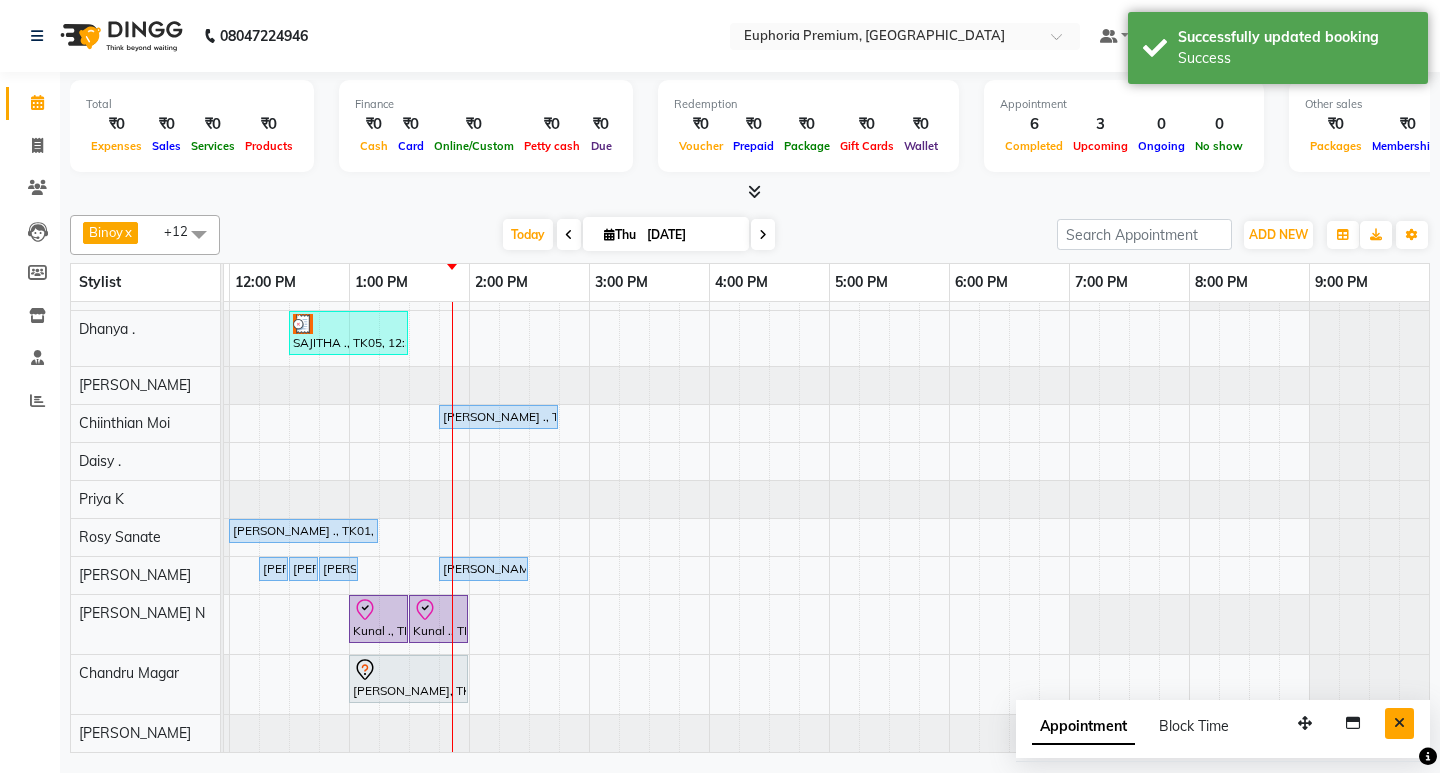 click at bounding box center [1399, 723] 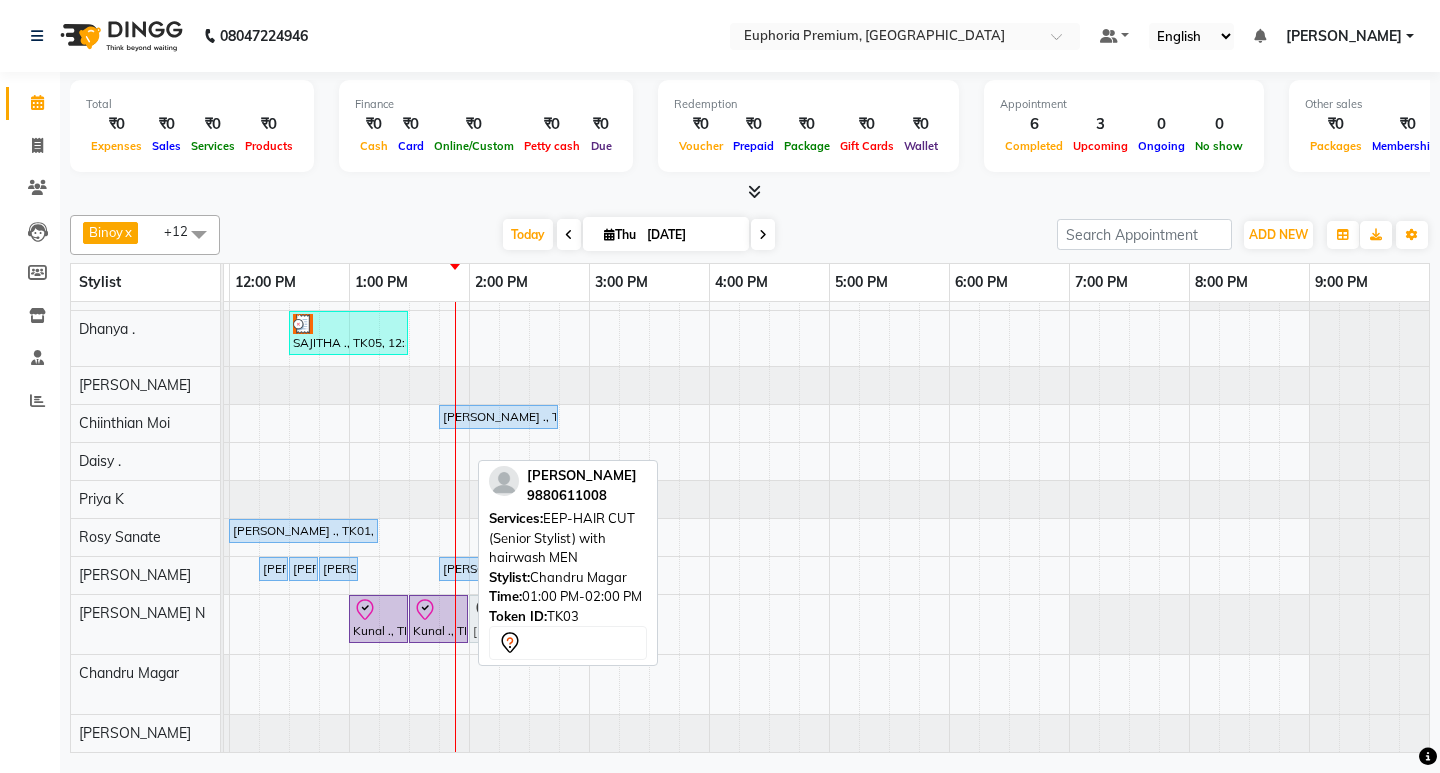 drag, startPoint x: 411, startPoint y: 673, endPoint x: 513, endPoint y: 617, distance: 116.3615 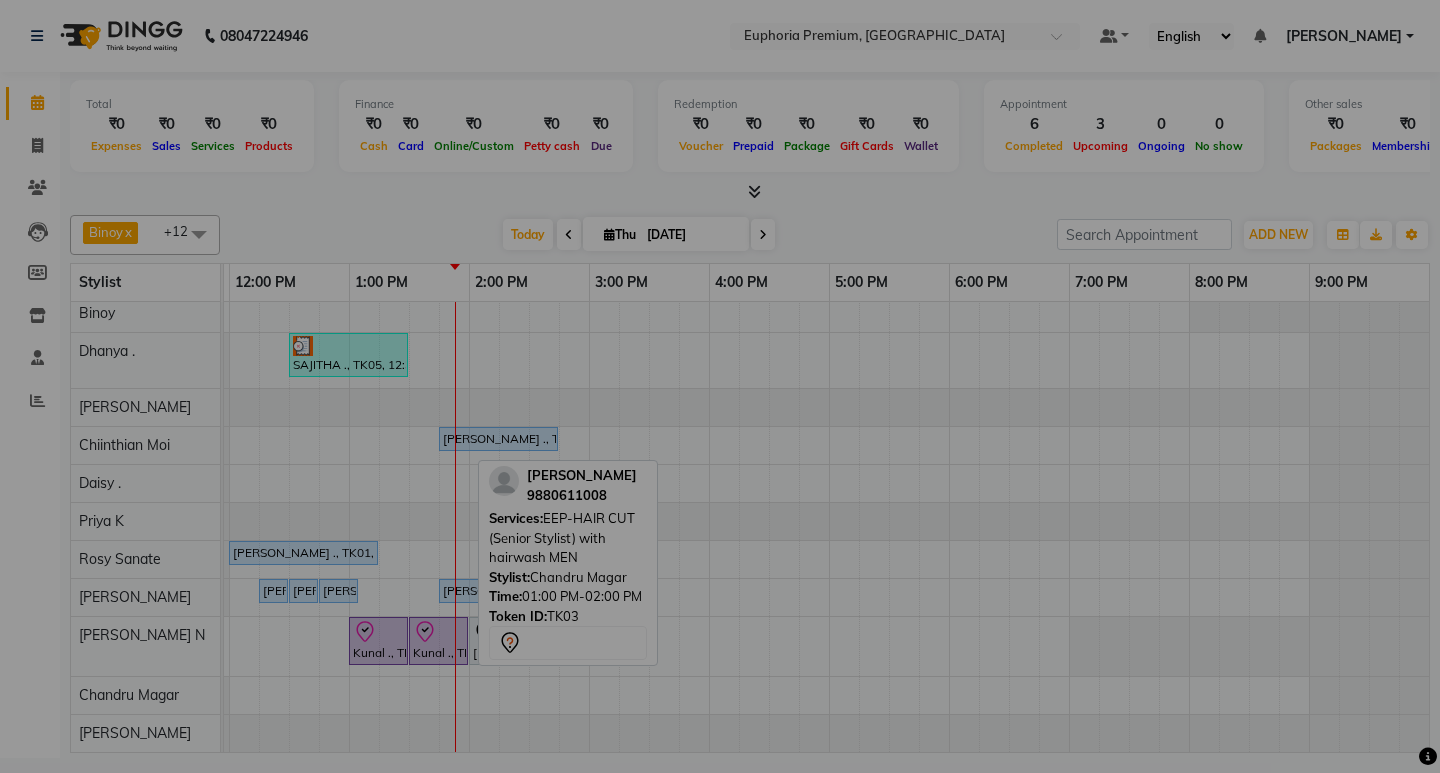 scroll, scrollTop: 120, scrollLeft: 0, axis: vertical 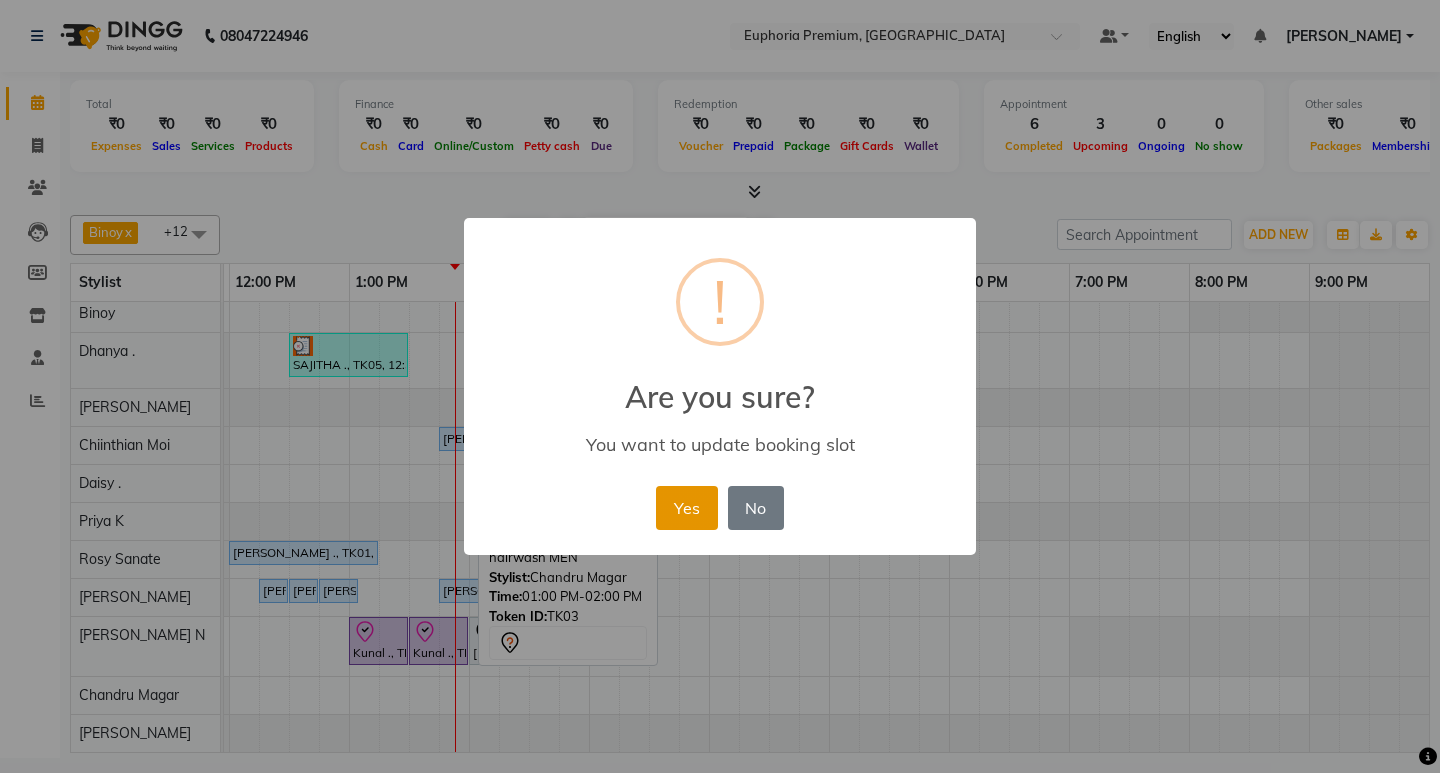 click on "Yes" at bounding box center [686, 508] 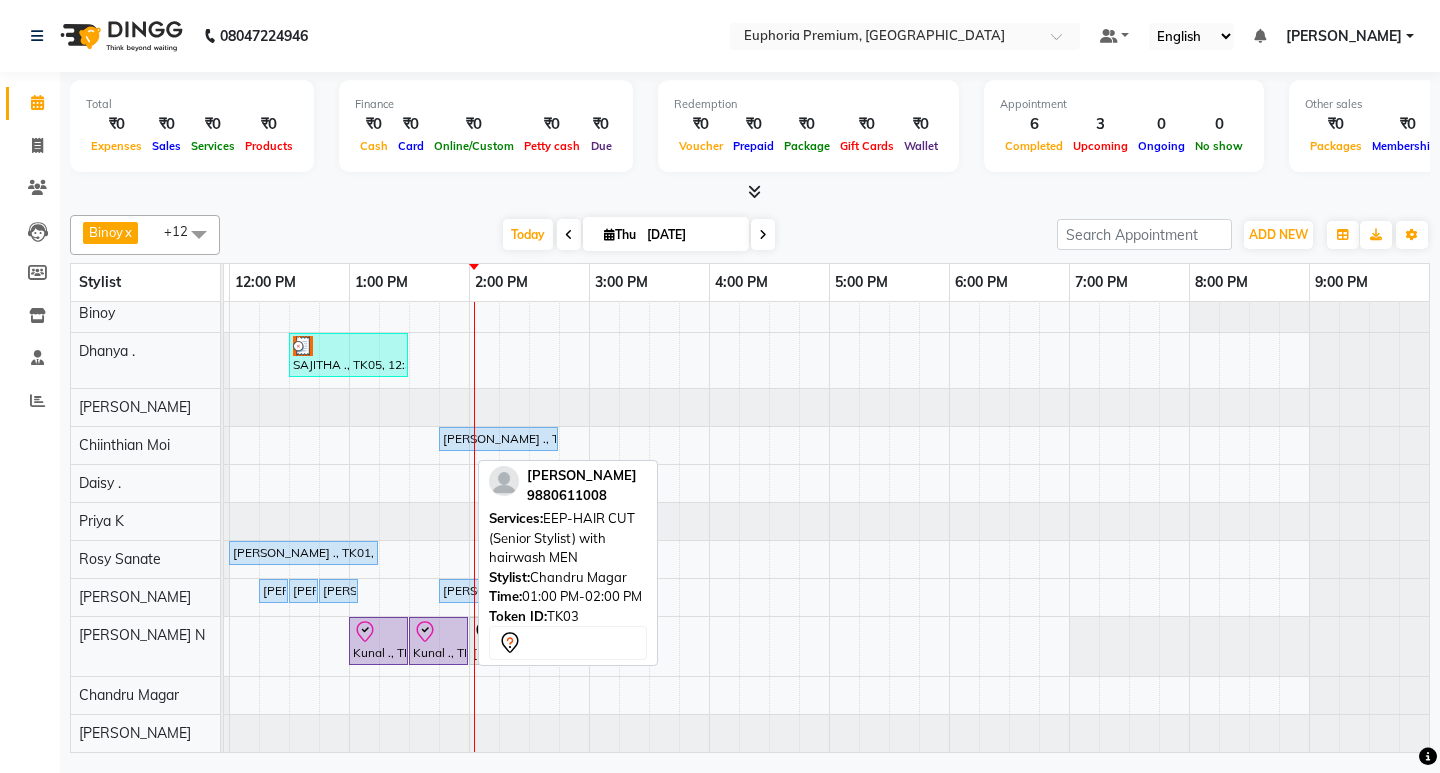 scroll, scrollTop: 39, scrollLeft: 475, axis: both 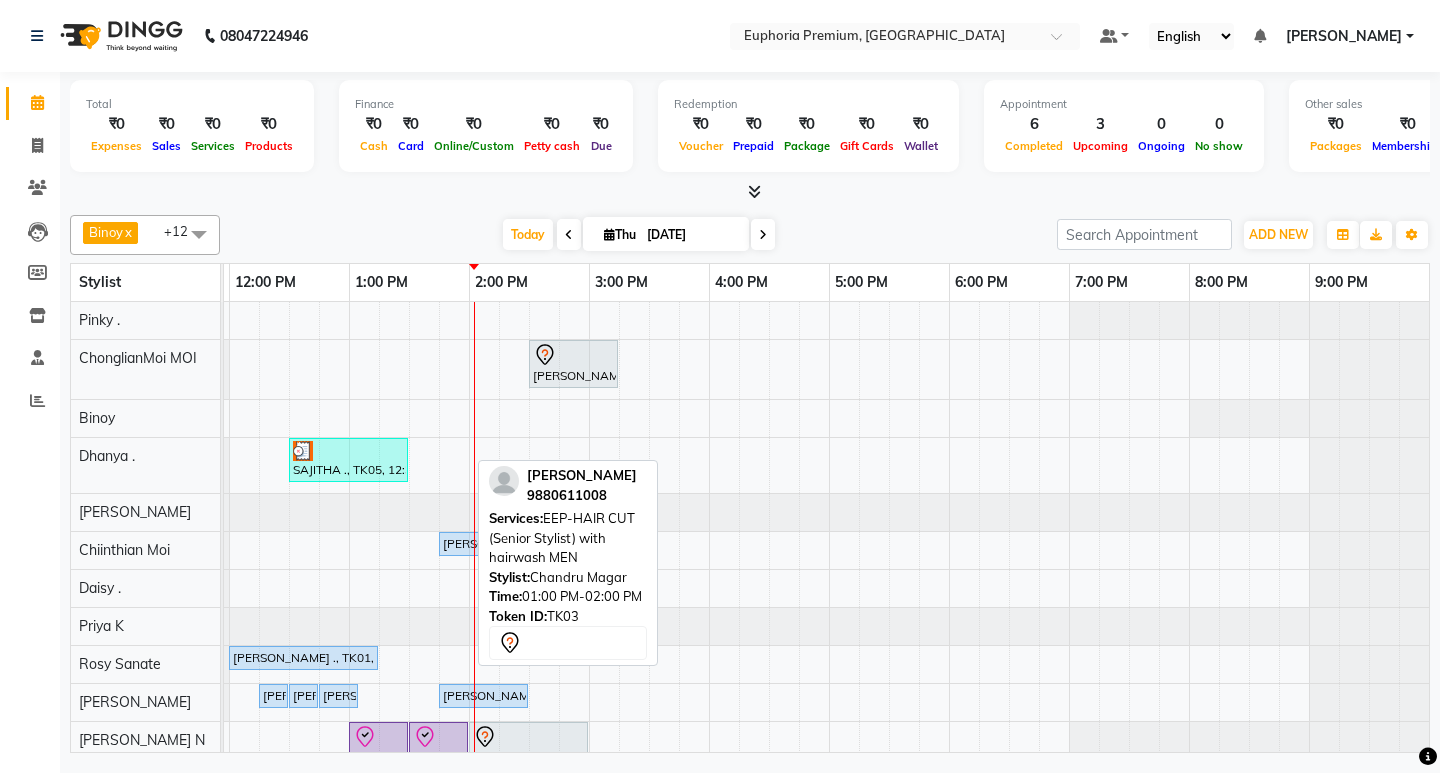 click at bounding box center (763, 234) 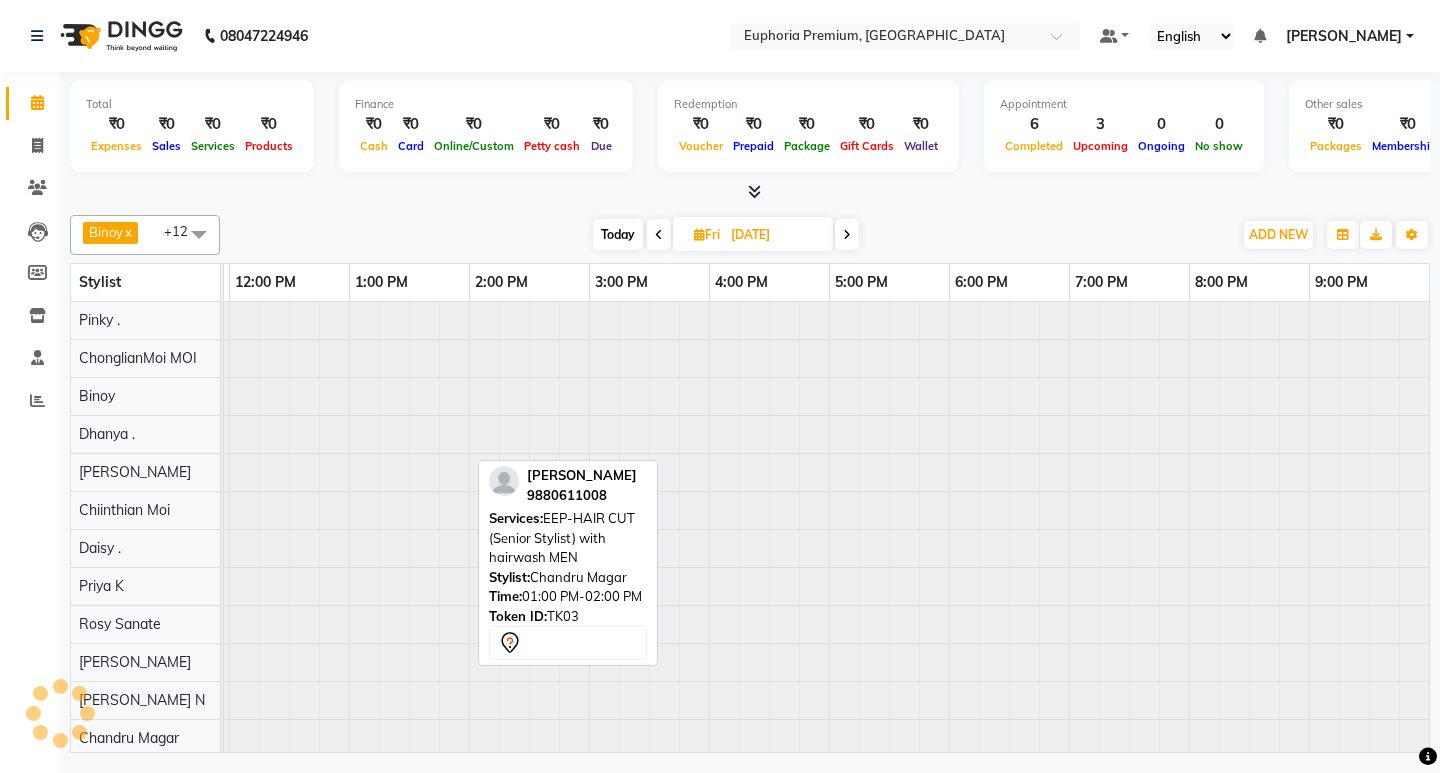 scroll, scrollTop: 0, scrollLeft: 0, axis: both 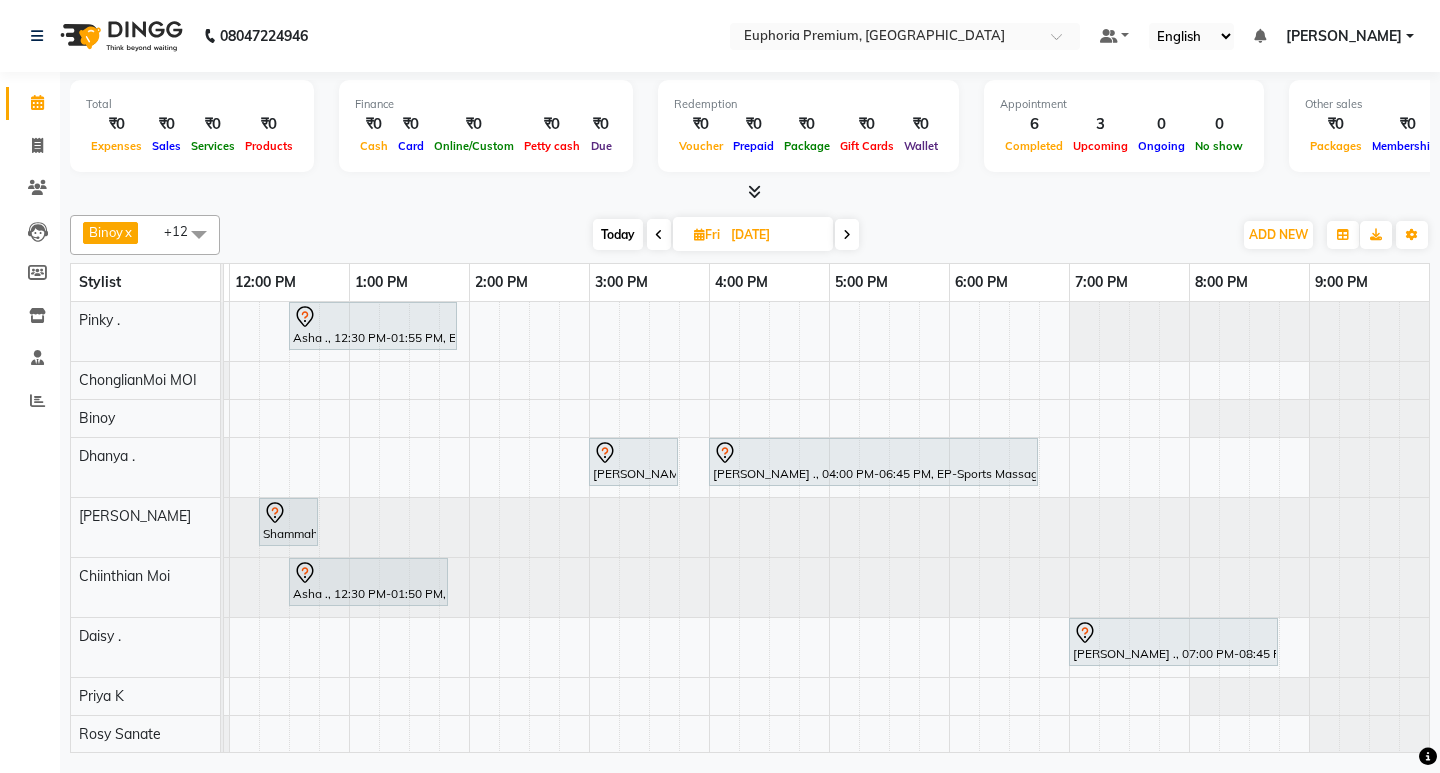 click at bounding box center (659, 235) 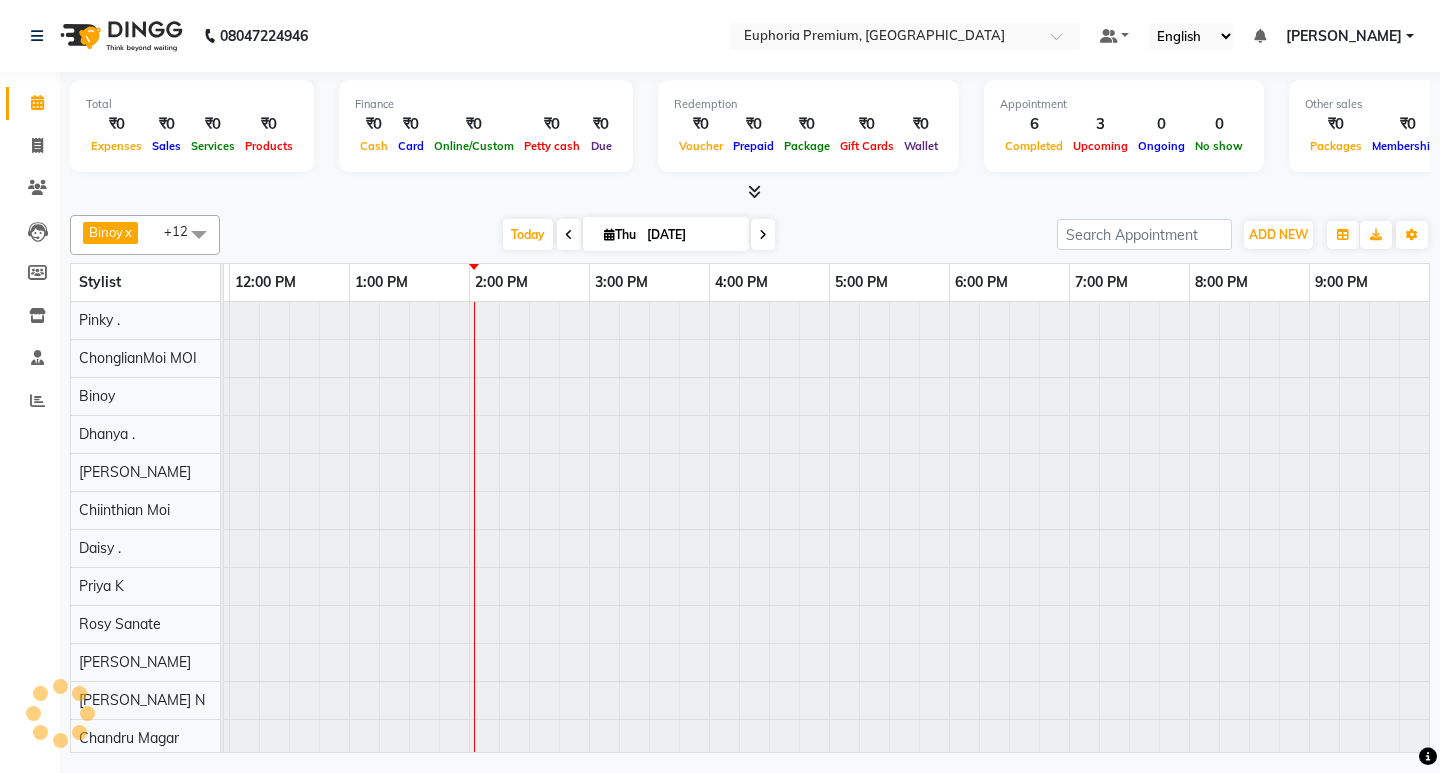 scroll, scrollTop: 0, scrollLeft: 475, axis: horizontal 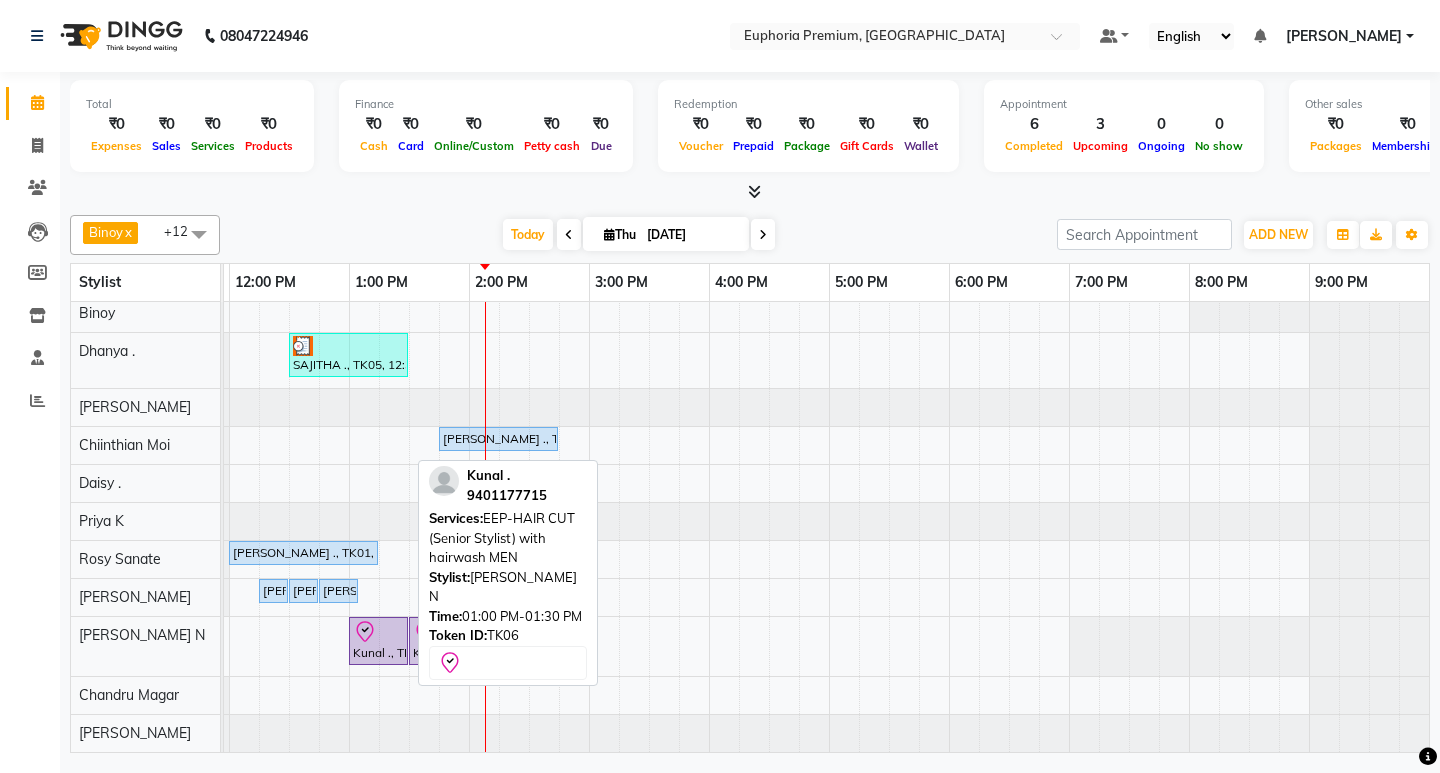 click 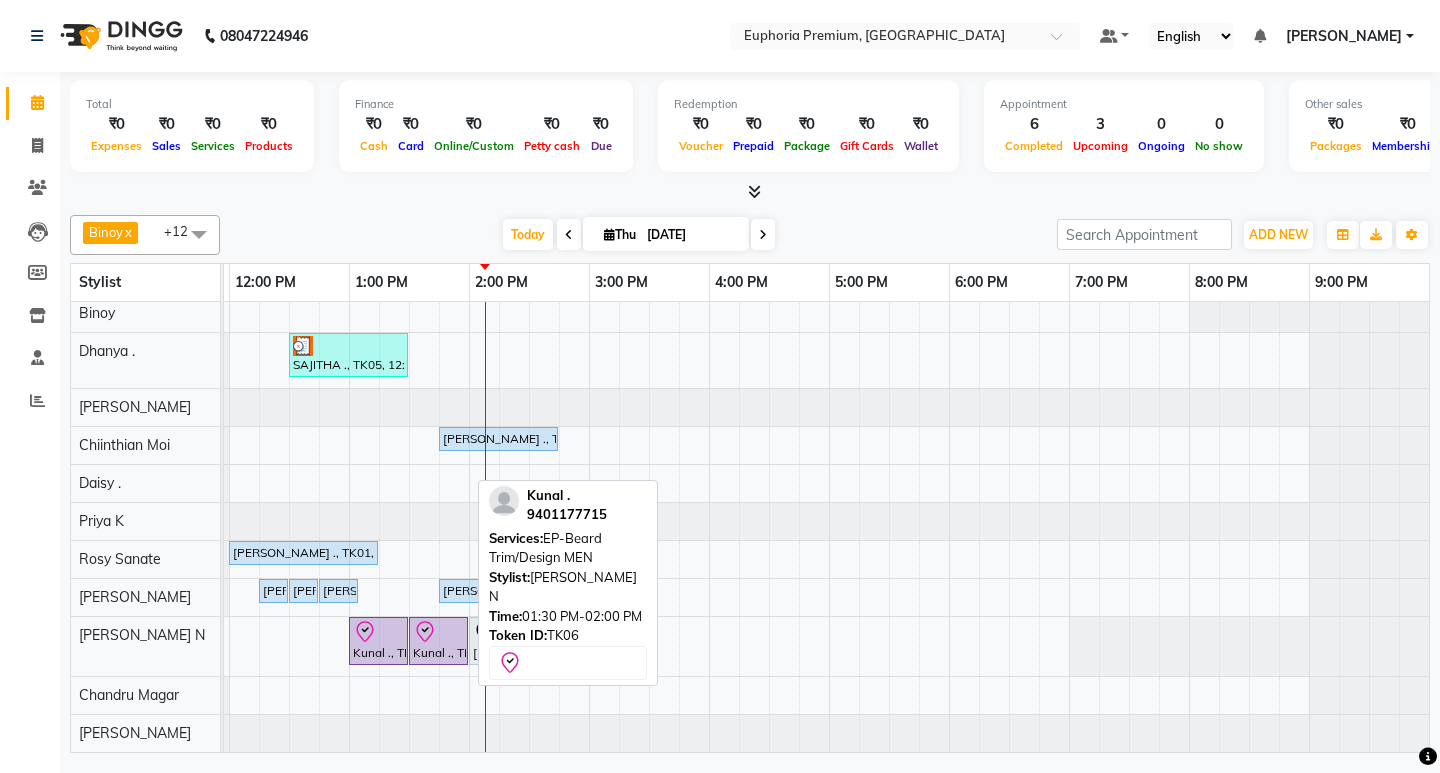 click on "Kunal ., TK06, 01:30 PM-02:00 PM, EP-[PERSON_NAME] Trim/Design MEN" at bounding box center (438, 641) 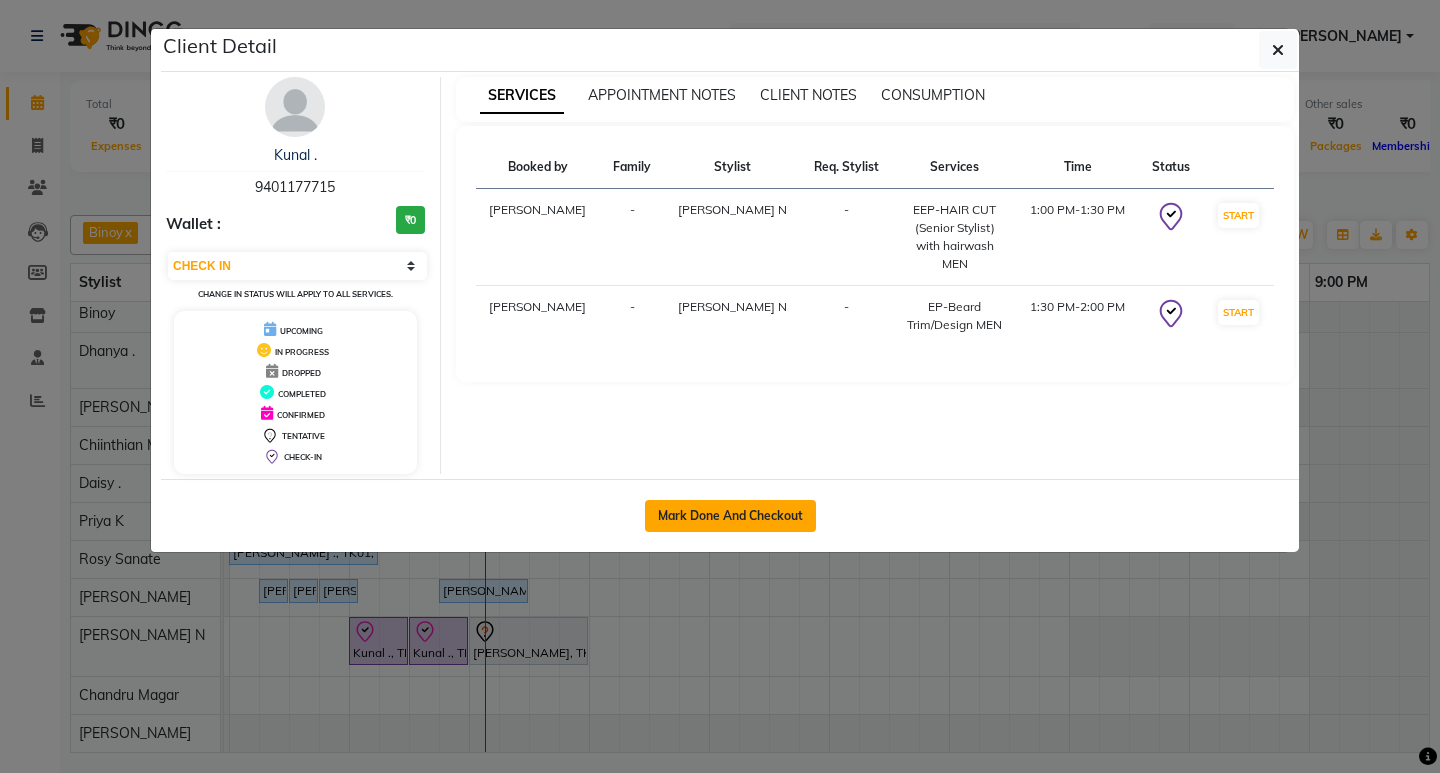 click on "Mark Done And Checkout" 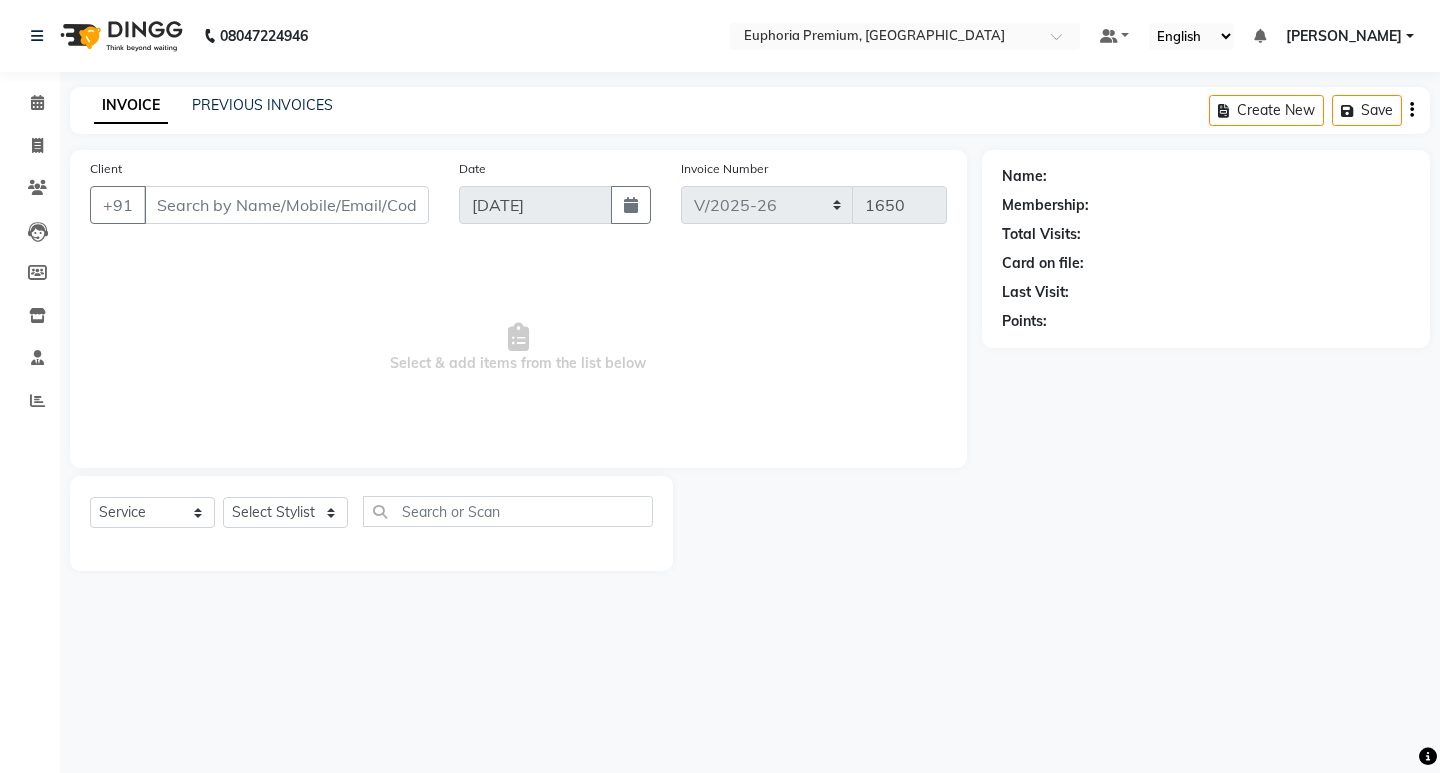 type on "94******15" 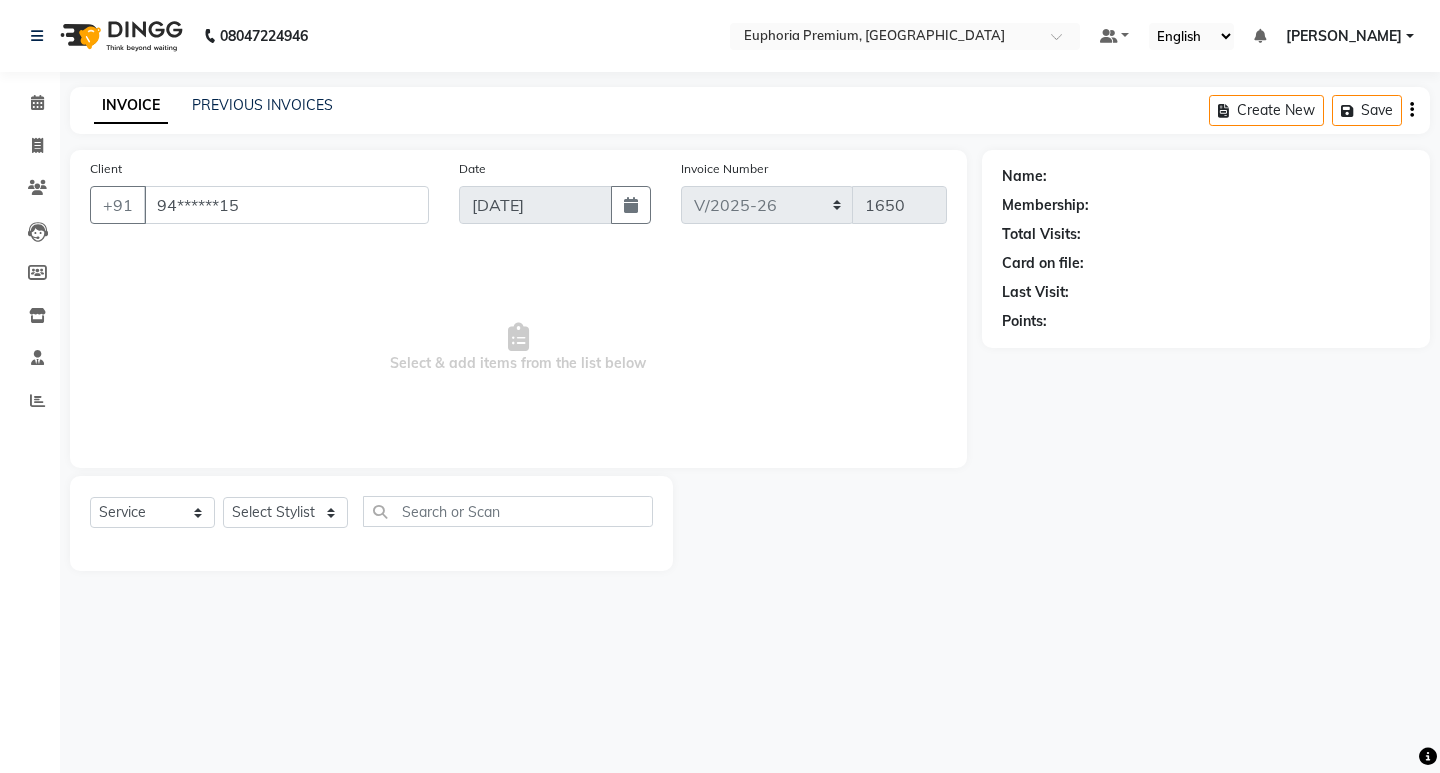 select on "74080" 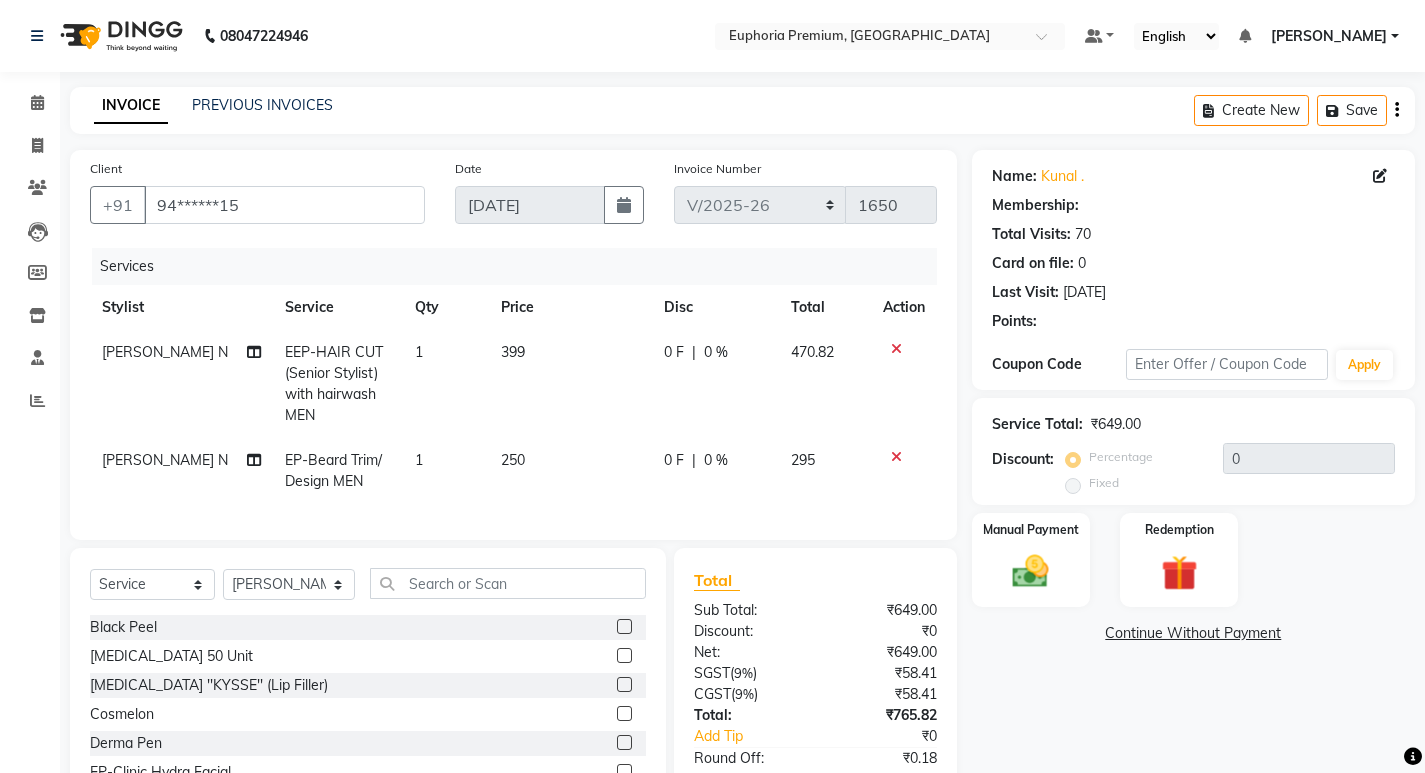 select on "1: Object" 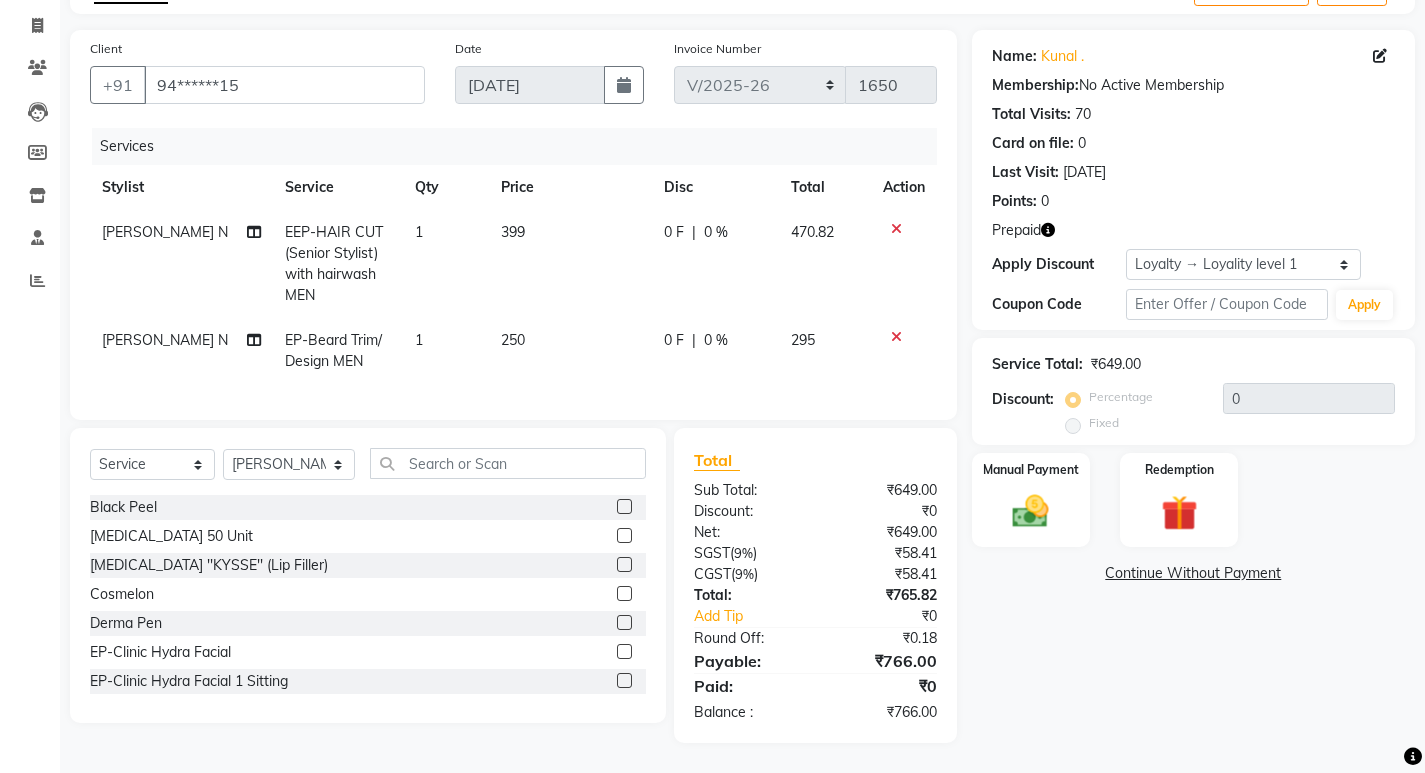 scroll, scrollTop: 135, scrollLeft: 0, axis: vertical 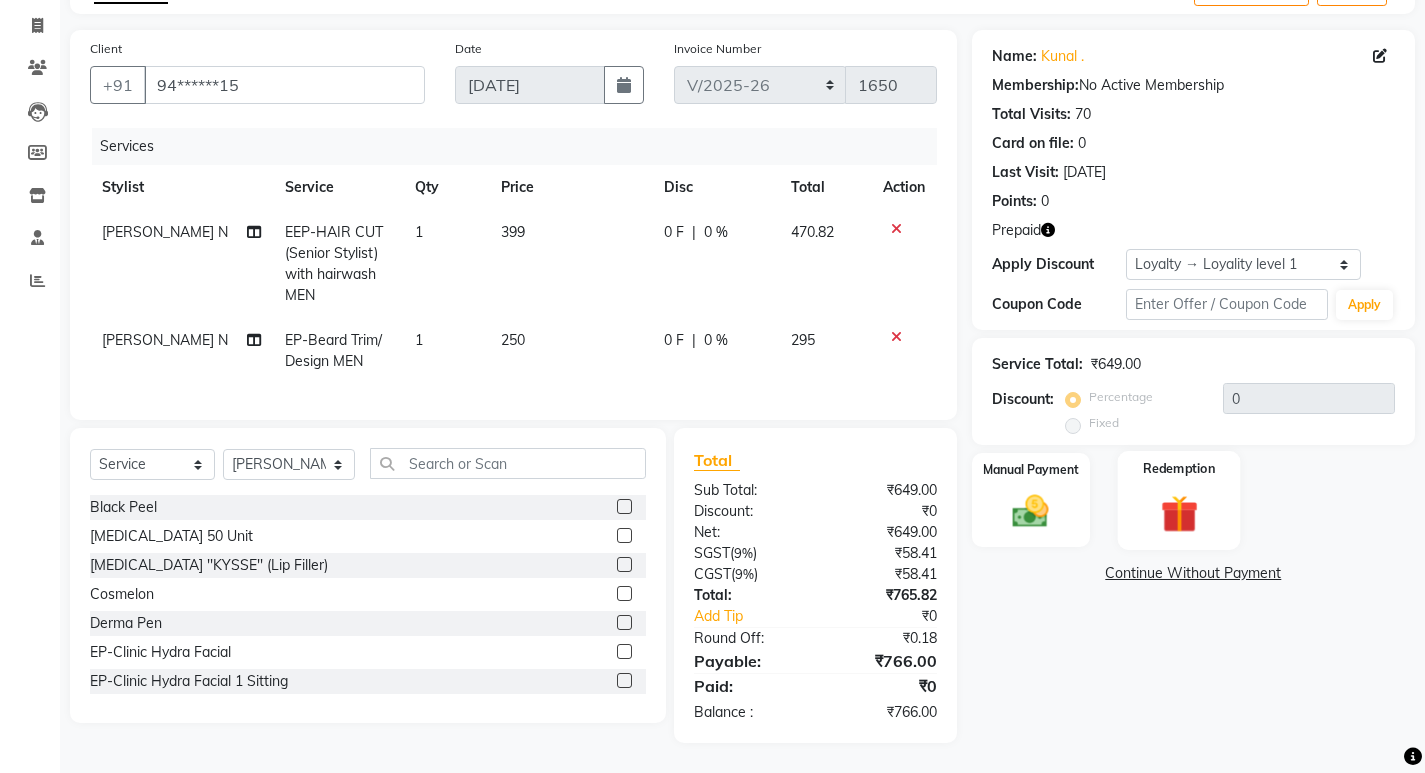 click 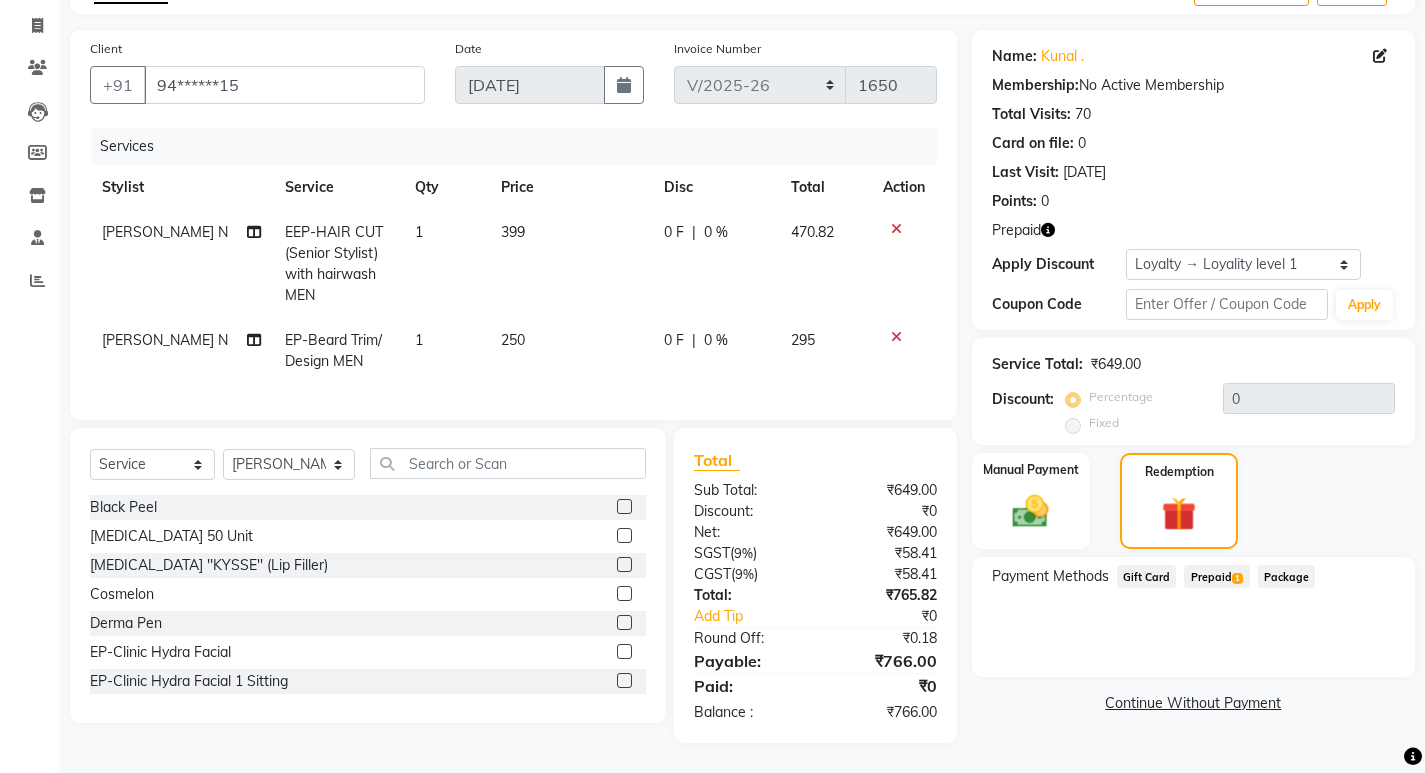 click on "Prepaid  1" 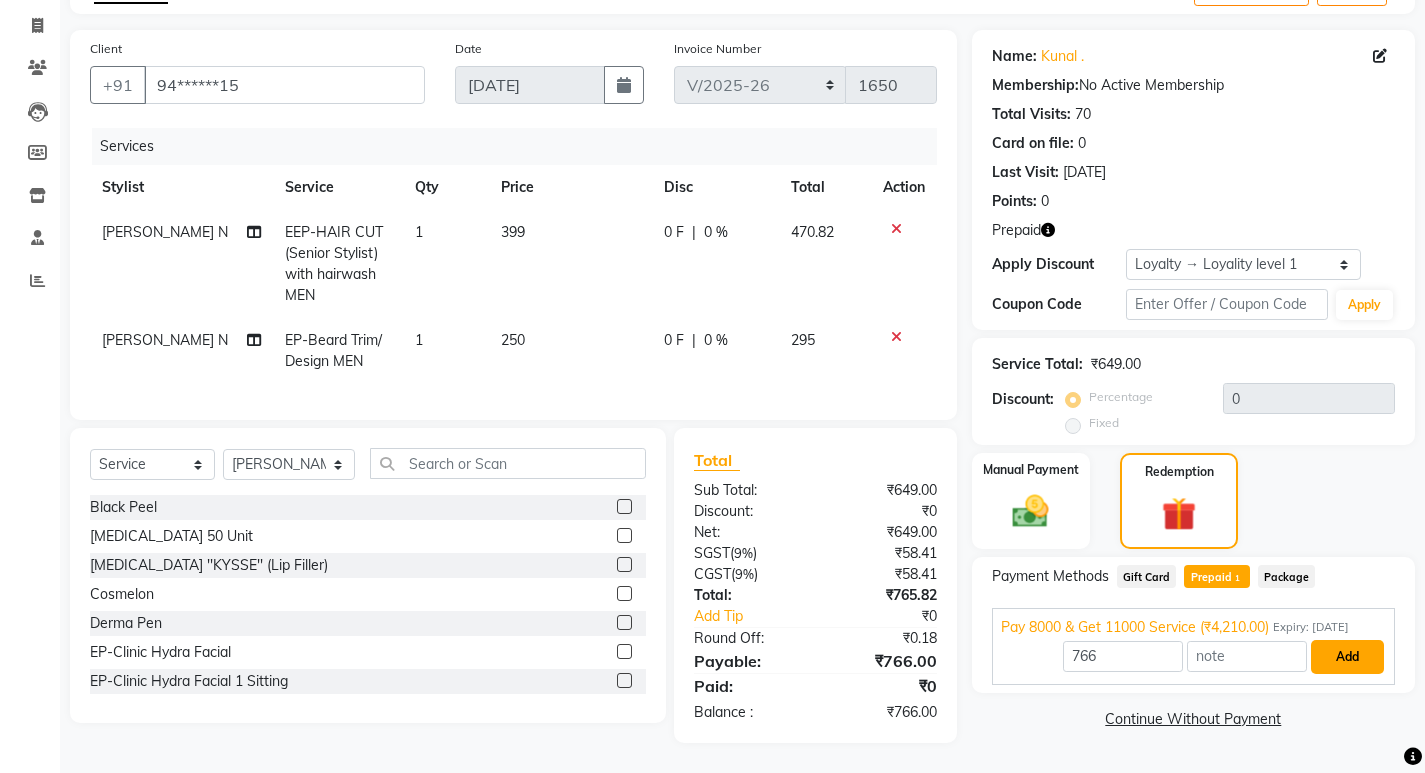 click on "Add" at bounding box center [1347, 657] 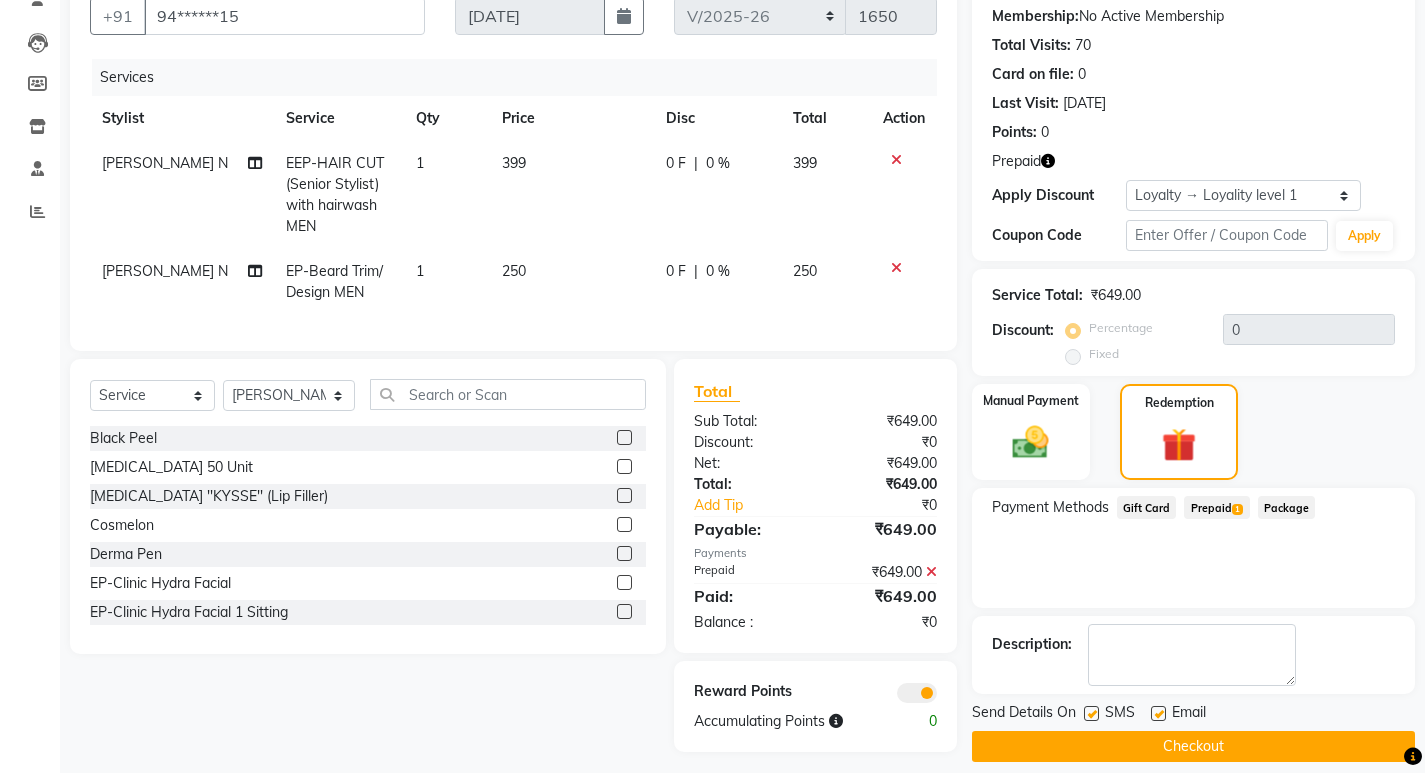 scroll, scrollTop: 213, scrollLeft: 0, axis: vertical 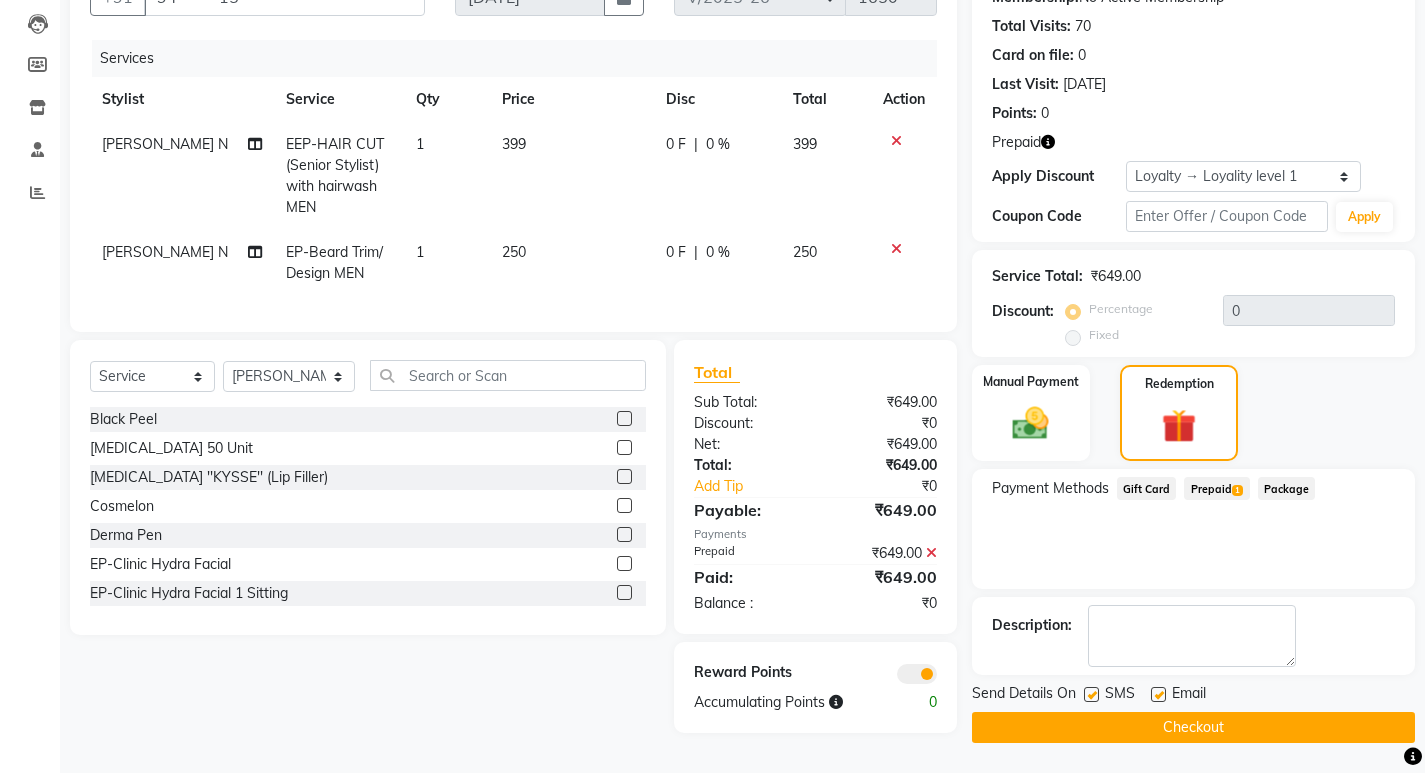 click on "Checkout" 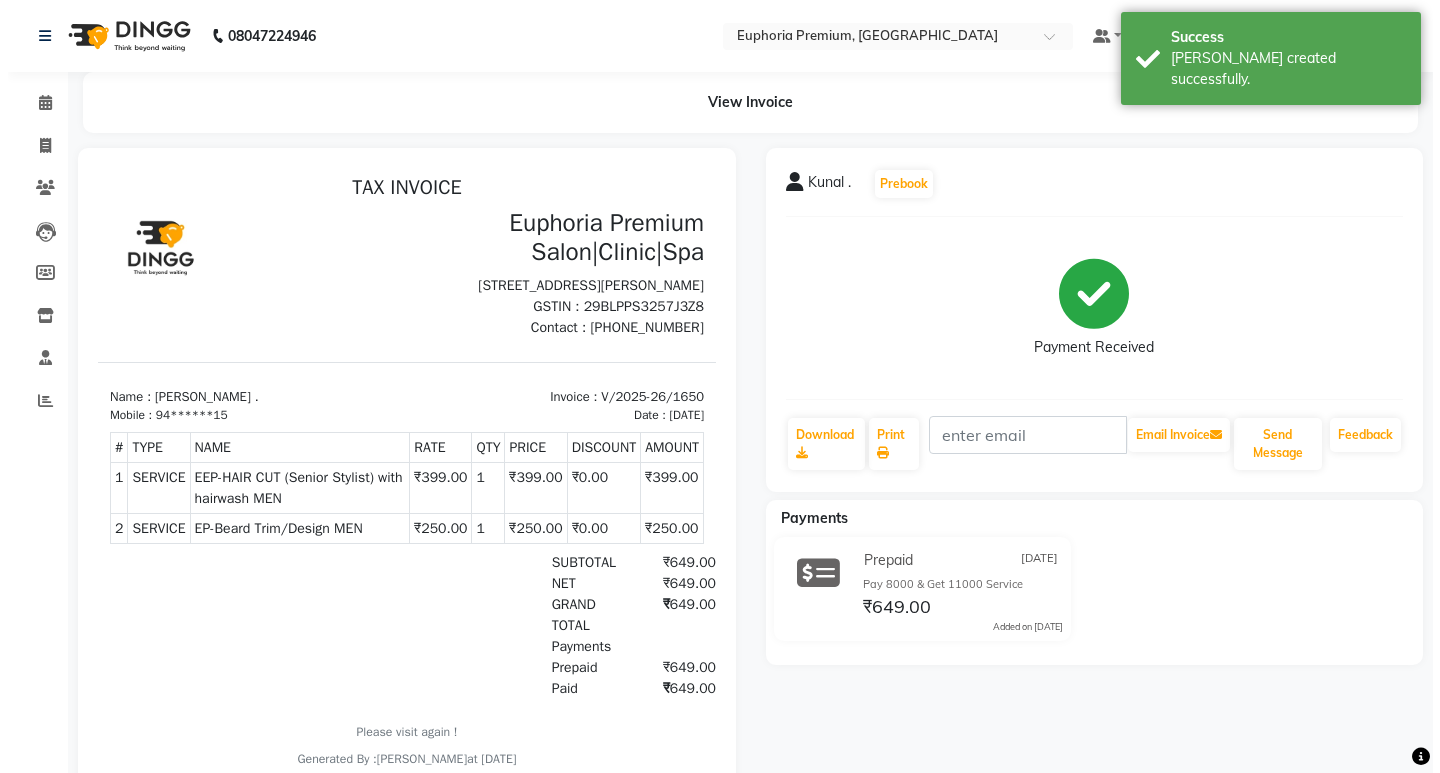scroll, scrollTop: 0, scrollLeft: 0, axis: both 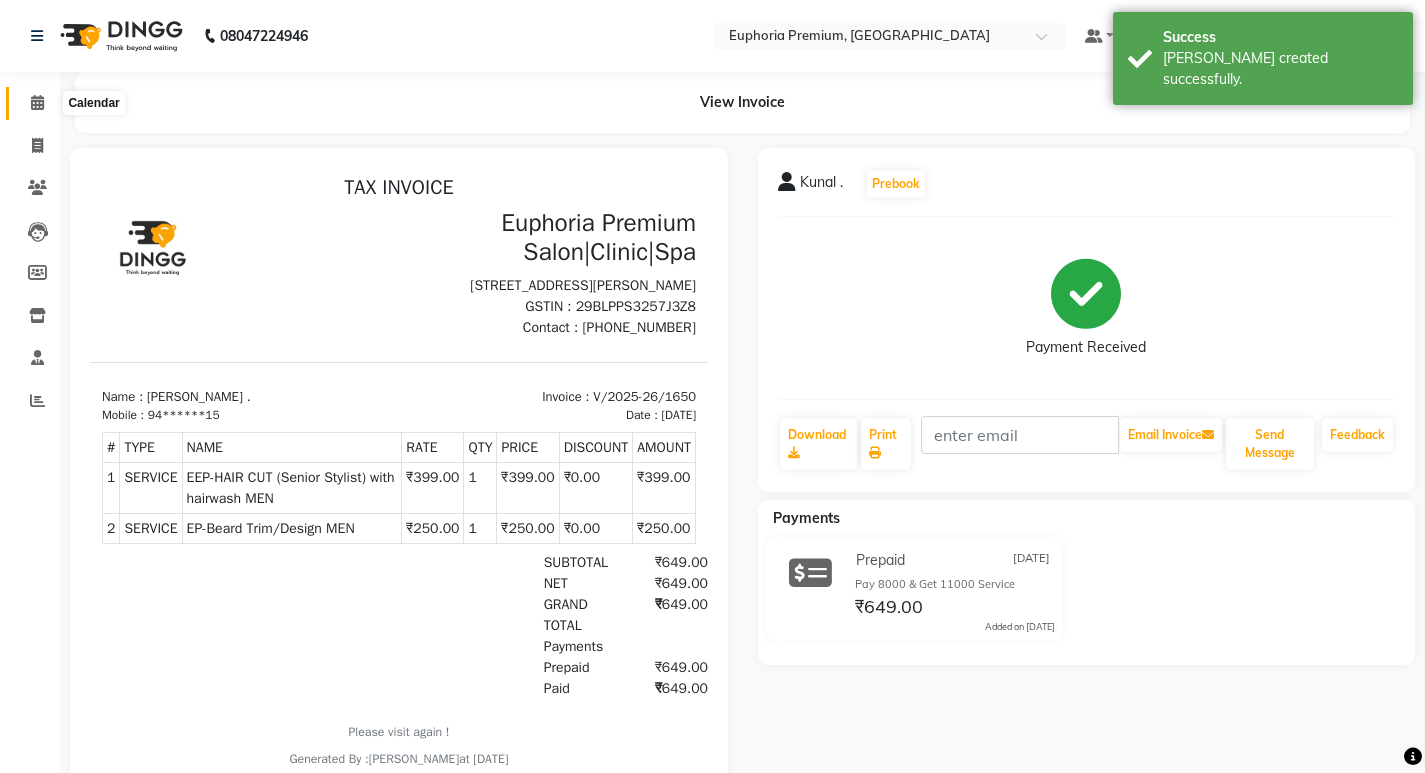 click 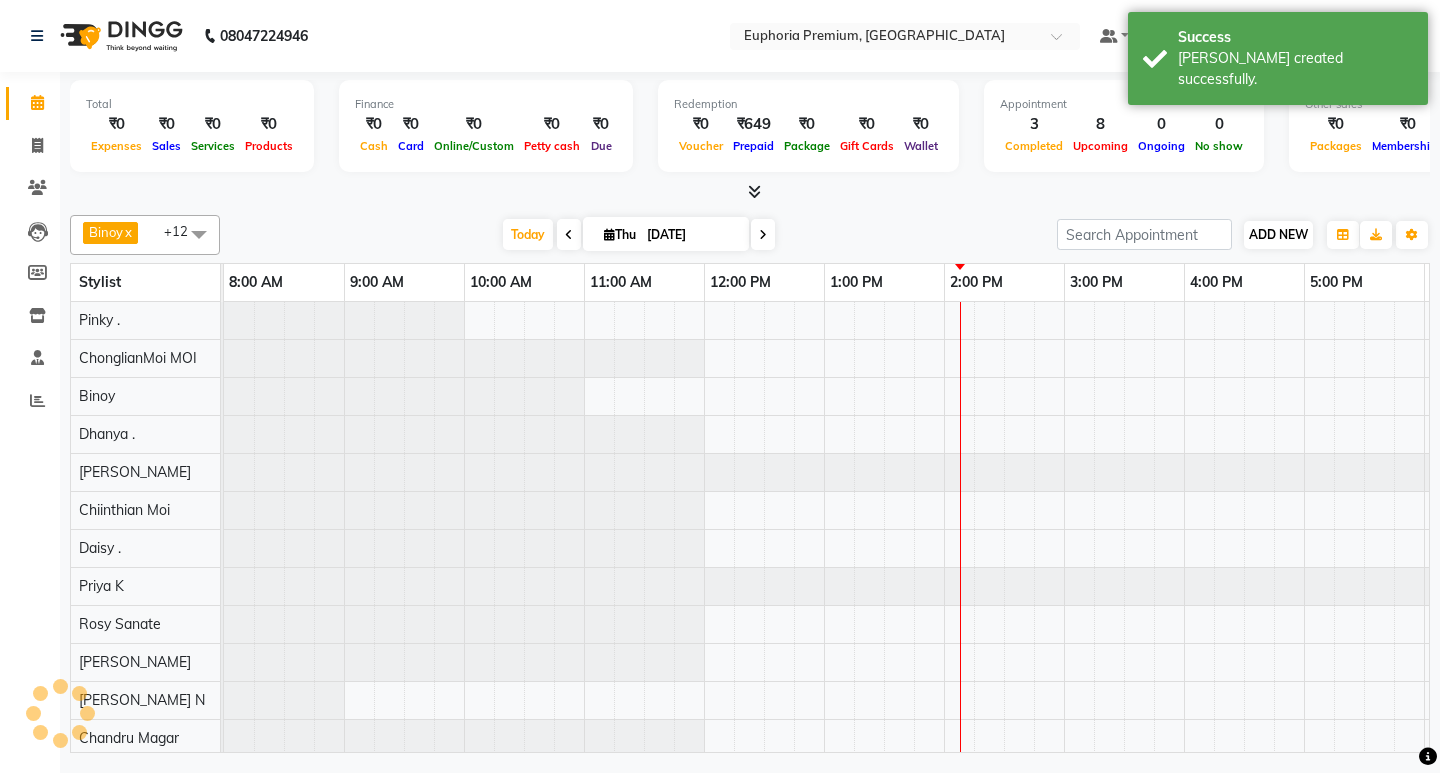 scroll, scrollTop: 0, scrollLeft: 475, axis: horizontal 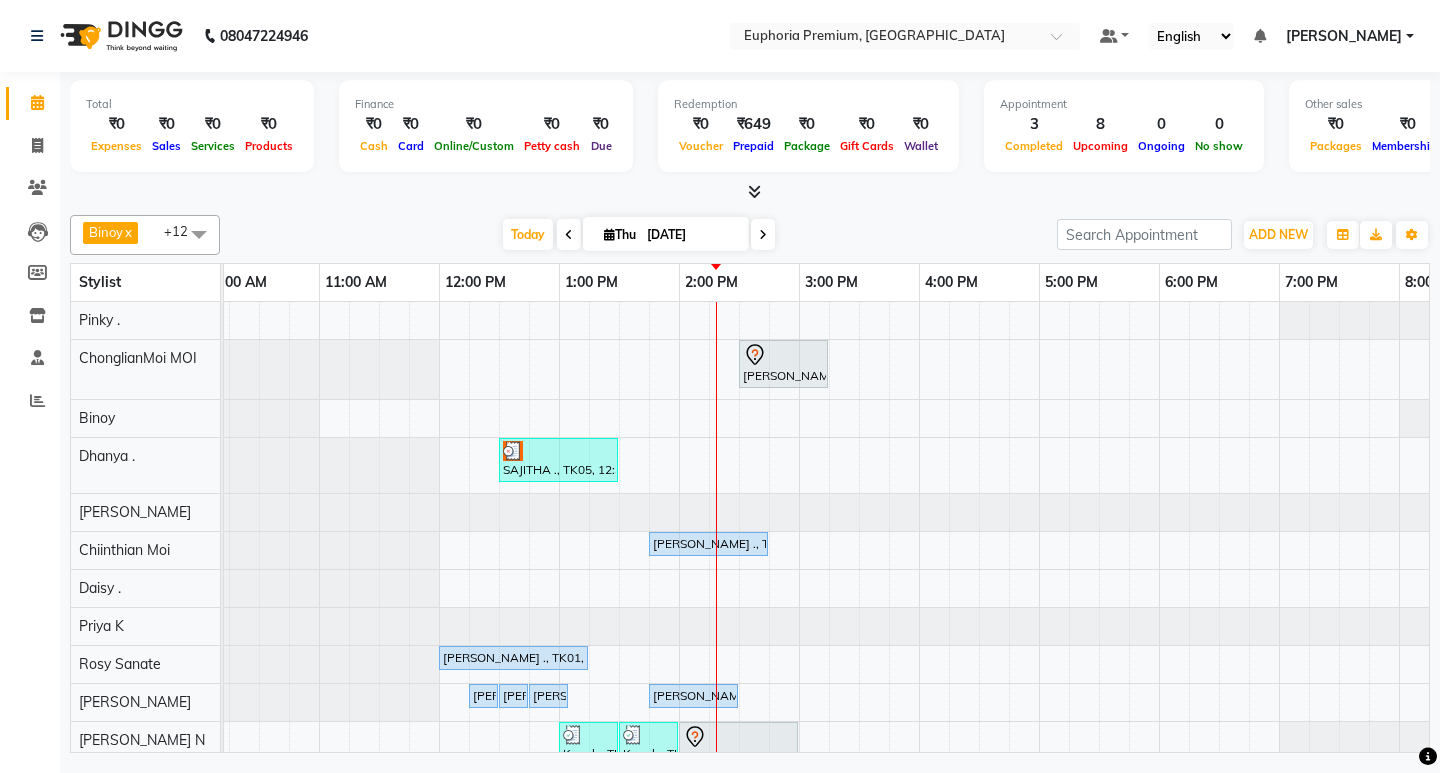 click at bounding box center (763, 235) 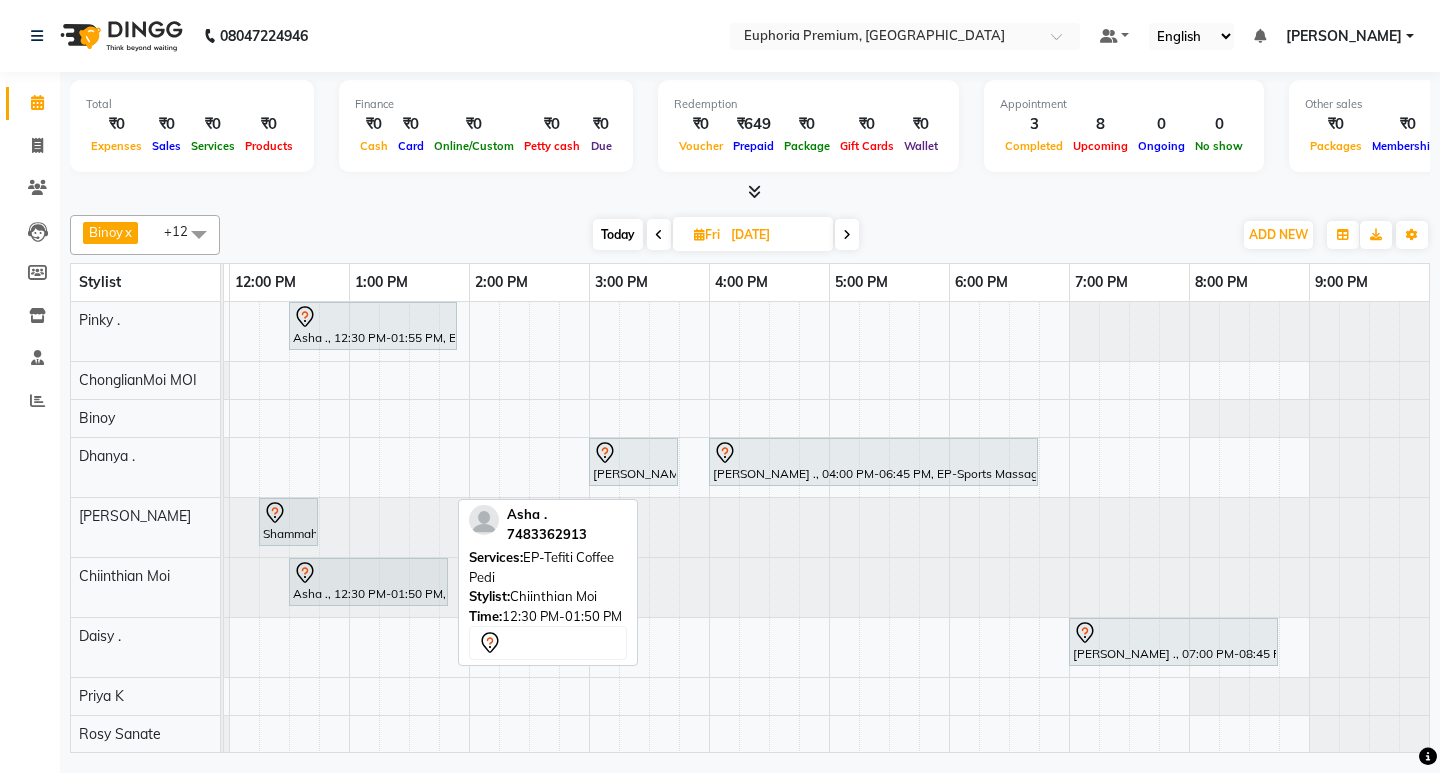 scroll, scrollTop: 81, scrollLeft: 475, axis: both 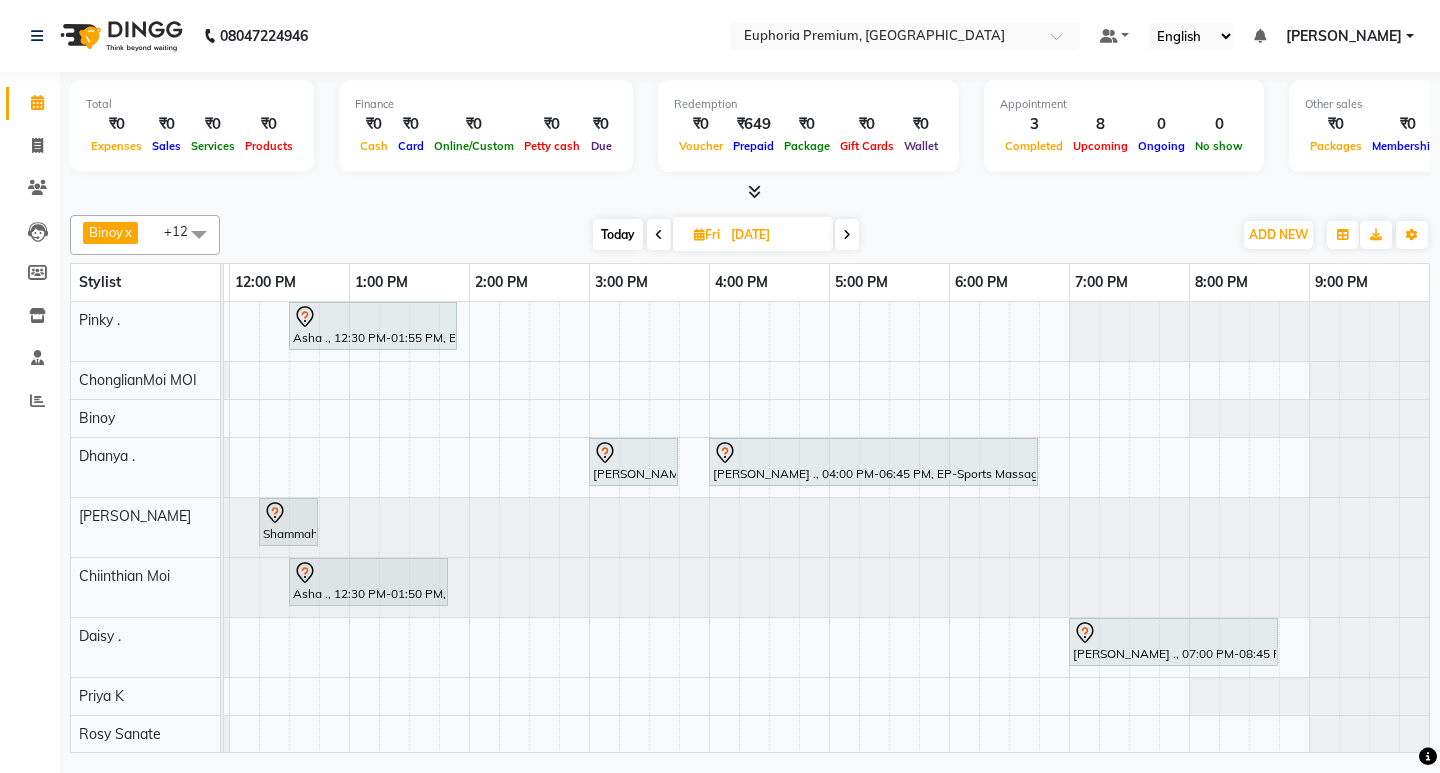 click at bounding box center (847, 235) 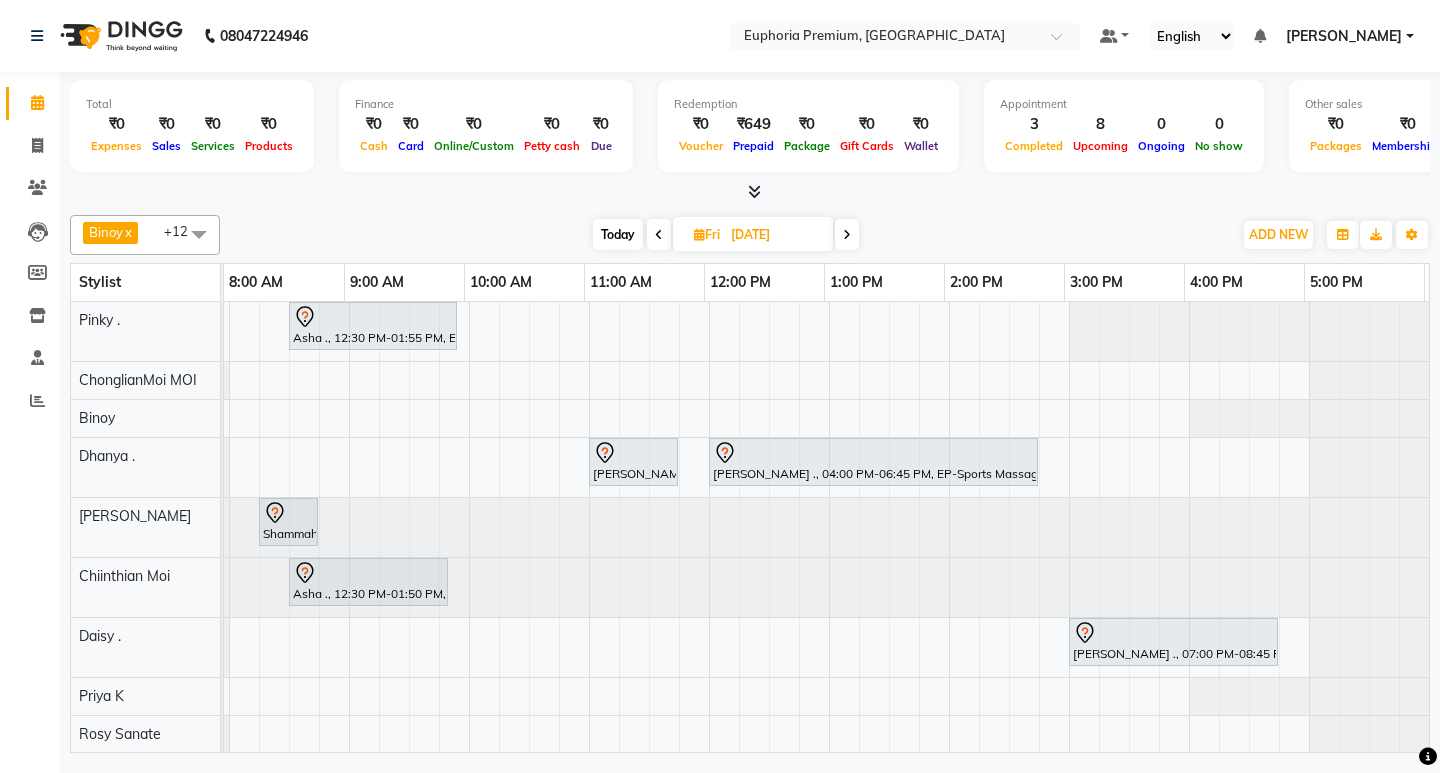 scroll, scrollTop: 0, scrollLeft: 0, axis: both 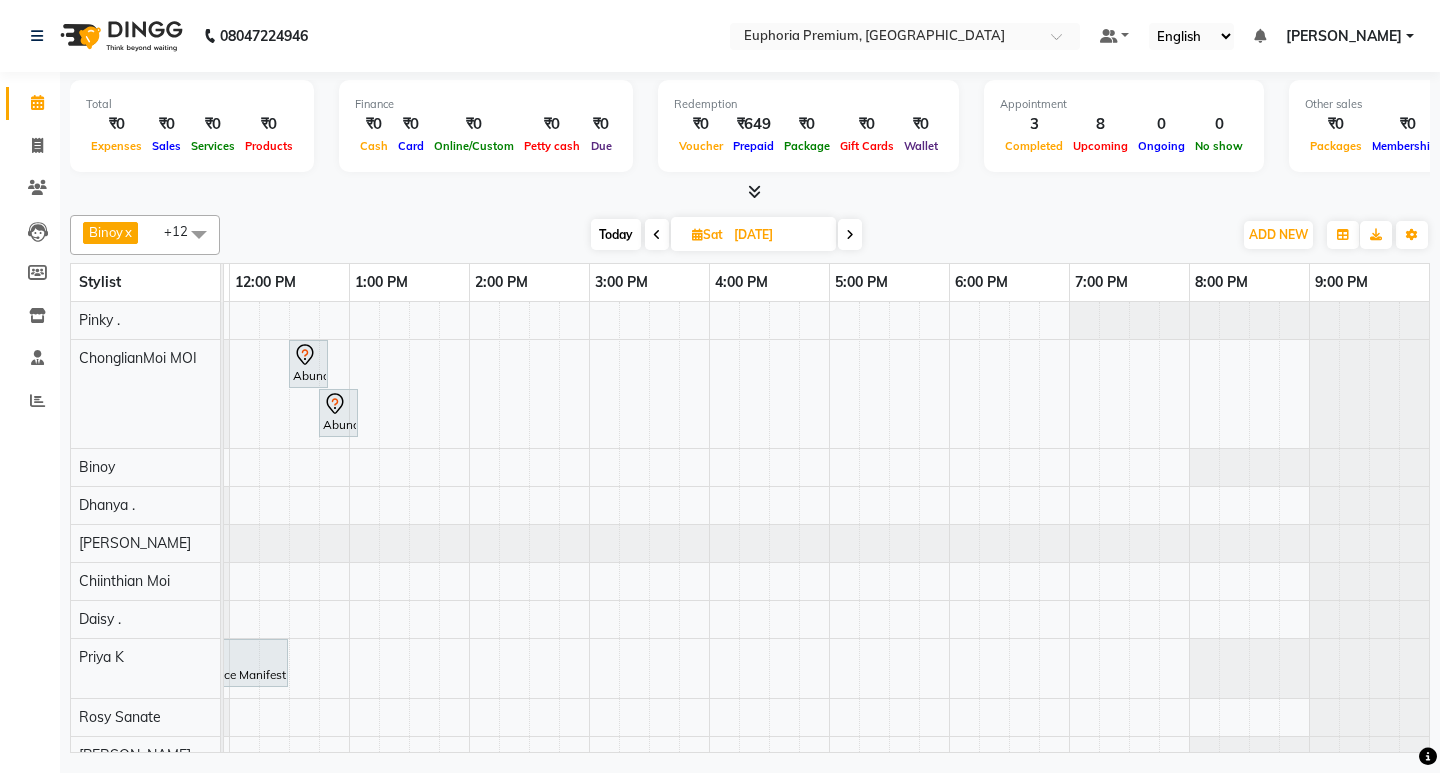 click at bounding box center (850, 234) 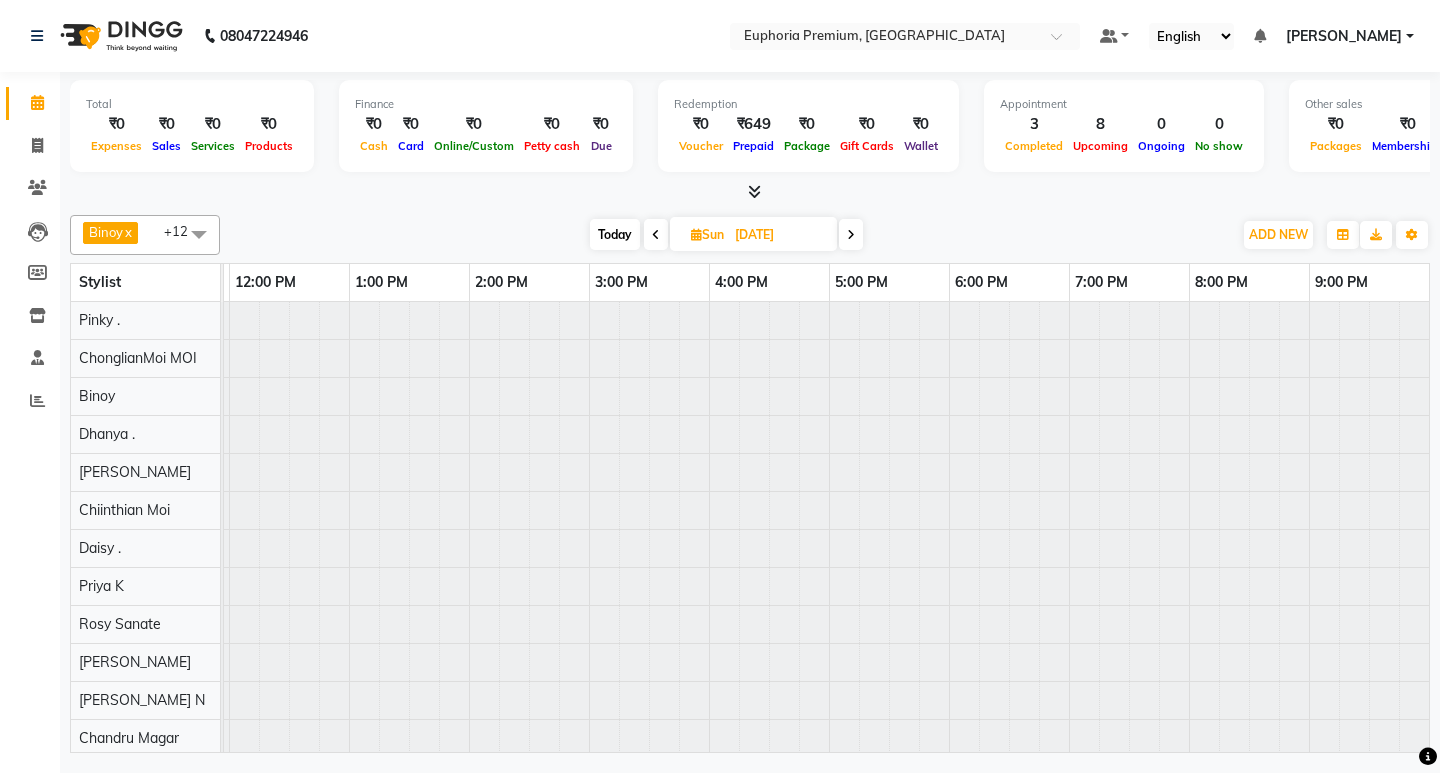 scroll, scrollTop: 0, scrollLeft: 0, axis: both 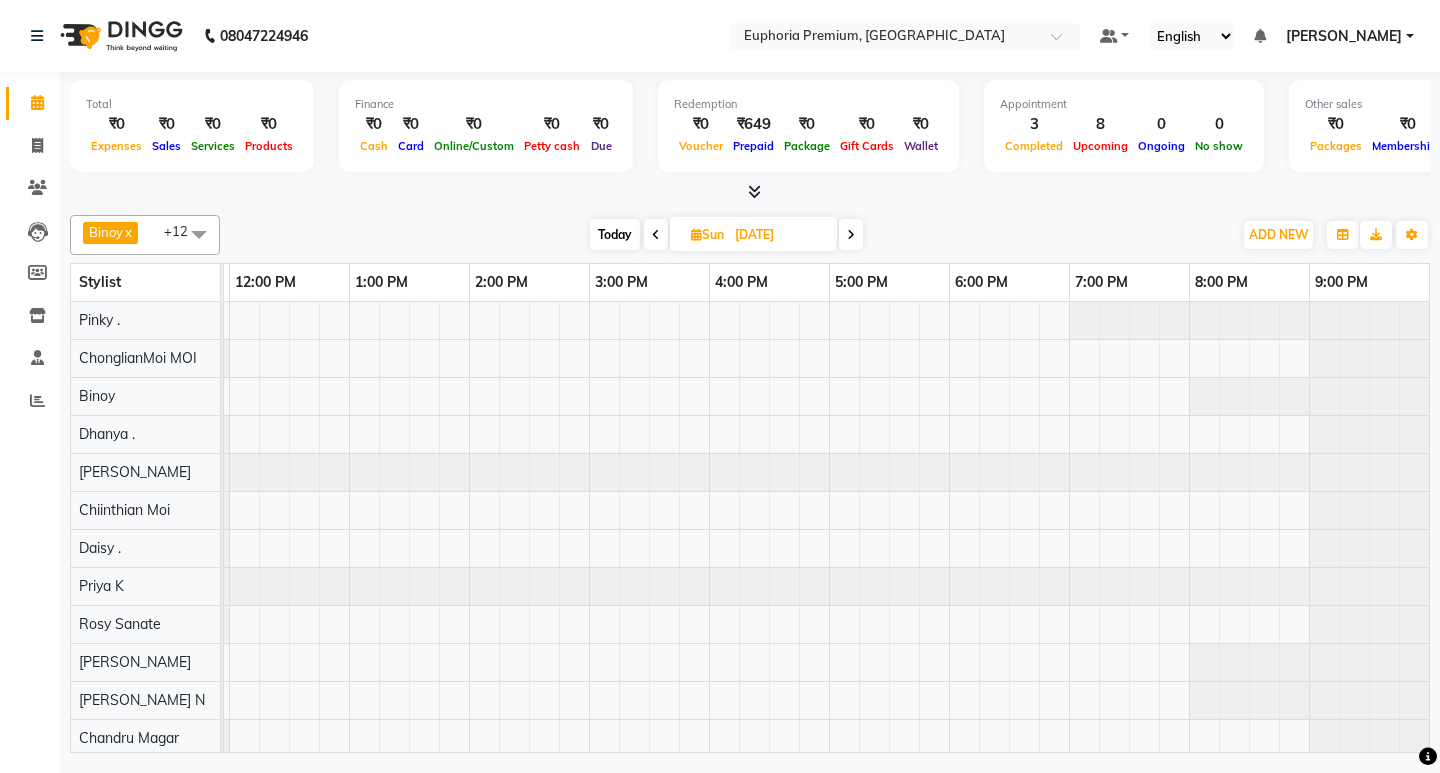 click at bounding box center [656, 235] 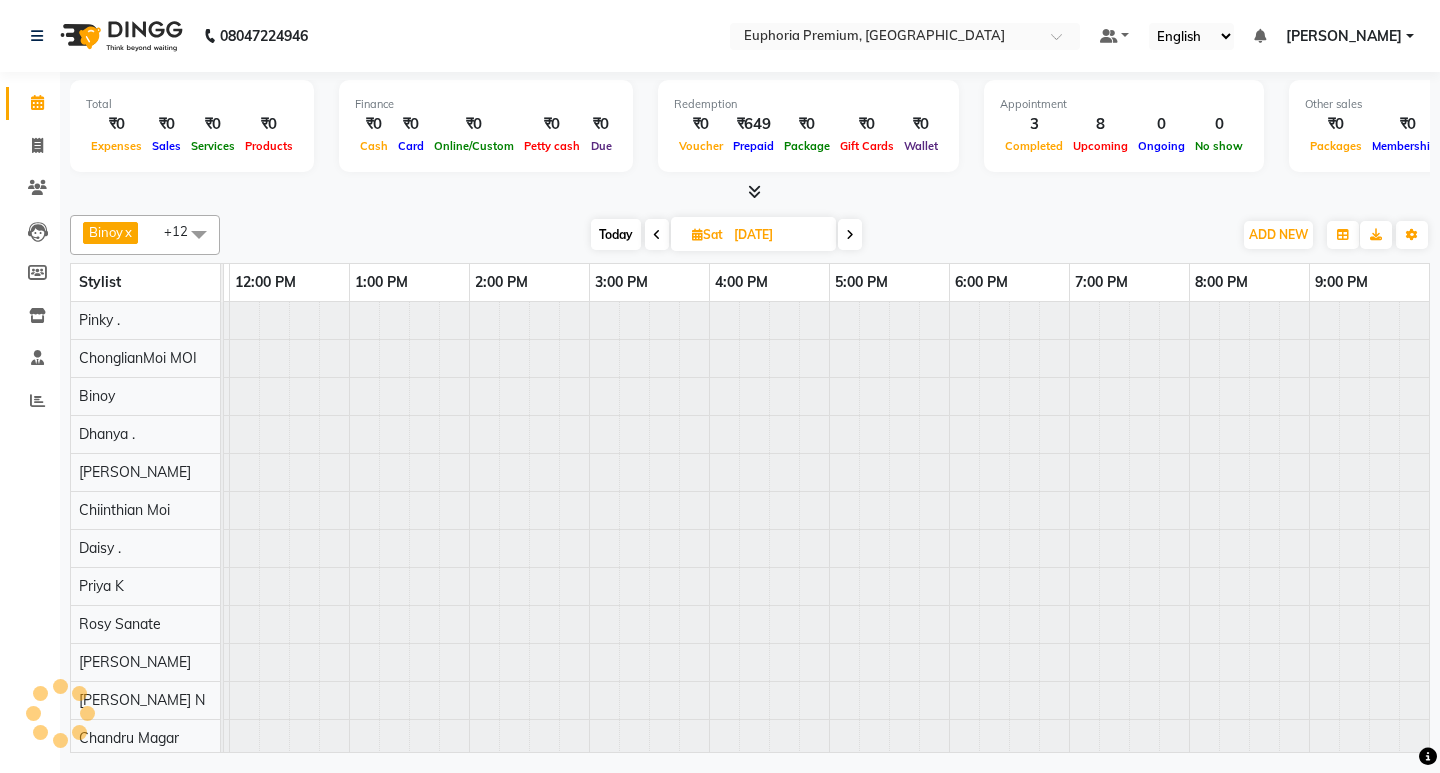 scroll, scrollTop: 0, scrollLeft: 0, axis: both 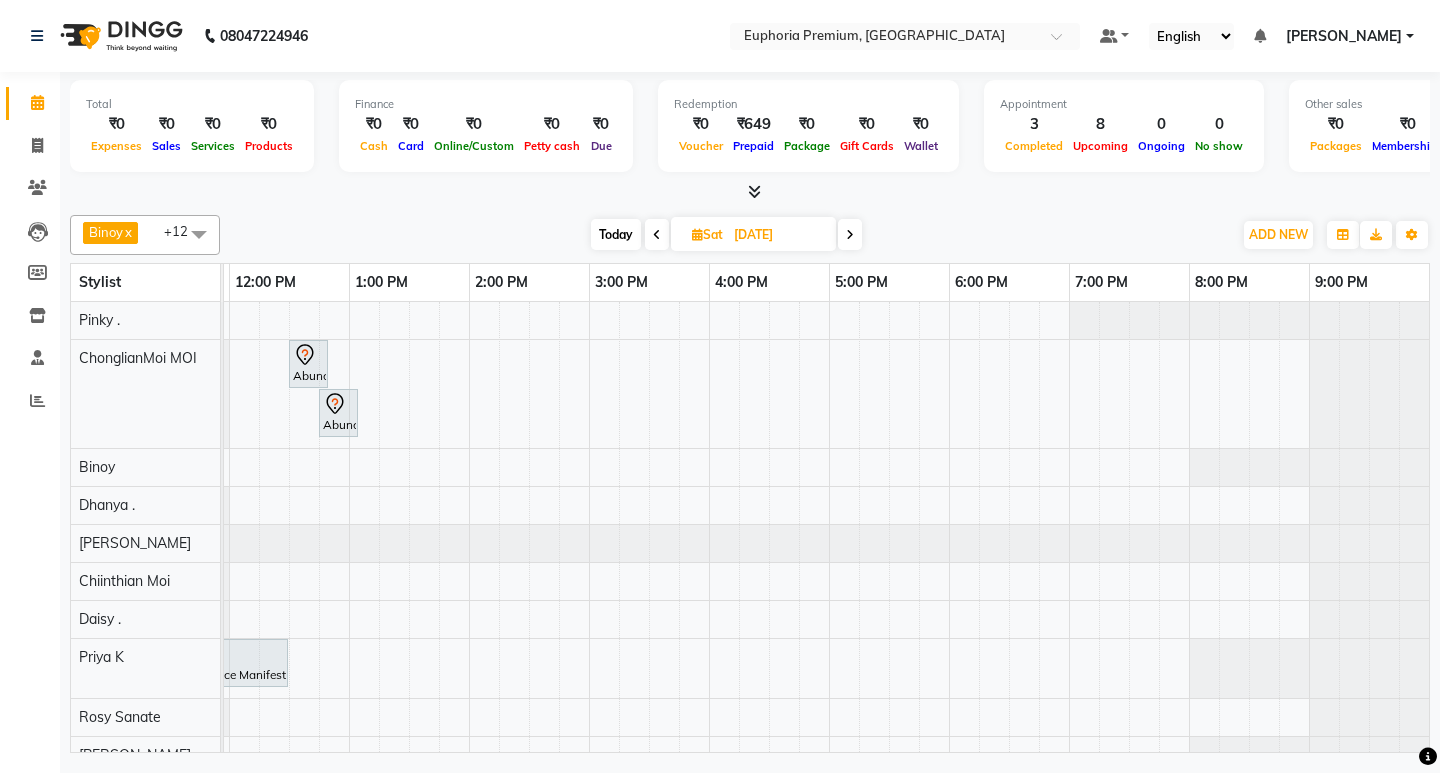 click at bounding box center (657, 235) 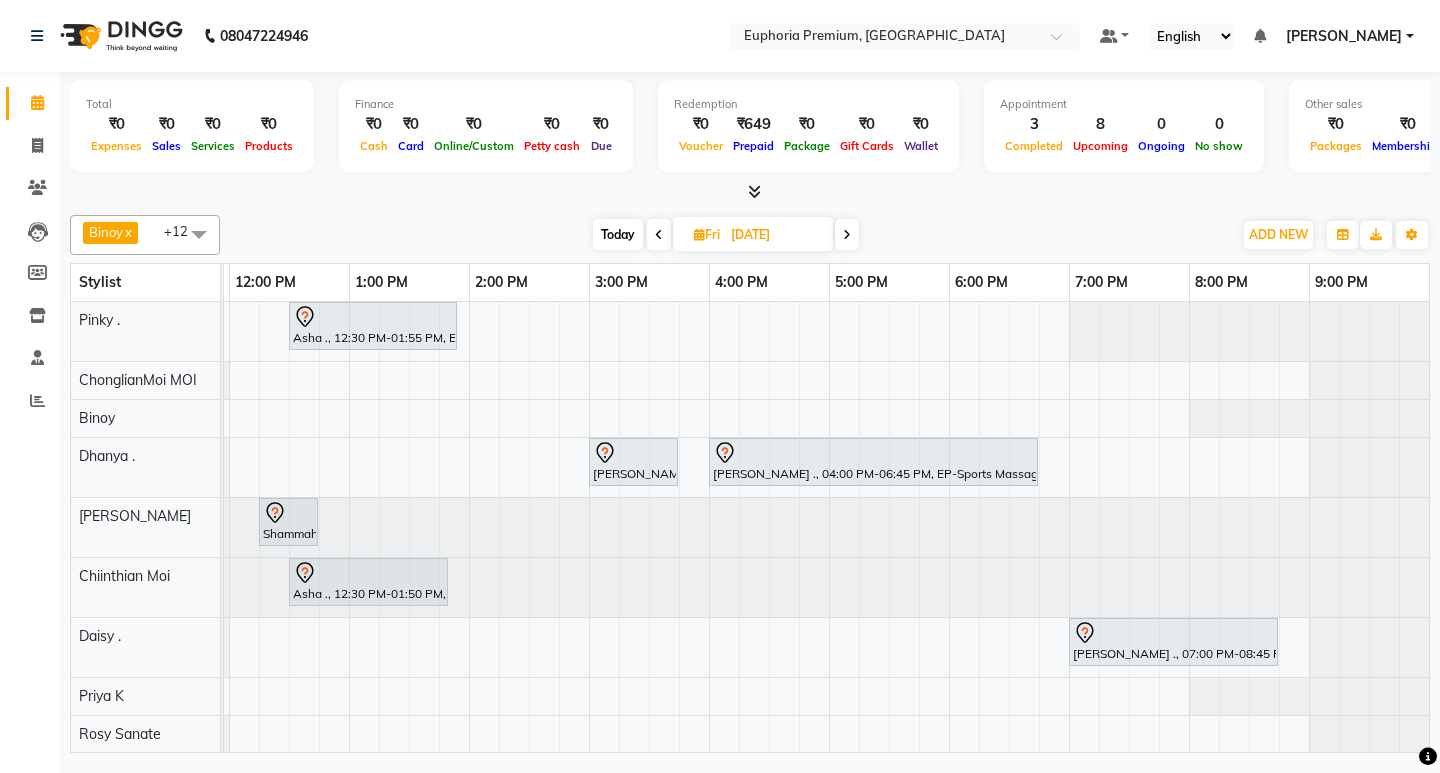 click at bounding box center (659, 235) 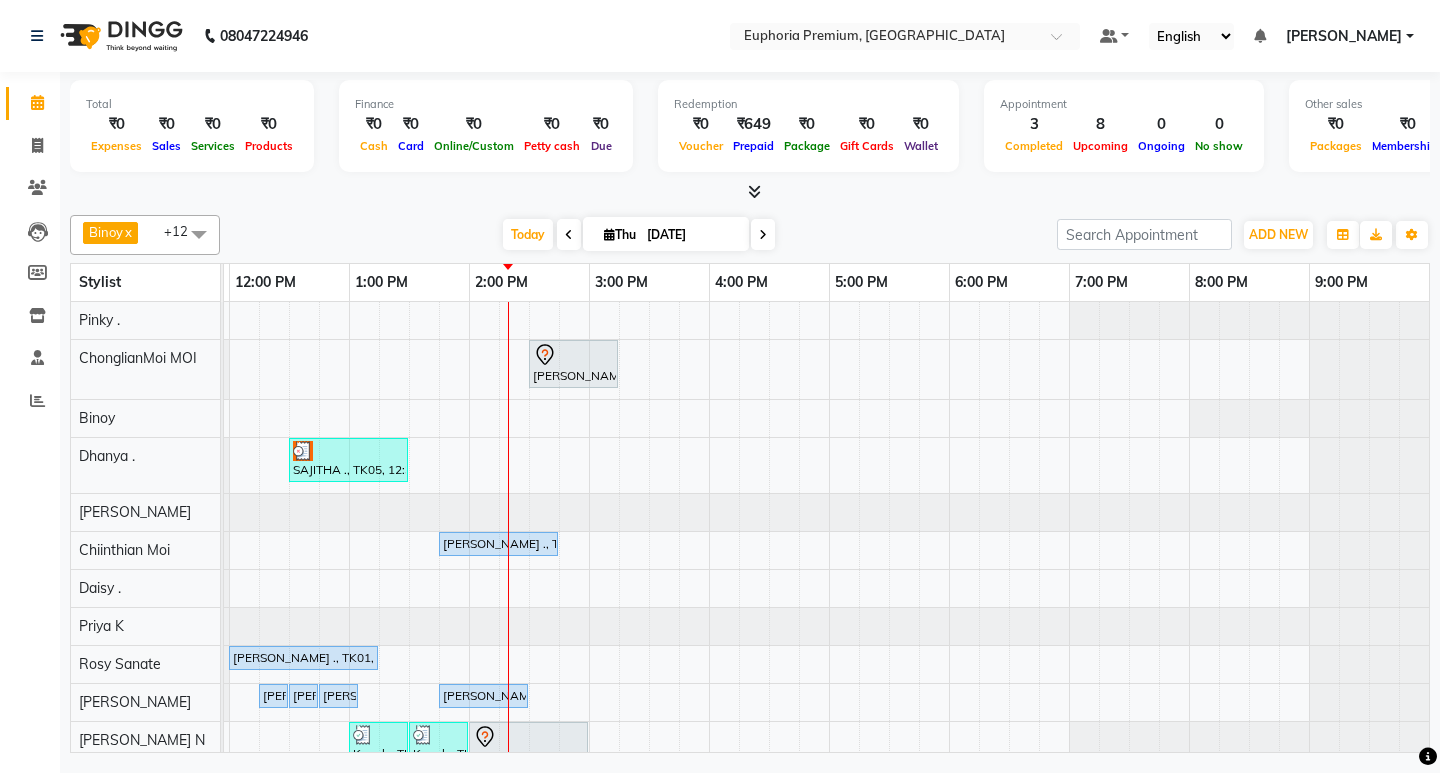 click at bounding box center (569, 235) 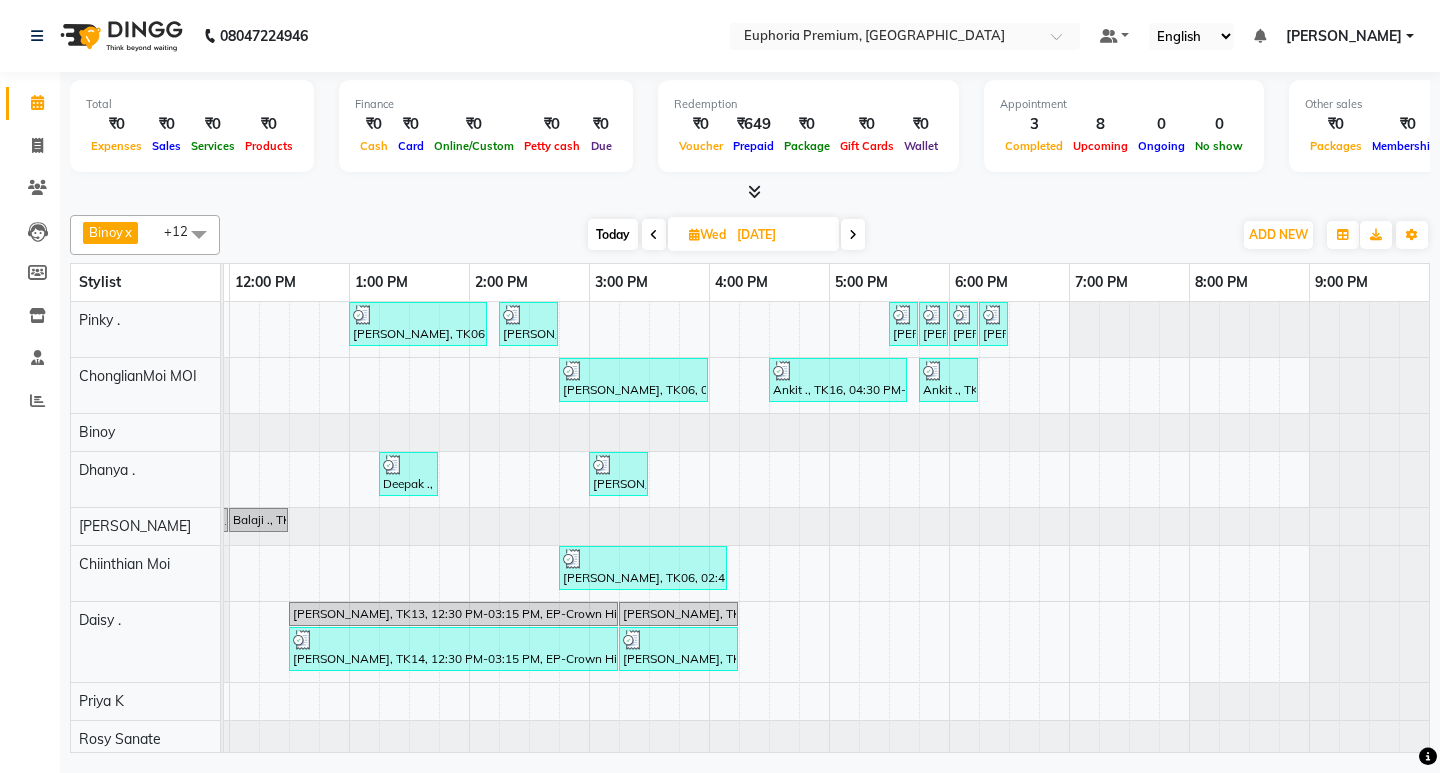 scroll, scrollTop: 69, scrollLeft: 475, axis: both 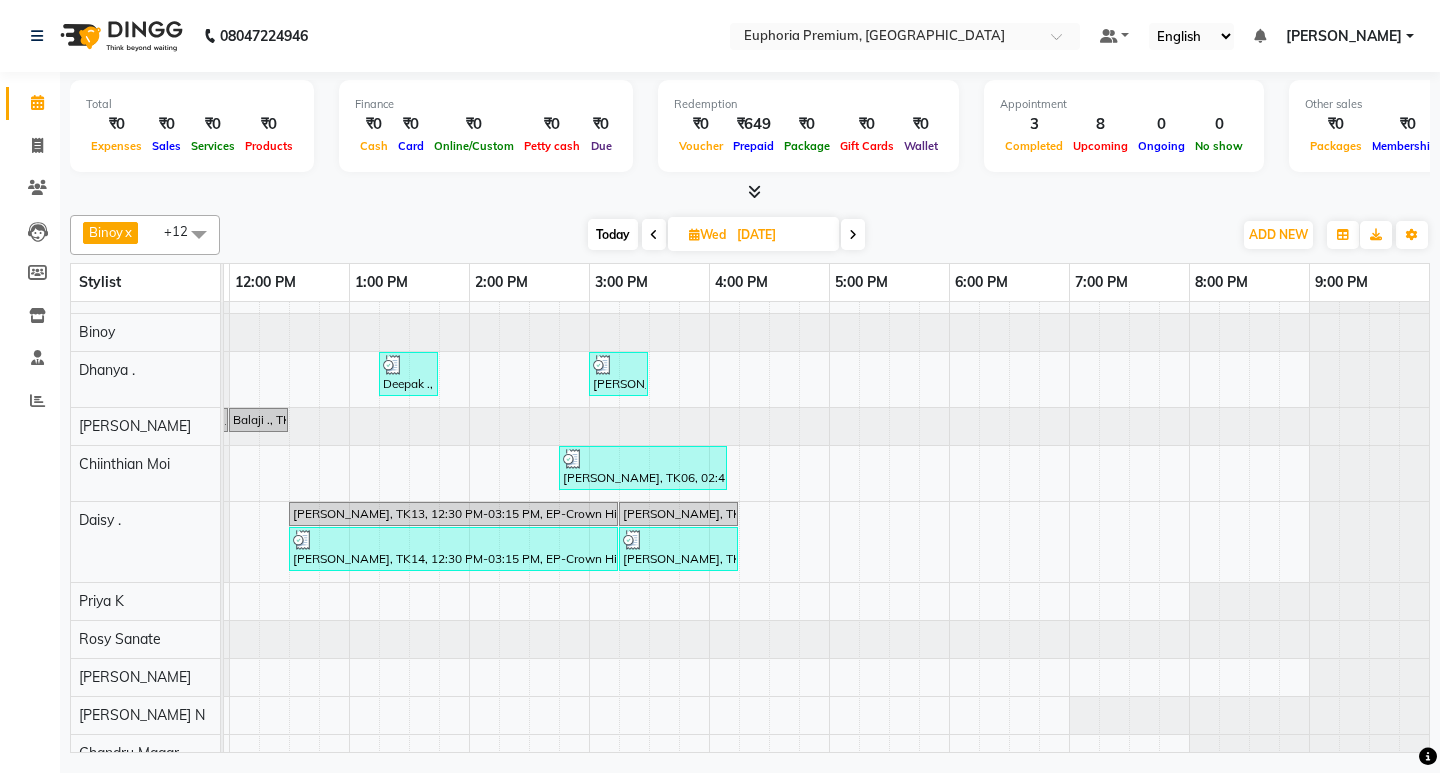 click at bounding box center [853, 234] 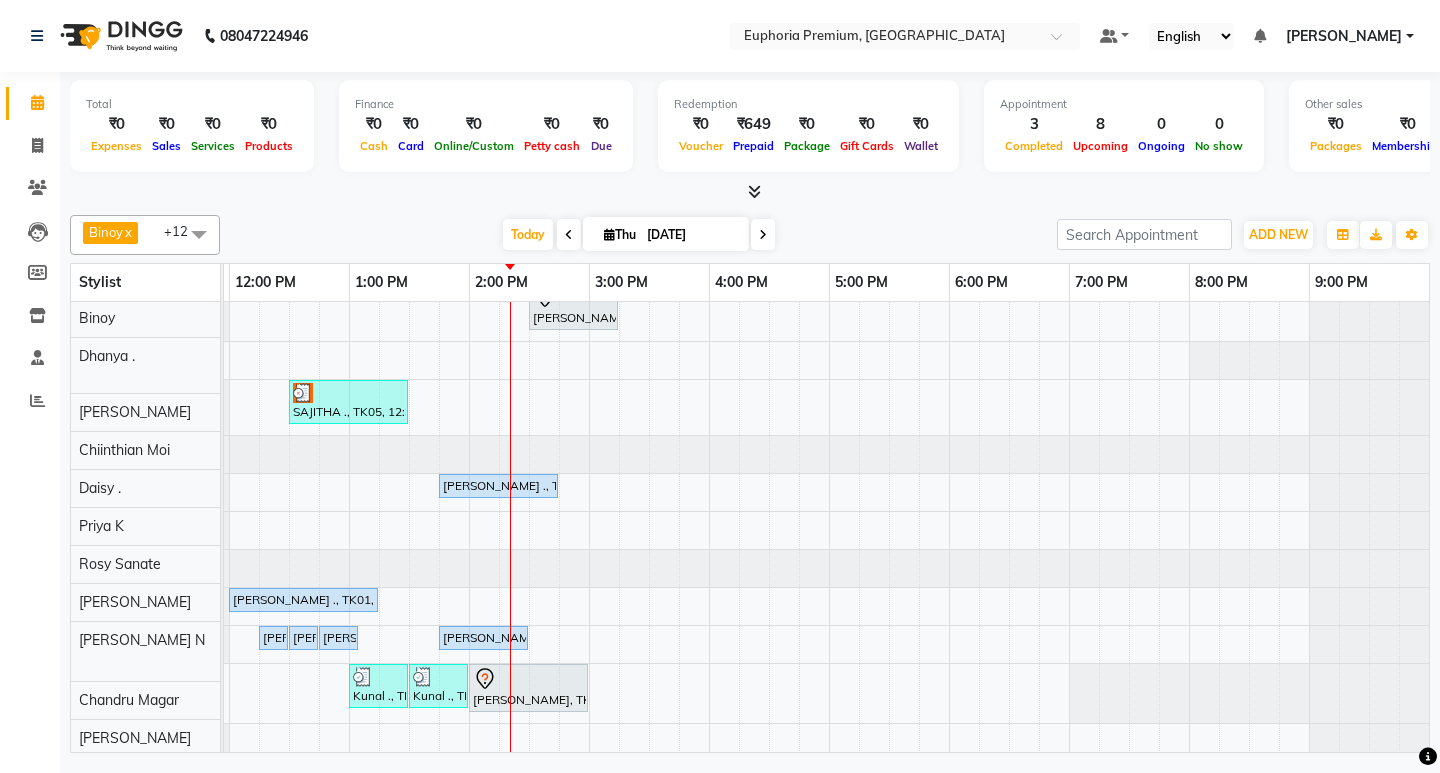 scroll, scrollTop: 58, scrollLeft: 0, axis: vertical 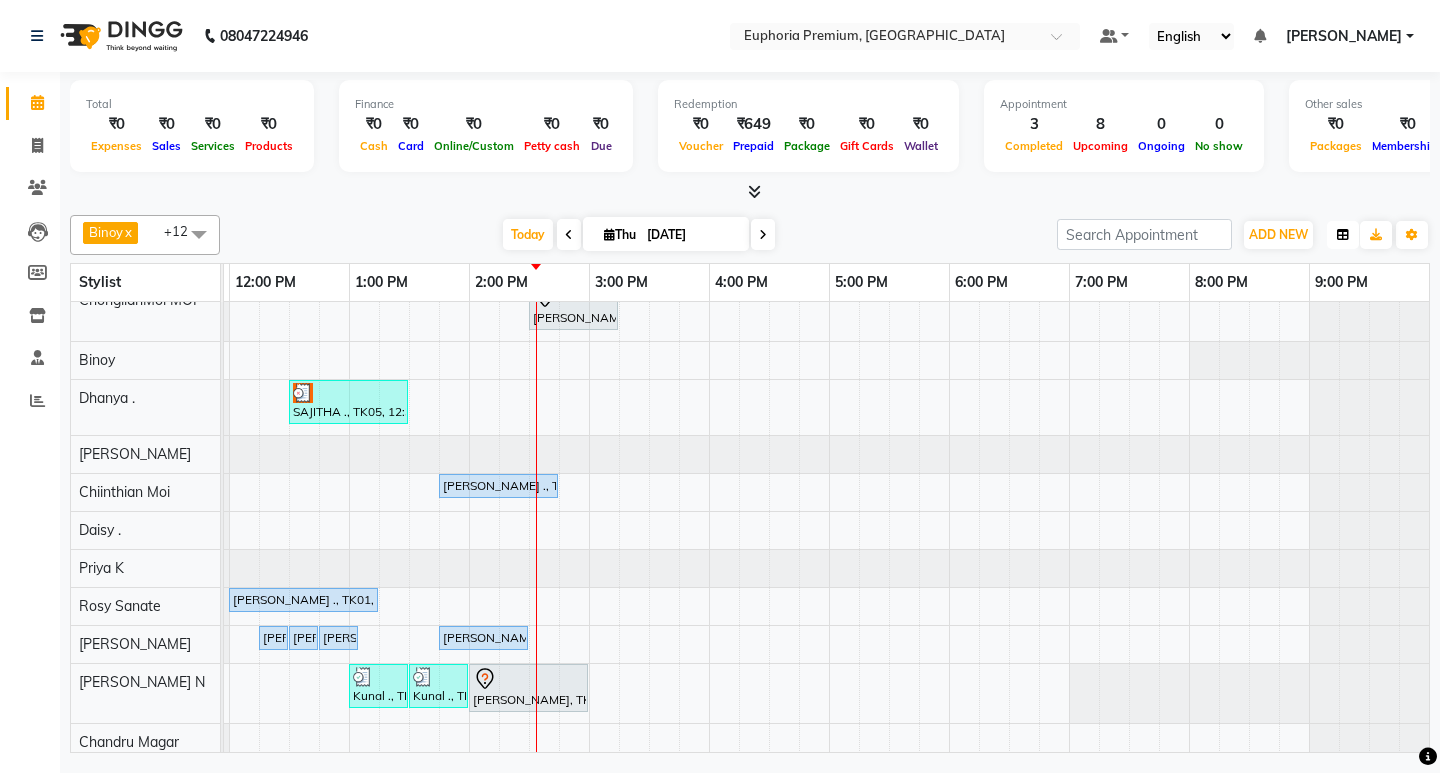 click at bounding box center [1343, 235] 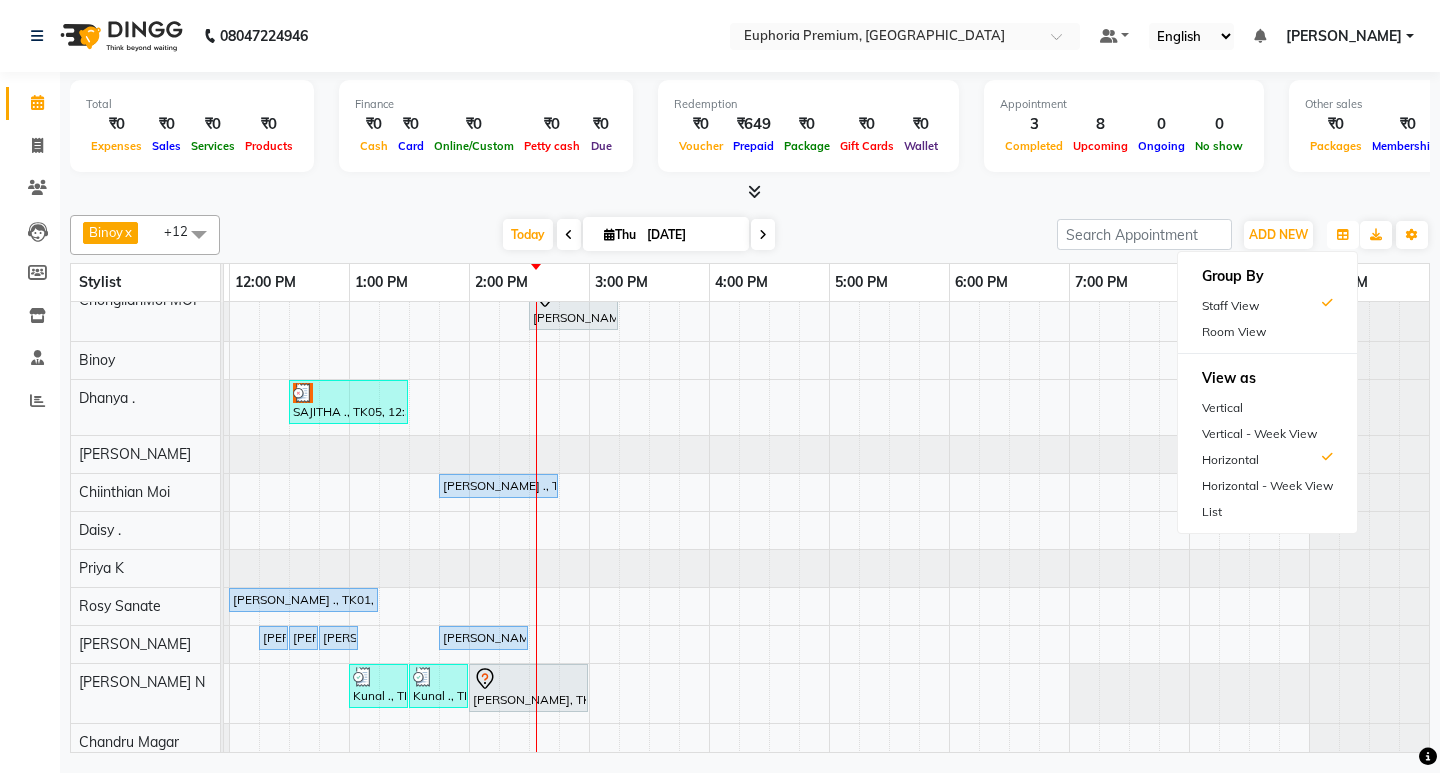 scroll, scrollTop: 25, scrollLeft: 475, axis: both 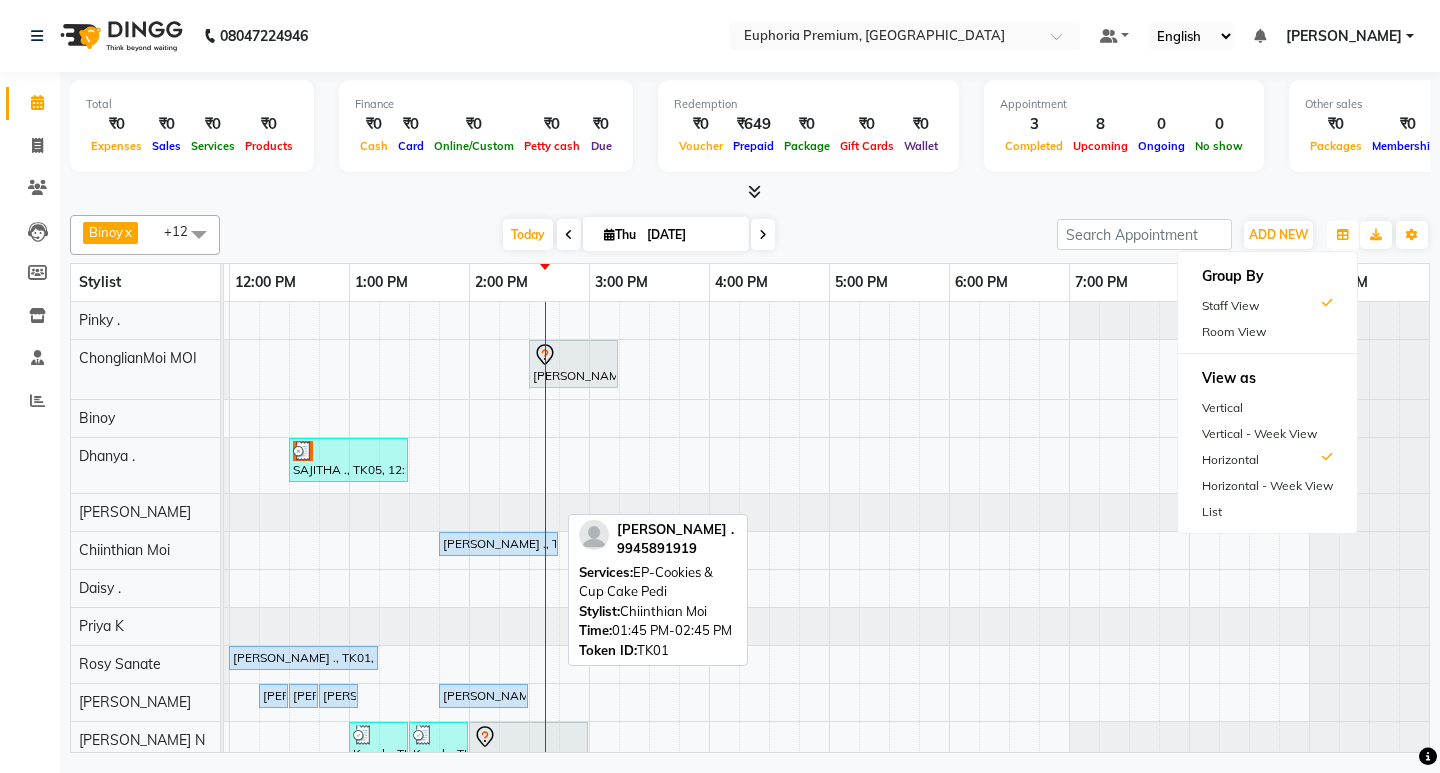 click on "[PERSON_NAME] ., TK01, 01:45 PM-02:45 PM, EP-Cookies & Cup Cake Pedi" at bounding box center (498, 544) 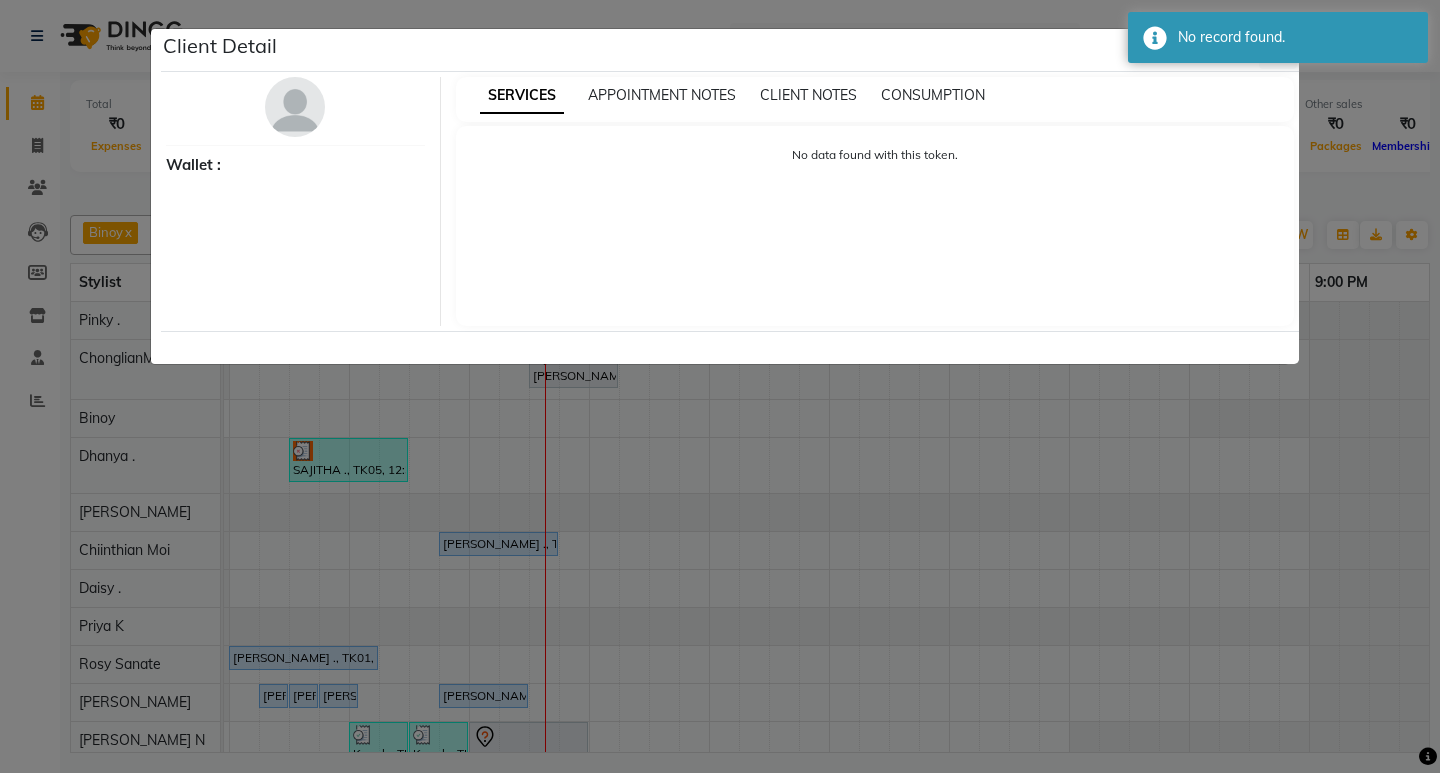 click on "Client Detail     Wallet : SERVICES APPOINTMENT NOTES CLIENT NOTES CONSUMPTION No data found with this token." 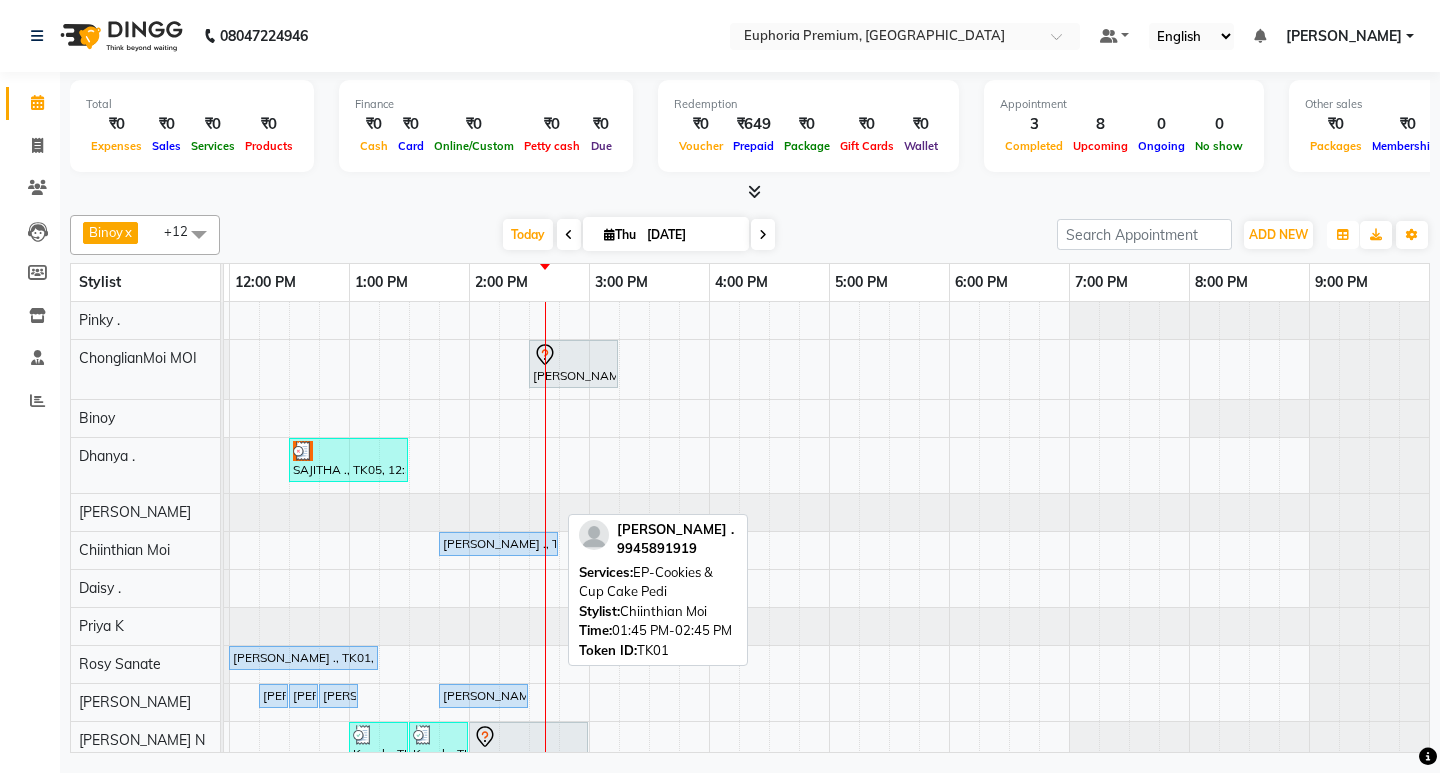 click on "[PERSON_NAME] ., TK01, 01:45 PM-02:45 PM, EP-Cookies & Cup Cake Pedi" at bounding box center (498, 544) 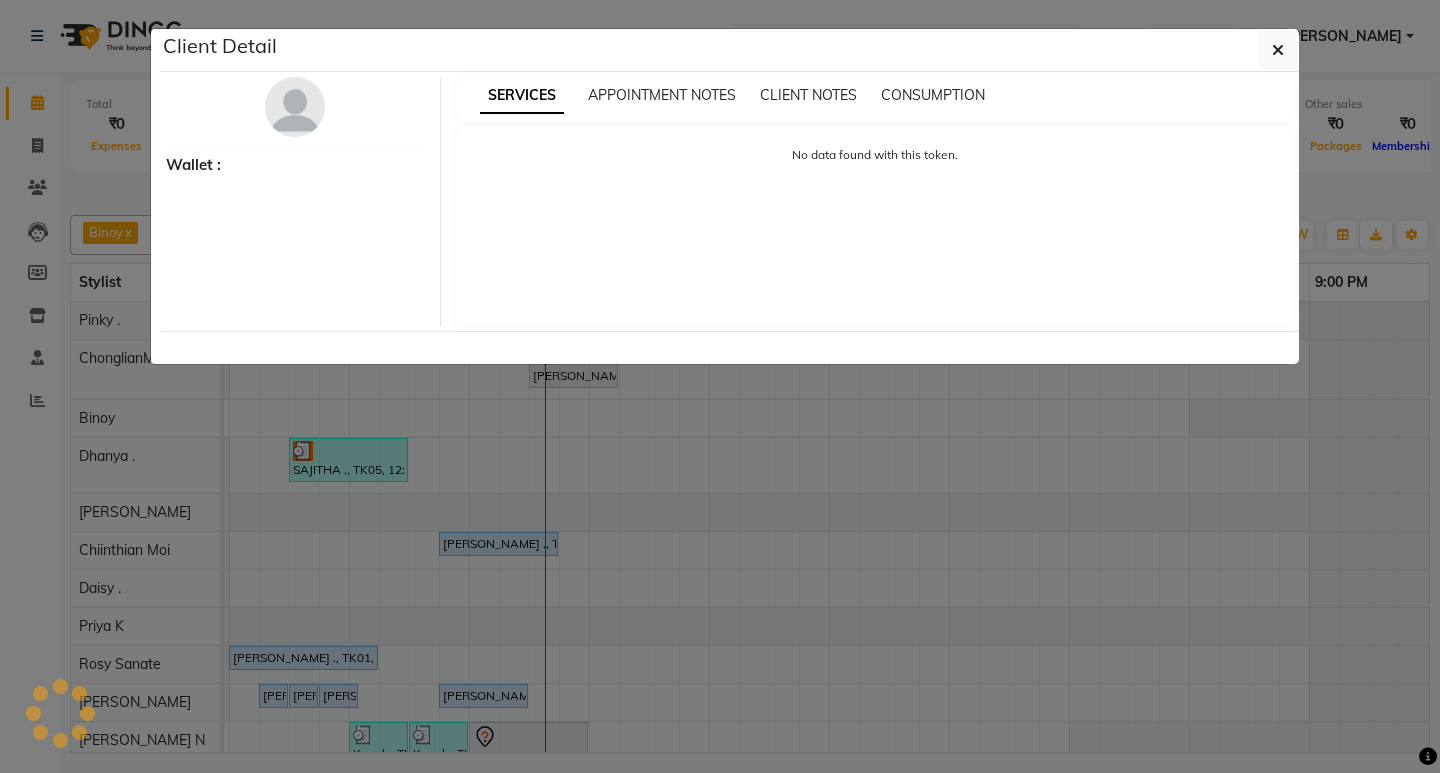 select on "5" 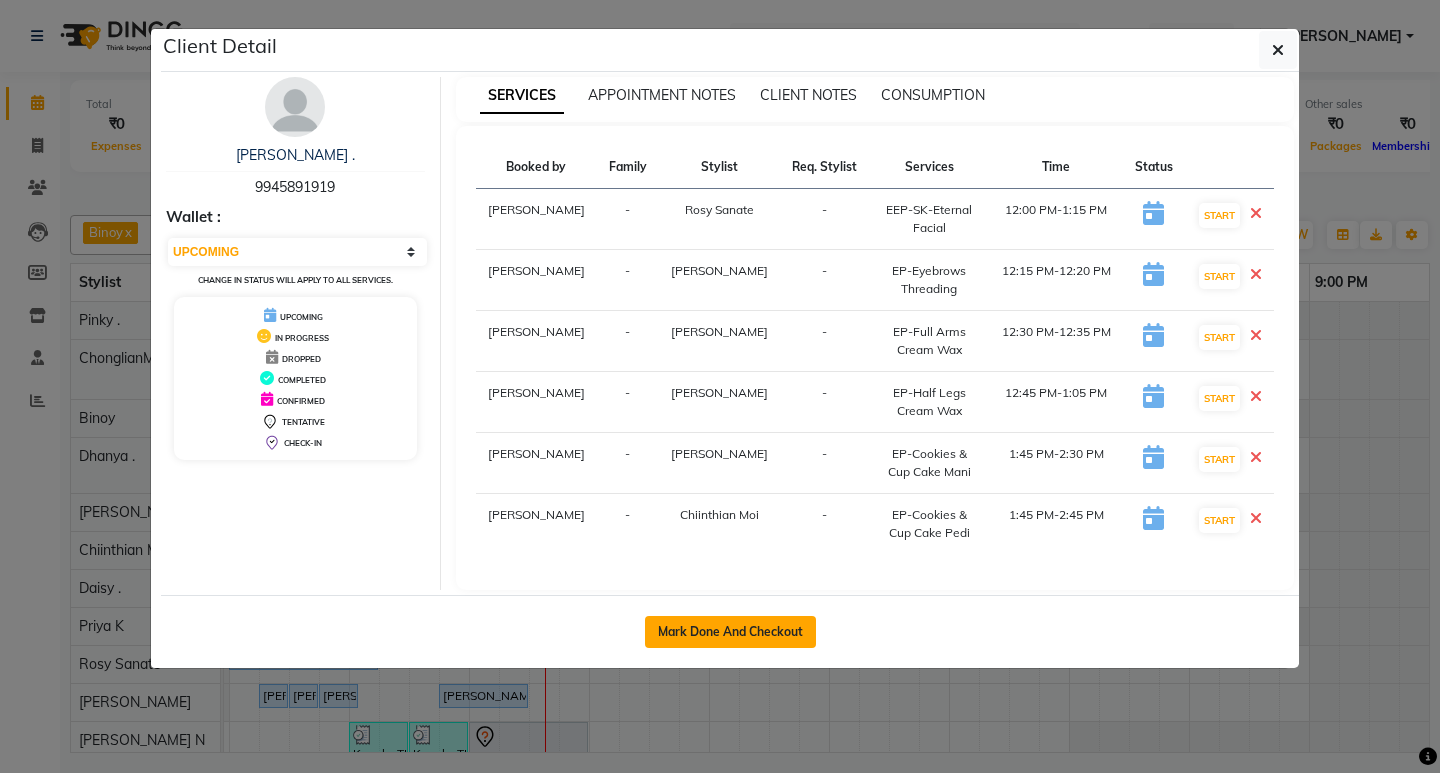 click on "Mark Done And Checkout" 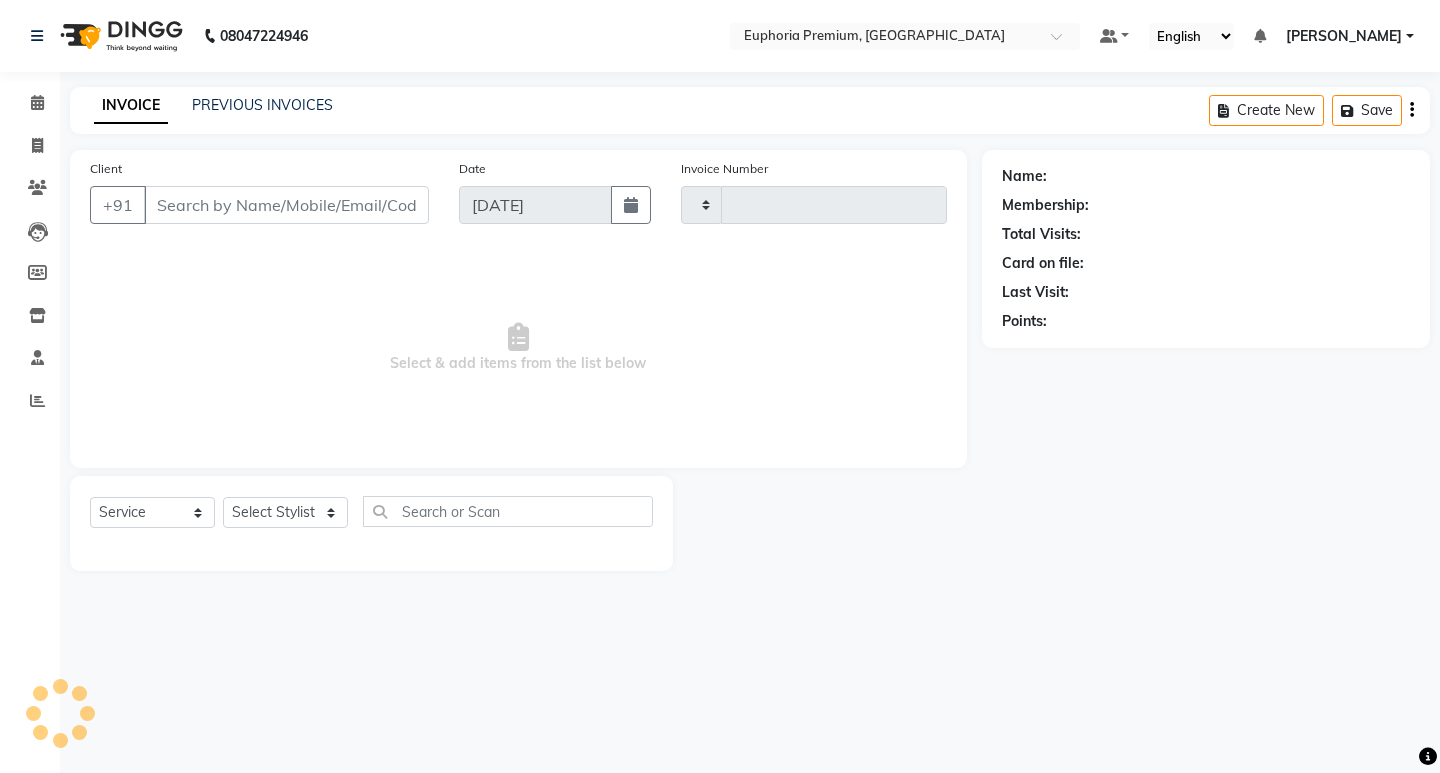 type on "1651" 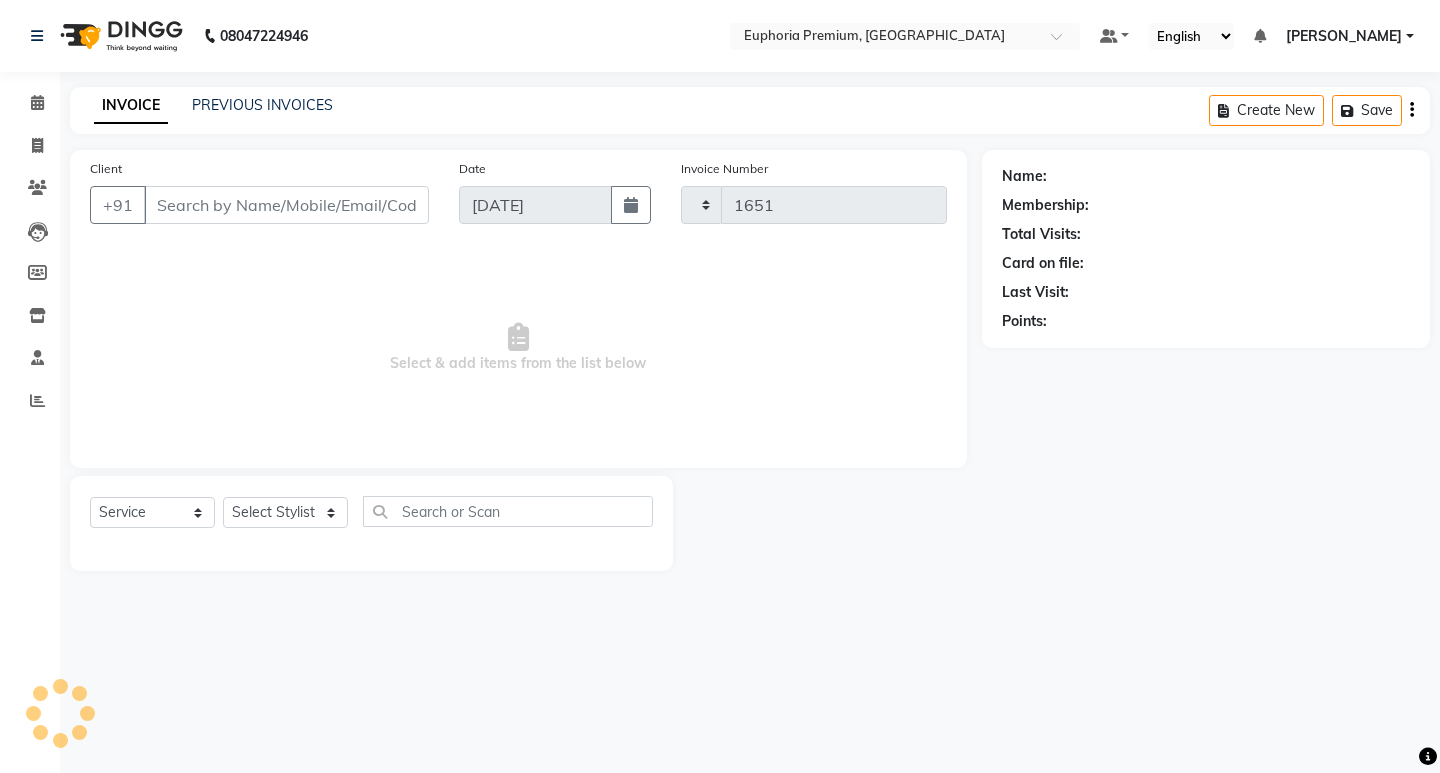 select on "7925" 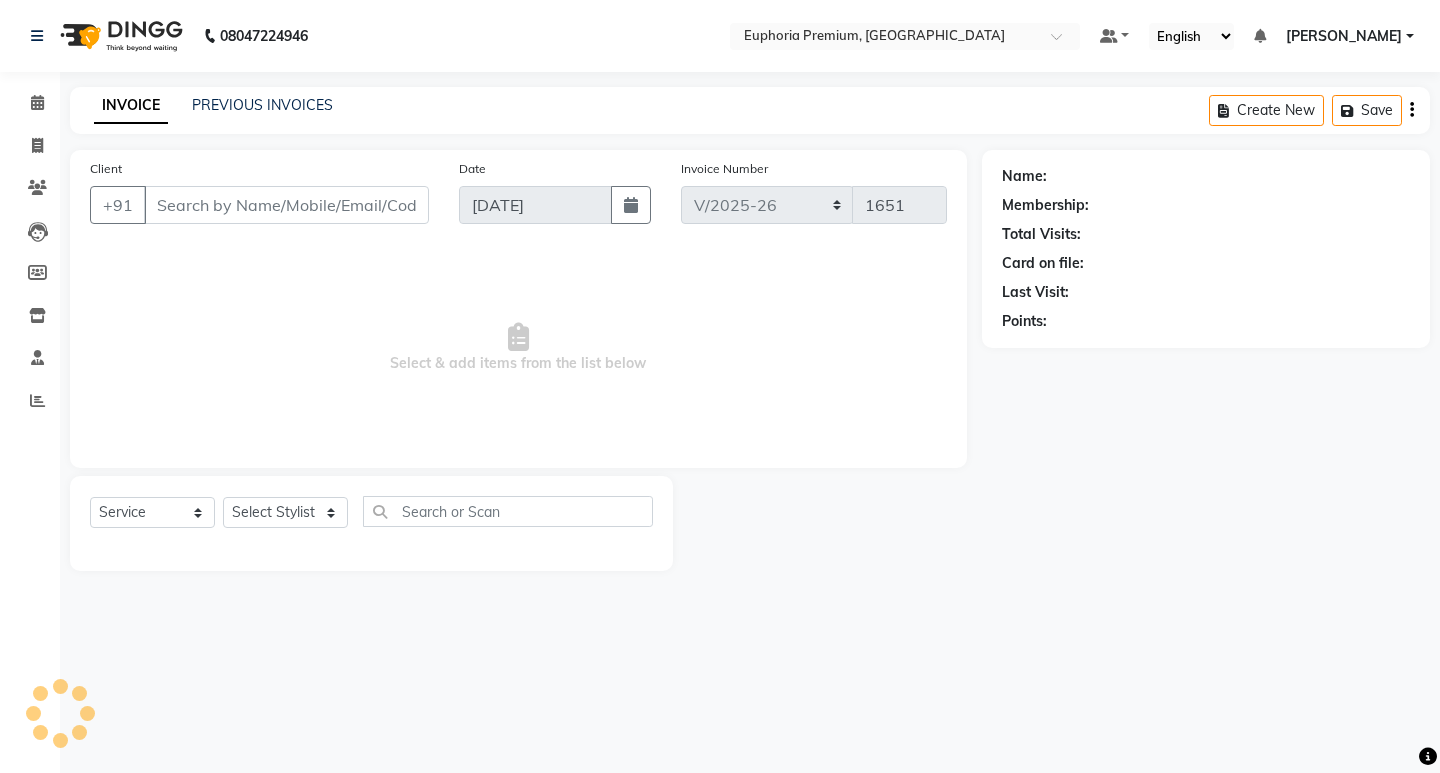 select on "select" 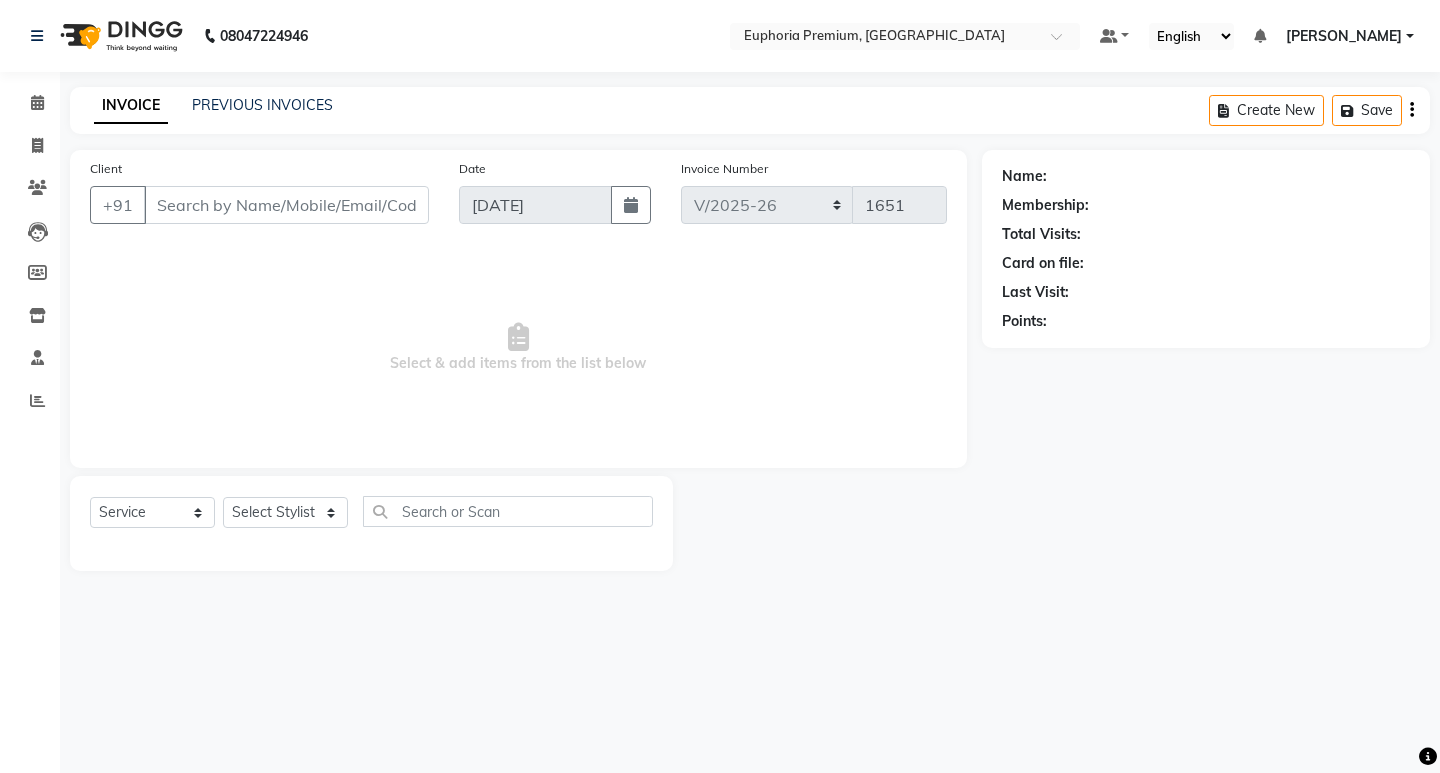type on "99******19" 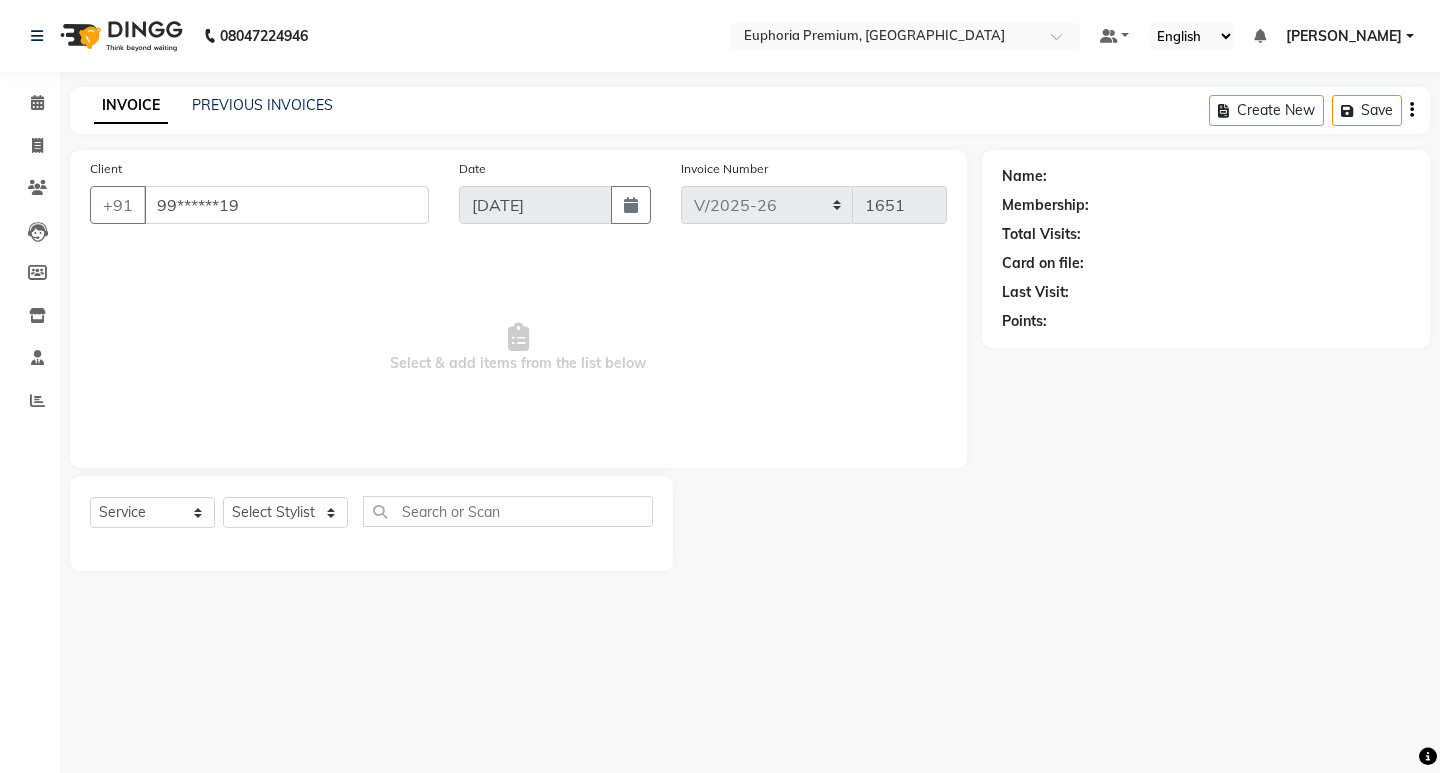 select on "71634" 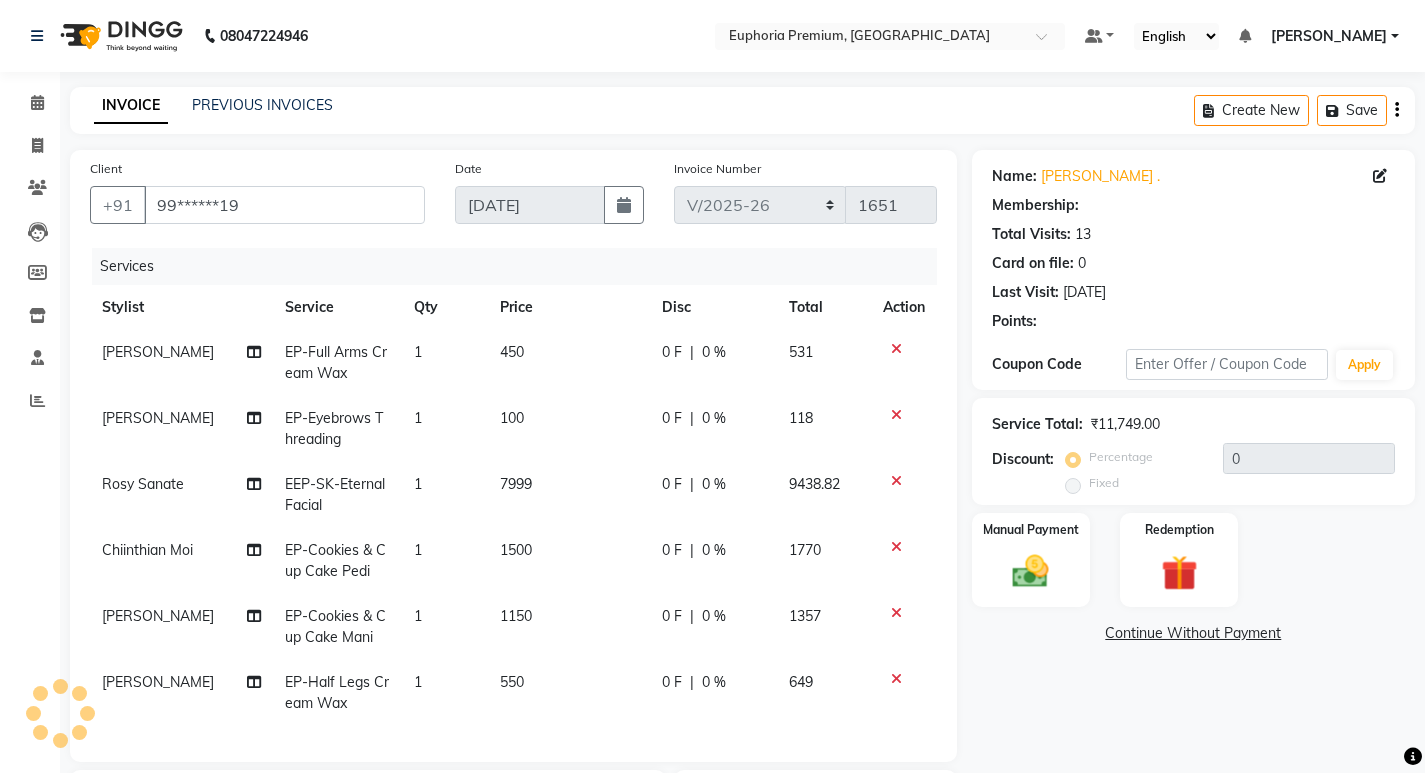 select on "1: Object" 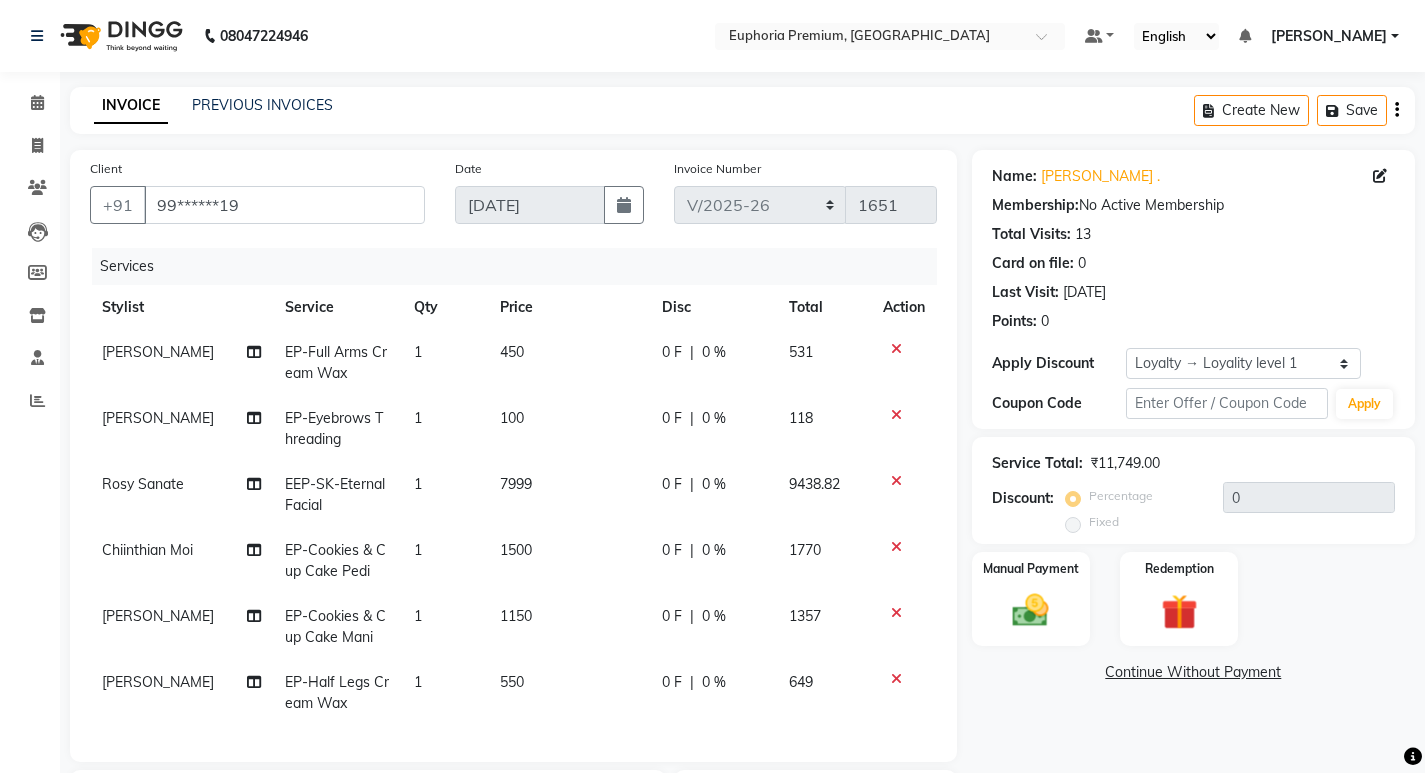 click 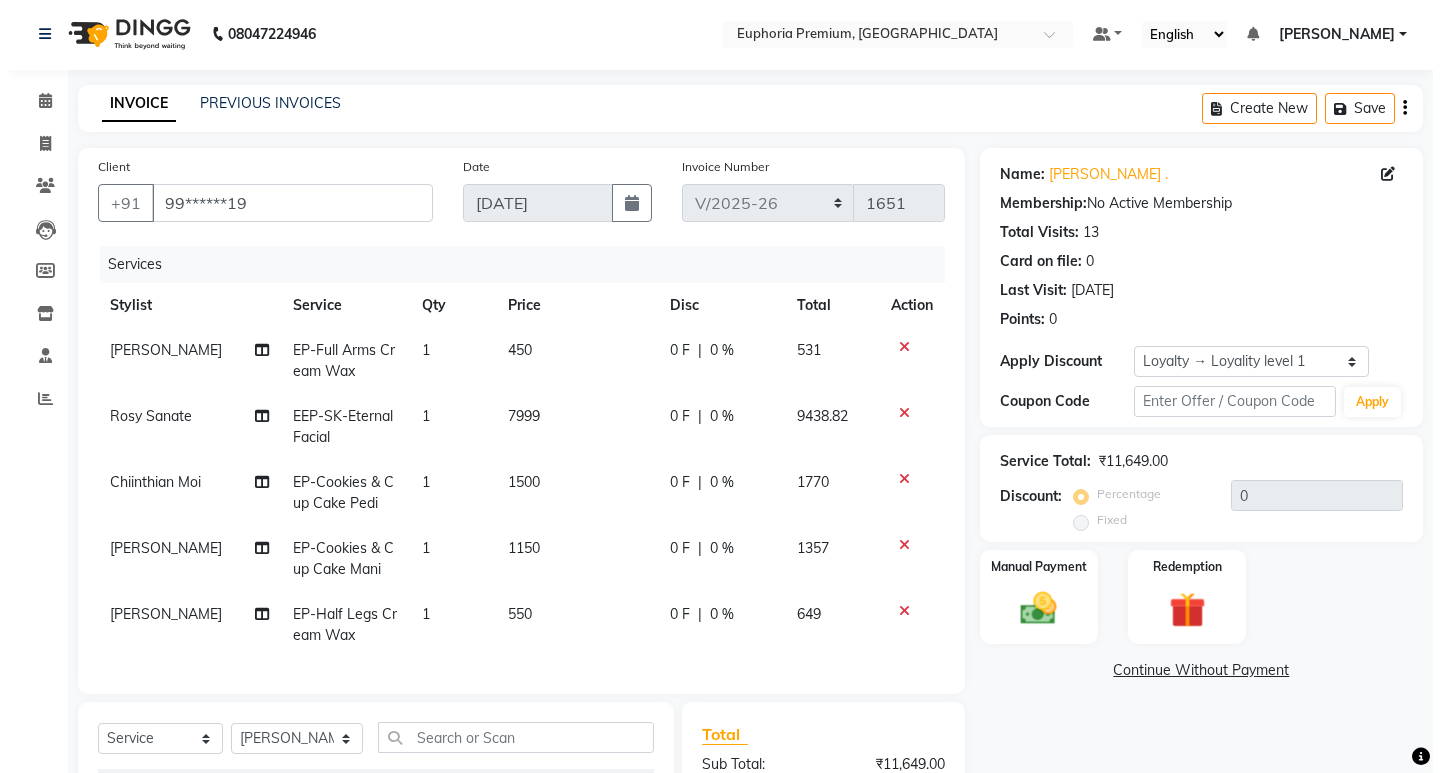 scroll, scrollTop: 0, scrollLeft: 0, axis: both 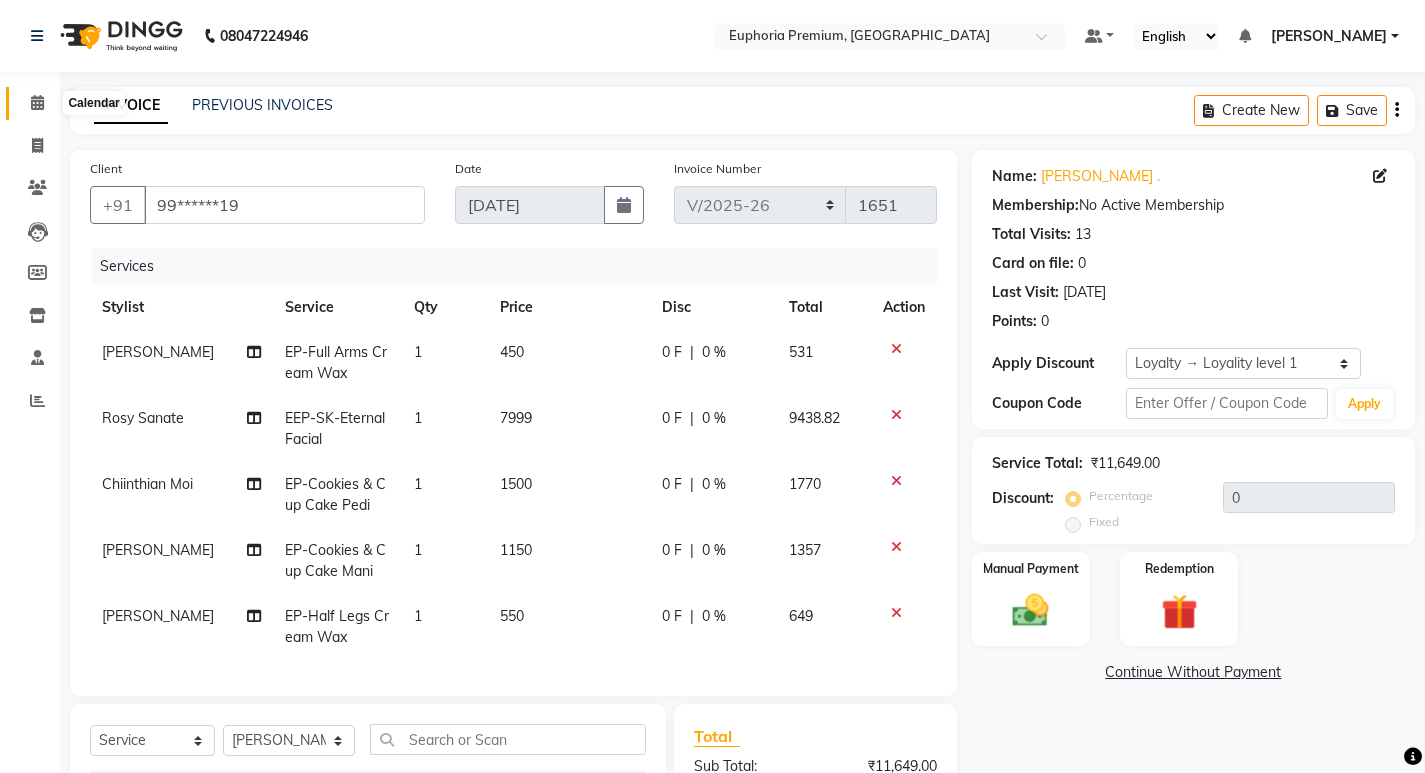 click 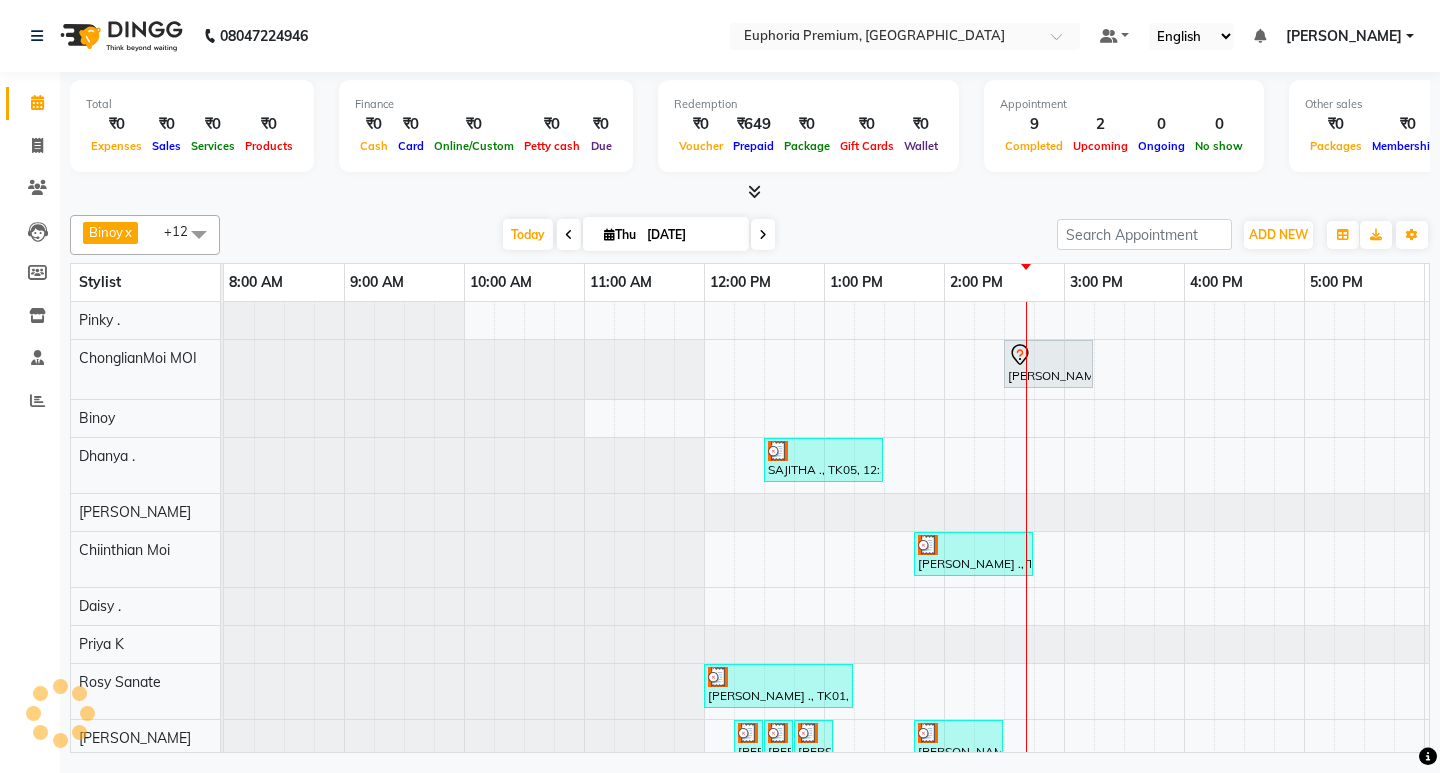 scroll, scrollTop: 0, scrollLeft: 0, axis: both 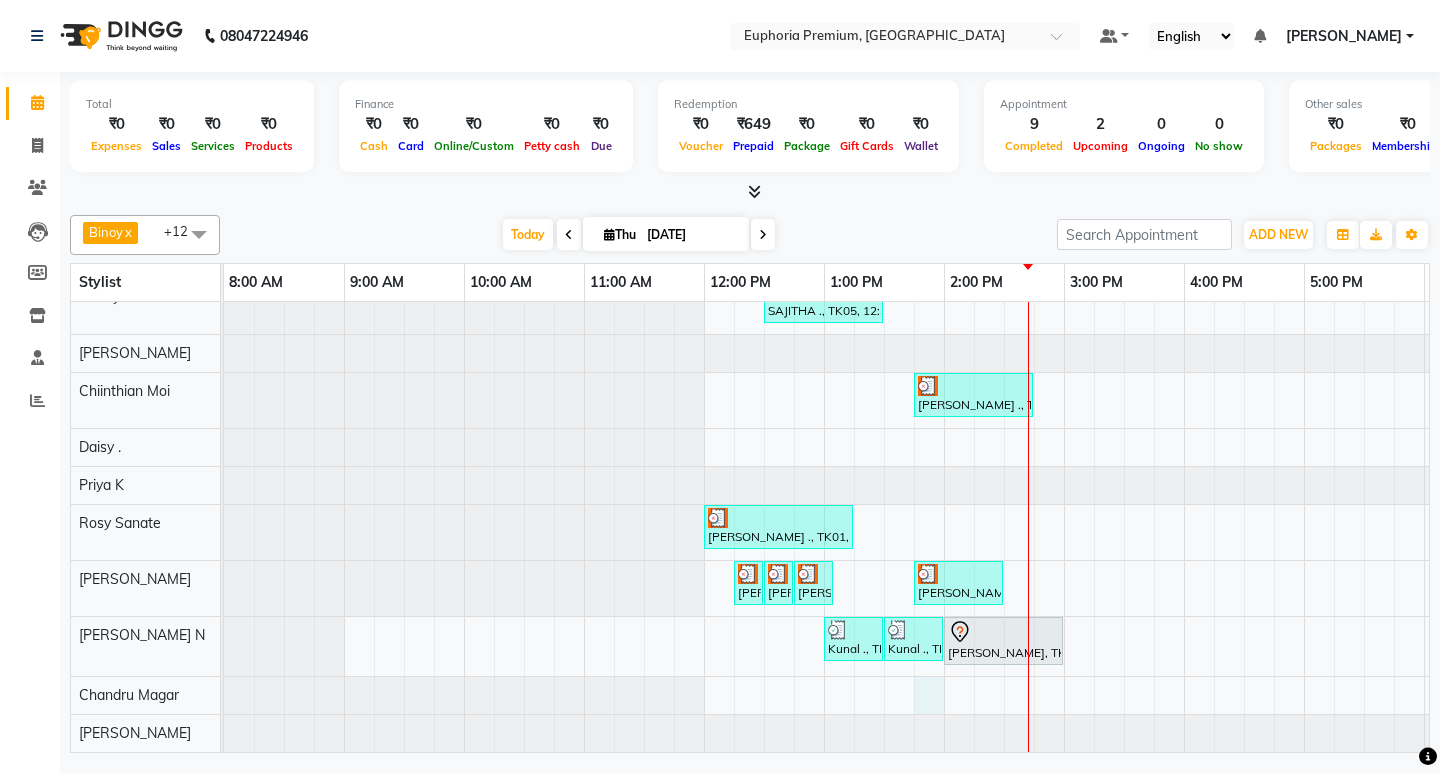 click on "[PERSON_NAME] ., TK02, 02:30 PM-03:15 PM, EP-[PERSON_NAME]     SAJITHA ., TK05, 12:30 PM-01:30 PM, EP-Swedish Massage (Oil) 45+15 Package     [PERSON_NAME] ., TK01, 01:45 PM-02:45 PM, EP-Cookies & Cup Cake [PERSON_NAME] ., TK01, 12:00 PM-01:15 PM, EEP-SK-Eternal Facial     [PERSON_NAME] ., TK01, 12:15 PM-12:20 PM, EP-Eyebrows Threading     [PERSON_NAME] ., TK01, 12:30 PM-12:35 PM, EP-Full Arms Cream Wax     [PERSON_NAME] ., TK01, 12:45 PM-01:05 PM, EP-Half Legs Cream Wax     [PERSON_NAME] ., TK01, 01:45 PM-02:30 PM, EP-Cookies & Cup Cake Mani     Kunal ., TK06, 01:00 PM-01:30 PM, EEP-HAIR CUT (Senior Stylist) with hairwash MEN     Kunal ., TK06, 01:30 PM-02:00 PM, EP-[PERSON_NAME] Trim/Design MEN             [PERSON_NAME], TK03, 02:00 PM-03:00 PM, EEP-HAIR CUT (Senior Stylist) with hairwash MEN" at bounding box center (1064, 447) 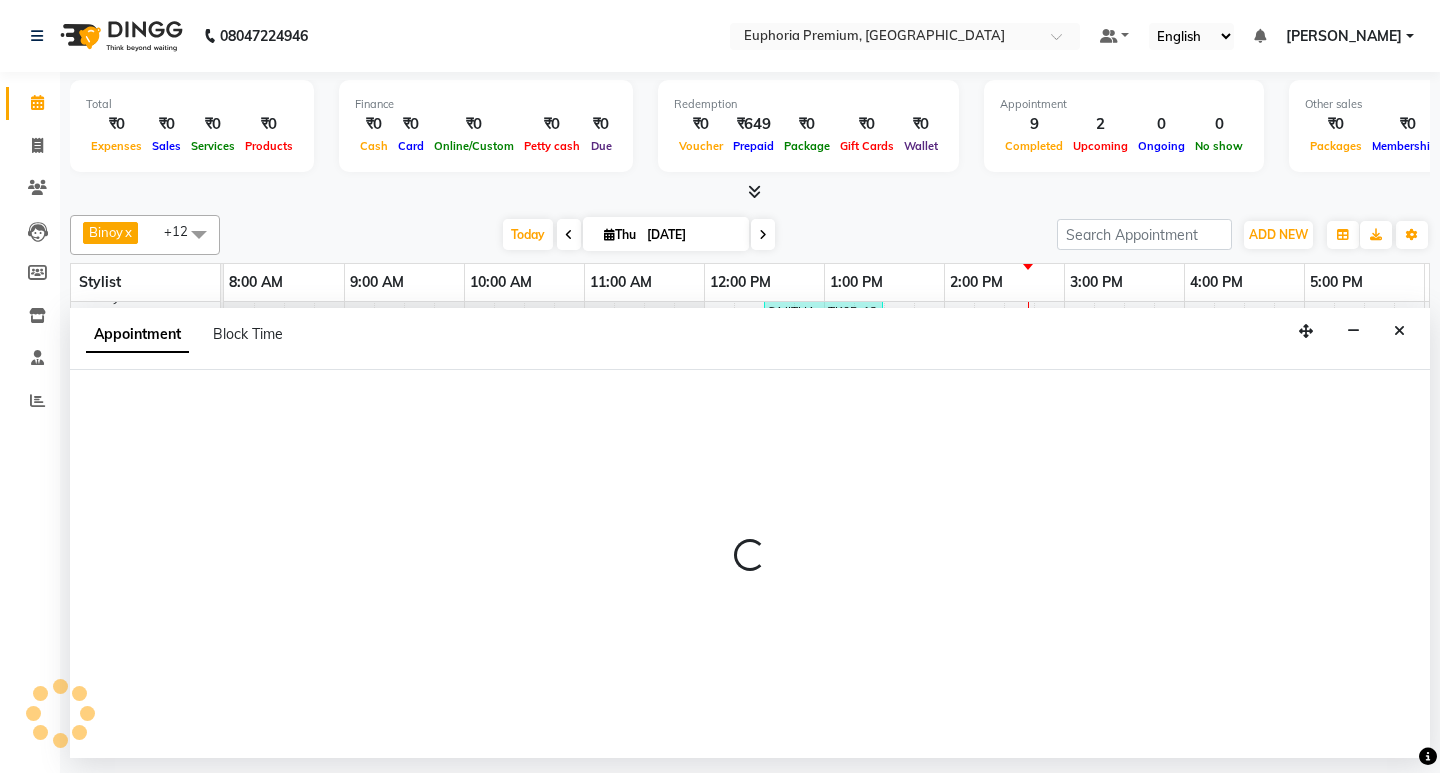 select on "75141" 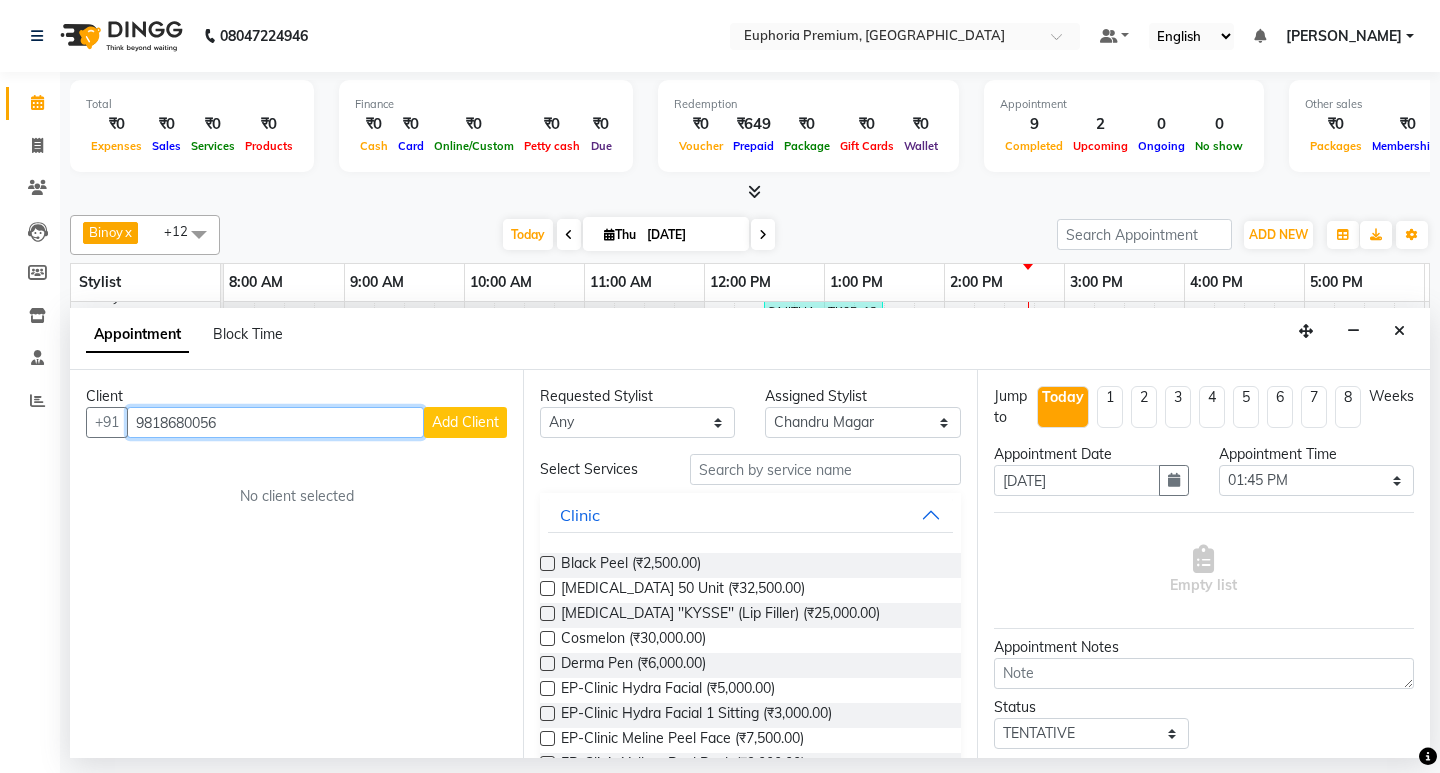 type on "9818680056" 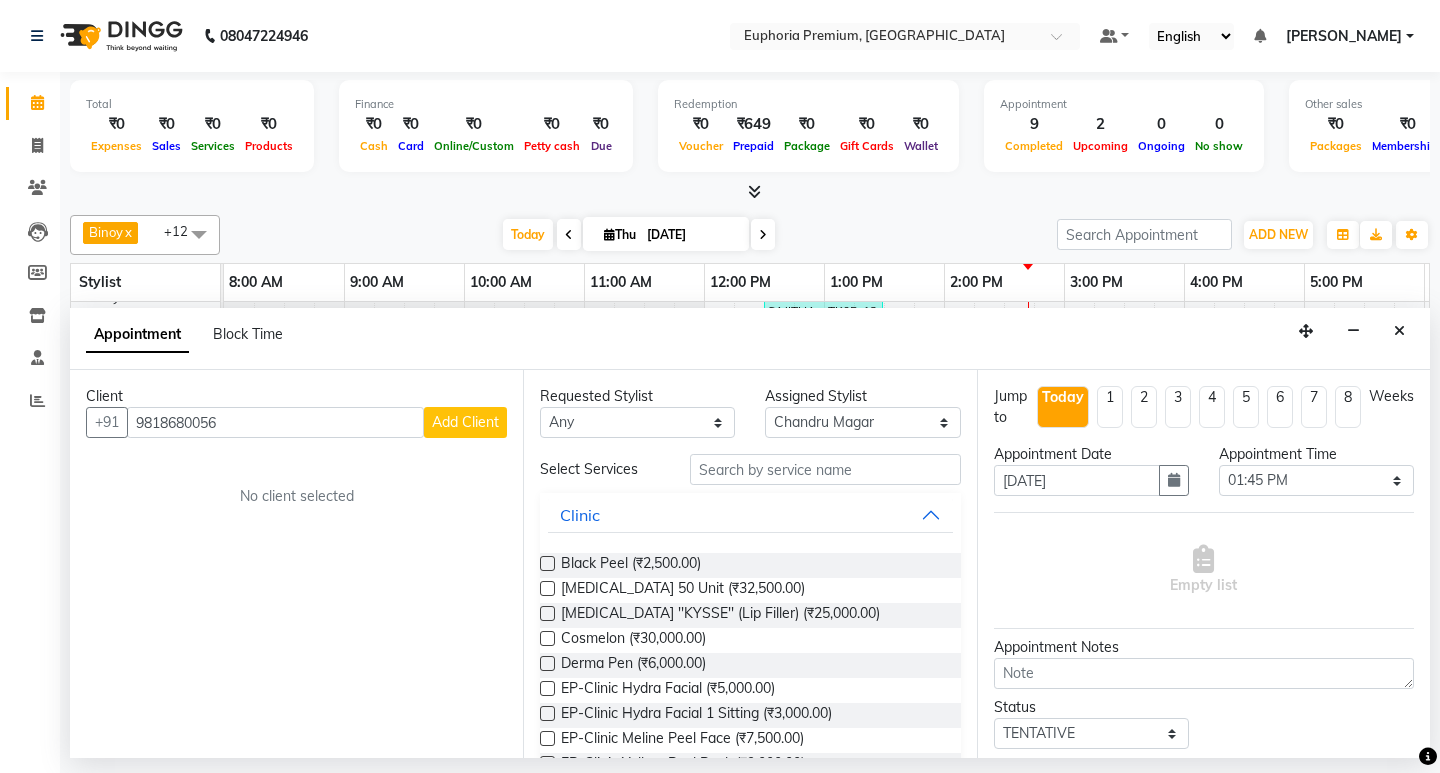 click on "Add Client" at bounding box center [465, 422] 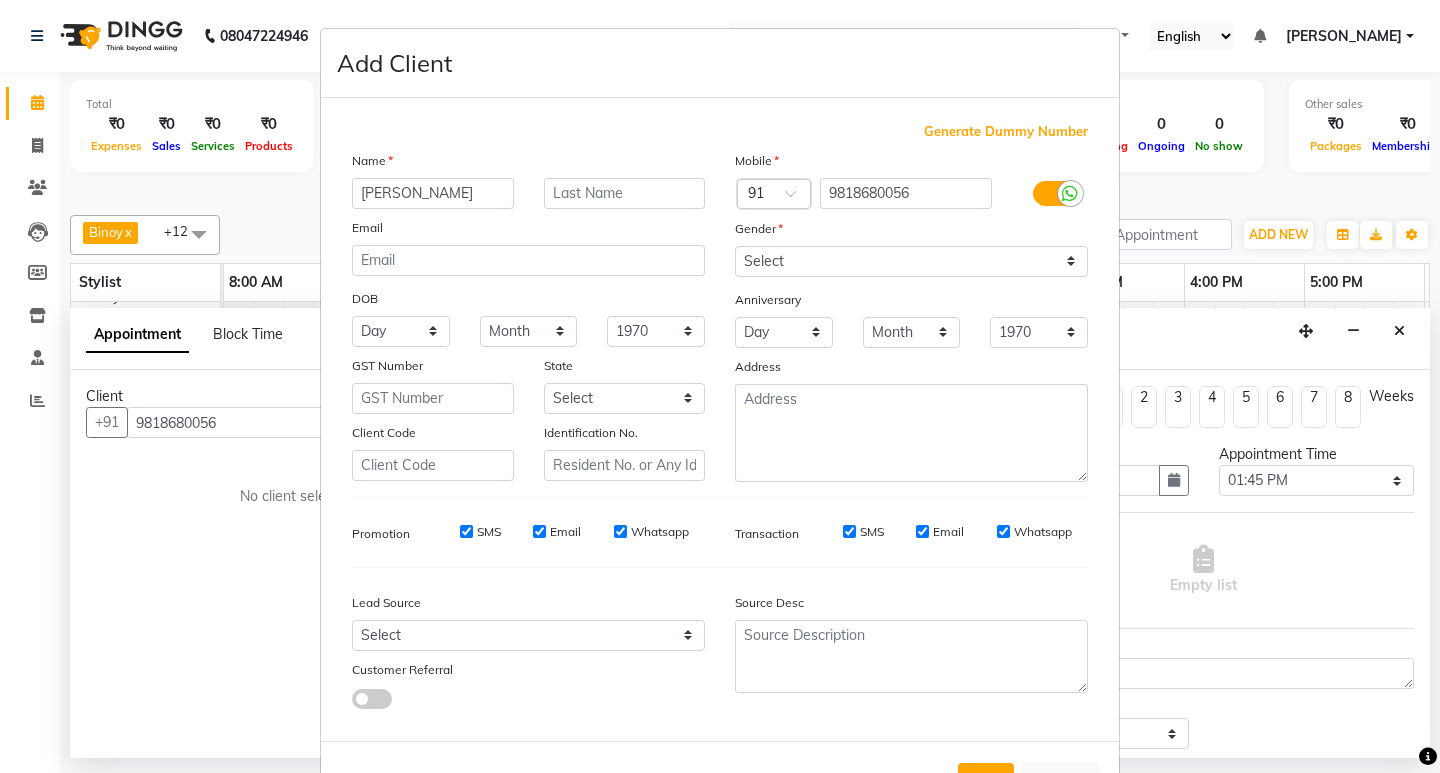 type on "[PERSON_NAME]" 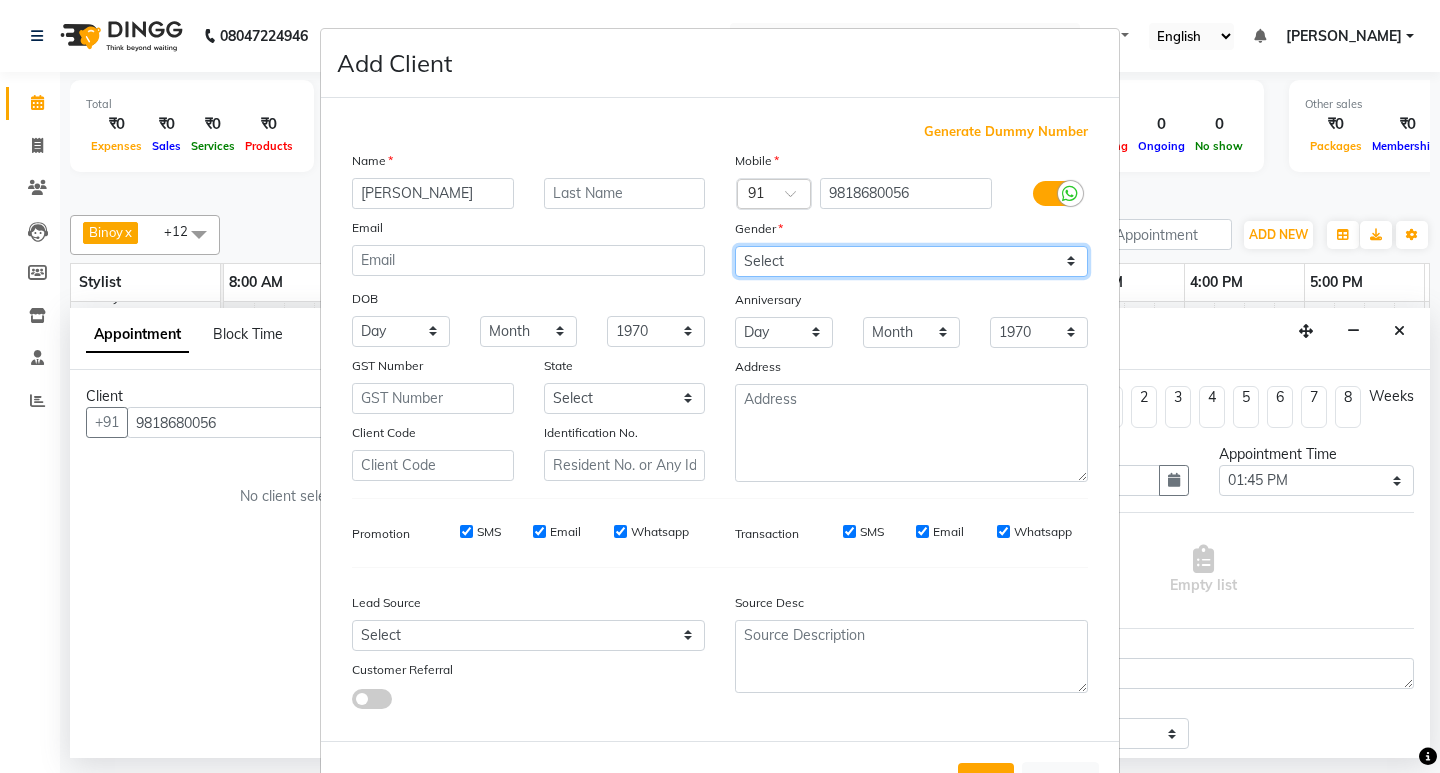 click on "Select [DEMOGRAPHIC_DATA] [DEMOGRAPHIC_DATA] Other Prefer Not To Say" at bounding box center (911, 261) 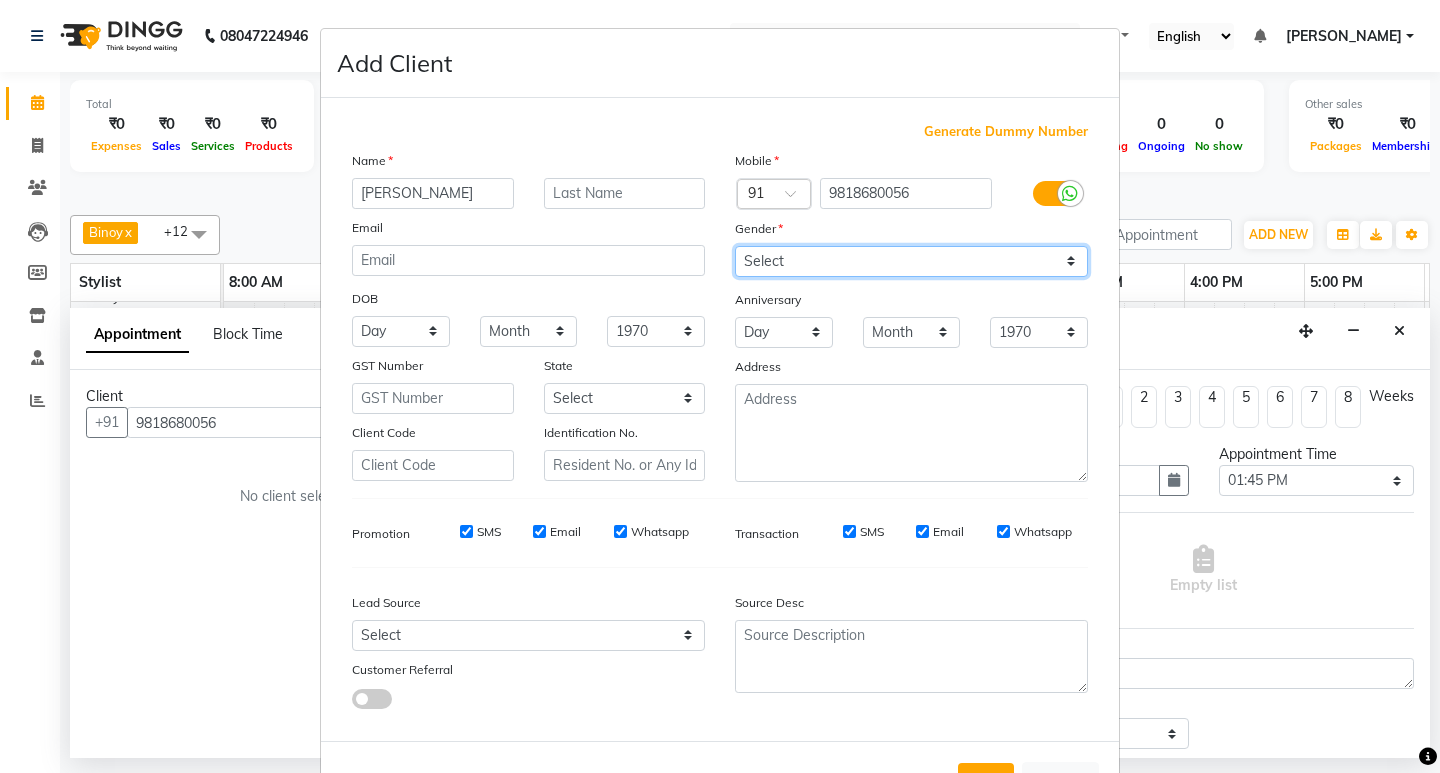 select on "[DEMOGRAPHIC_DATA]" 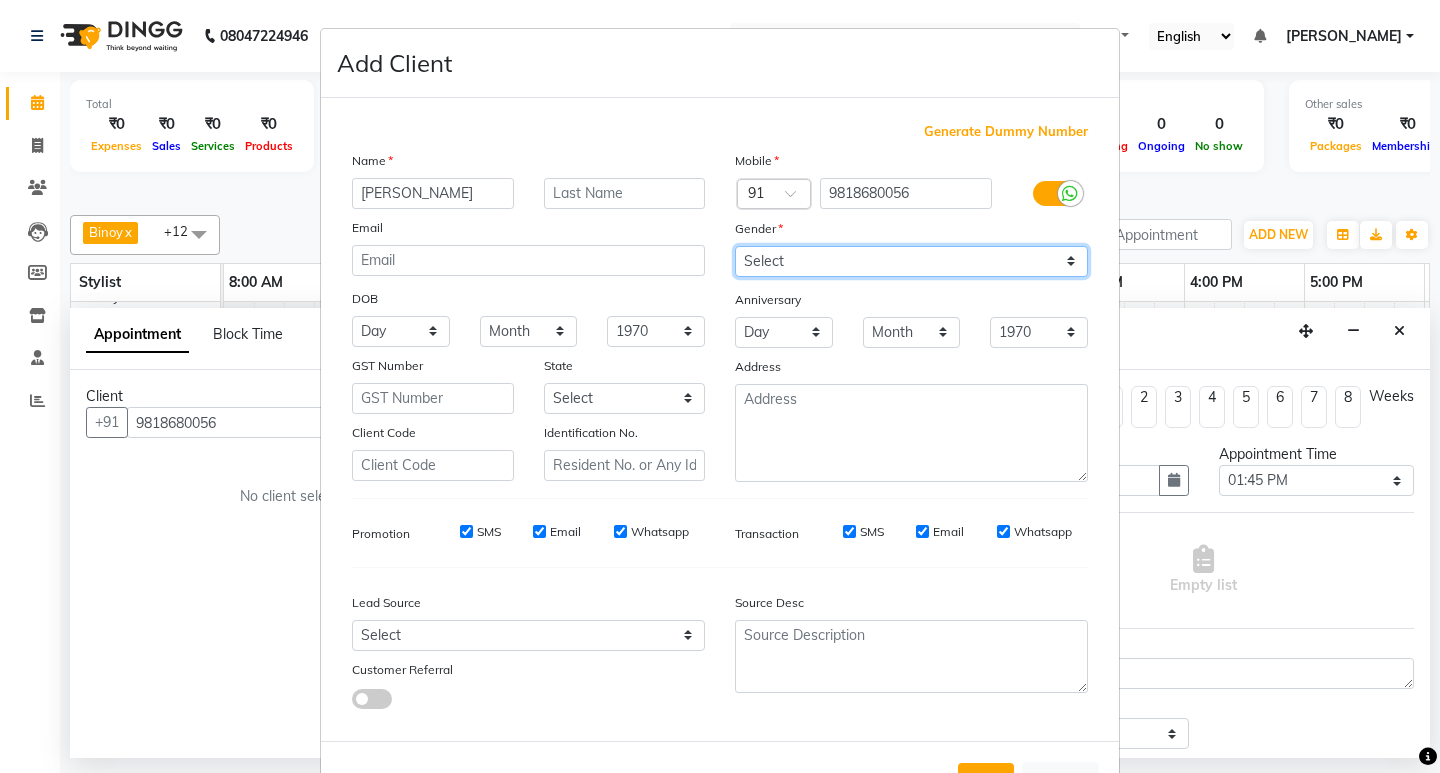 click on "Select [DEMOGRAPHIC_DATA] [DEMOGRAPHIC_DATA] Other Prefer Not To Say" at bounding box center [911, 261] 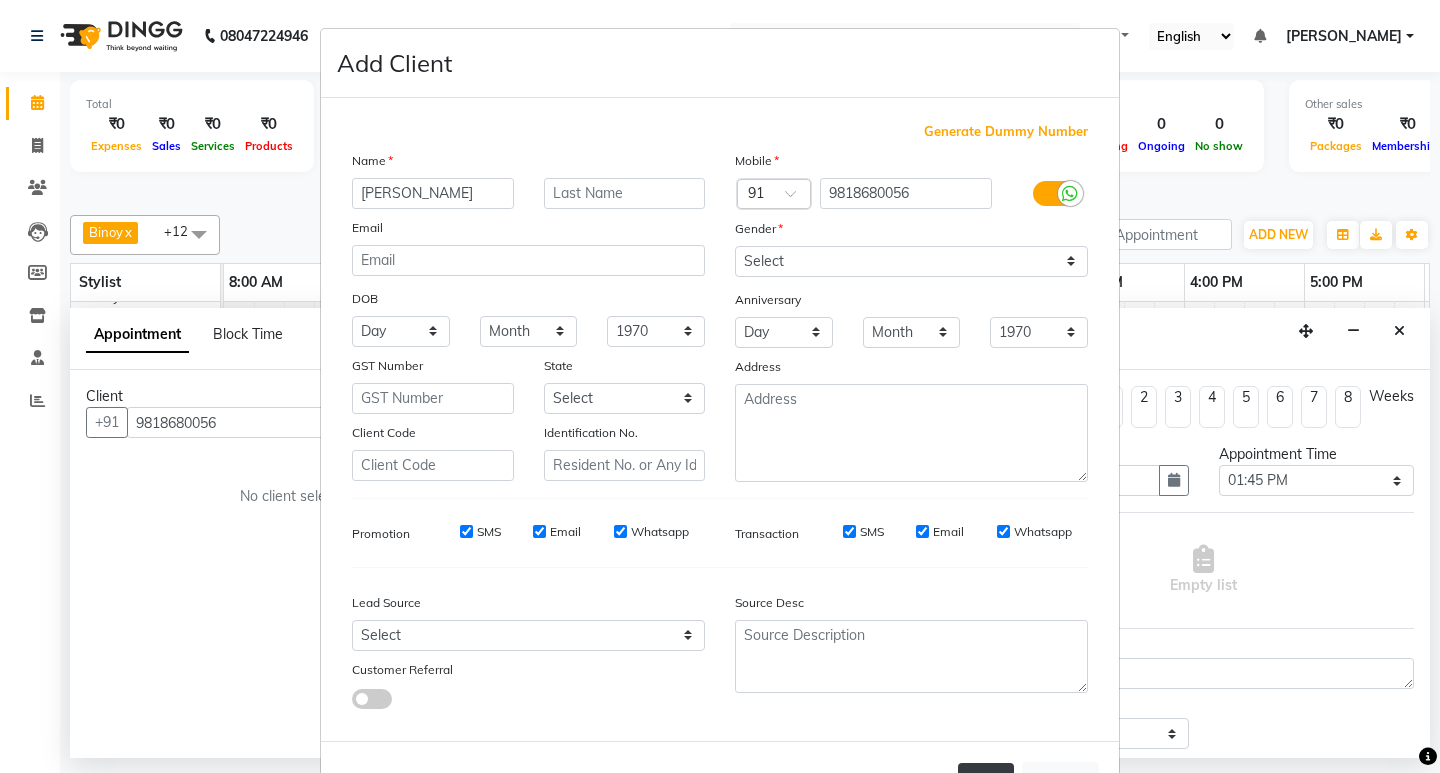 click on "Add" at bounding box center (986, 781) 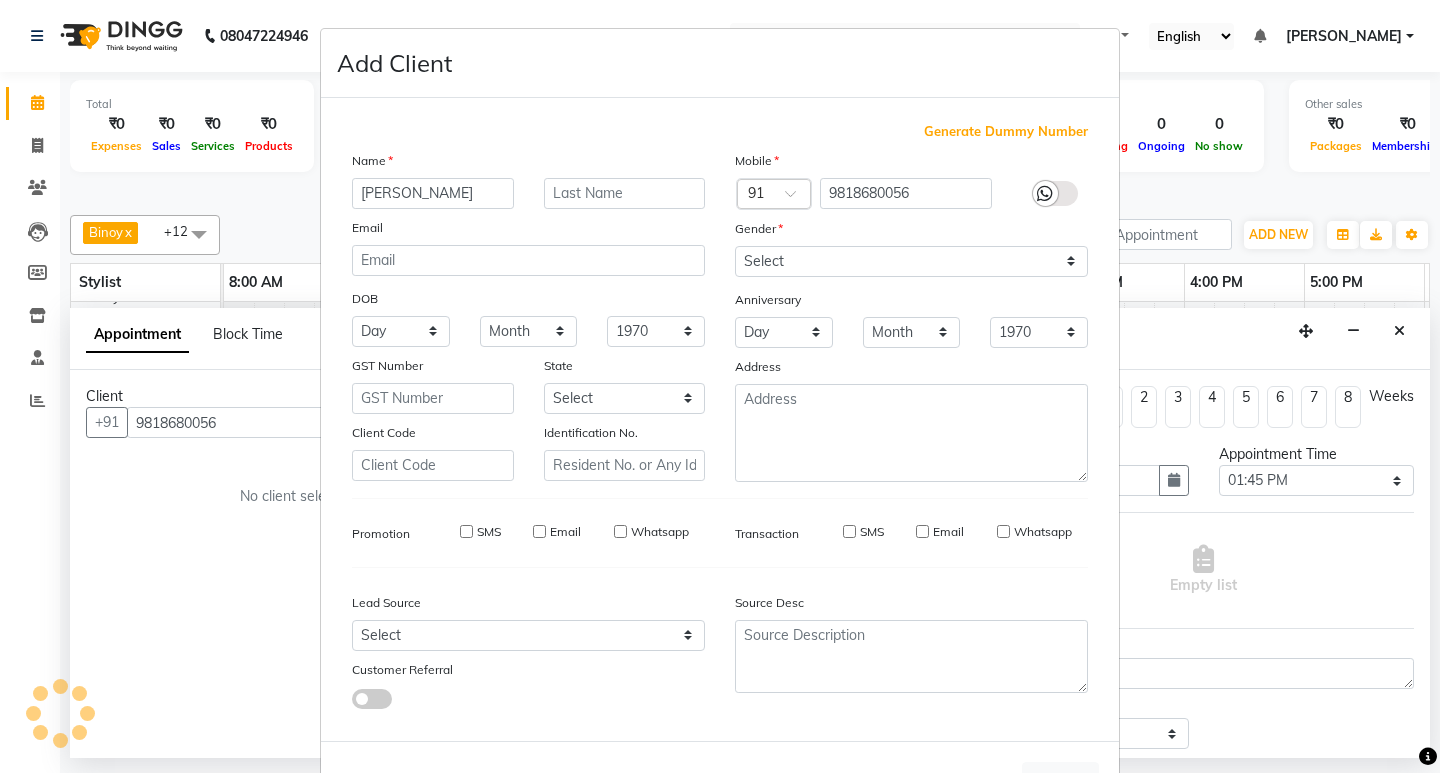 type on "98******56" 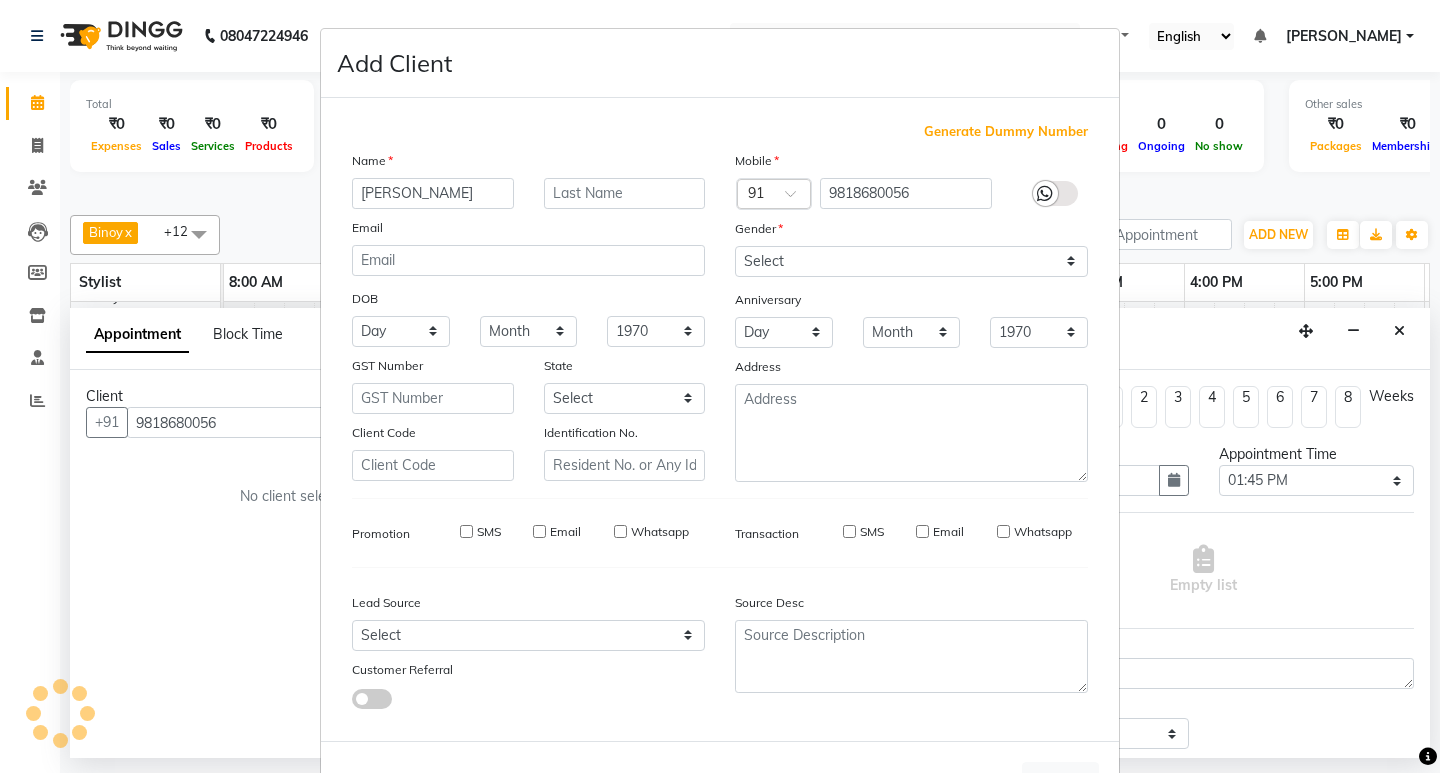 type 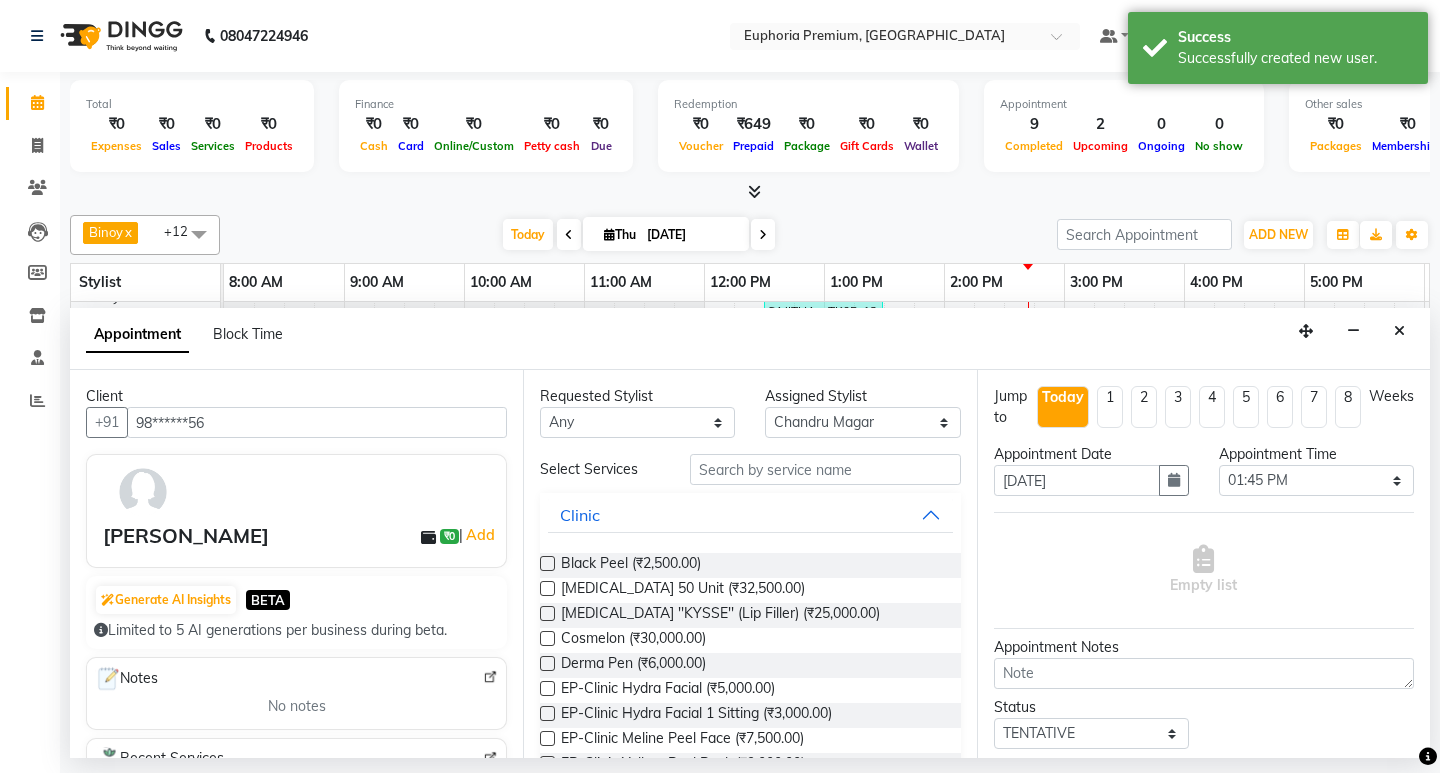 scroll, scrollTop: 119, scrollLeft: 0, axis: vertical 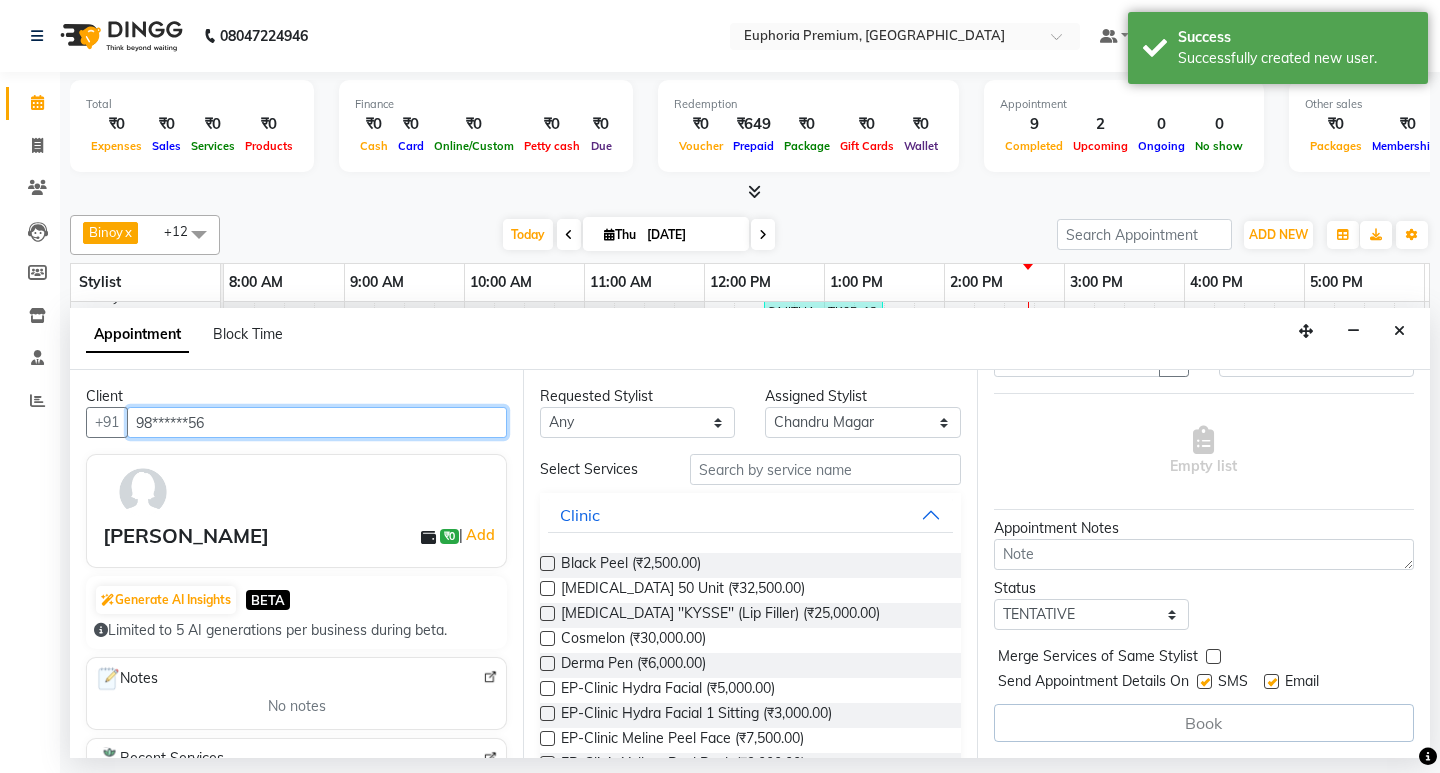 click on "98******56" at bounding box center [317, 422] 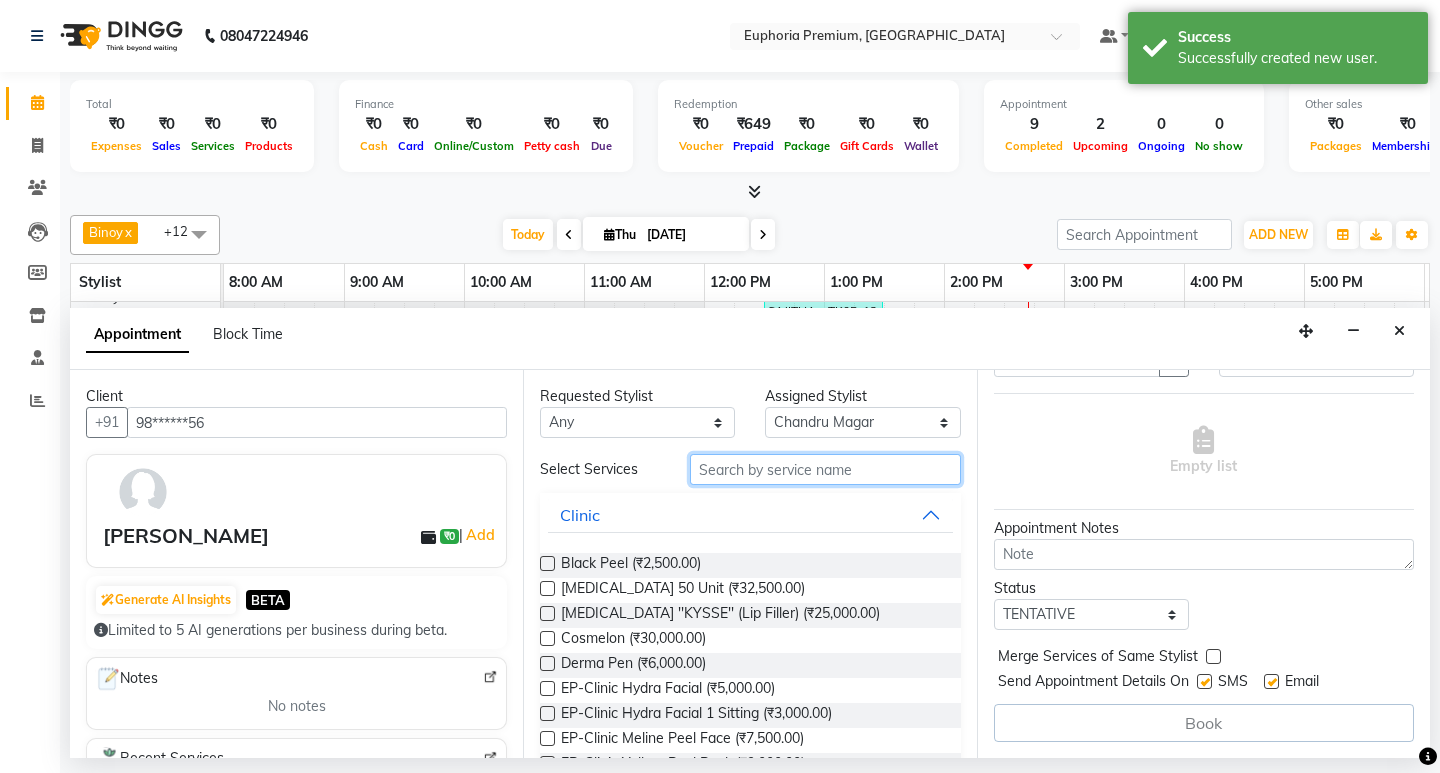 click at bounding box center (825, 469) 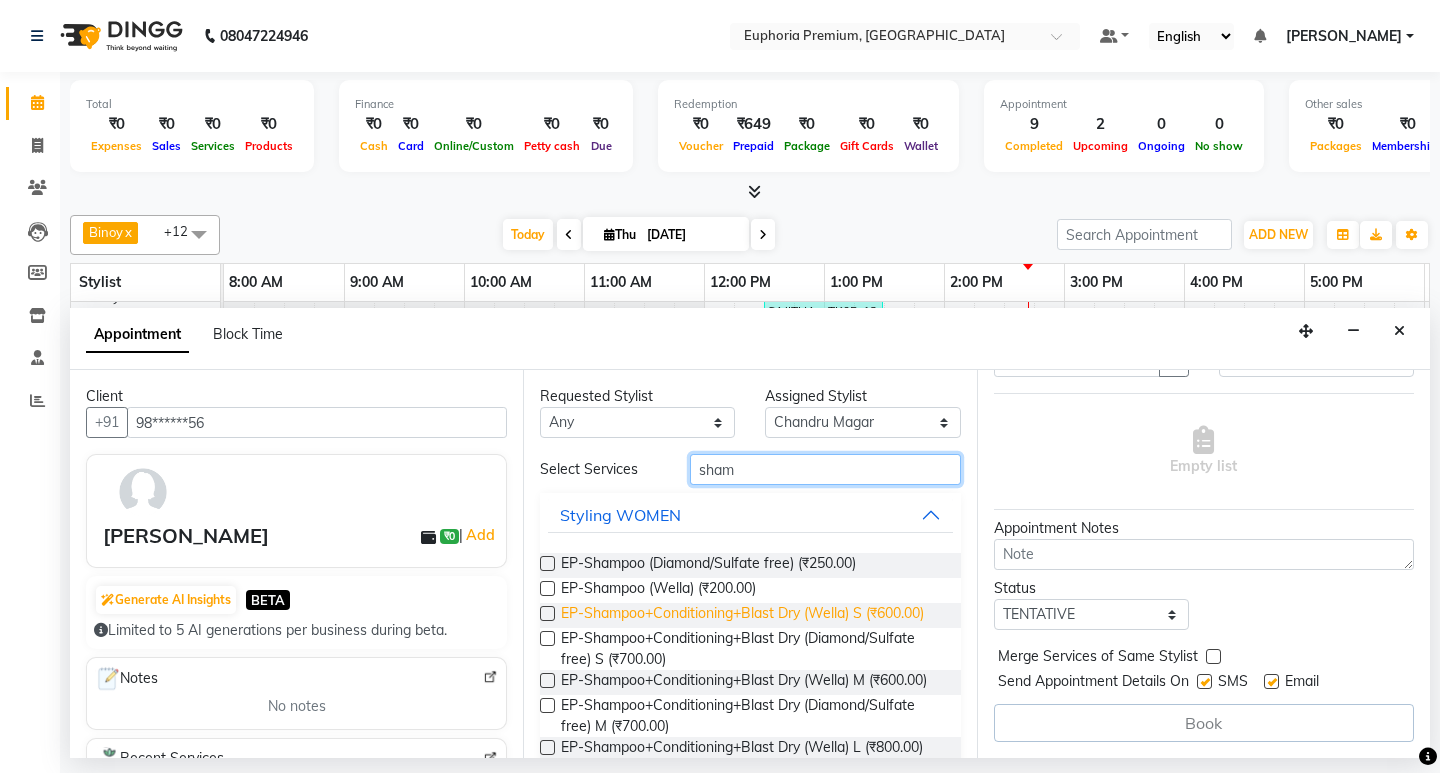type on "sham" 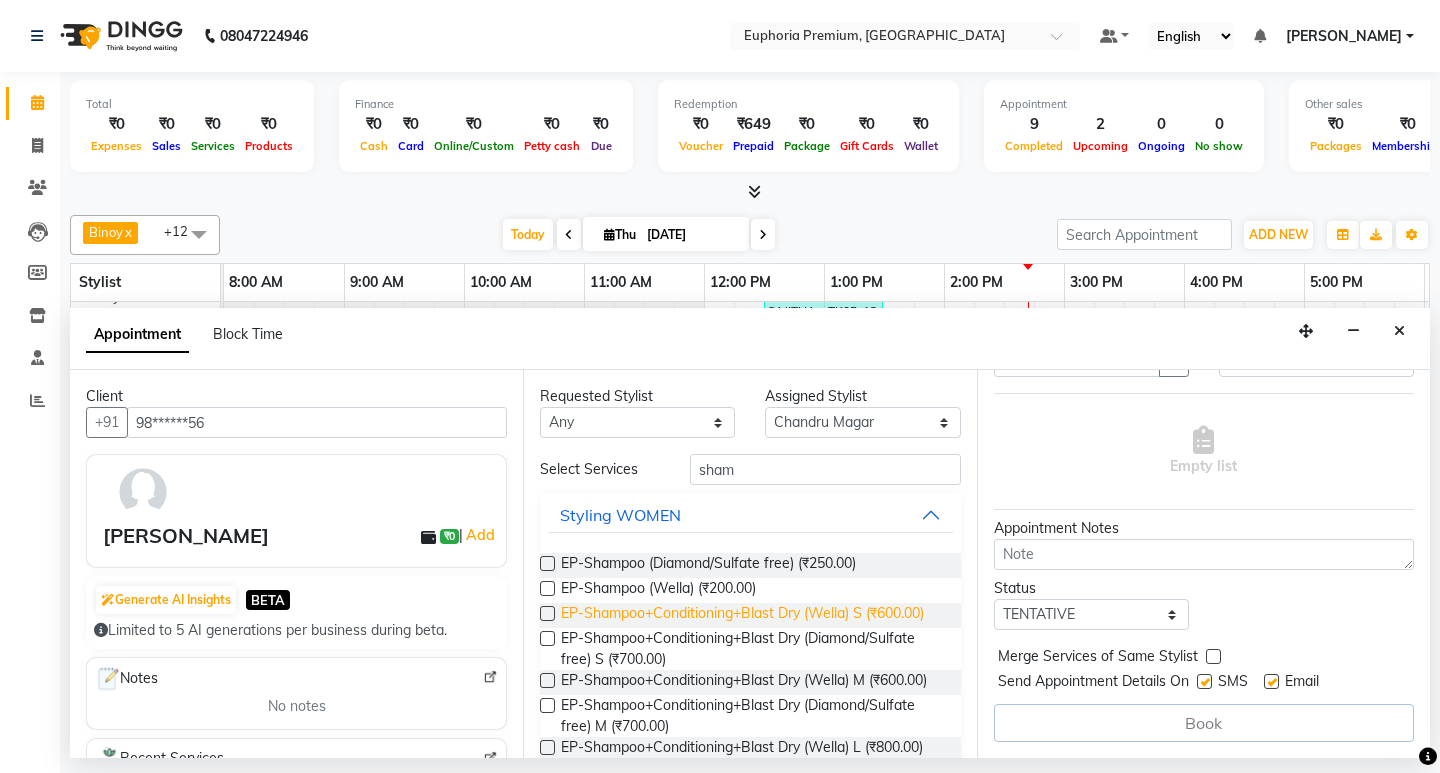 click on "EP-Shampoo+Conditioning+Blast Dry (Wella) S (₹600.00)" at bounding box center [742, 615] 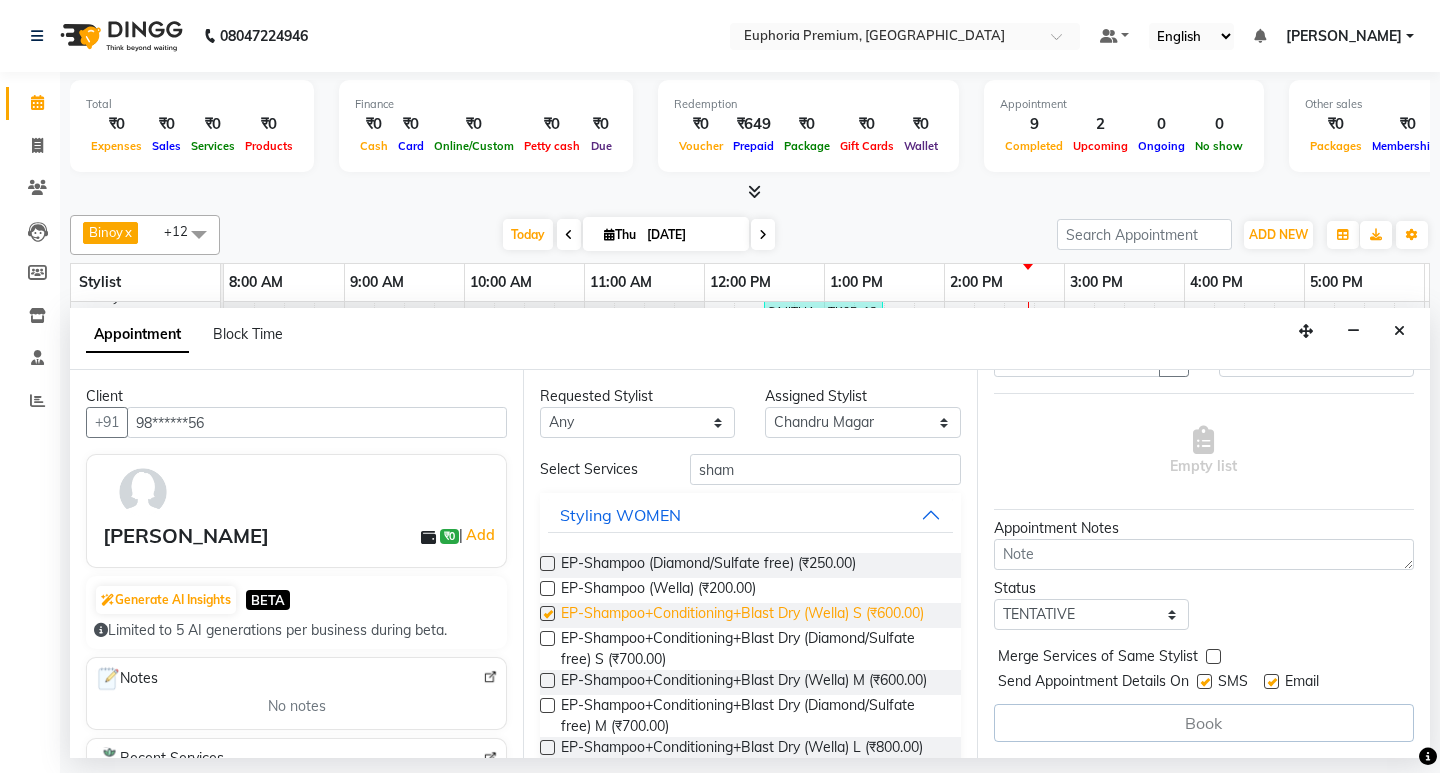 checkbox on "false" 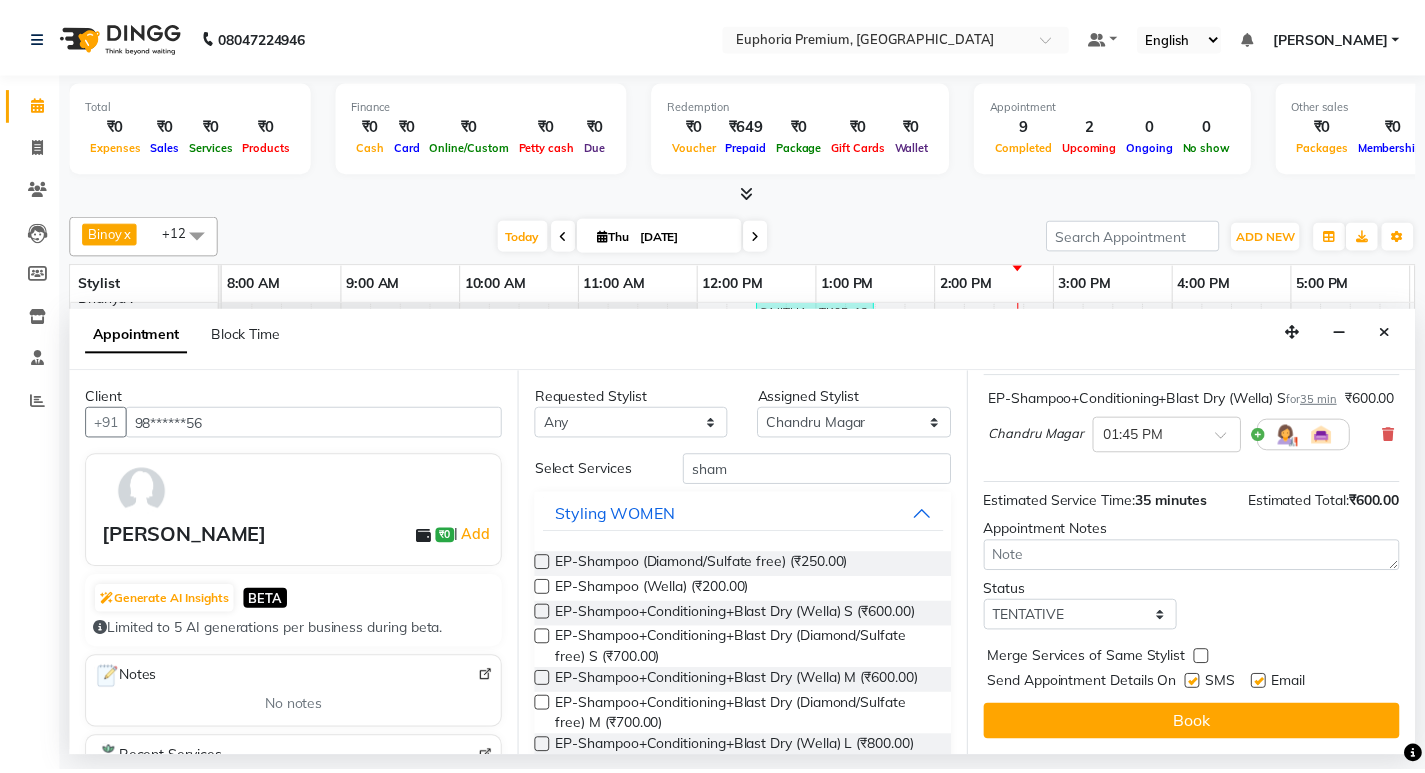 scroll, scrollTop: 159, scrollLeft: 0, axis: vertical 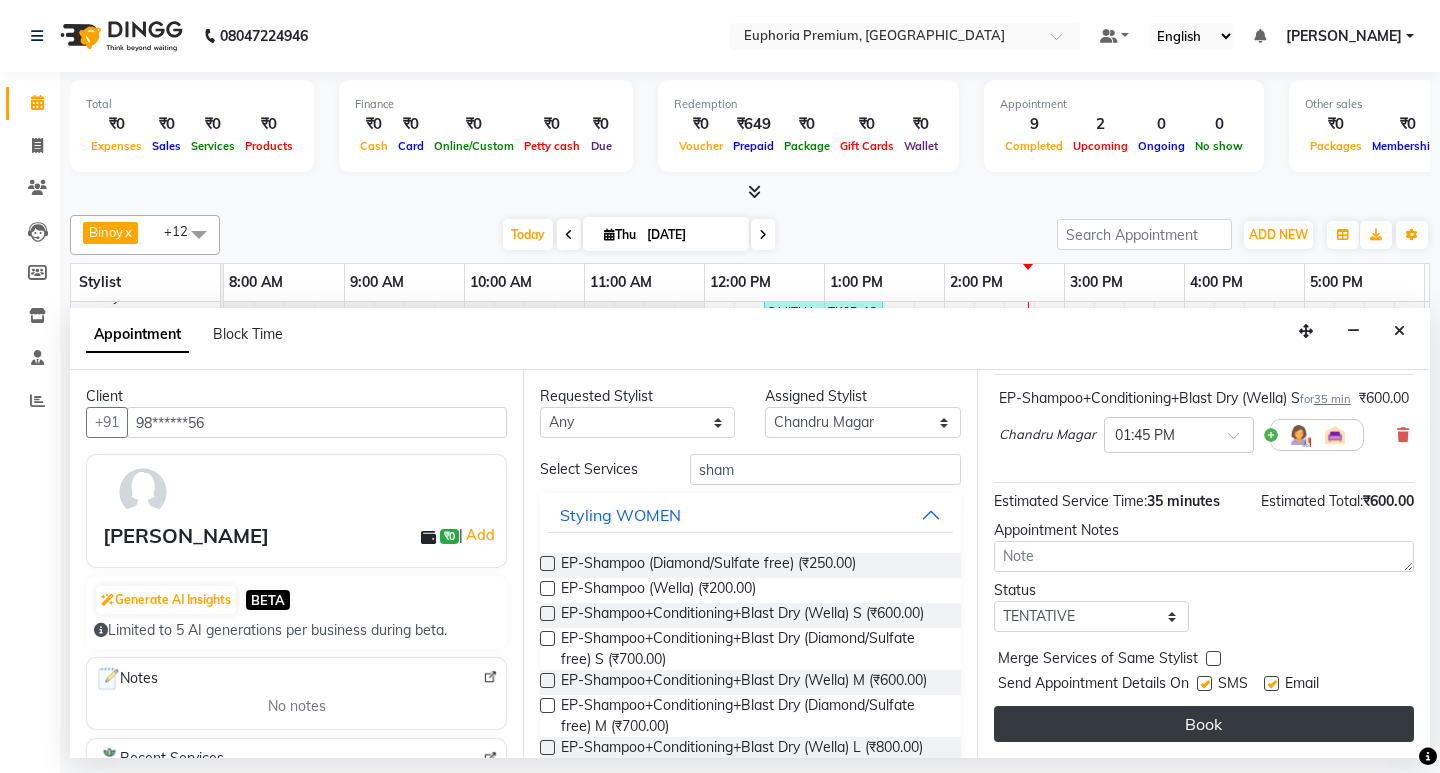 click on "Book" at bounding box center [1204, 724] 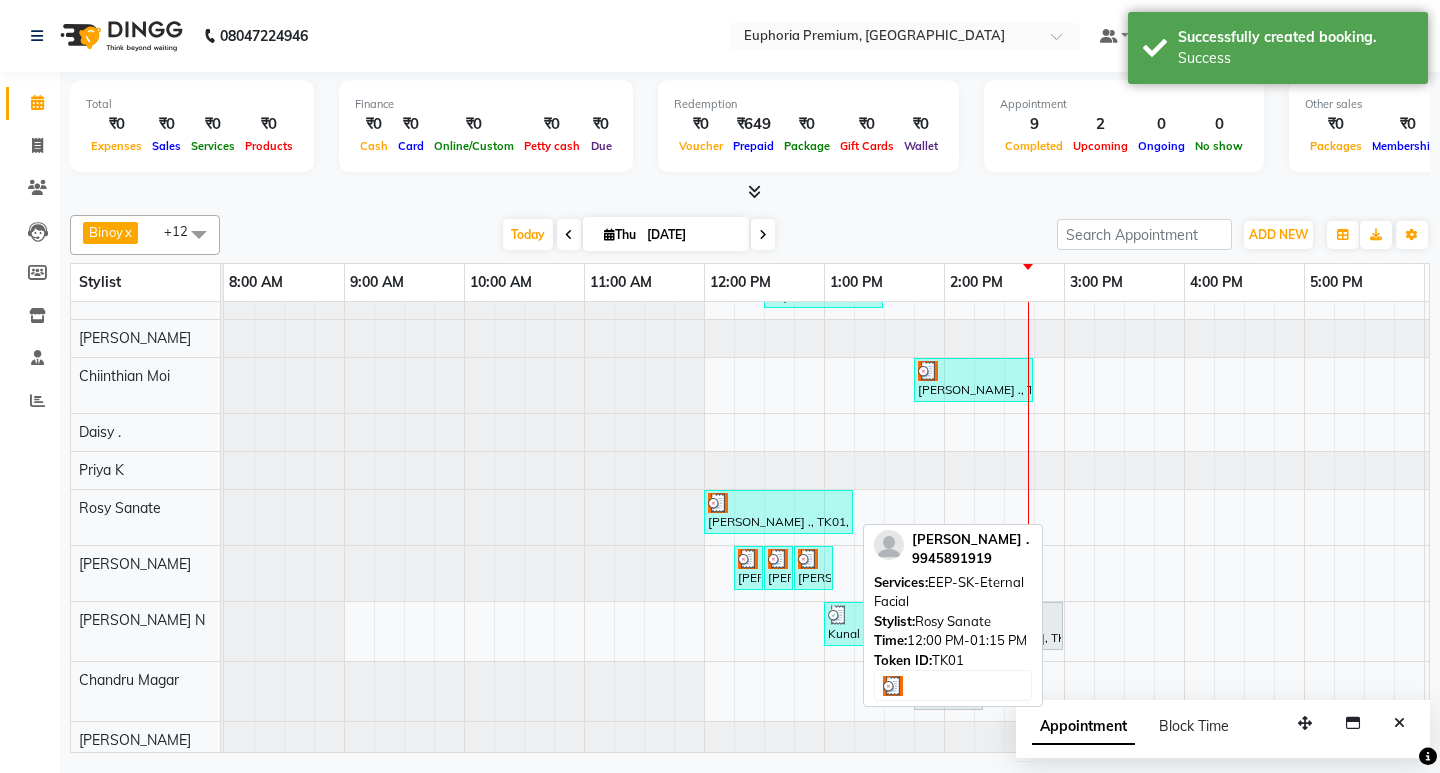 click at bounding box center [778, 503] 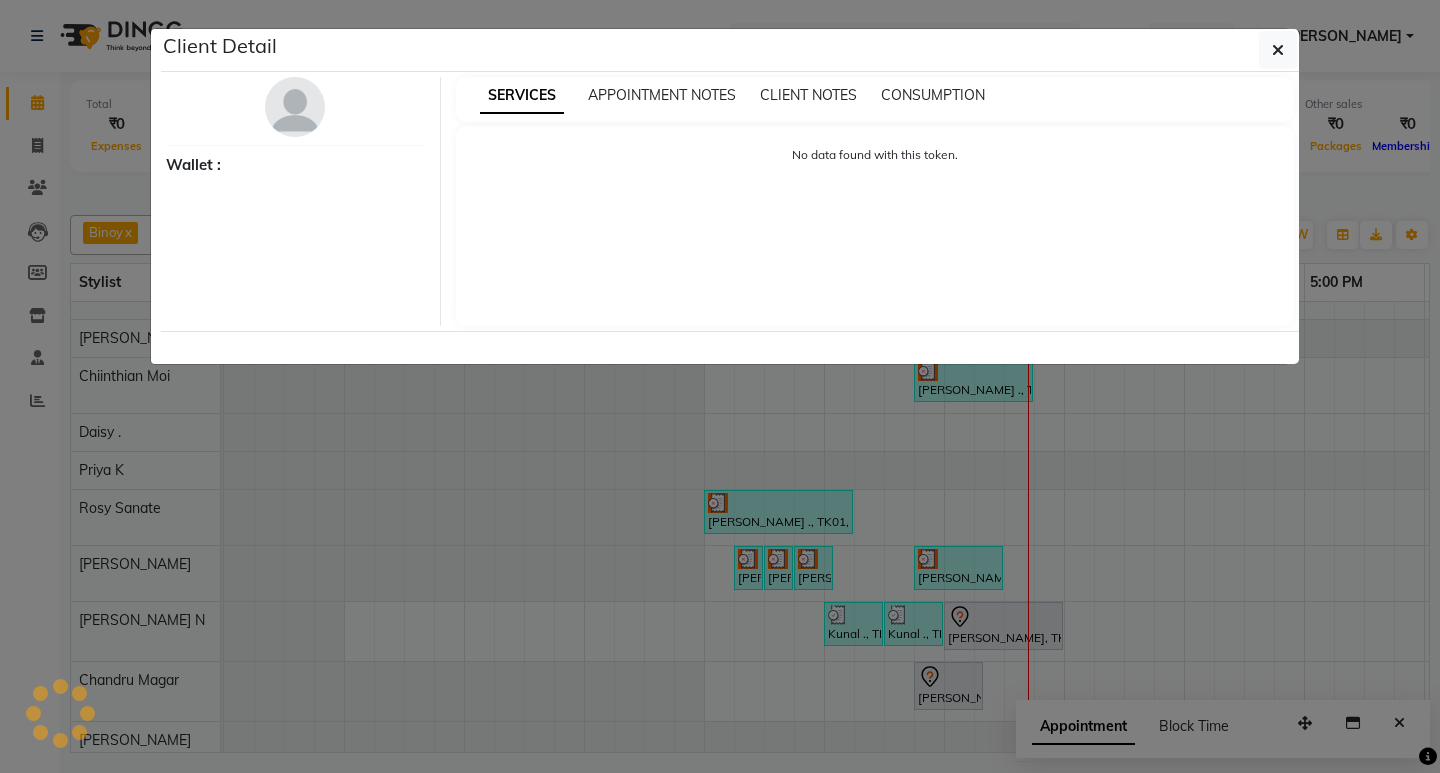 select on "3" 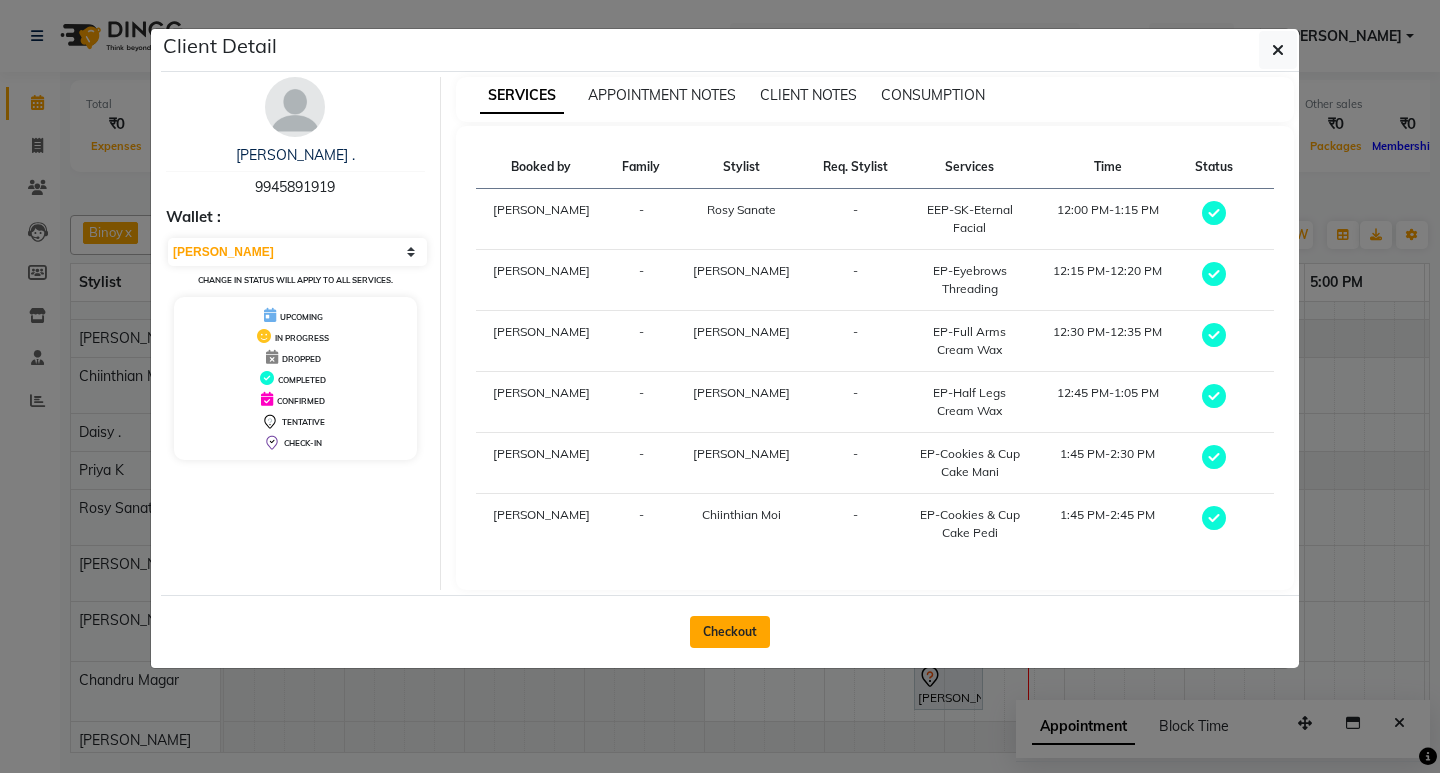 click on "Checkout" 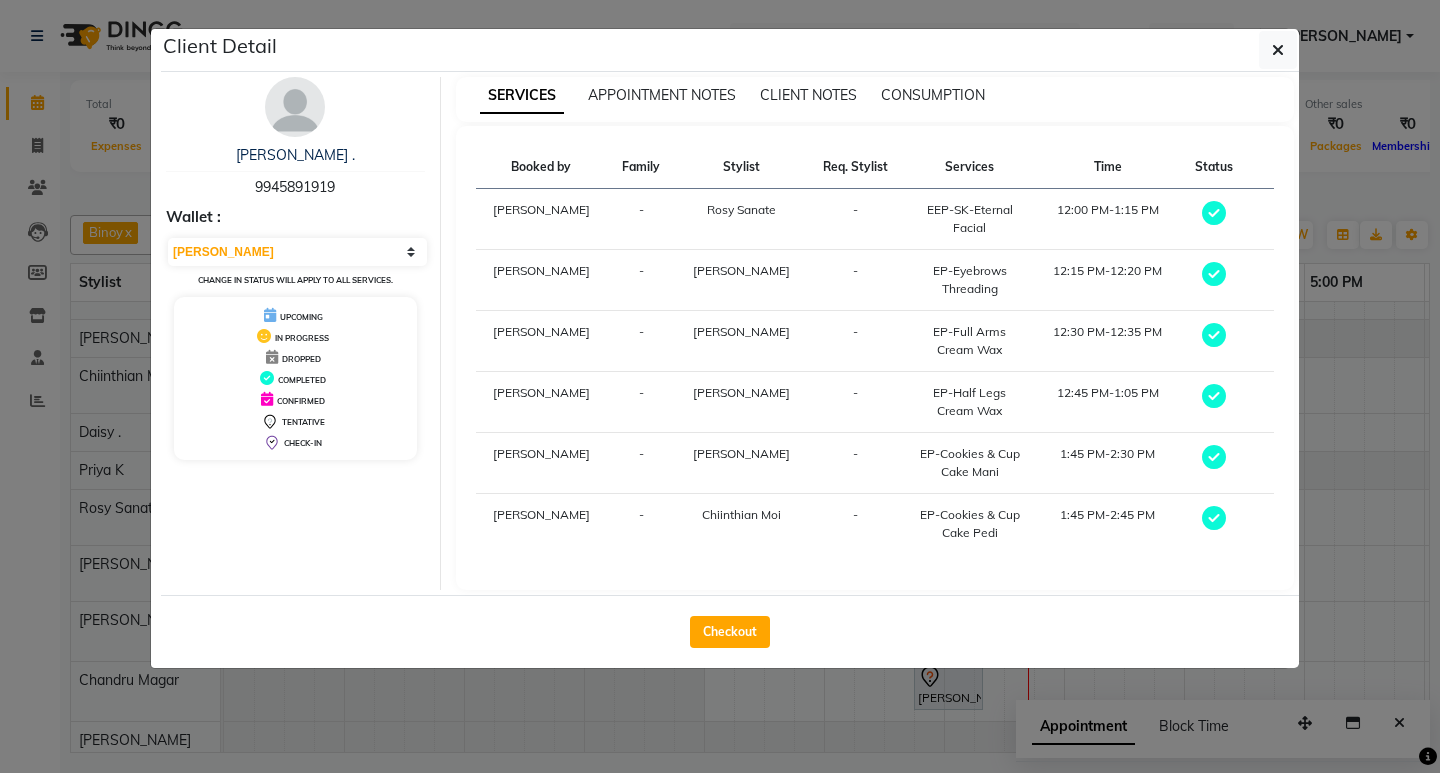 select on "service" 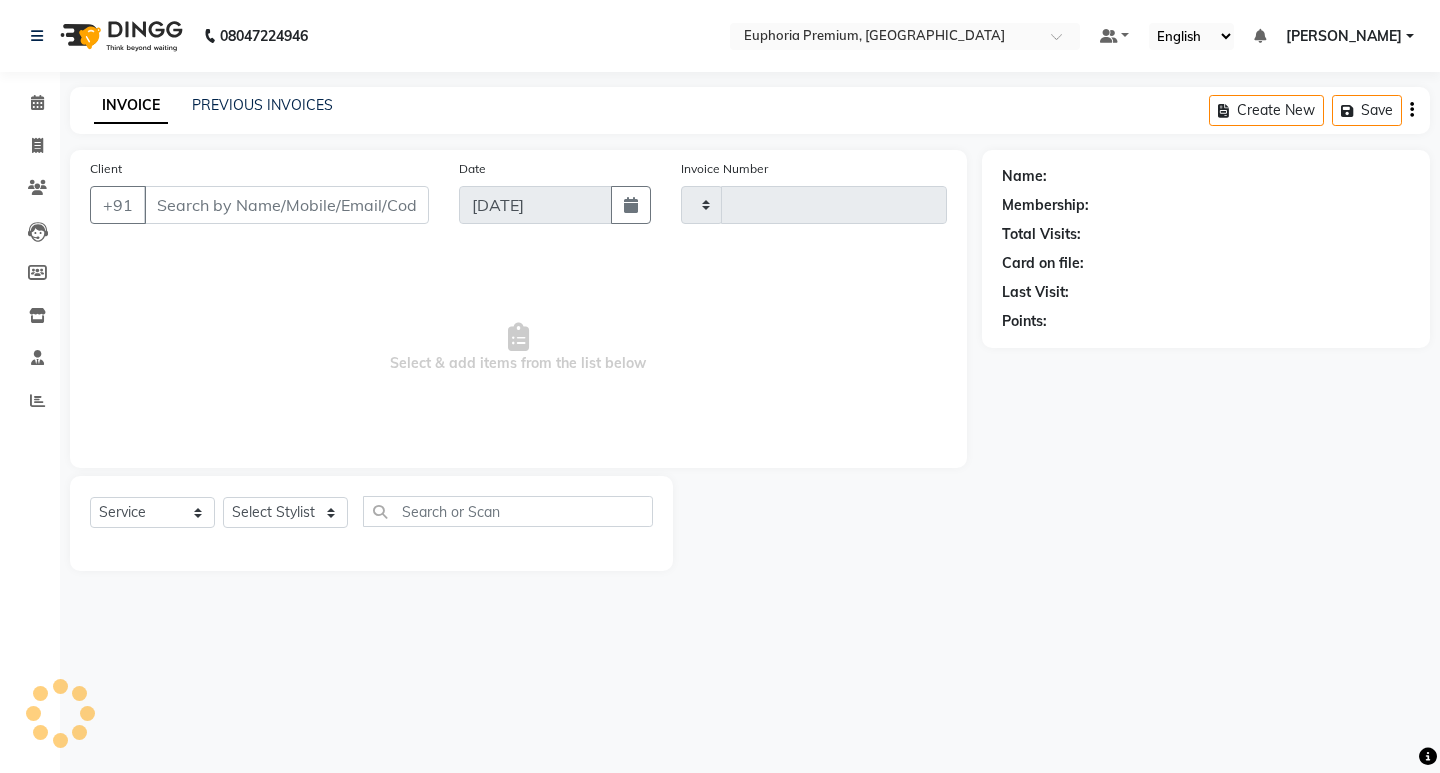 type on "1651" 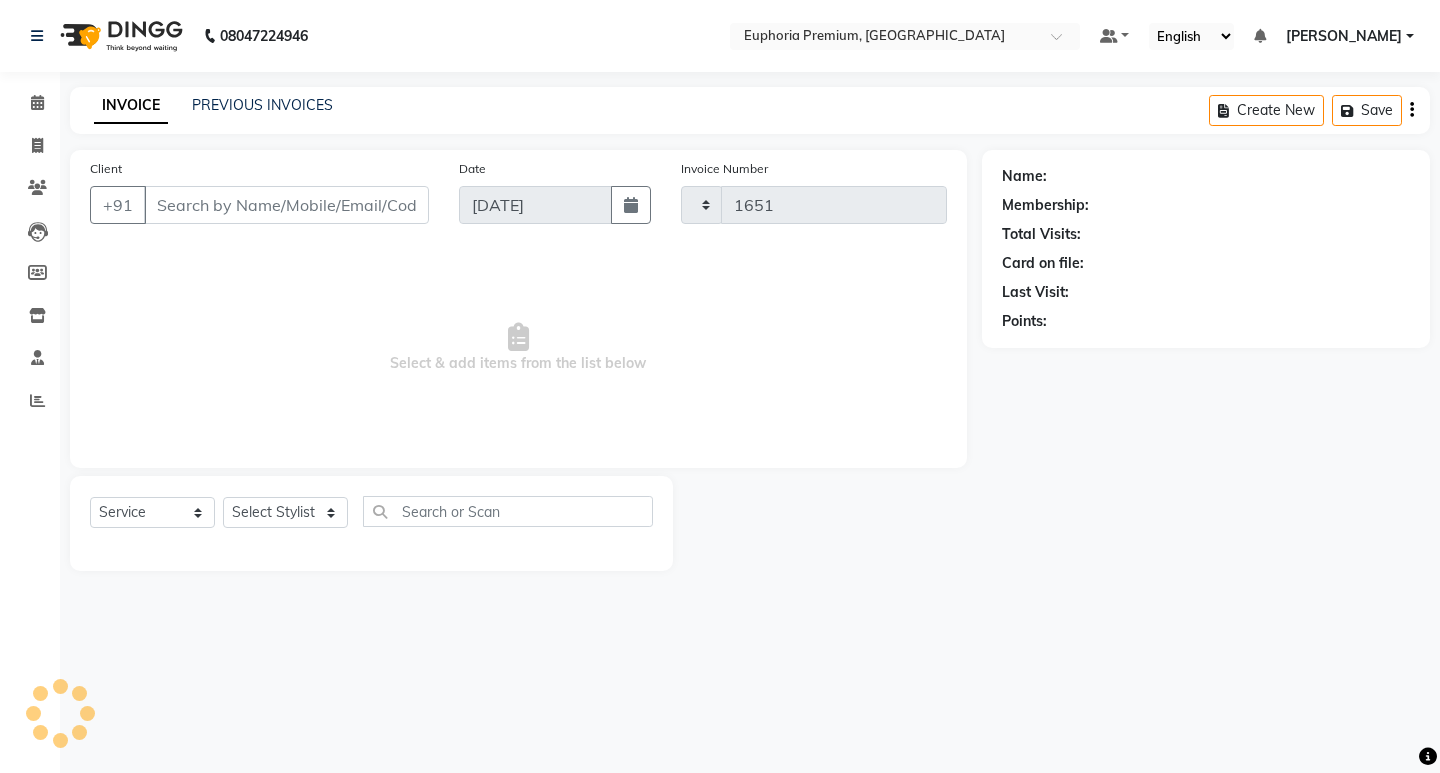 select on "7925" 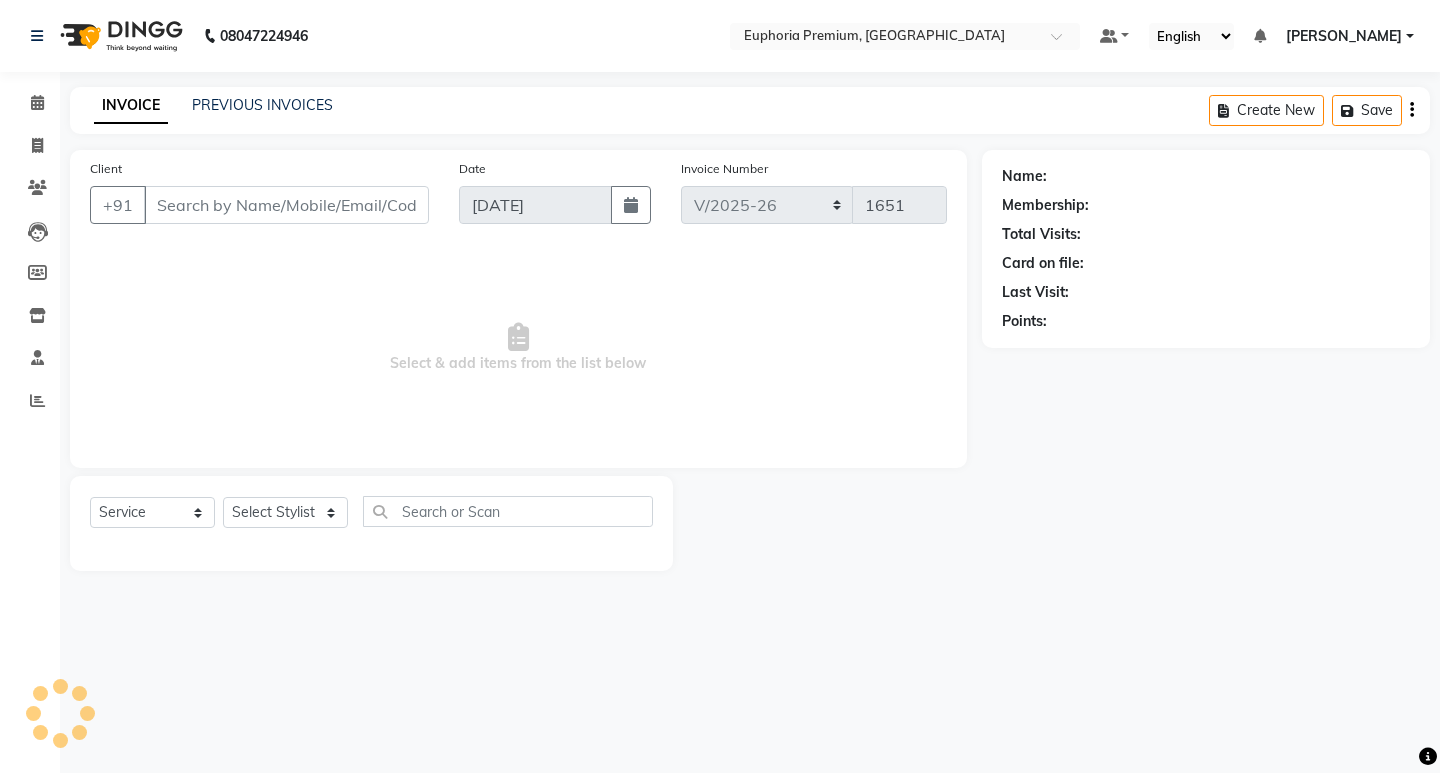 type on "99******19" 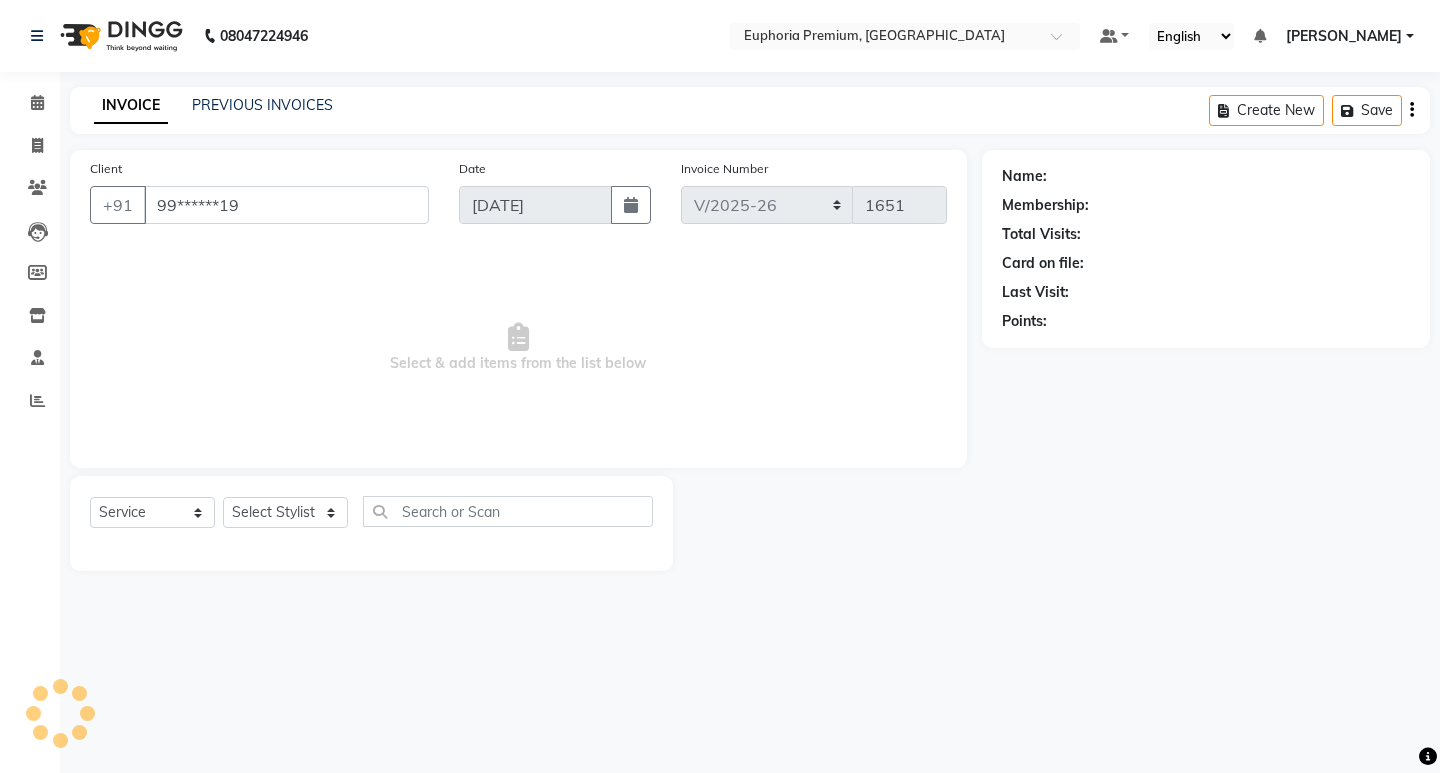 select on "71634" 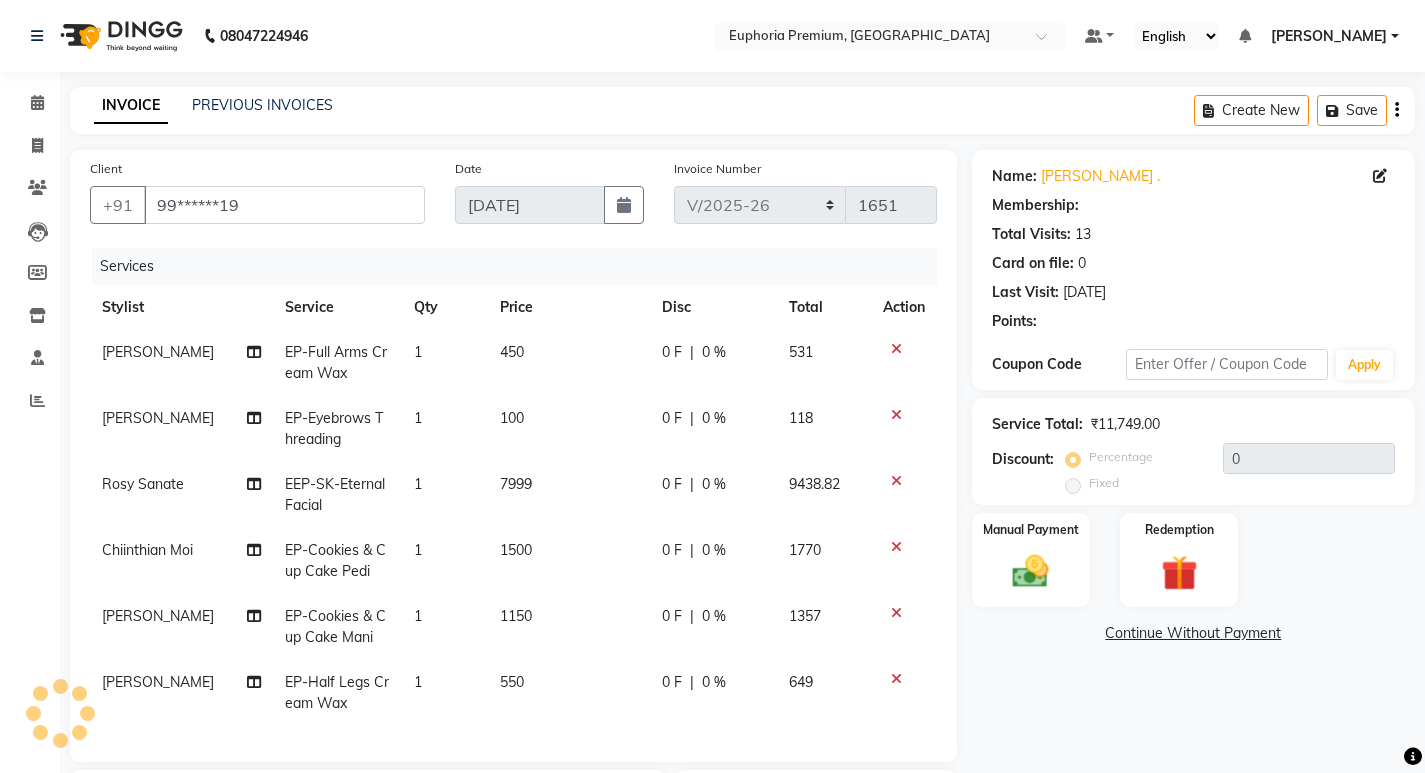 select on "1: Object" 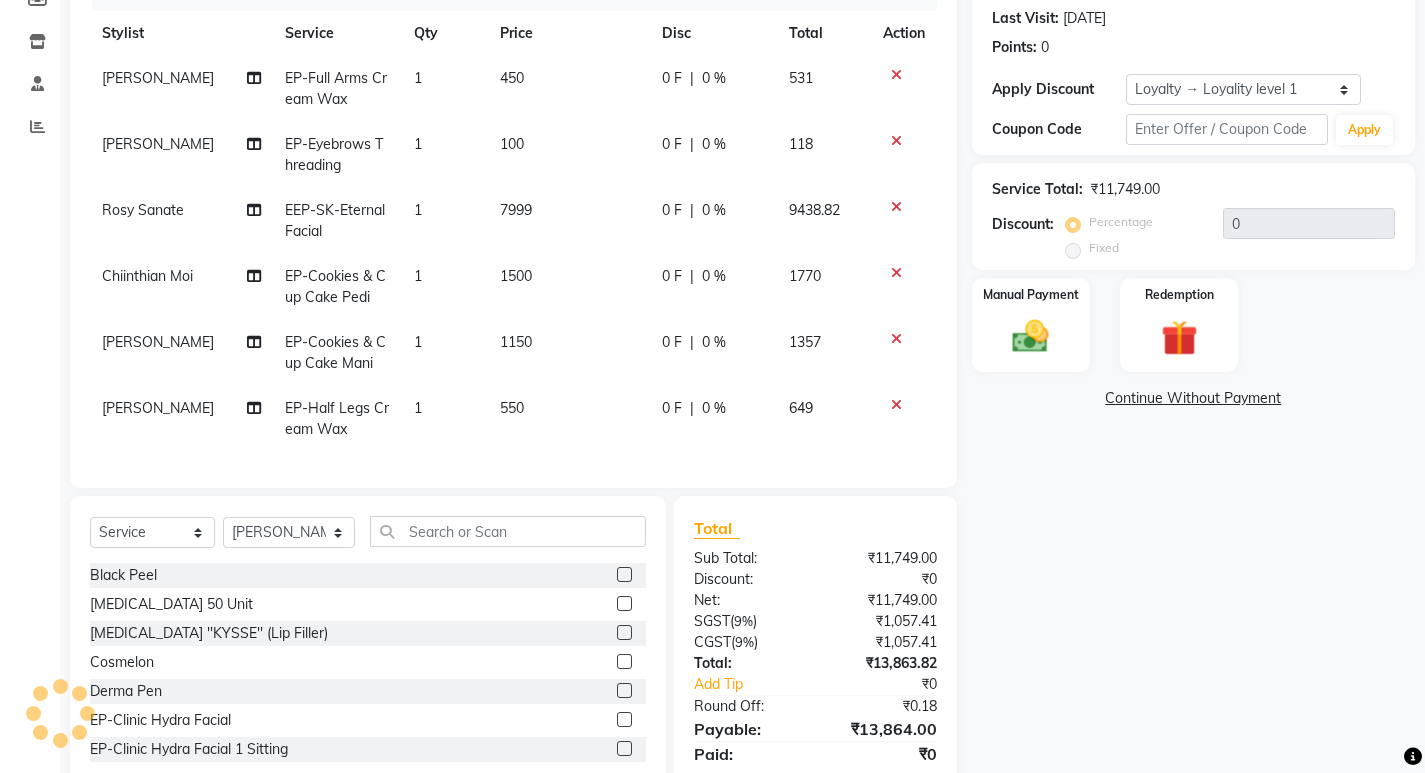scroll, scrollTop: 348, scrollLeft: 0, axis: vertical 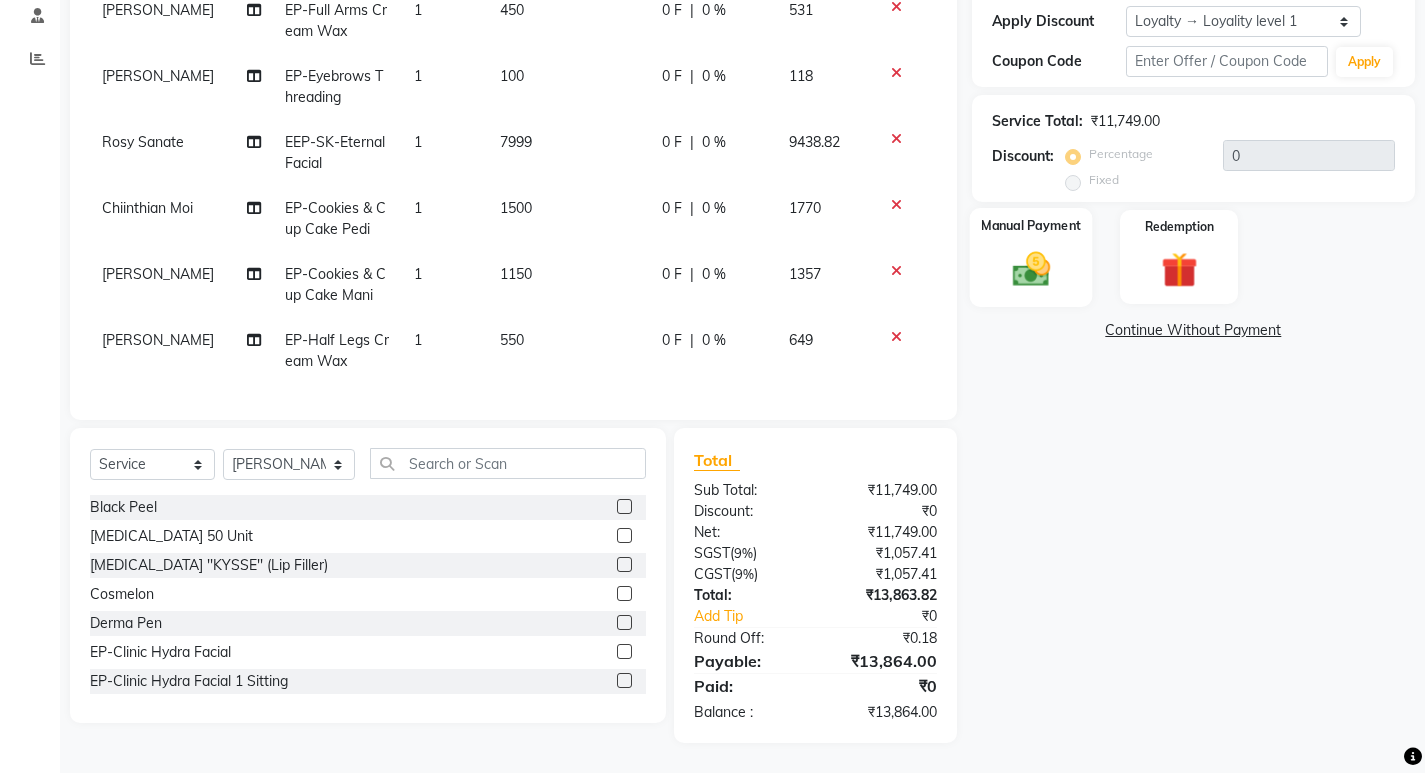 click 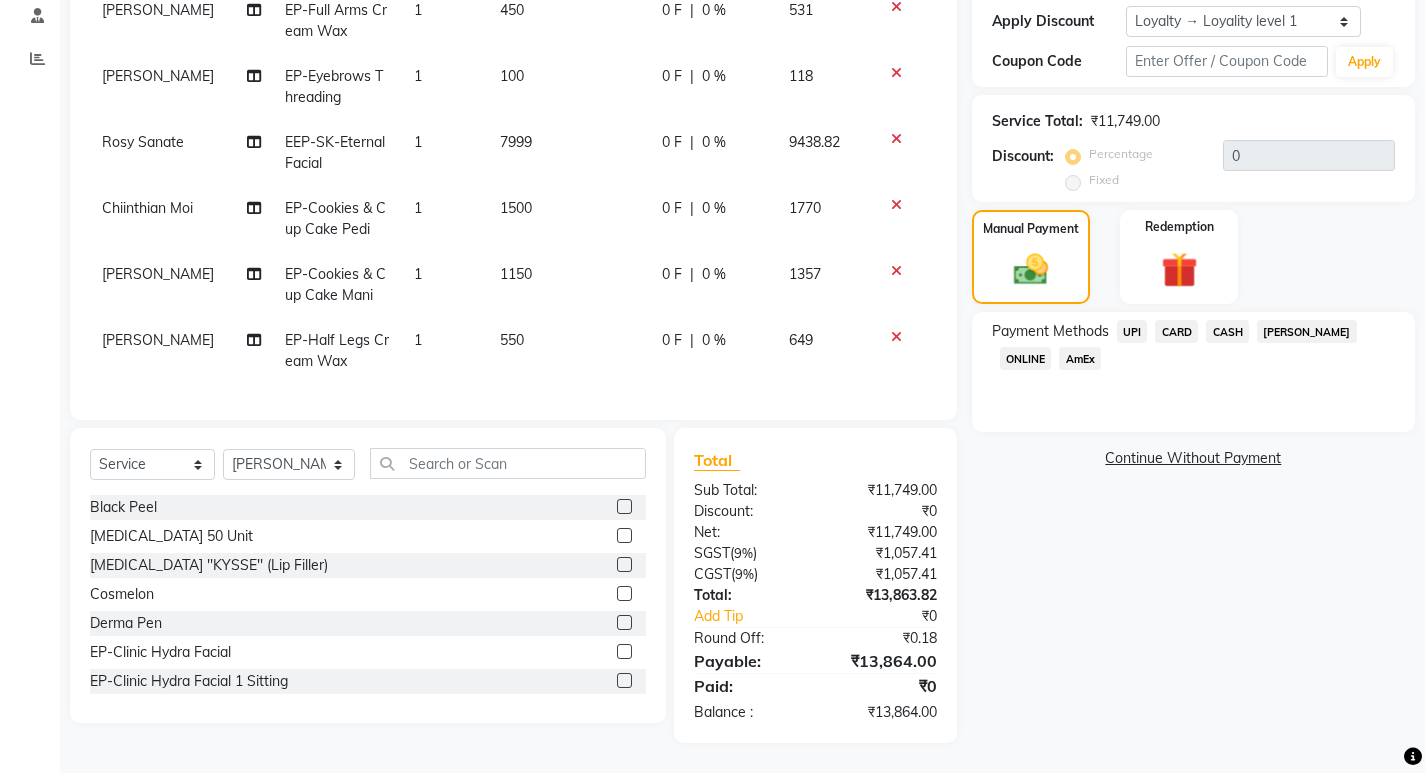 click on "UPI" 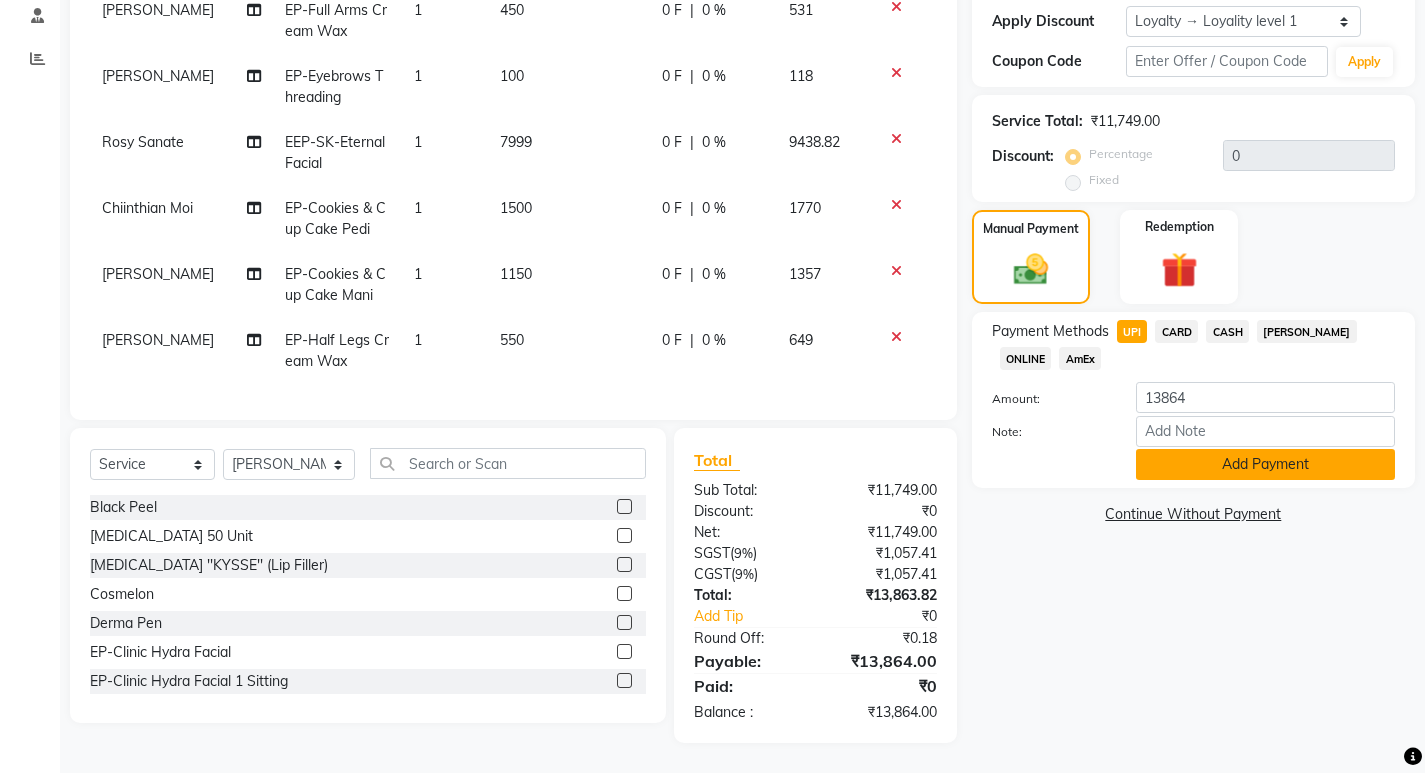 click on "Add Payment" 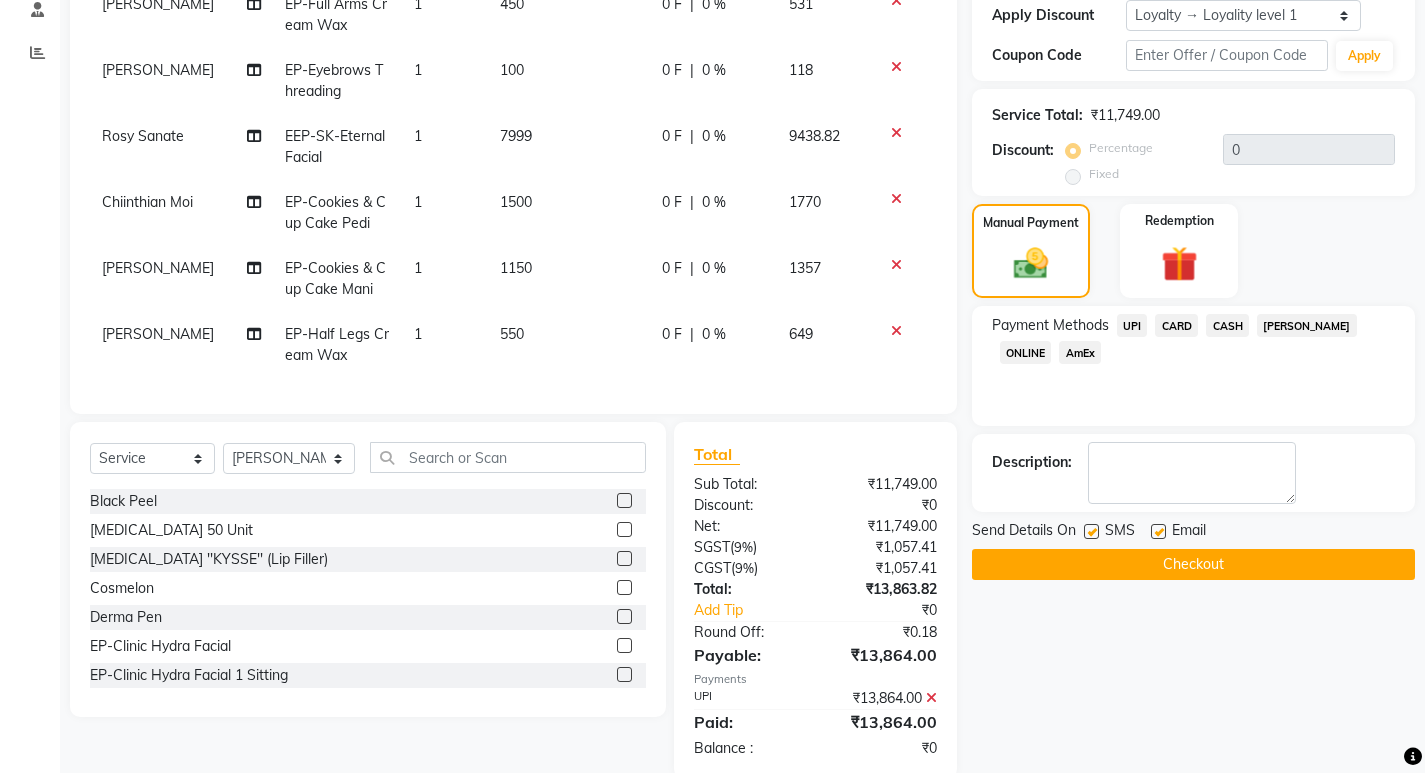click on "Checkout" 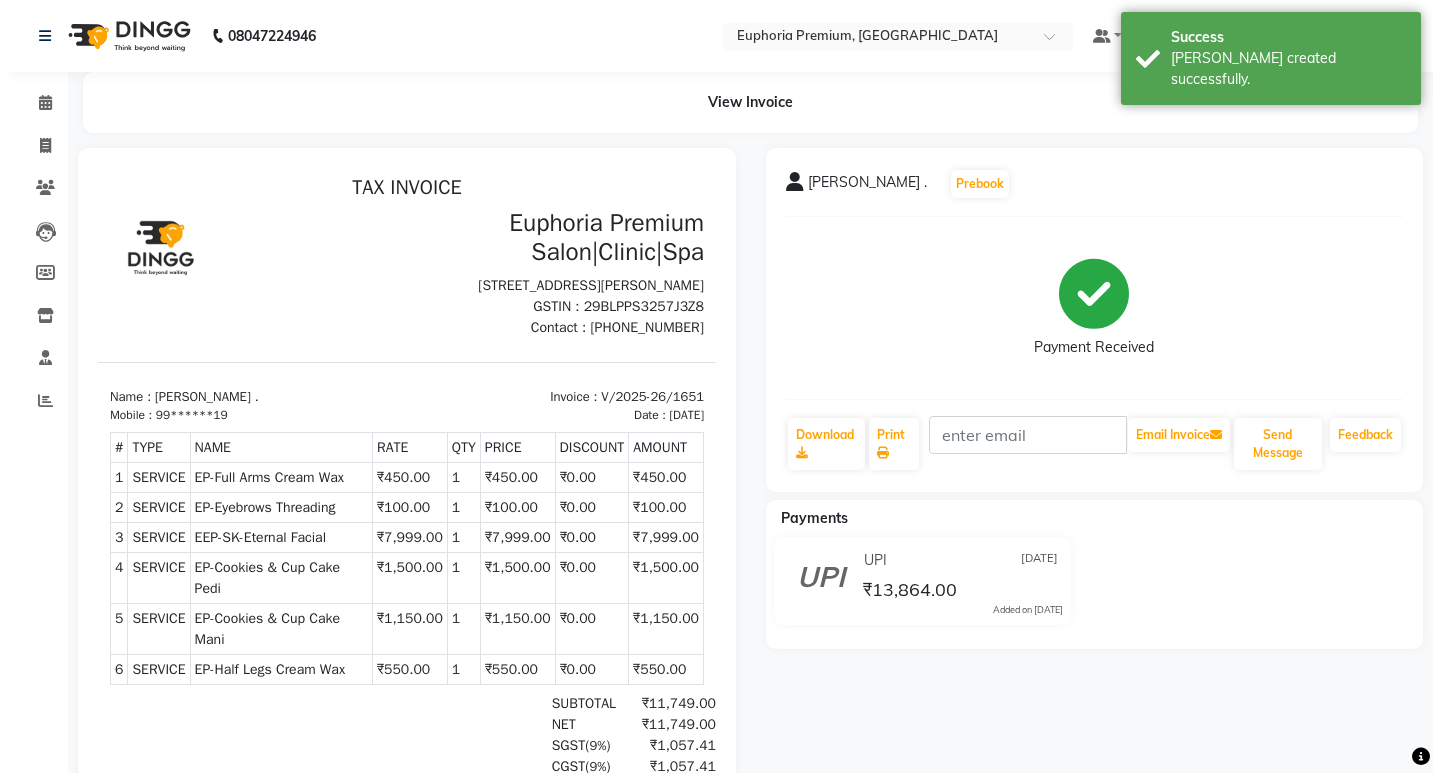 scroll, scrollTop: 0, scrollLeft: 0, axis: both 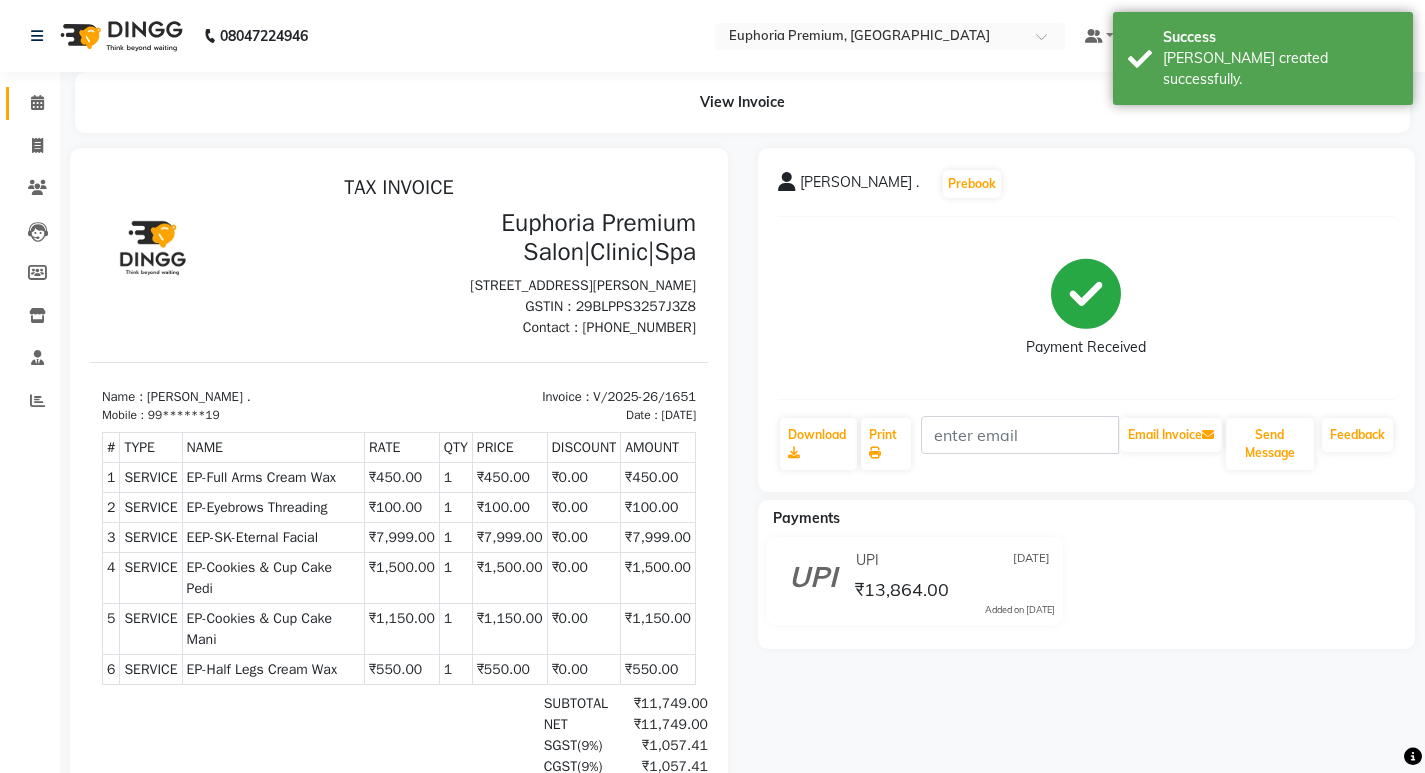 click on "Calendar" 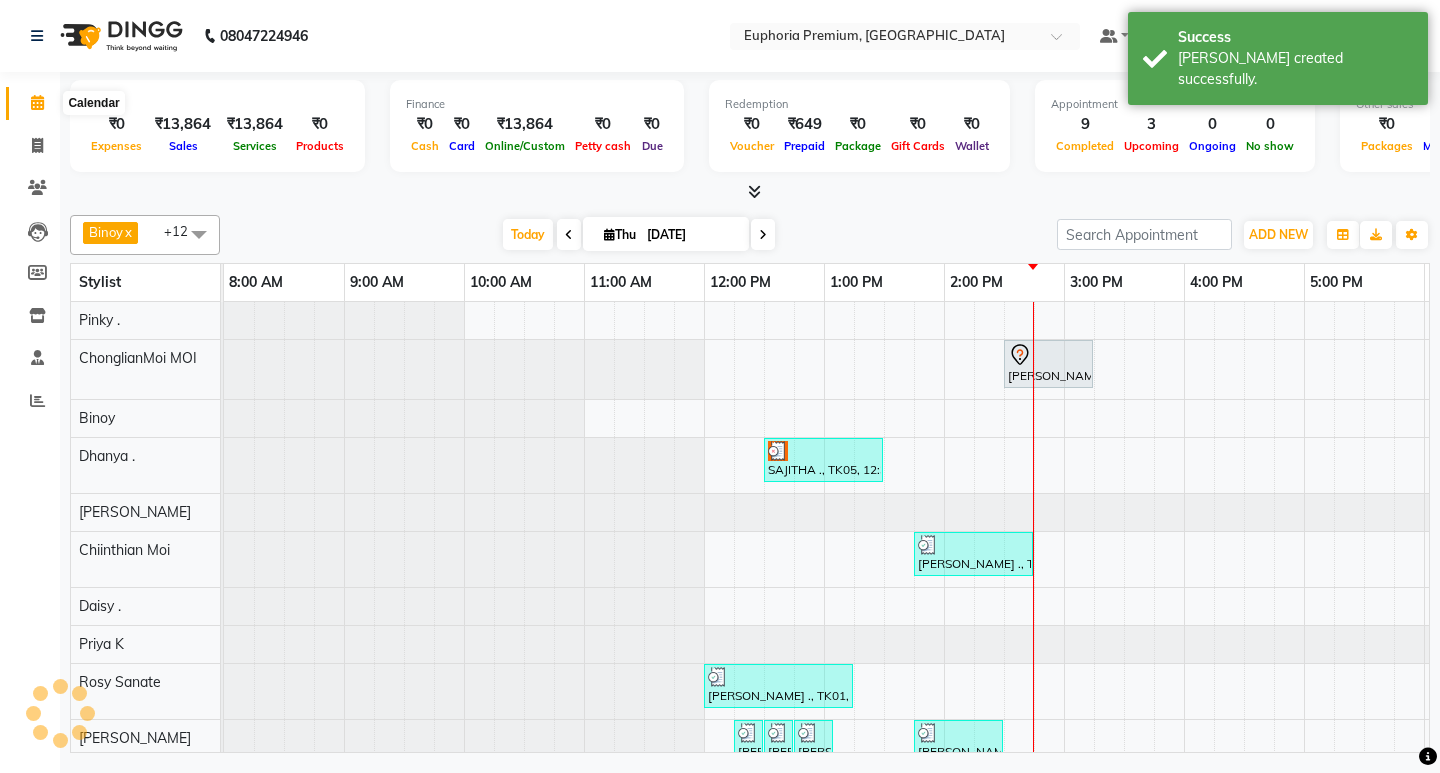 scroll, scrollTop: 0, scrollLeft: 0, axis: both 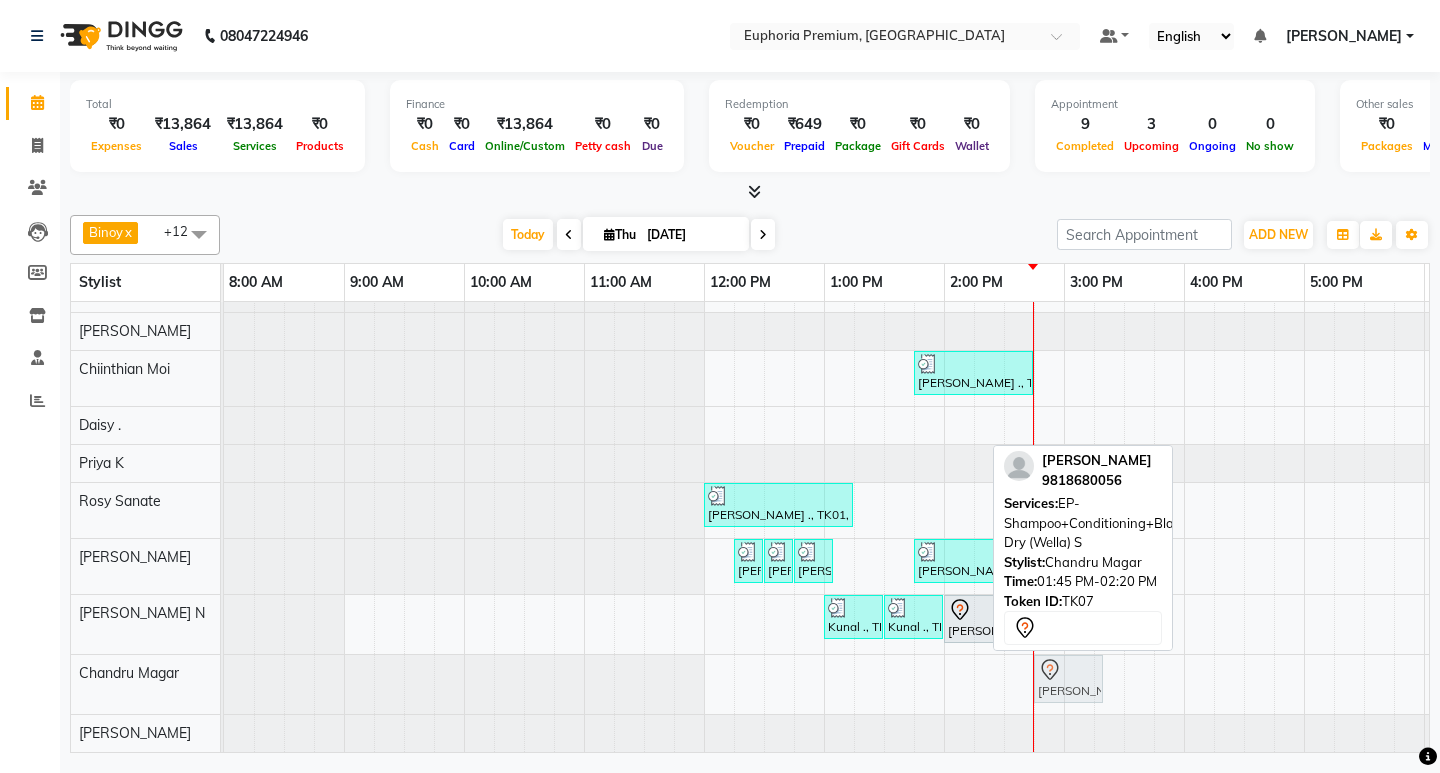 drag, startPoint x: 951, startPoint y: 664, endPoint x: 1072, endPoint y: 662, distance: 121.016525 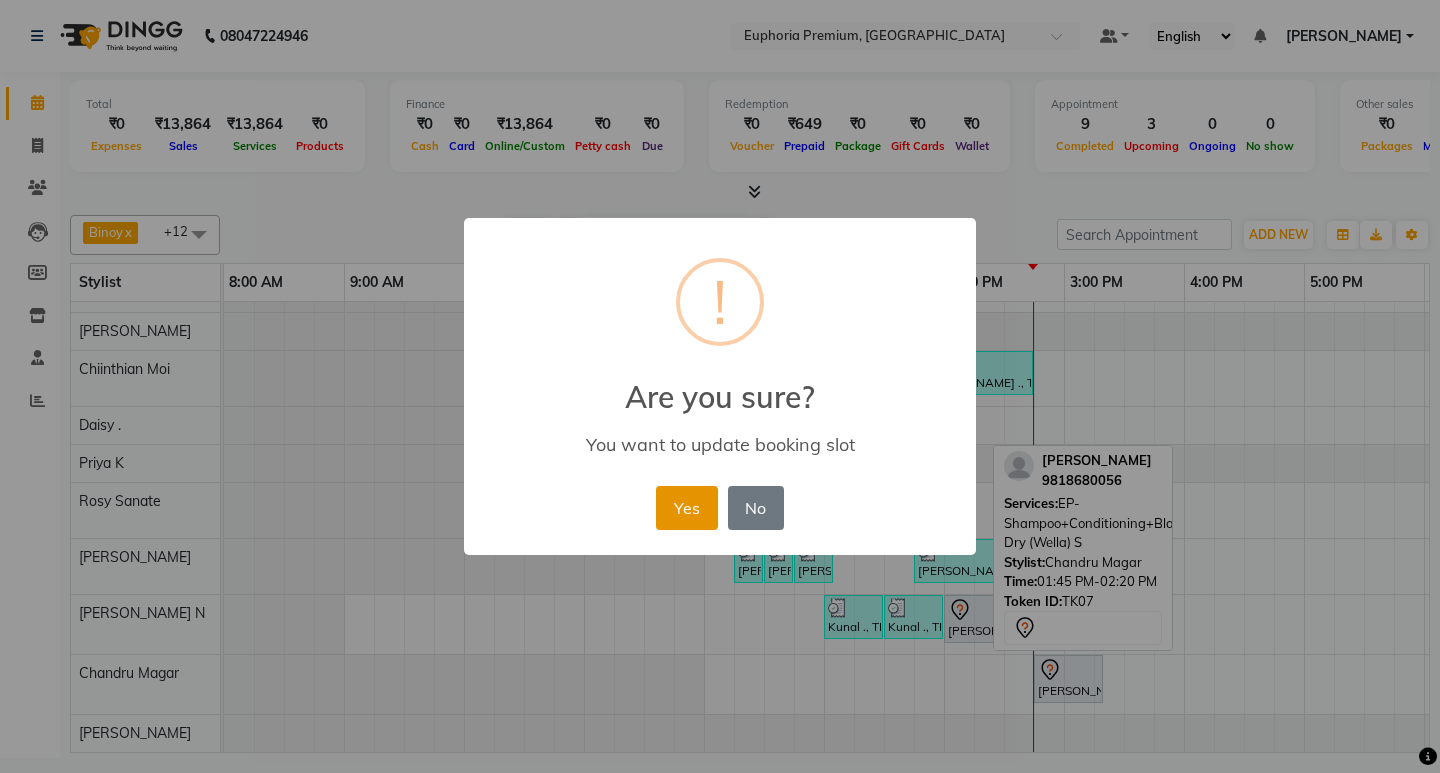 click on "Yes" at bounding box center (686, 508) 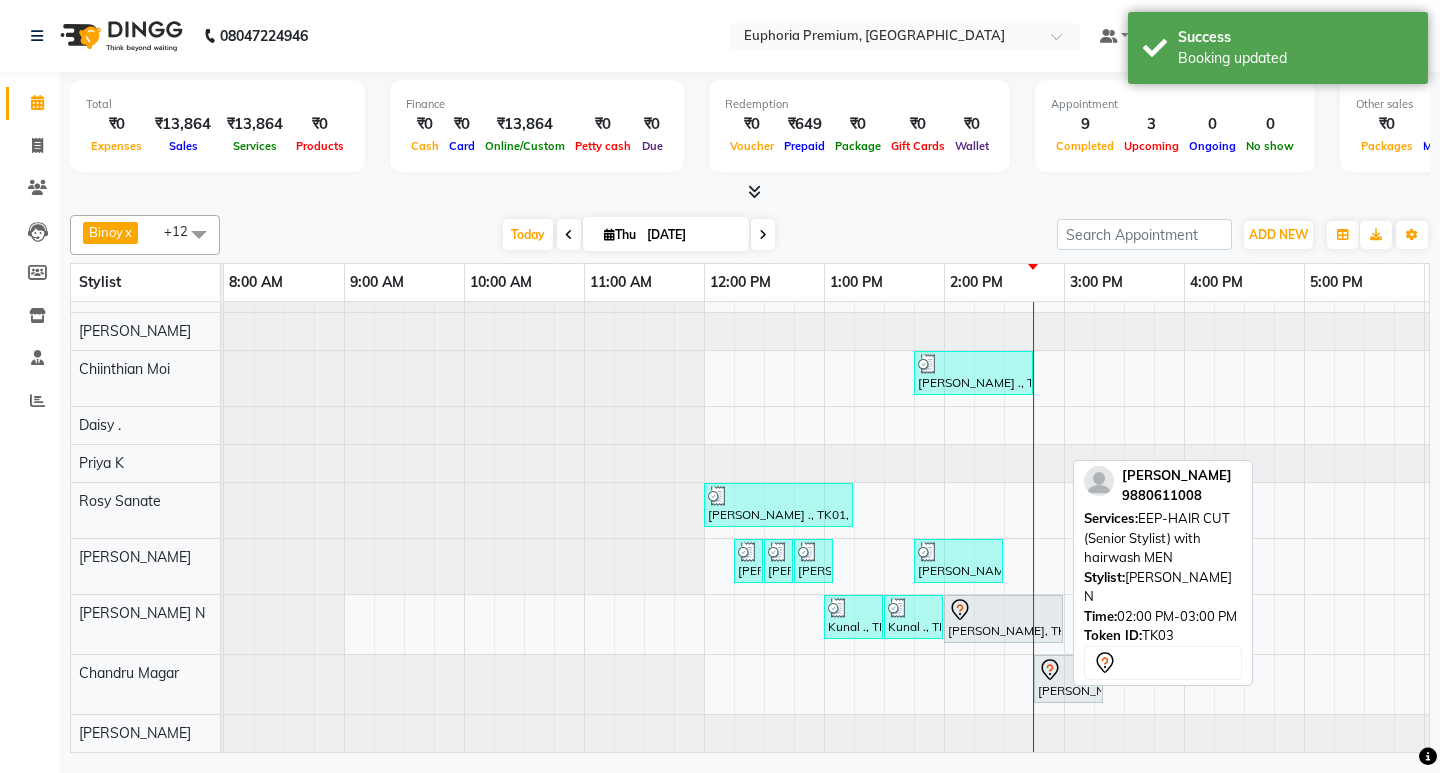 click at bounding box center [1003, 610] 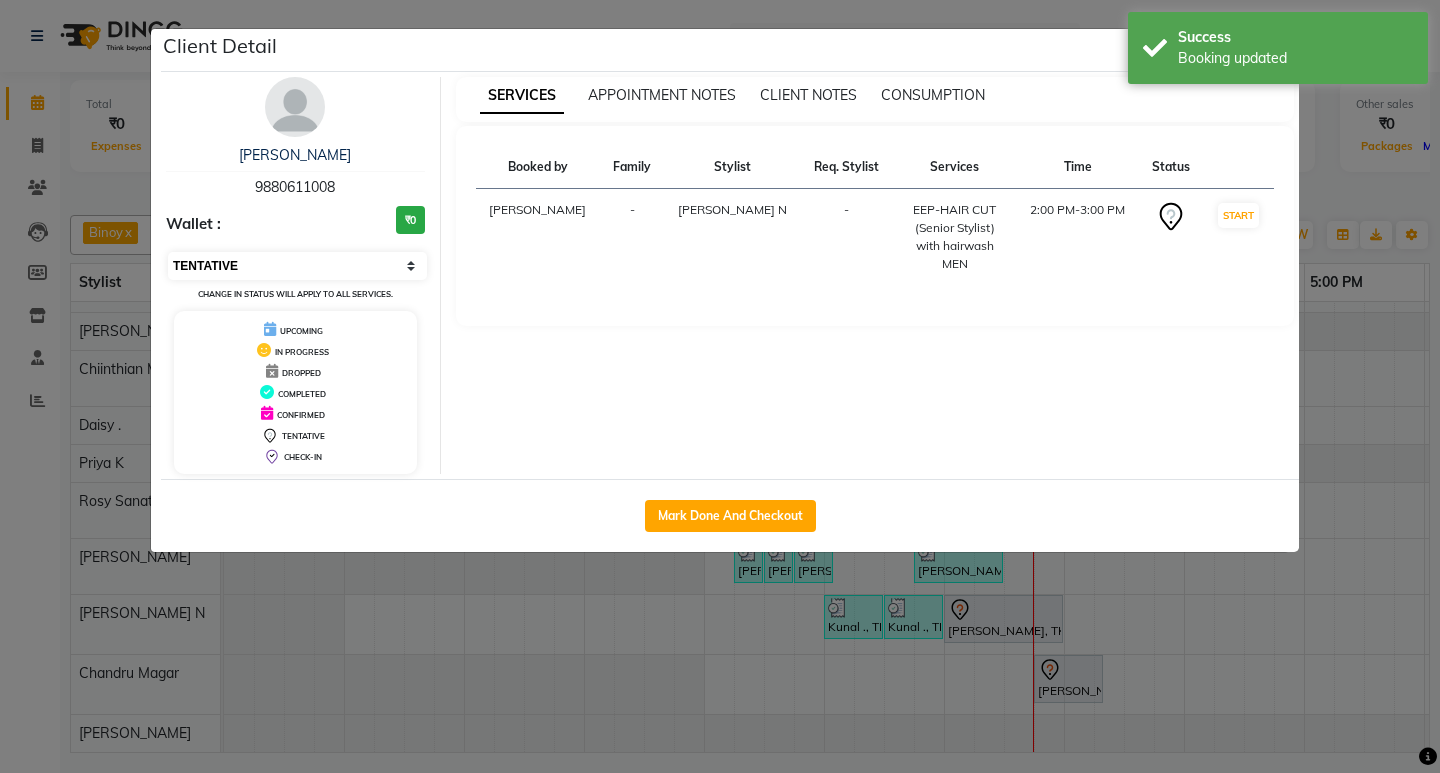 click on "Select IN SERVICE CONFIRMED TENTATIVE CHECK IN MARK DONE DROPPED UPCOMING" at bounding box center (297, 266) 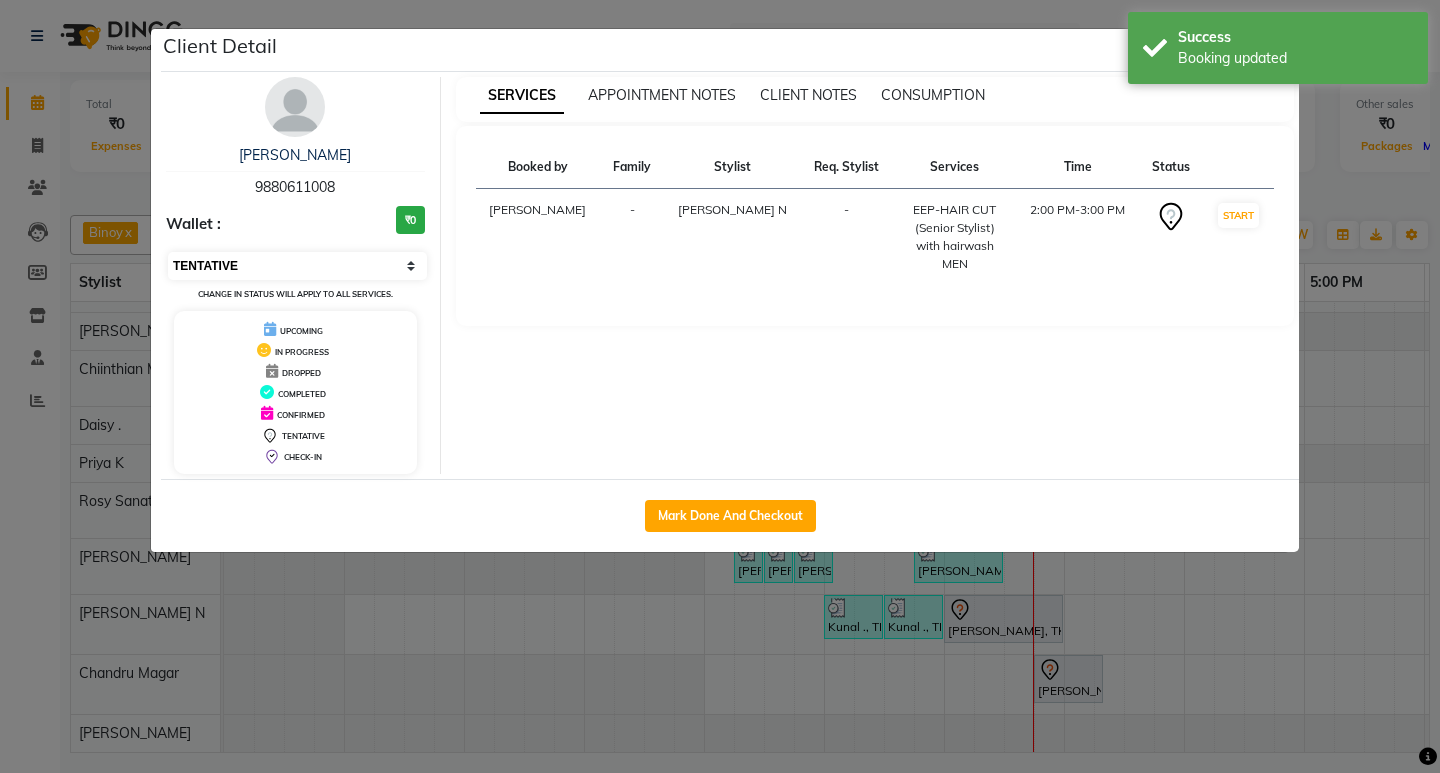select on "8" 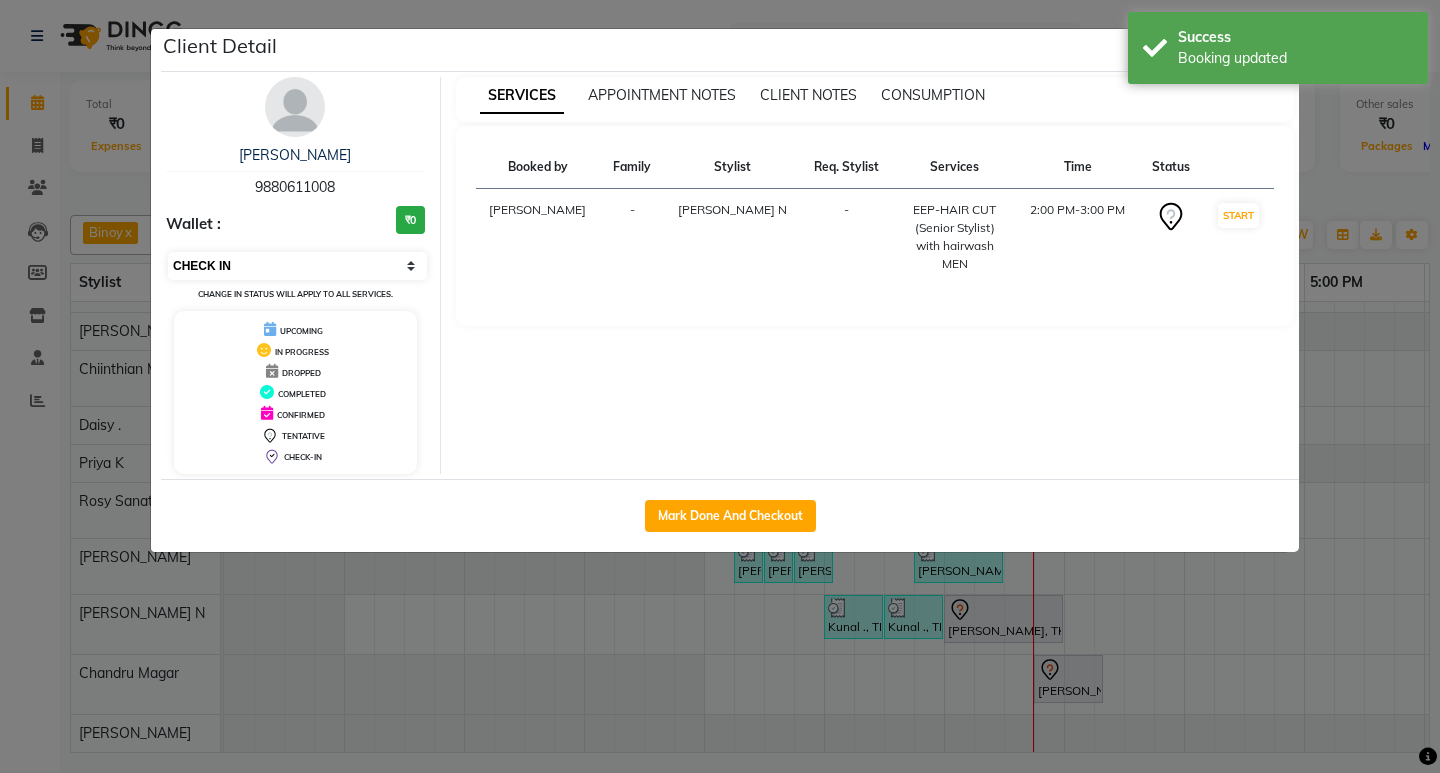 click on "Select IN SERVICE CONFIRMED TENTATIVE CHECK IN MARK DONE DROPPED UPCOMING" at bounding box center (297, 266) 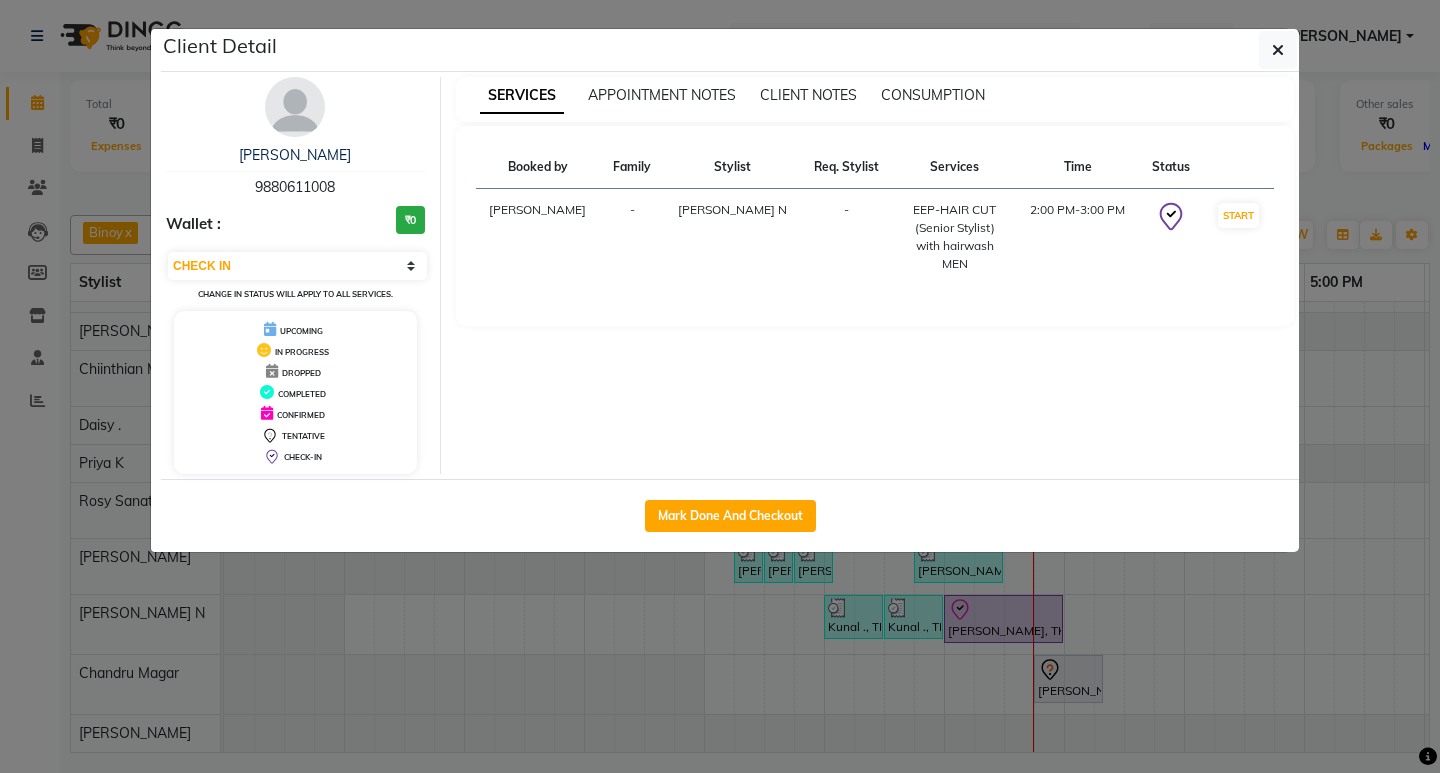 click on "Client Detail  [PERSON_NAME]    9880611008 Wallet : ₹0 Select IN SERVICE CONFIRMED TENTATIVE CHECK IN MARK DONE DROPPED UPCOMING Change in status will apply to all services. UPCOMING IN PROGRESS DROPPED COMPLETED CONFIRMED TENTATIVE CHECK-IN SERVICES APPOINTMENT NOTES CLIENT NOTES CONSUMPTION Booked by Family Stylist Req. Stylist Services Time Status  [PERSON_NAME] N  -  EEP-HAIR CUT (Senior Stylist) with hairwash MEN   2:00 PM-3:00 PM   START   Mark Done And Checkout" 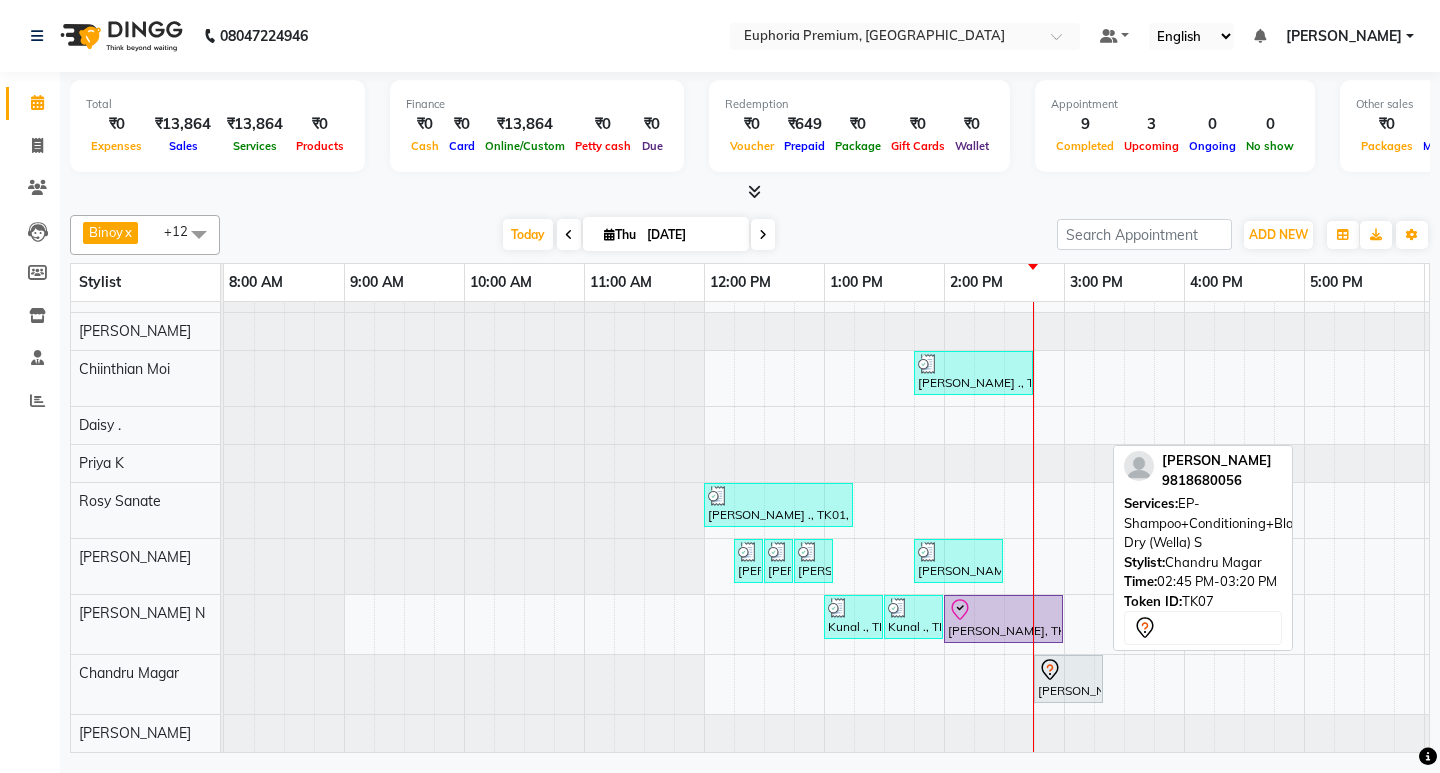click 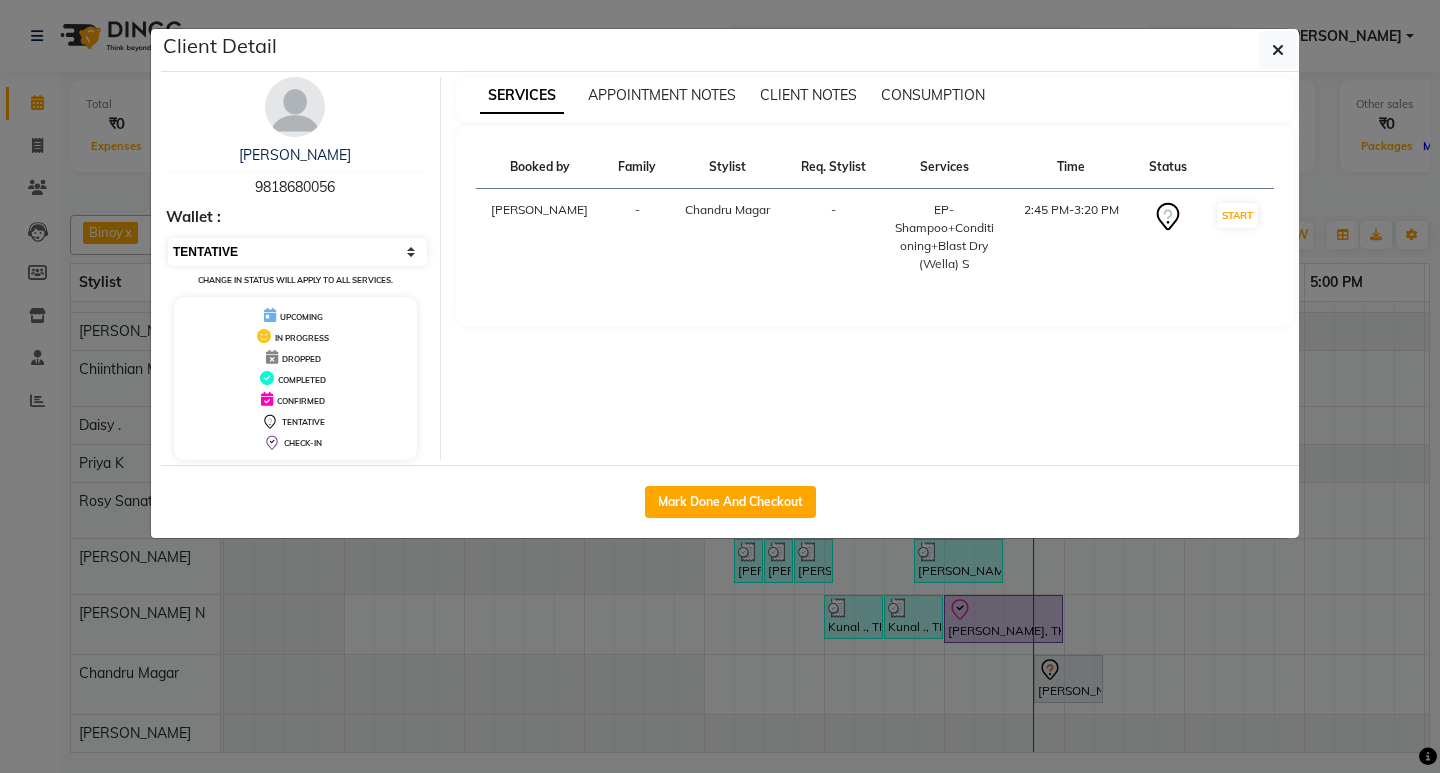 click on "Select IN SERVICE CONFIRMED TENTATIVE CHECK IN MARK DONE DROPPED UPCOMING" at bounding box center (297, 252) 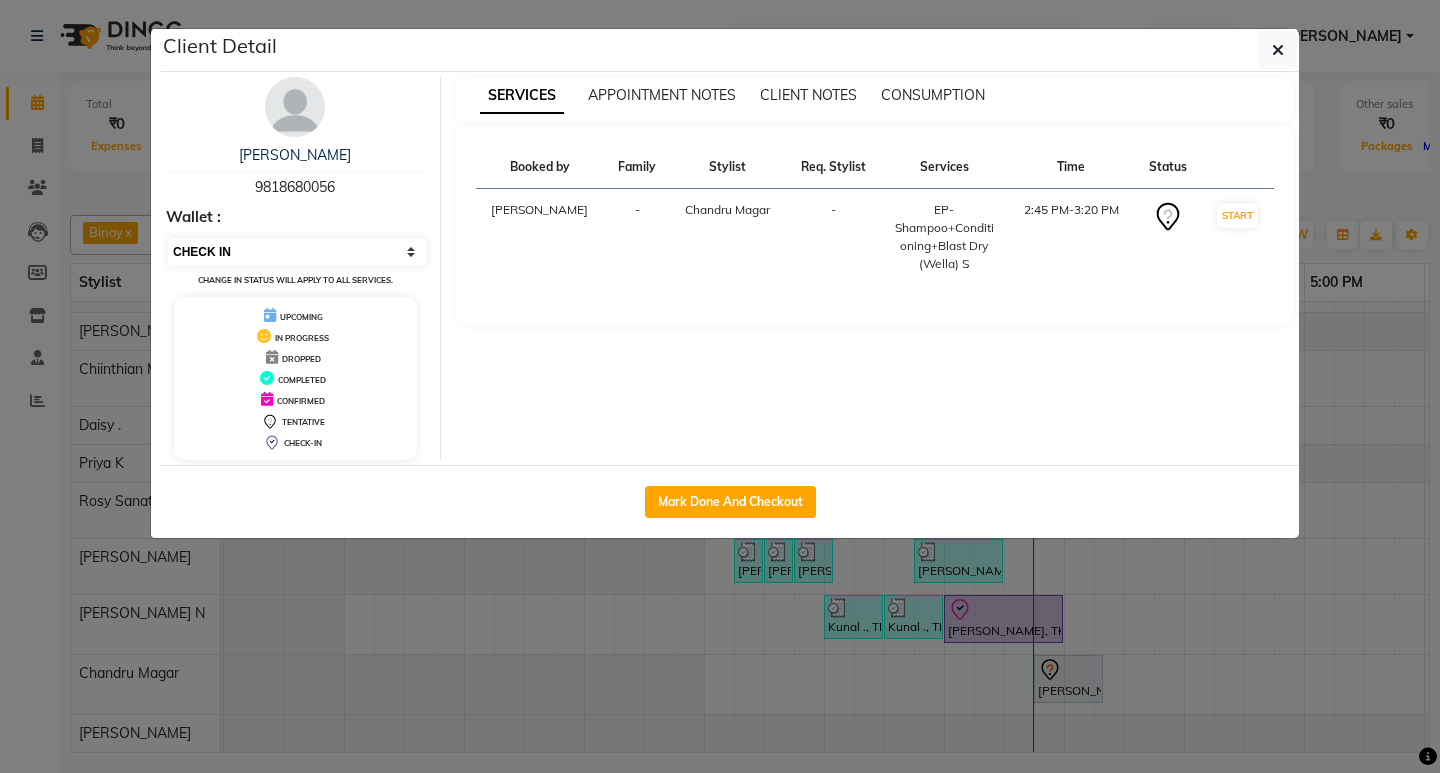 click on "Select IN SERVICE CONFIRMED TENTATIVE CHECK IN MARK DONE DROPPED UPCOMING" at bounding box center [297, 252] 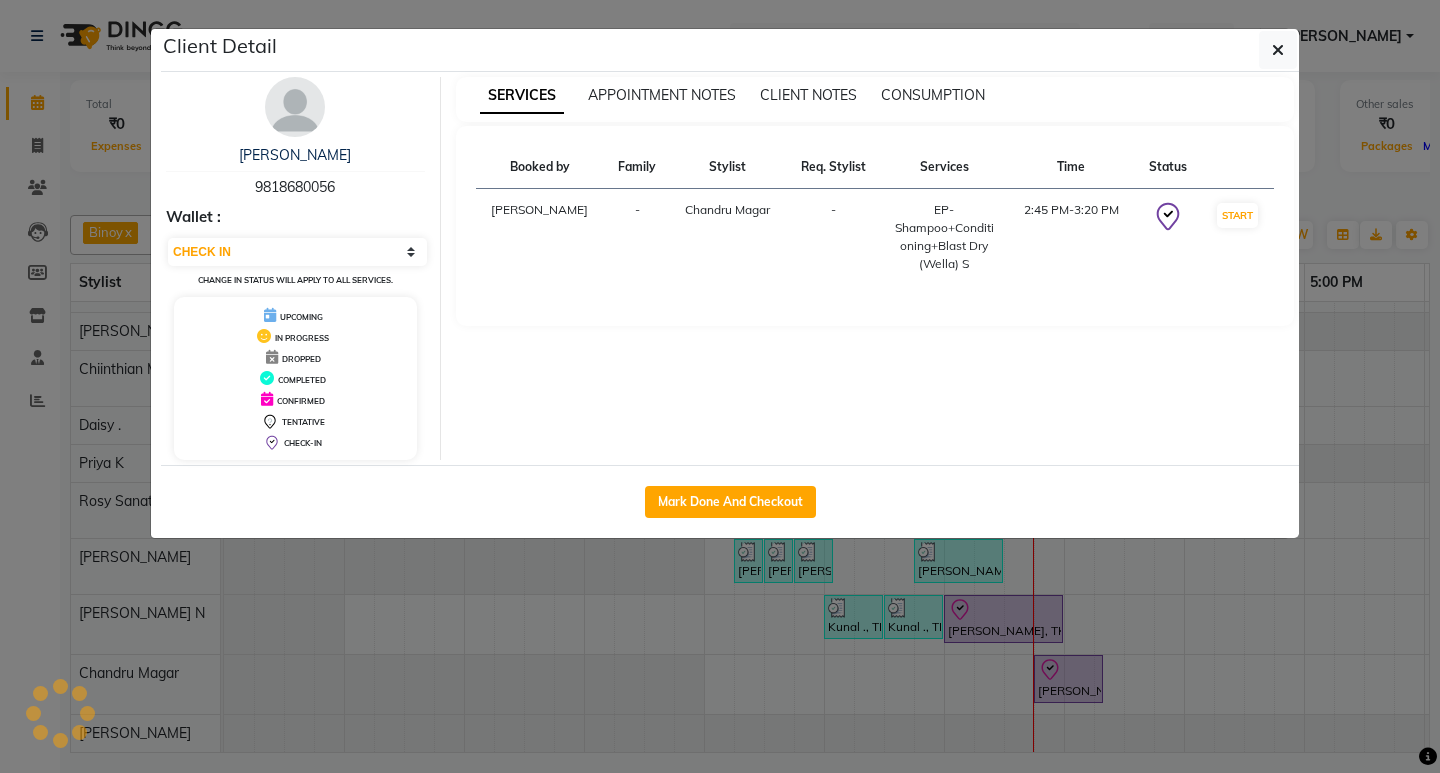 click on "Client Detail  [PERSON_NAME]    9818680056 Wallet : Select IN SERVICE CONFIRMED TENTATIVE CHECK IN MARK DONE DROPPED UPCOMING Change in status will apply to all services. UPCOMING IN PROGRESS DROPPED COMPLETED CONFIRMED TENTATIVE CHECK-IN SERVICES APPOINTMENT NOTES CLIENT NOTES CONSUMPTION Booked by Family Stylist Req. Stylist Services Time Status  [PERSON_NAME]  - [PERSON_NAME] -  EP-Shampoo+Conditioning+Blast Dry (Wella) S   2:45 PM-3:20 PM   START   Mark Done And Checkout" 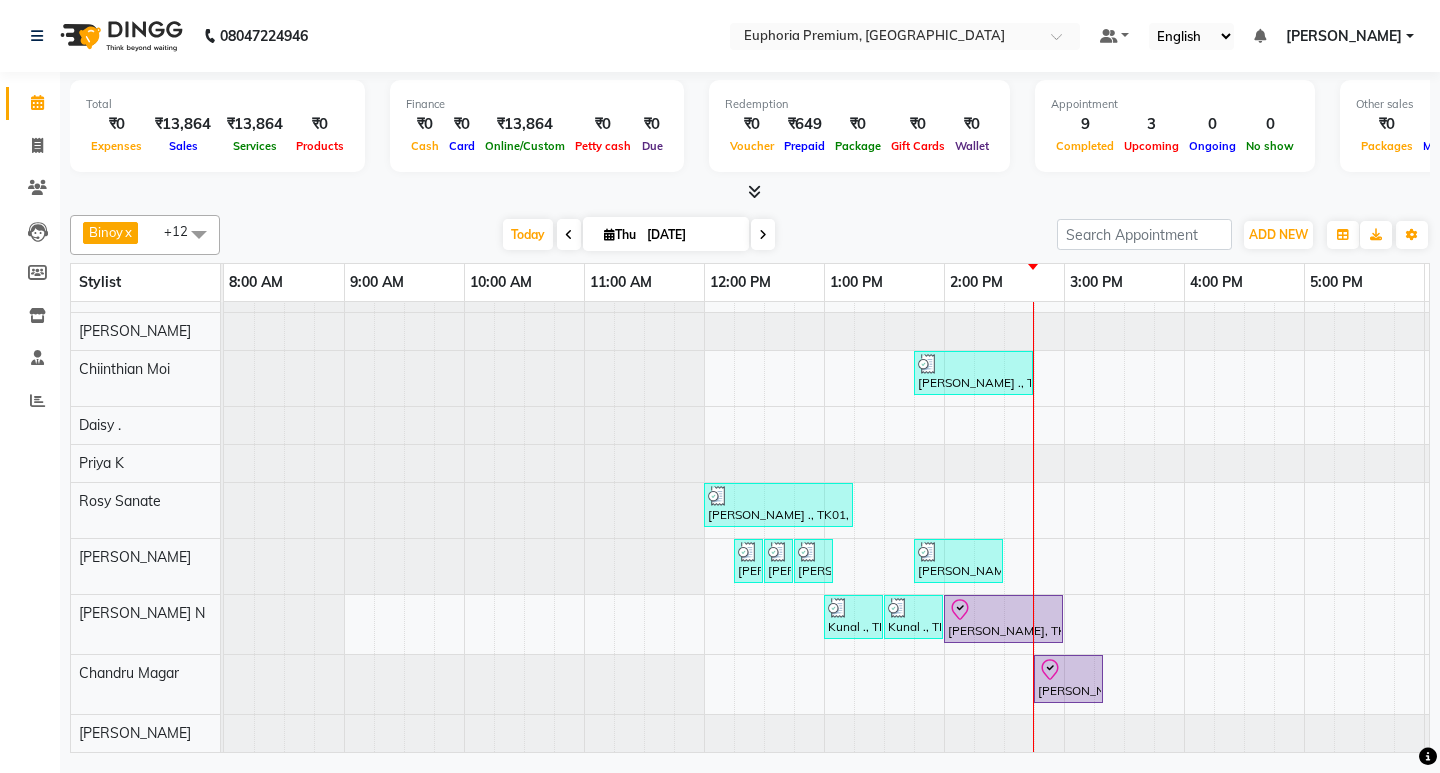 scroll, scrollTop: 40, scrollLeft: 0, axis: vertical 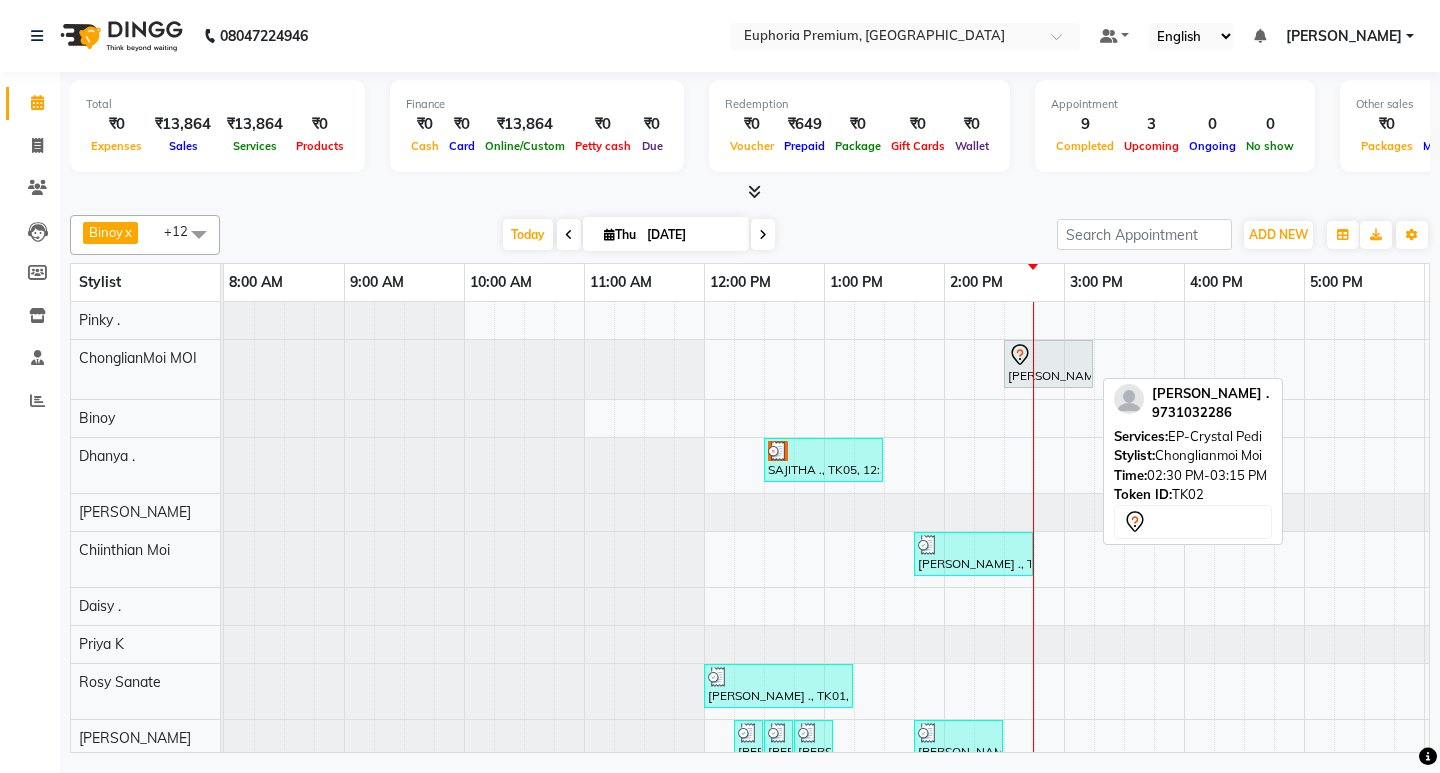 click at bounding box center (1048, 355) 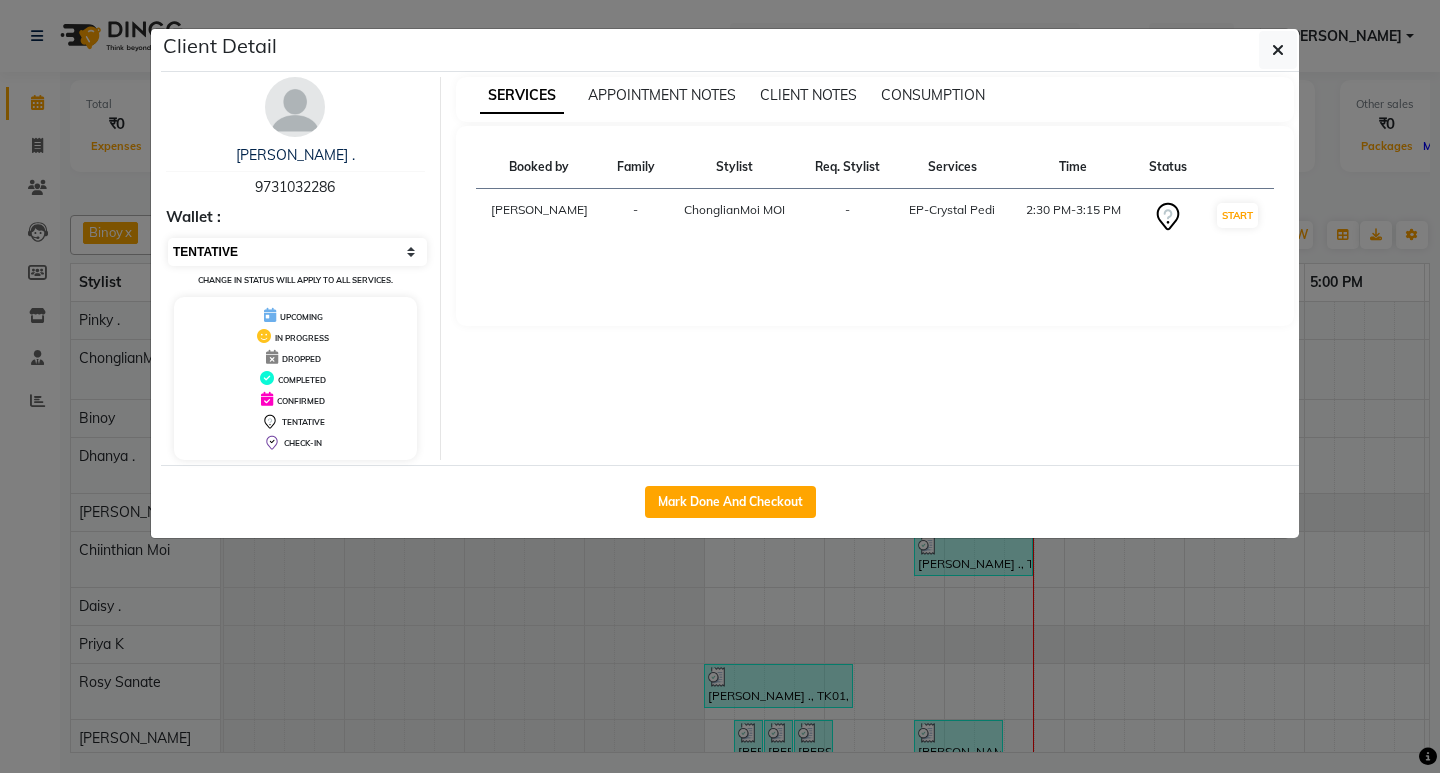 click on "Select IN SERVICE CONFIRMED TENTATIVE CHECK IN MARK DONE DROPPED UPCOMING" at bounding box center (297, 252) 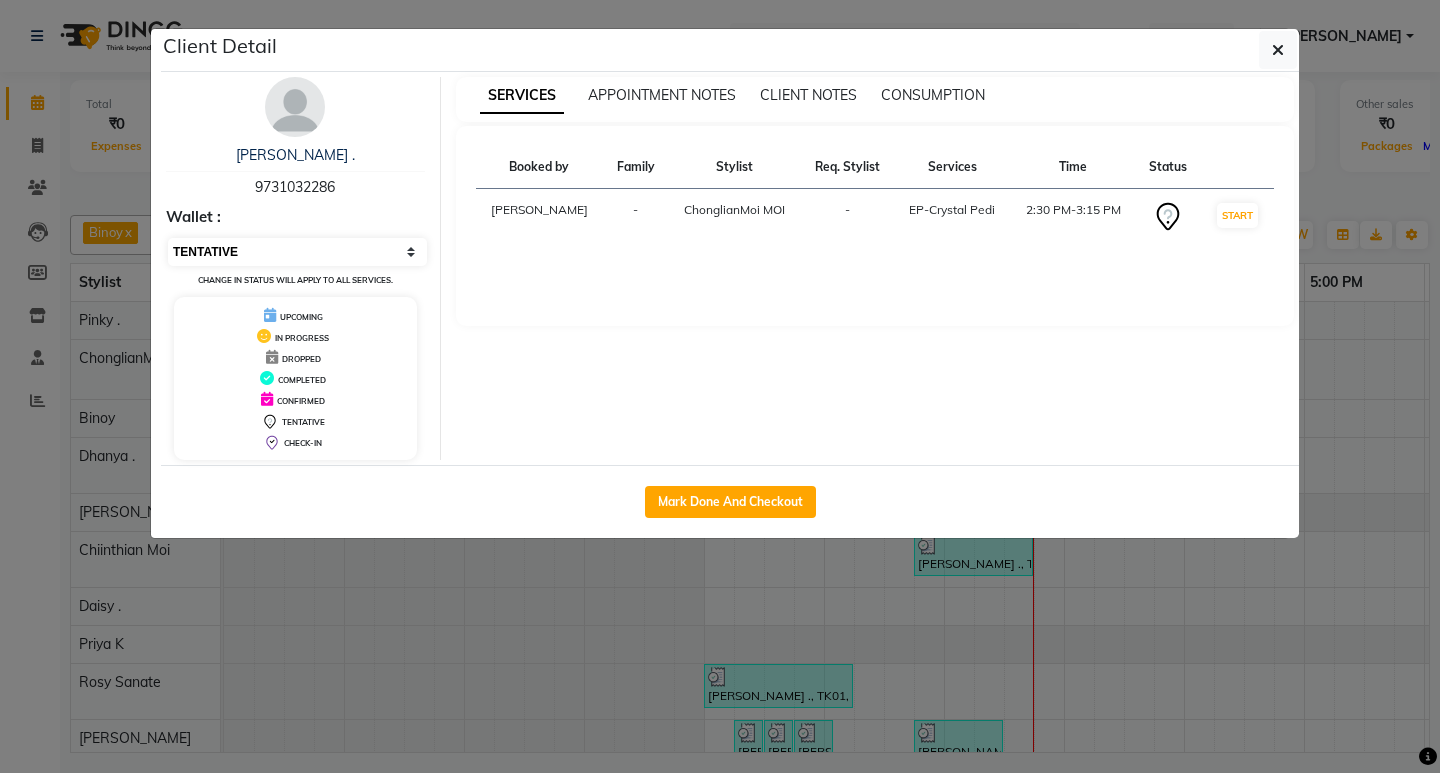 select on "8" 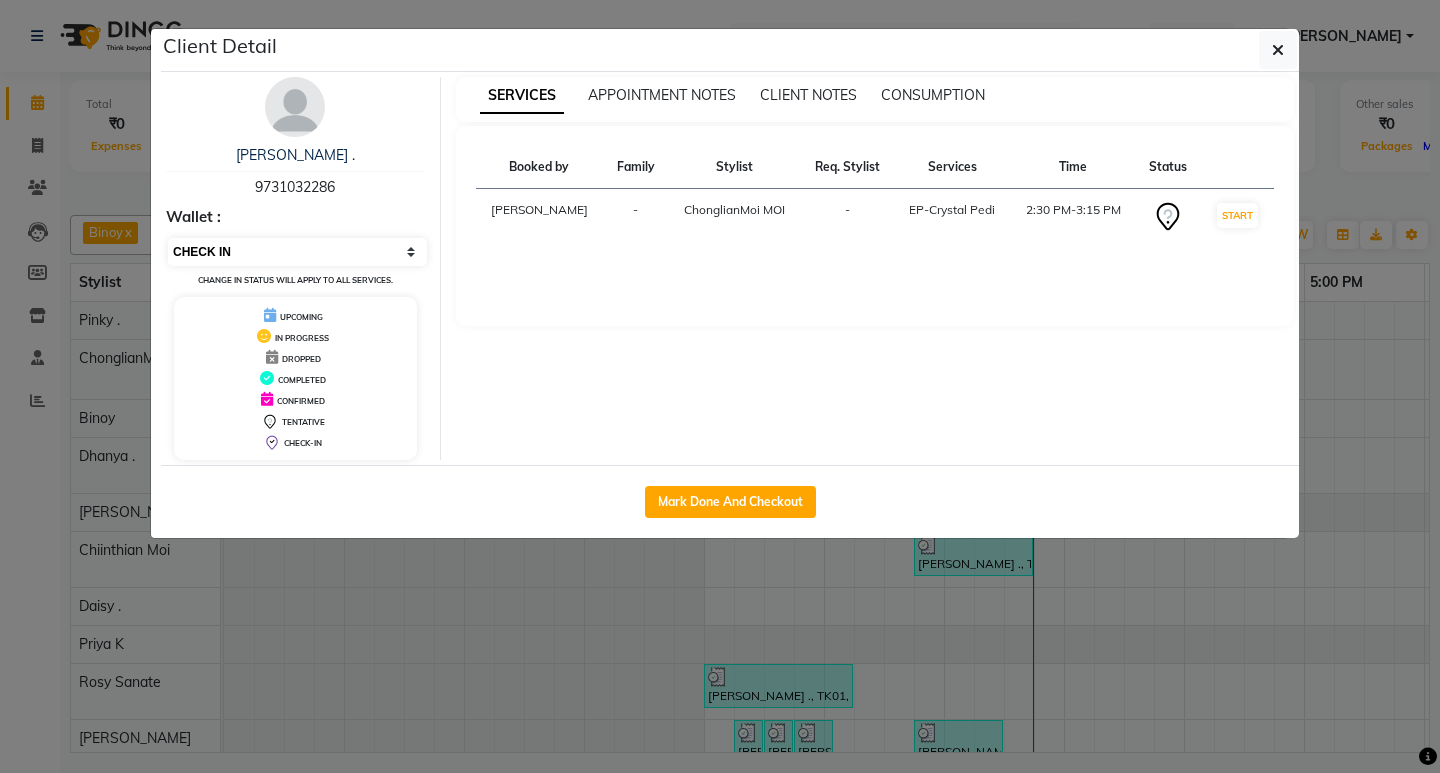 click on "Select IN SERVICE CONFIRMED TENTATIVE CHECK IN MARK DONE DROPPED UPCOMING" at bounding box center [297, 252] 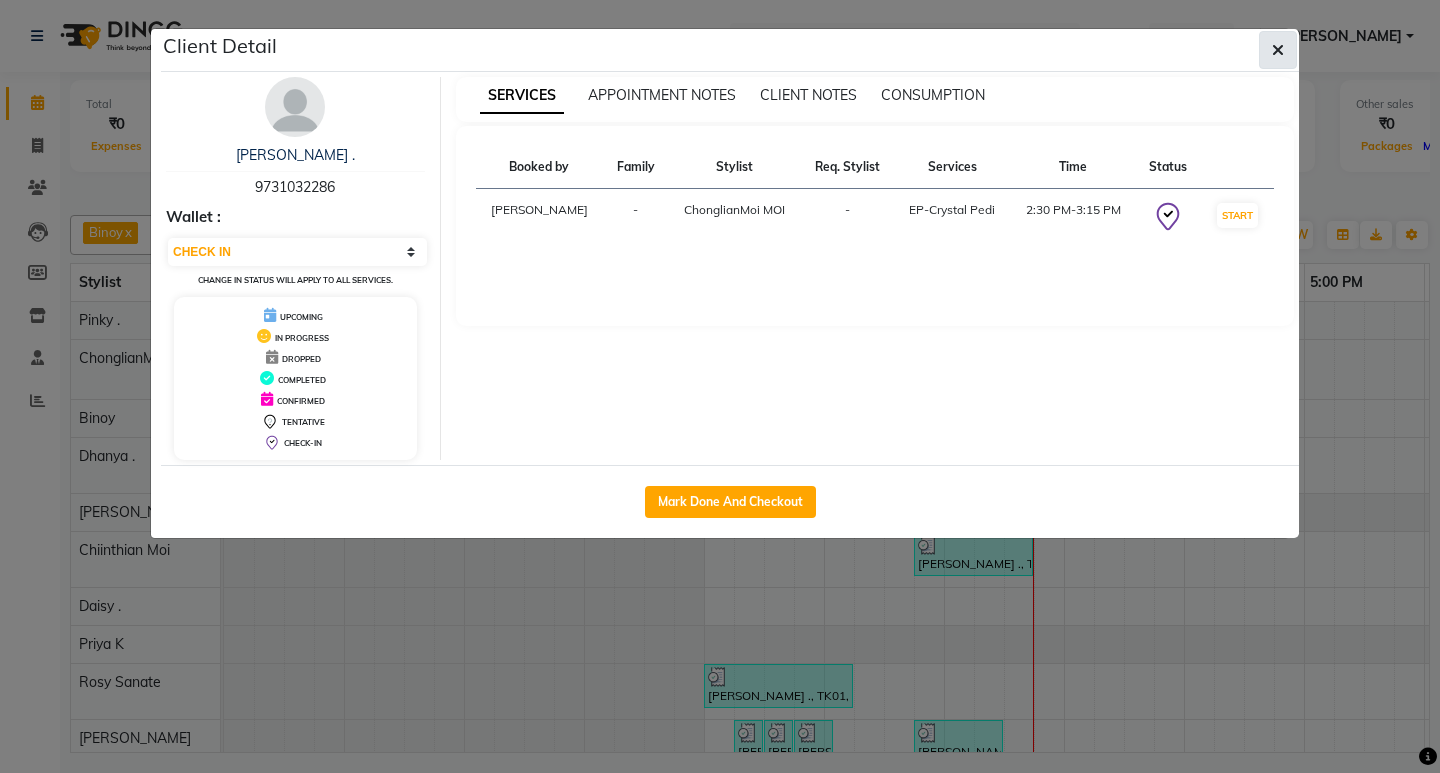 click 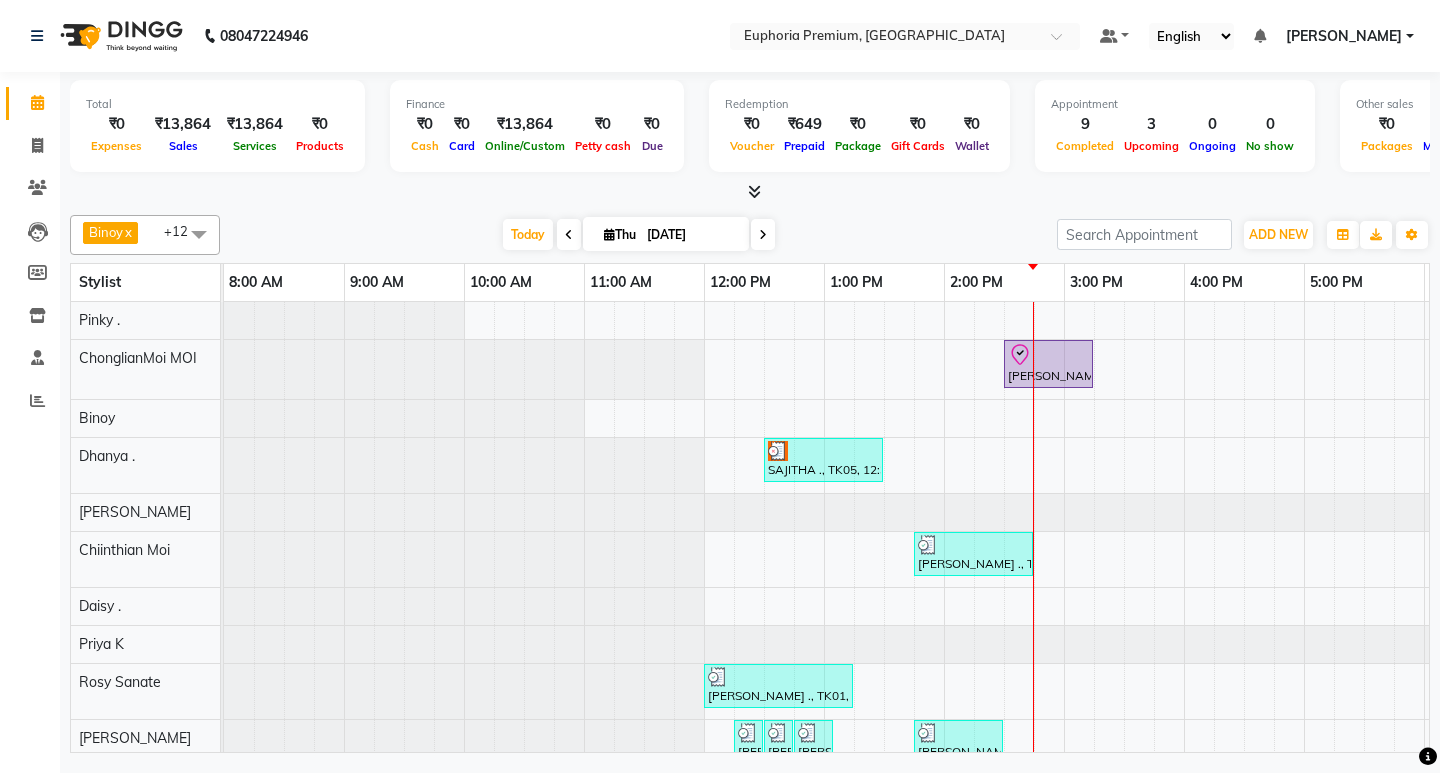 scroll, scrollTop: 150, scrollLeft: 0, axis: vertical 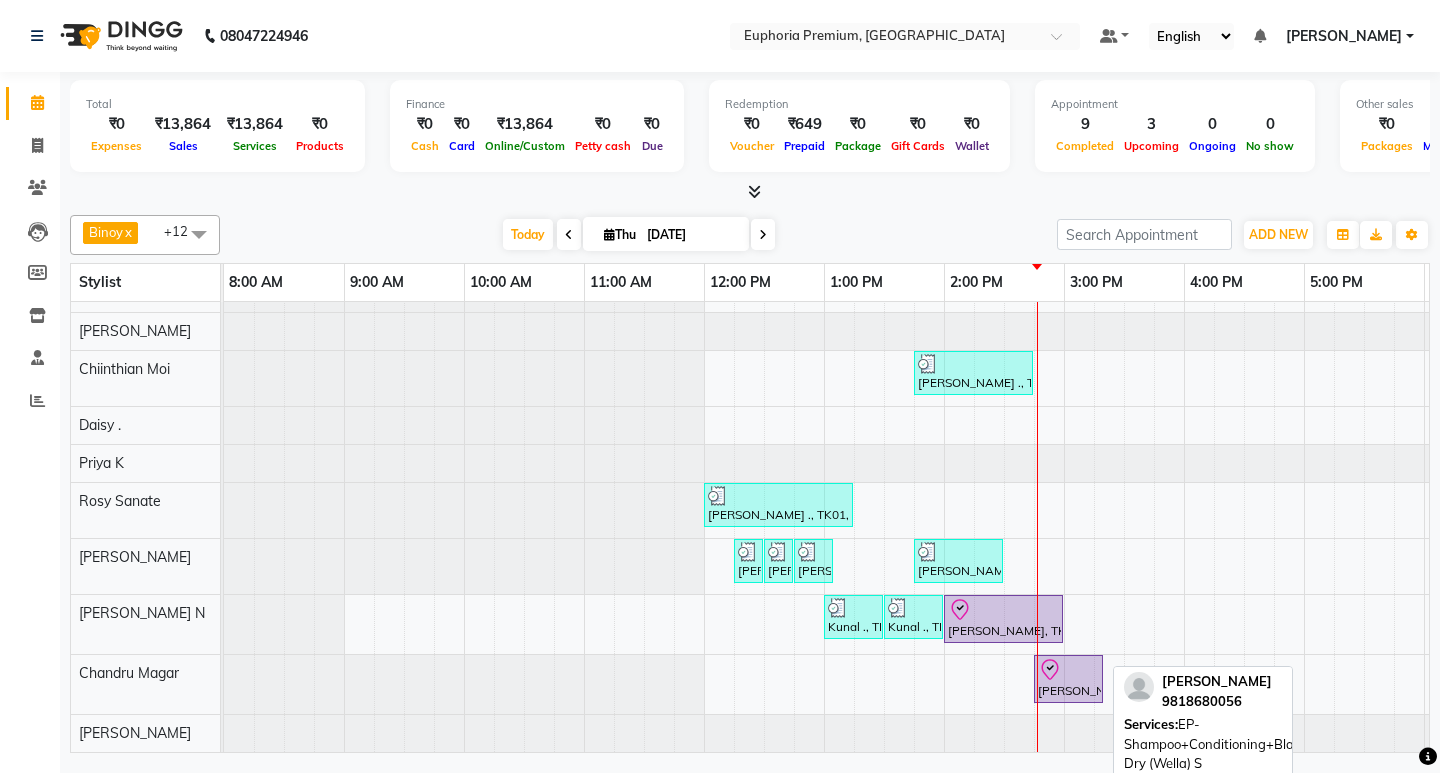 click at bounding box center [1068, 670] 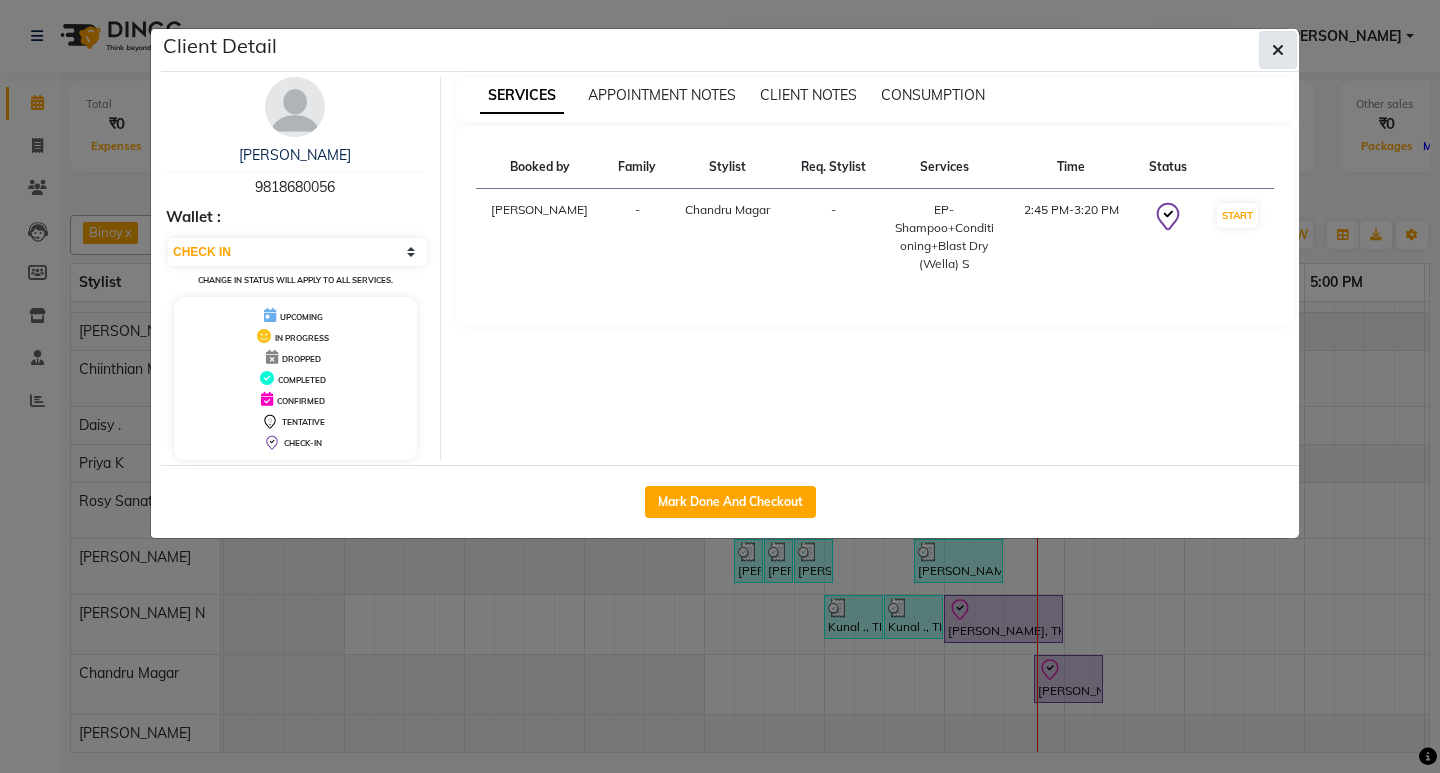 click 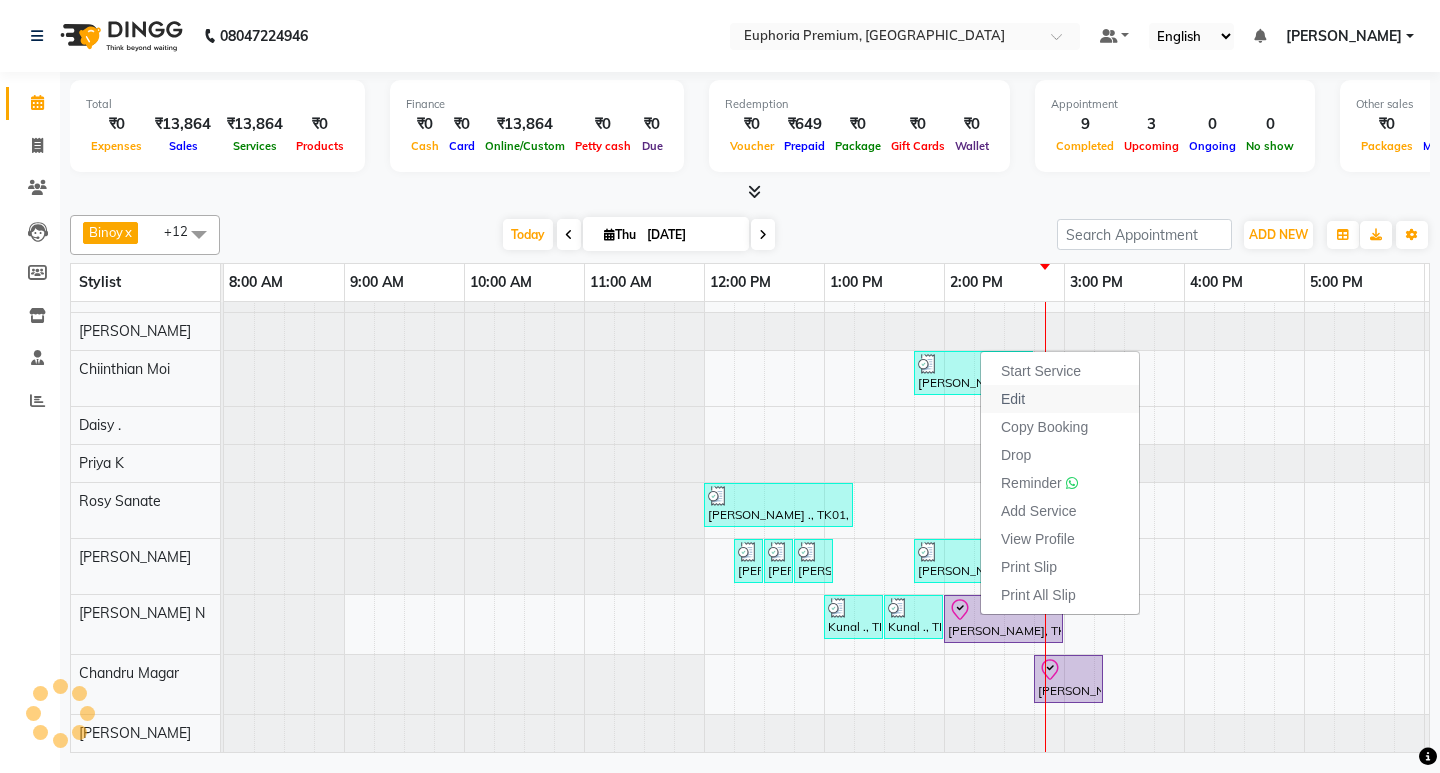 click on "Edit" at bounding box center [1060, 399] 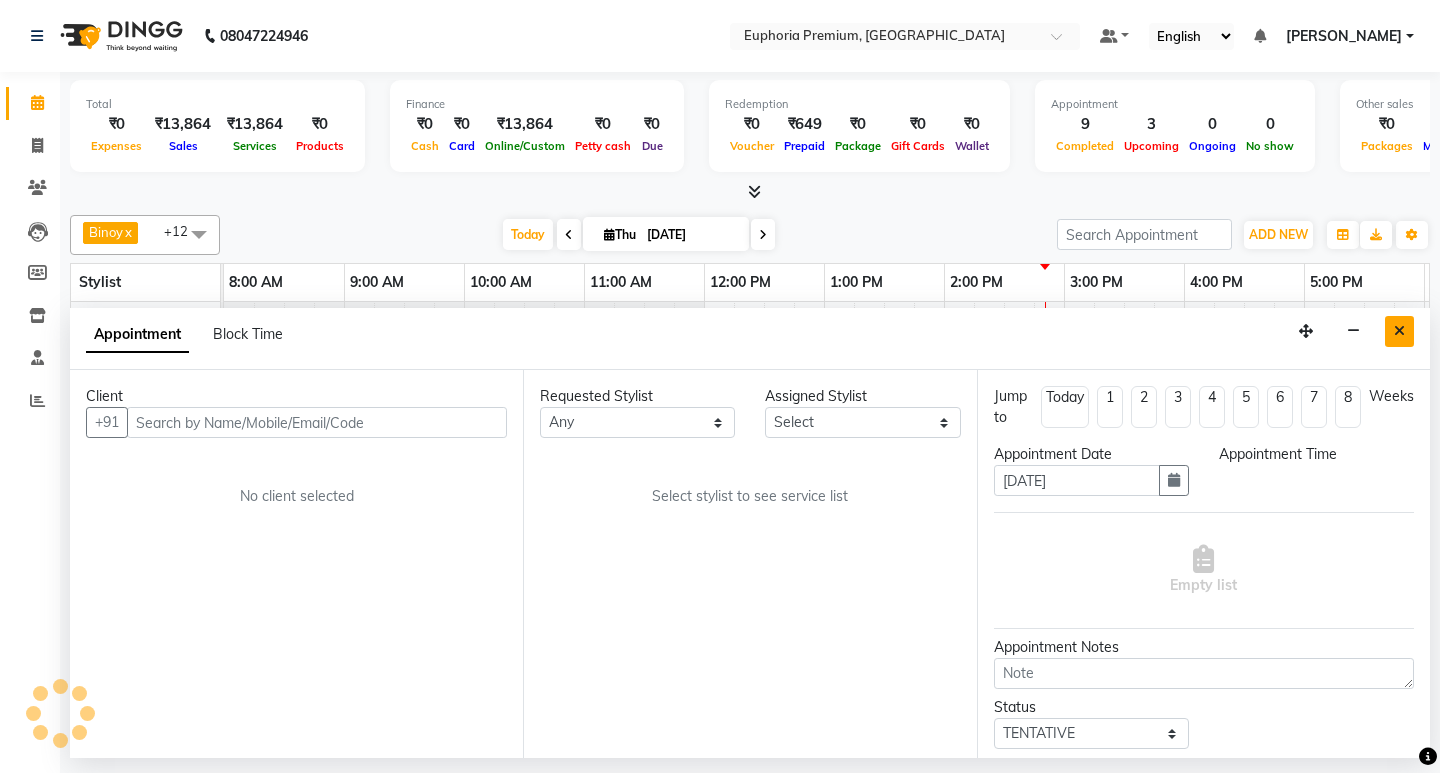 click at bounding box center [1399, 331] 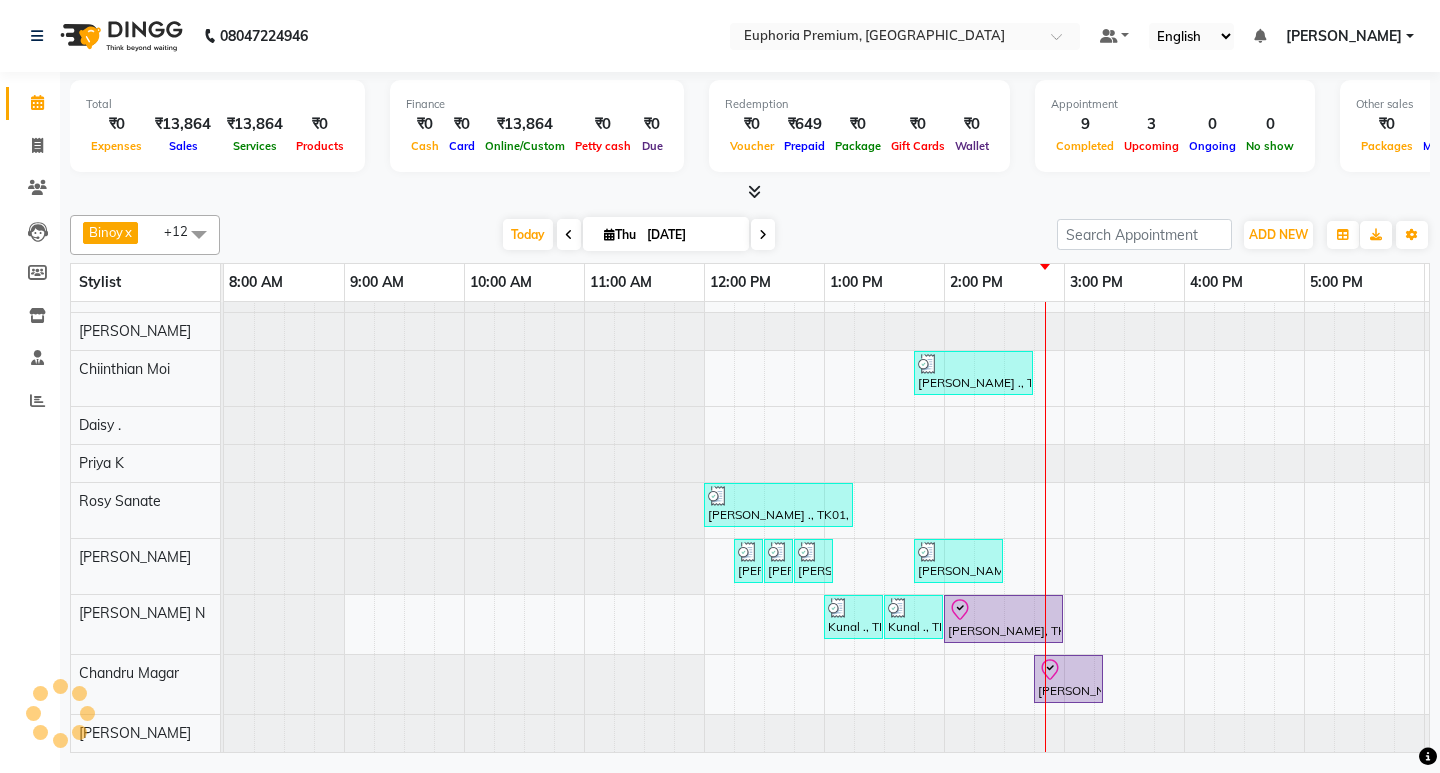 scroll, scrollTop: 0, scrollLeft: 475, axis: horizontal 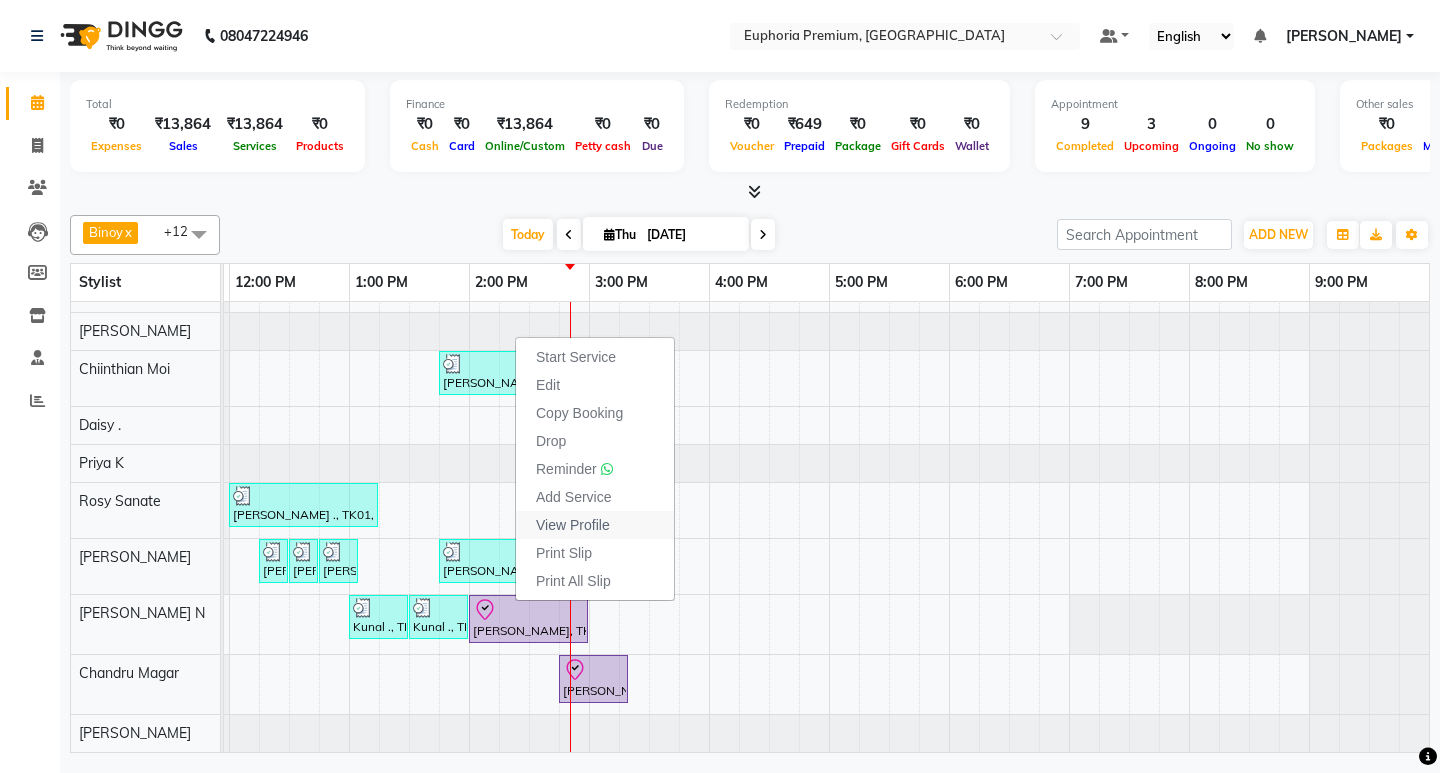 click on "View Profile" at bounding box center [573, 525] 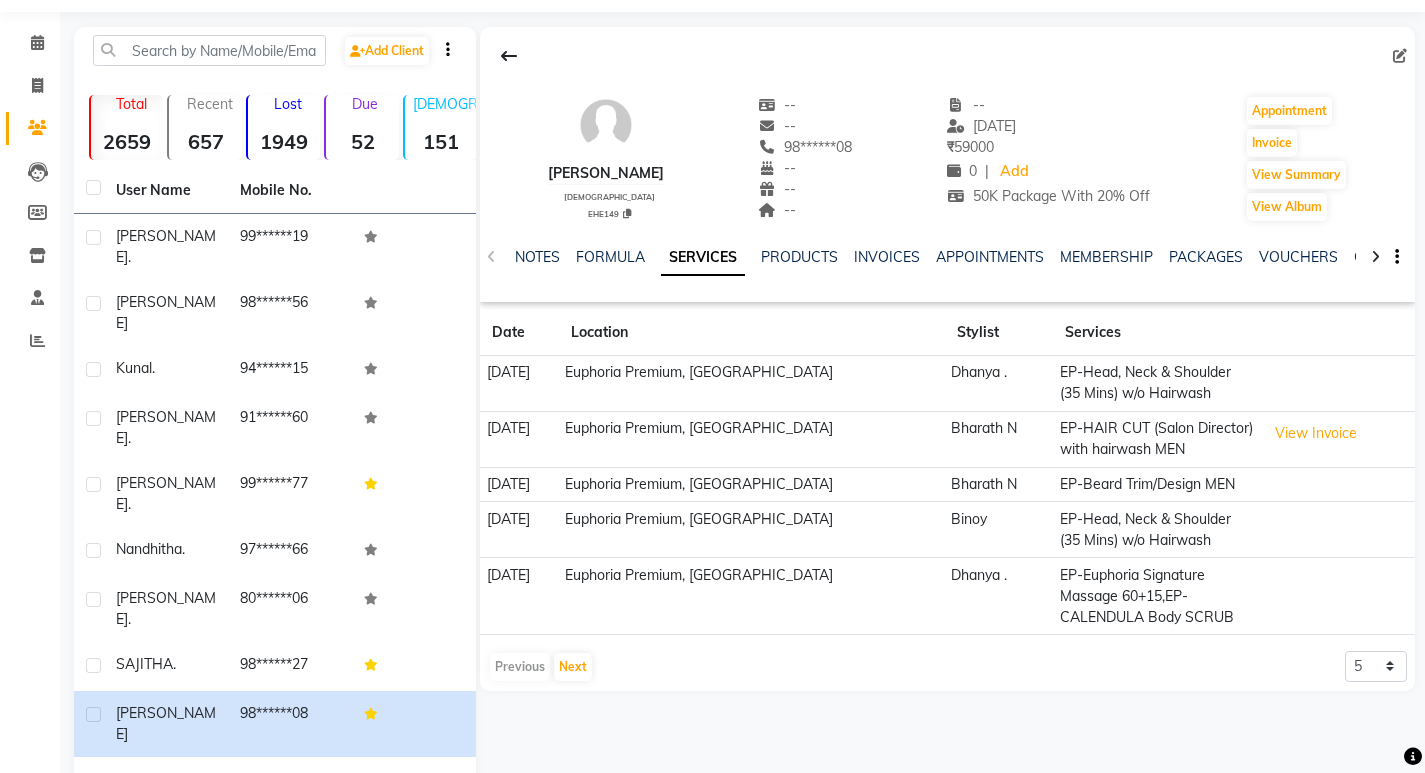 scroll, scrollTop: 77, scrollLeft: 0, axis: vertical 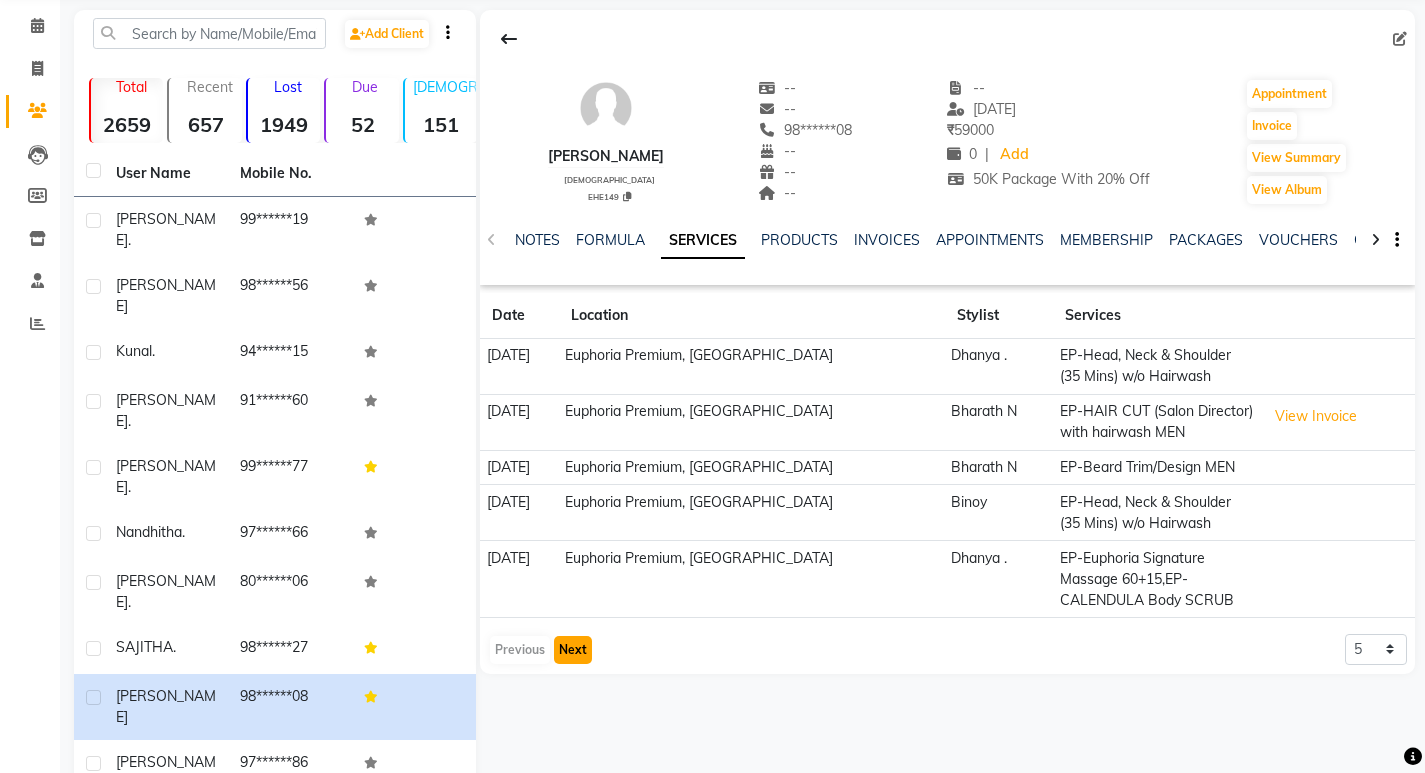 click on "Next" 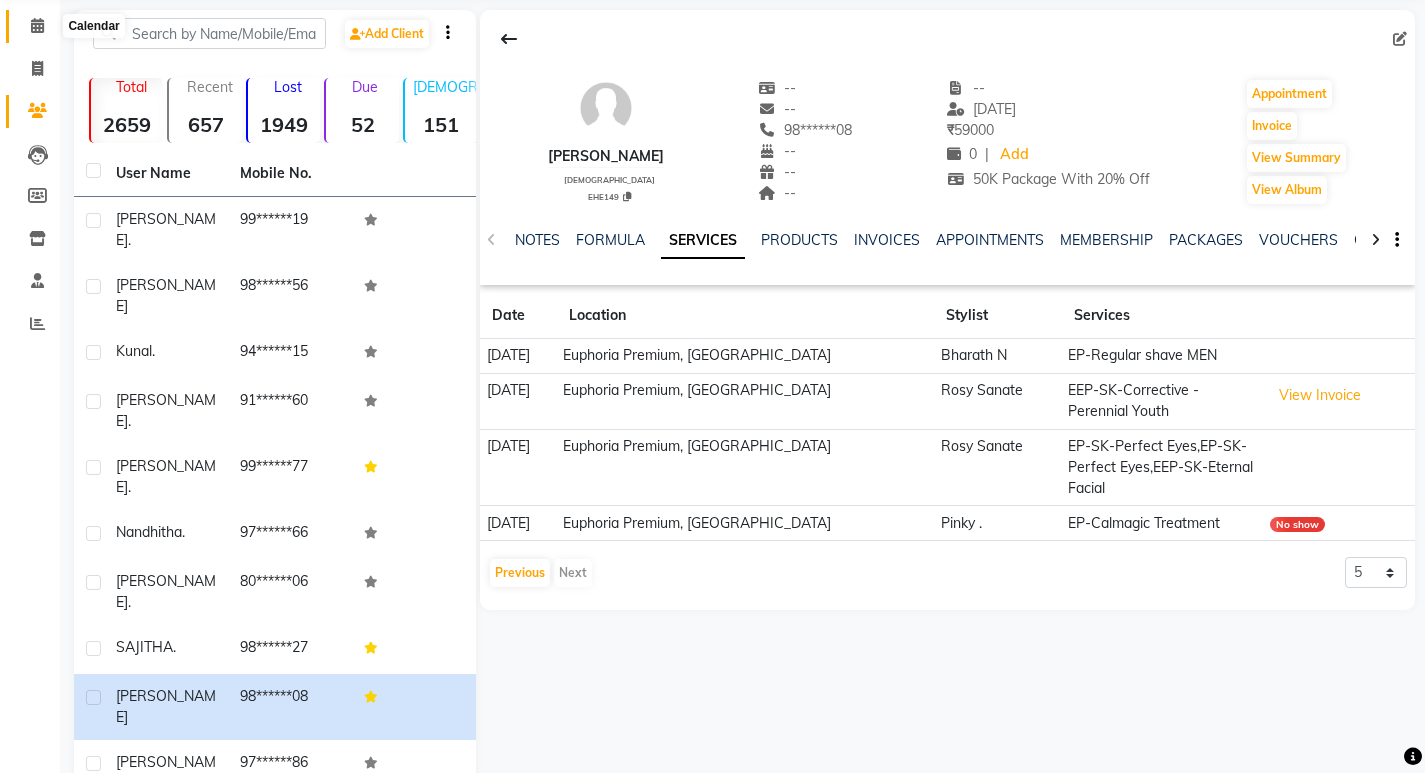 click 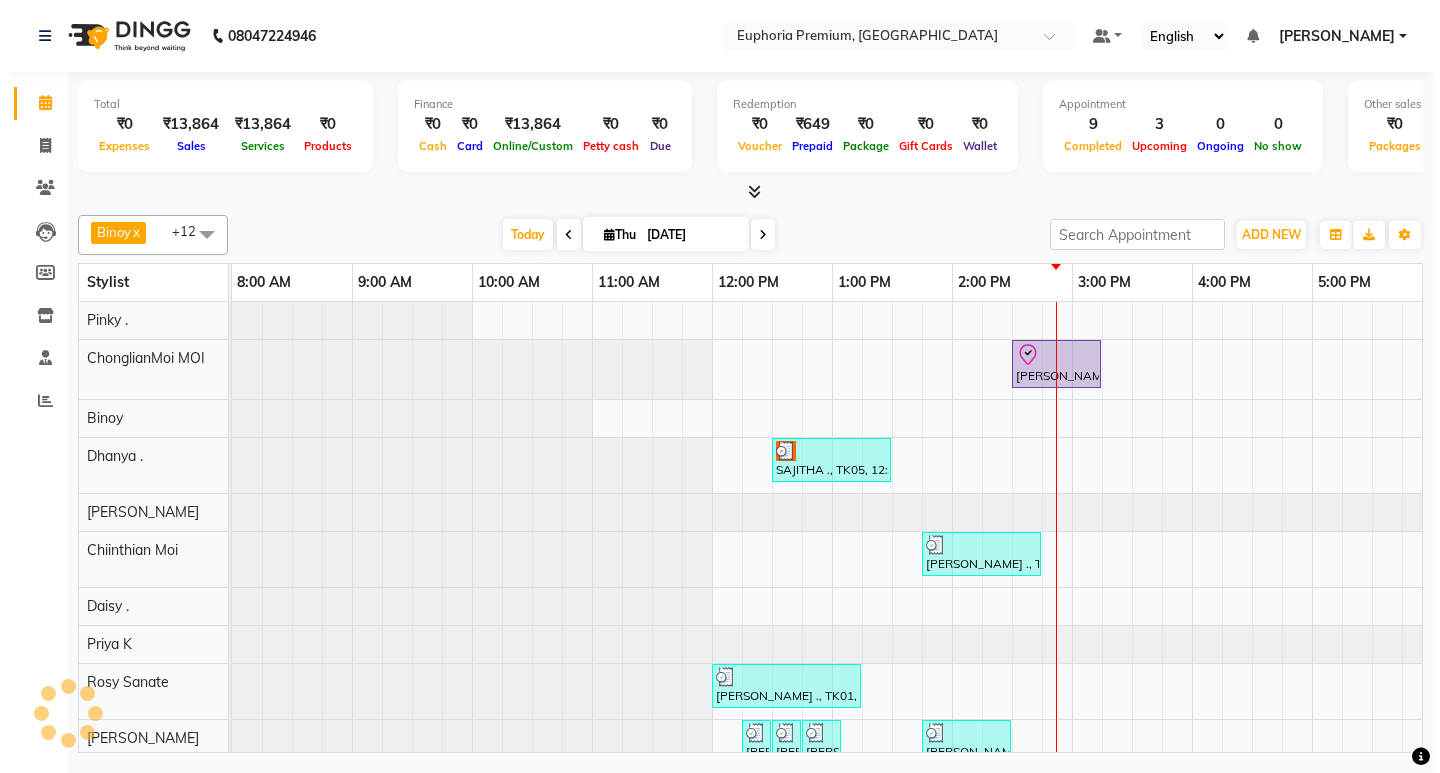 scroll, scrollTop: 0, scrollLeft: 0, axis: both 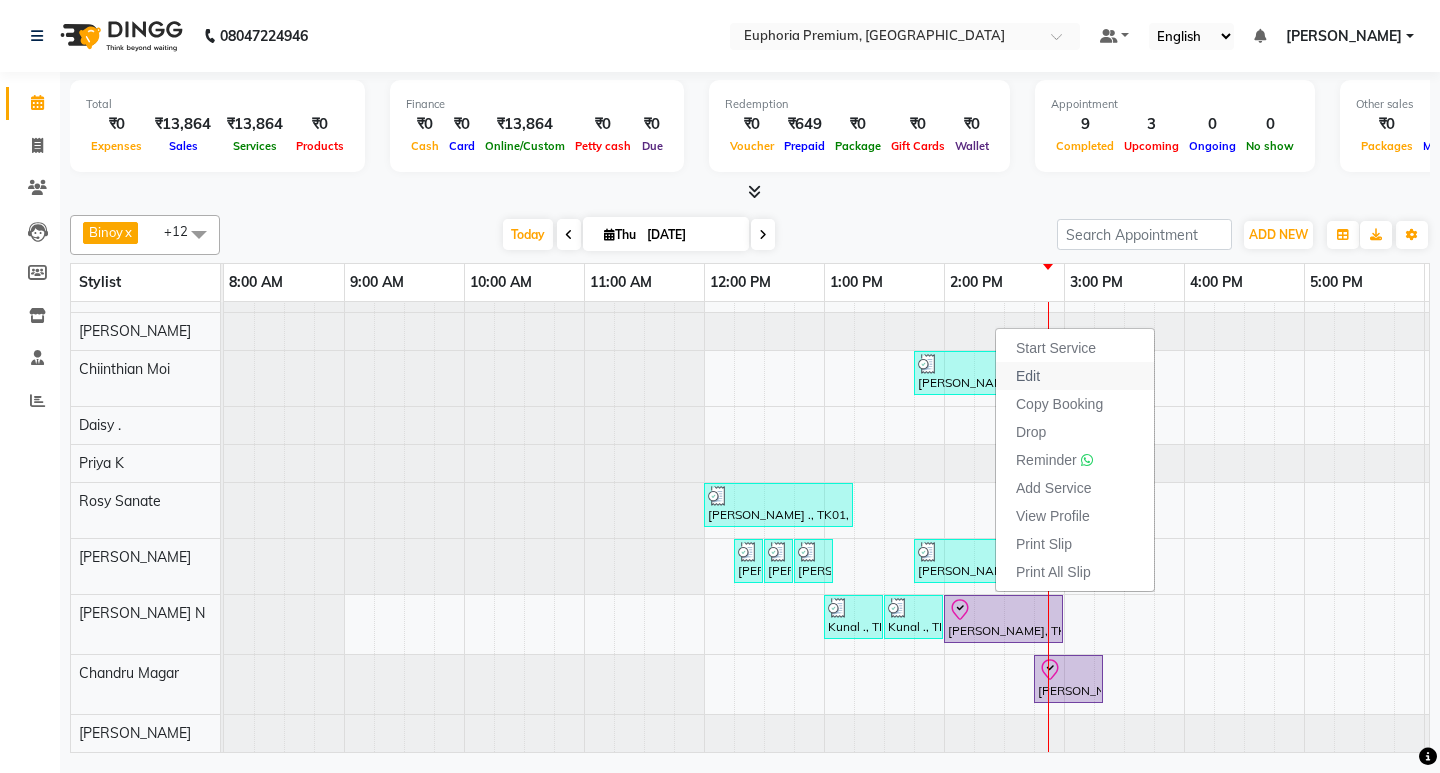 click on "Edit" at bounding box center [1075, 376] 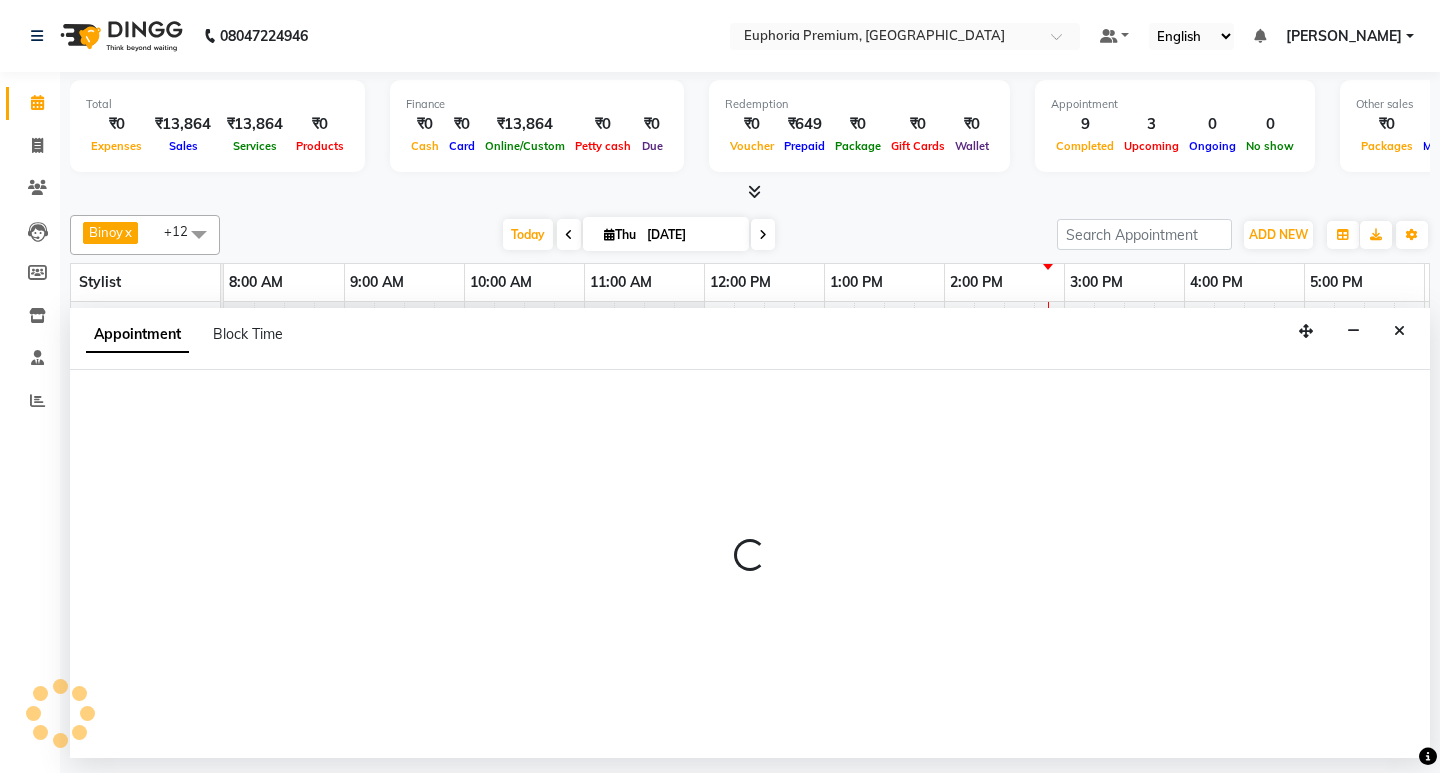 select on "tentative" 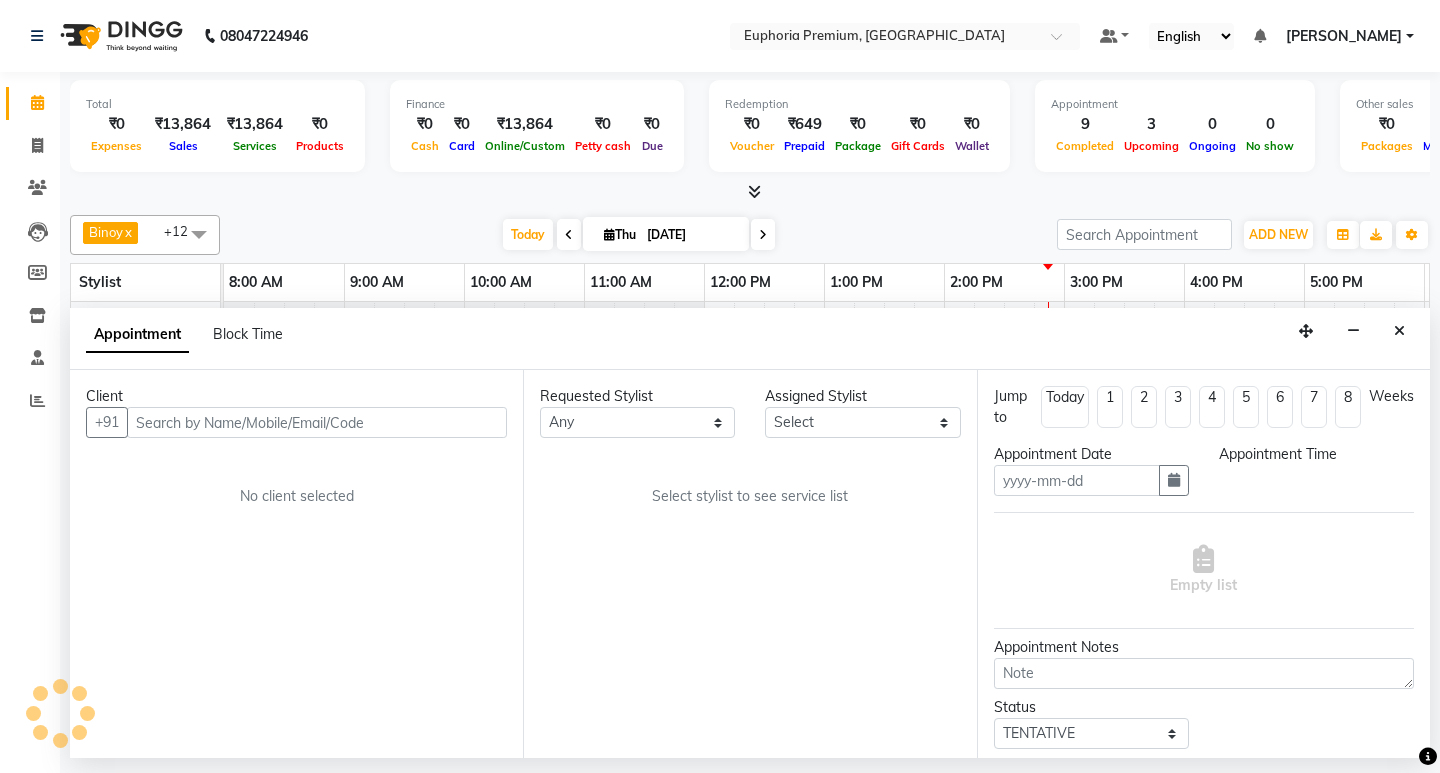 type on "[DATE]" 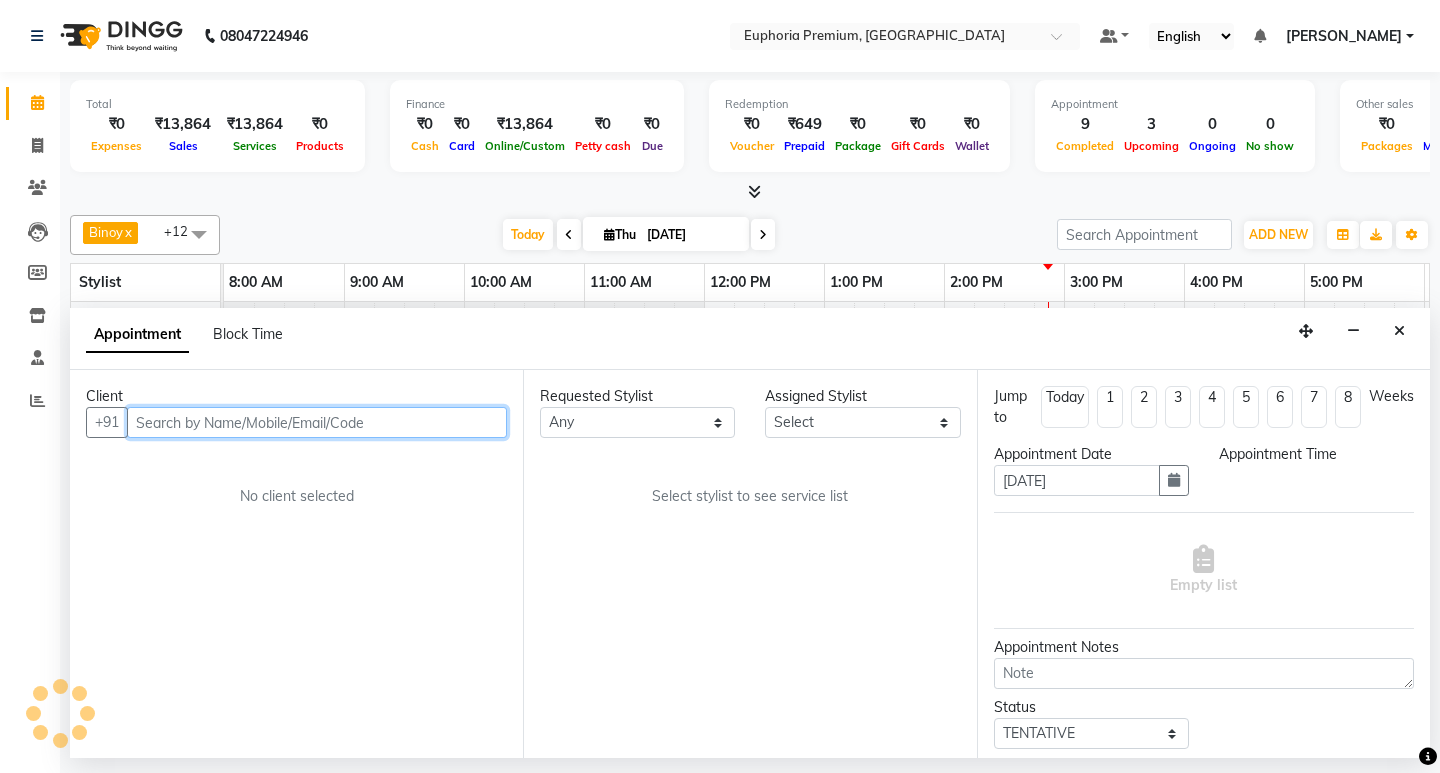 select on "74080" 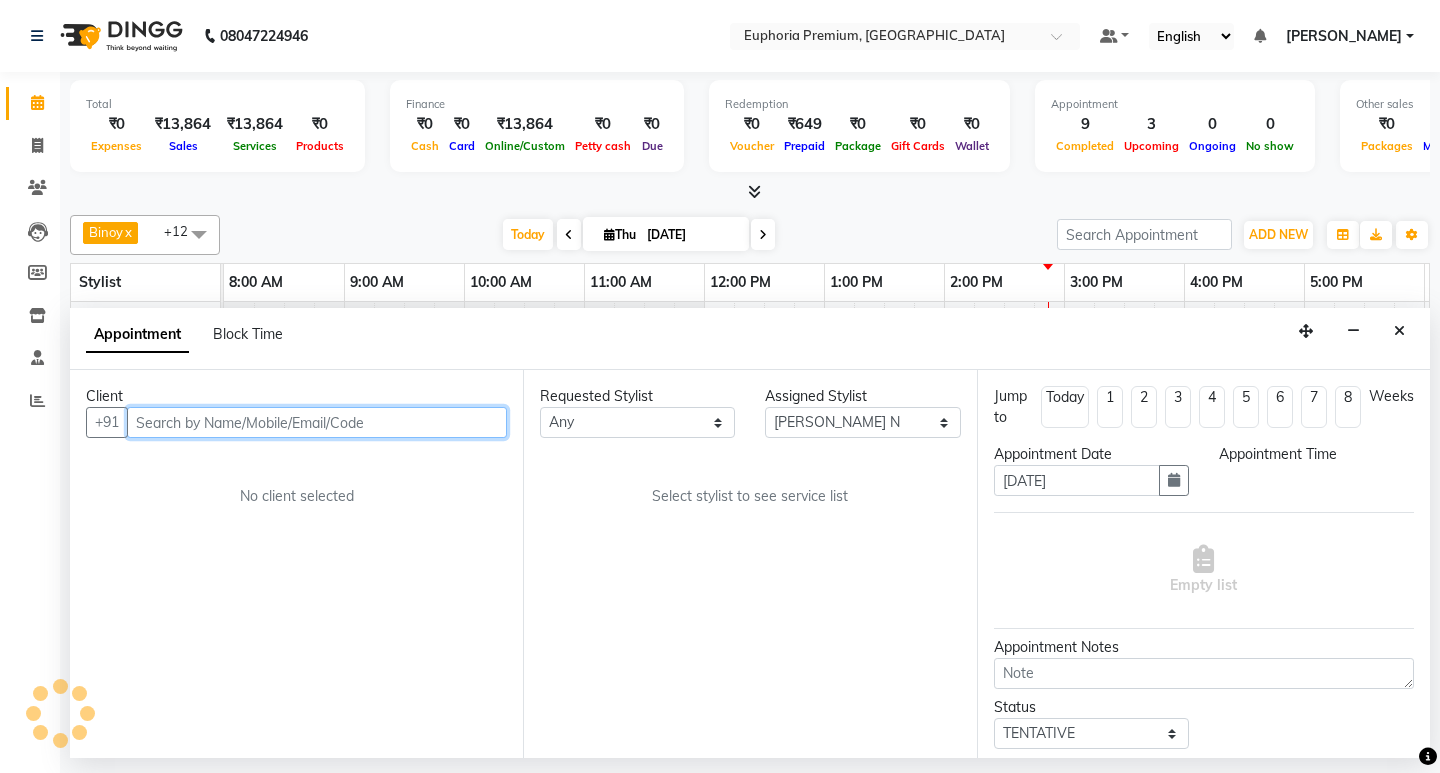 scroll, scrollTop: 0, scrollLeft: 475, axis: horizontal 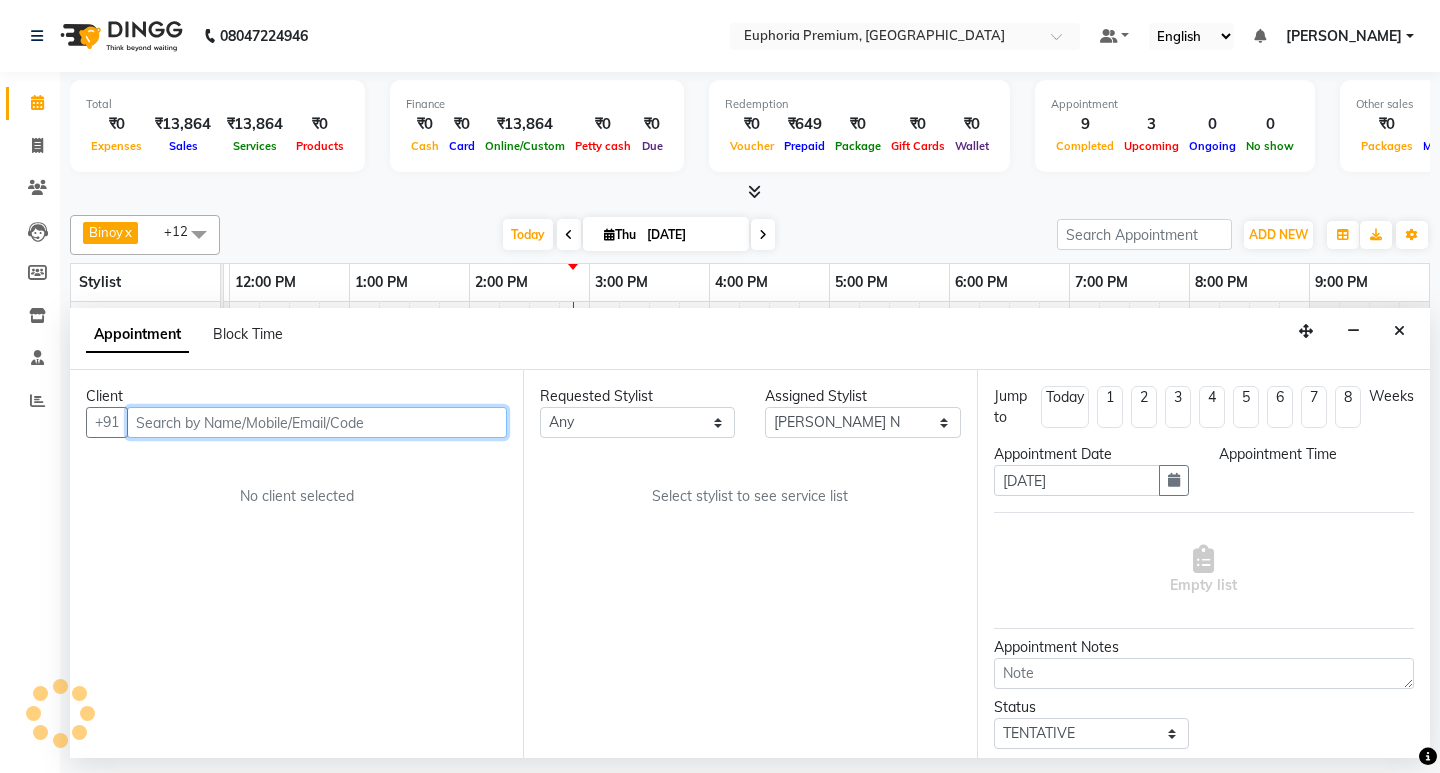 select on "check-in" 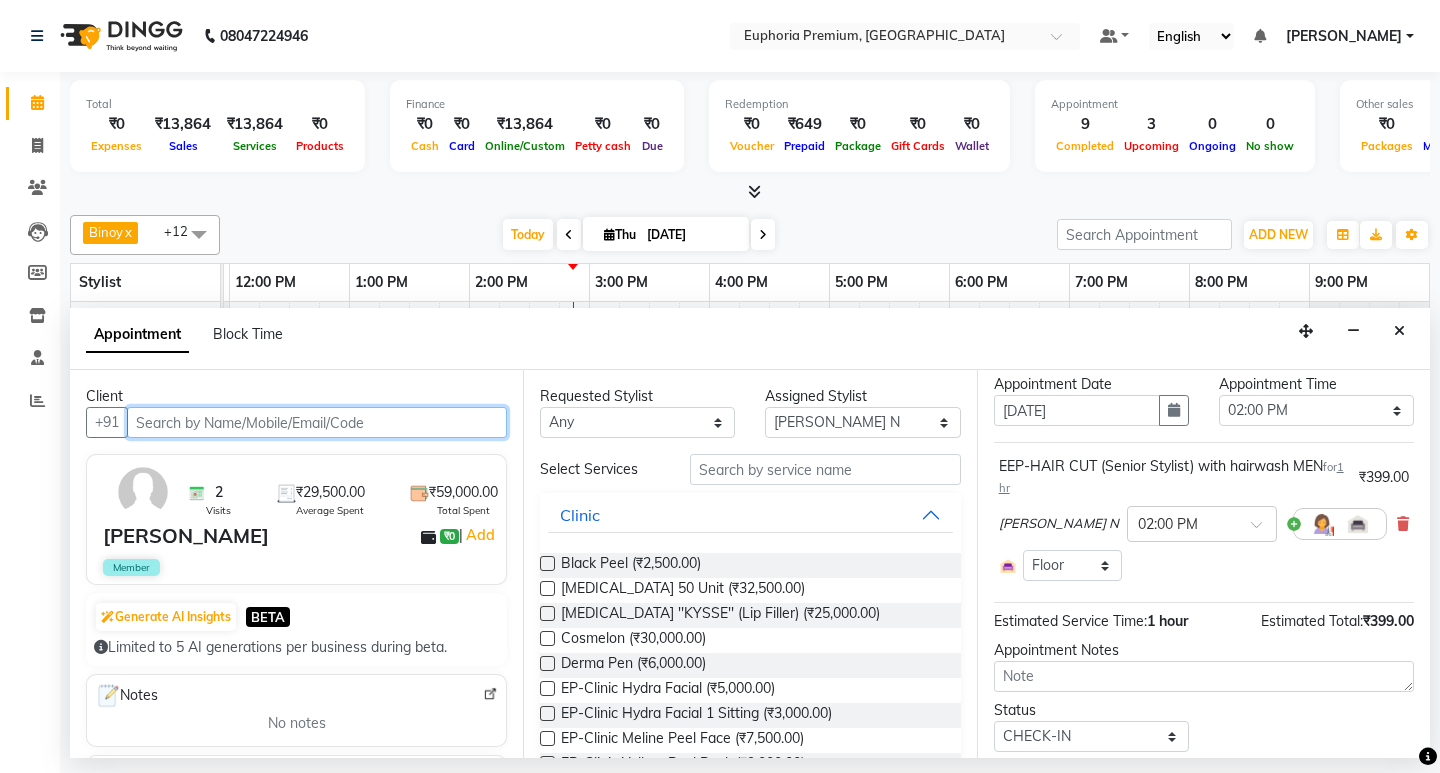 scroll, scrollTop: 100, scrollLeft: 0, axis: vertical 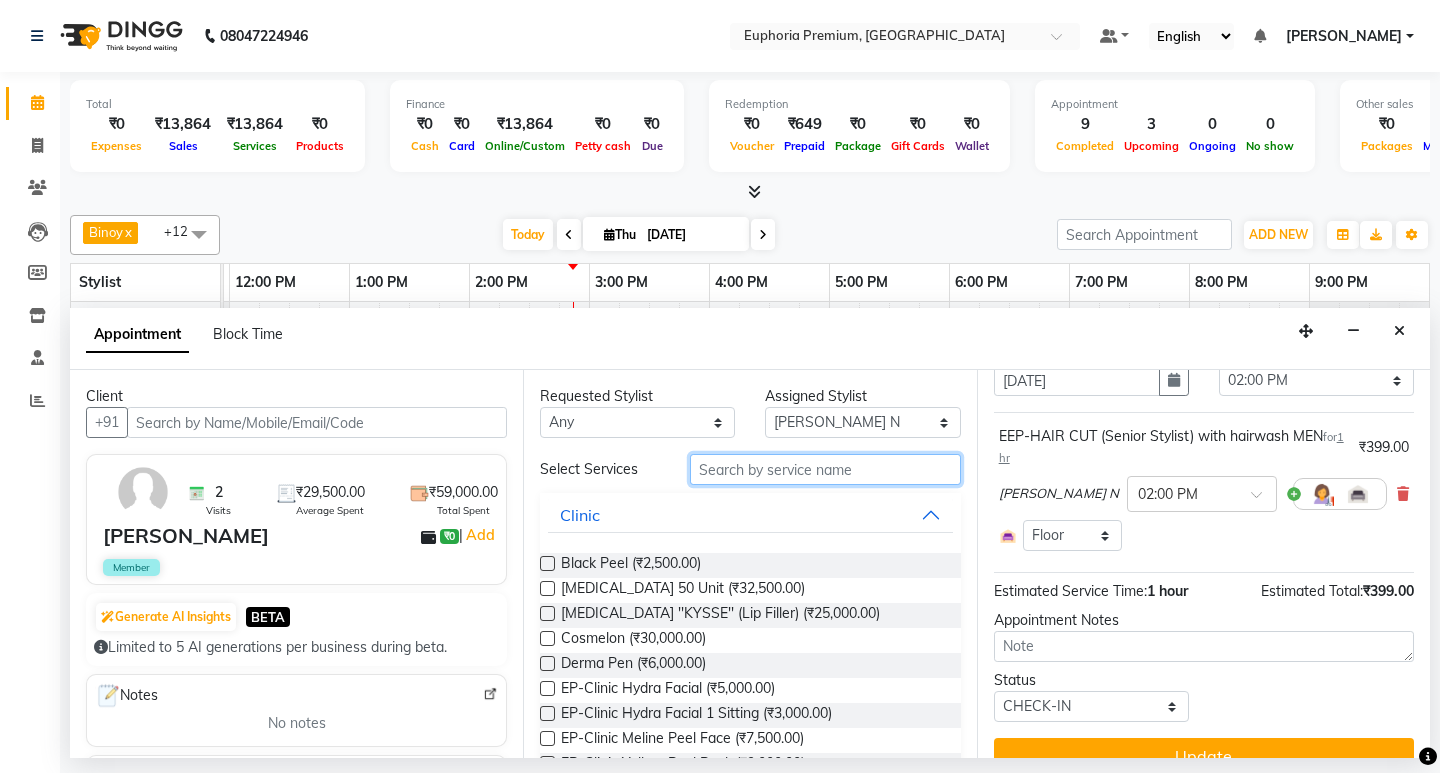 click at bounding box center (825, 469) 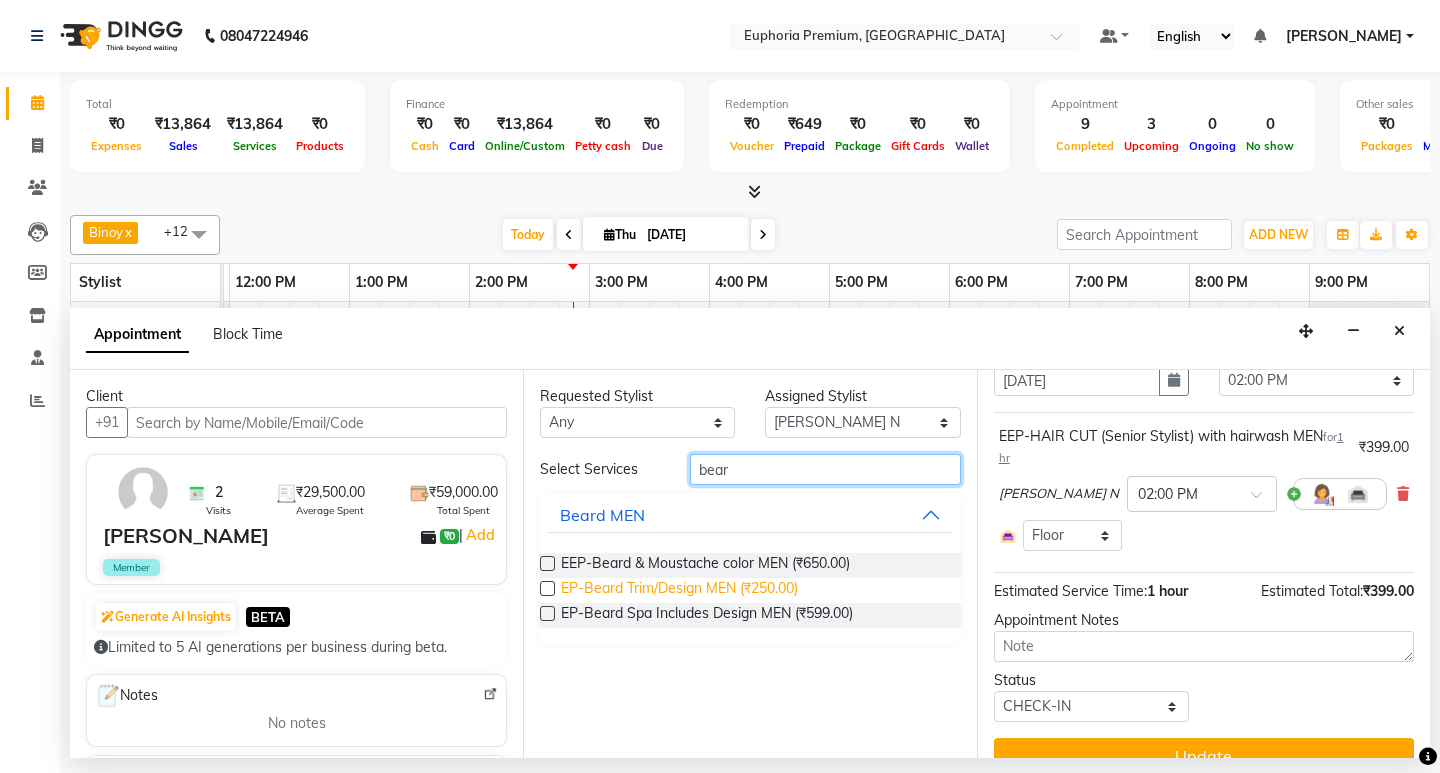 type on "bear" 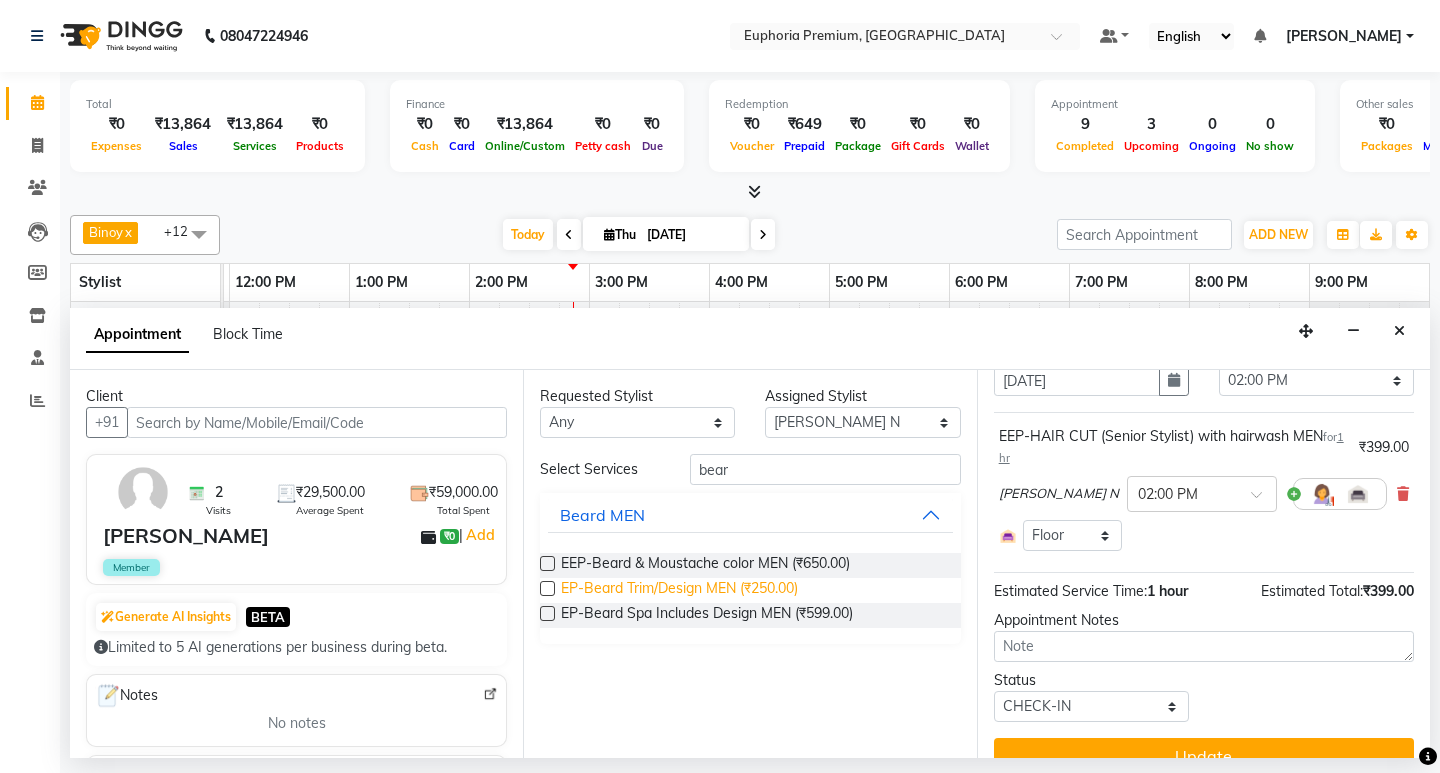 click on "EP-Beard Trim/Design MEN (₹250.00)" at bounding box center (679, 590) 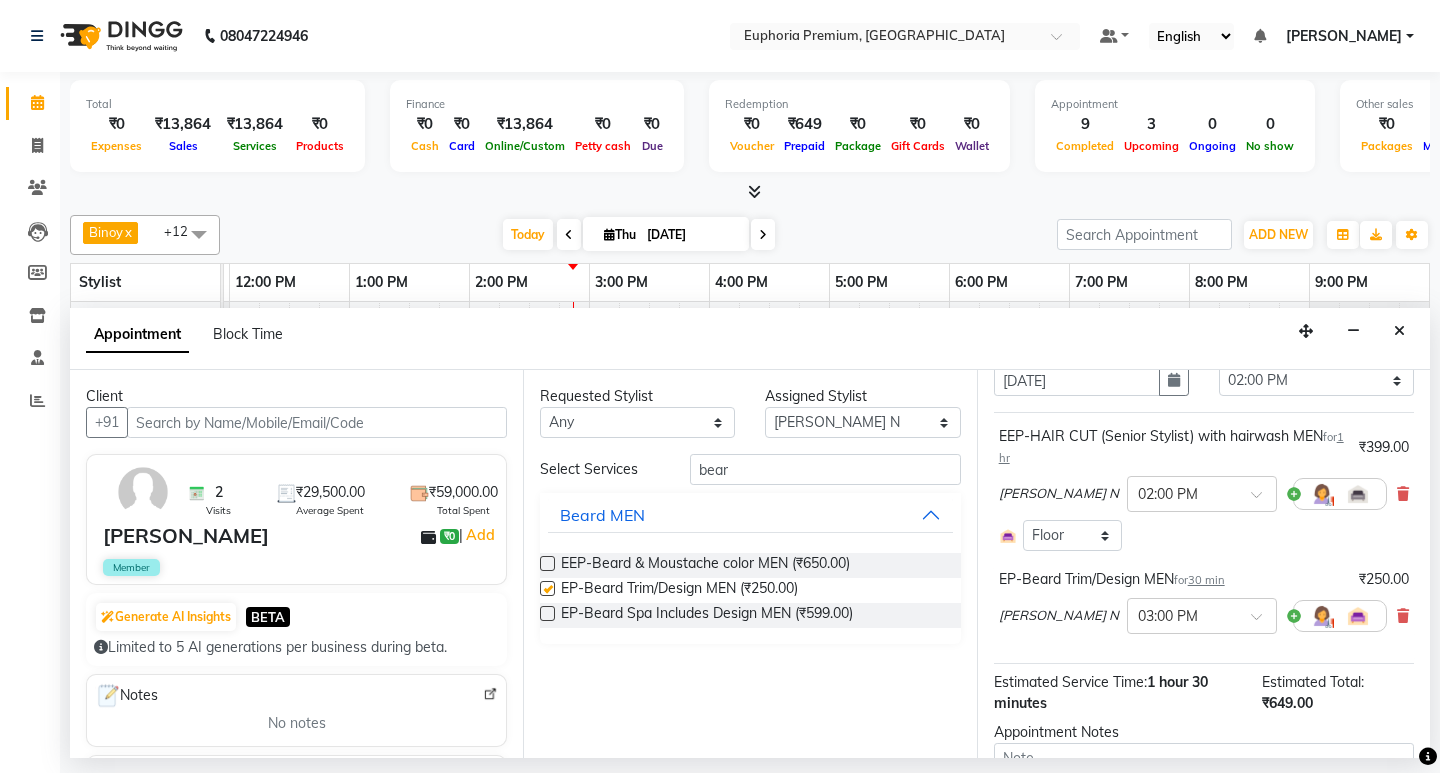 checkbox on "false" 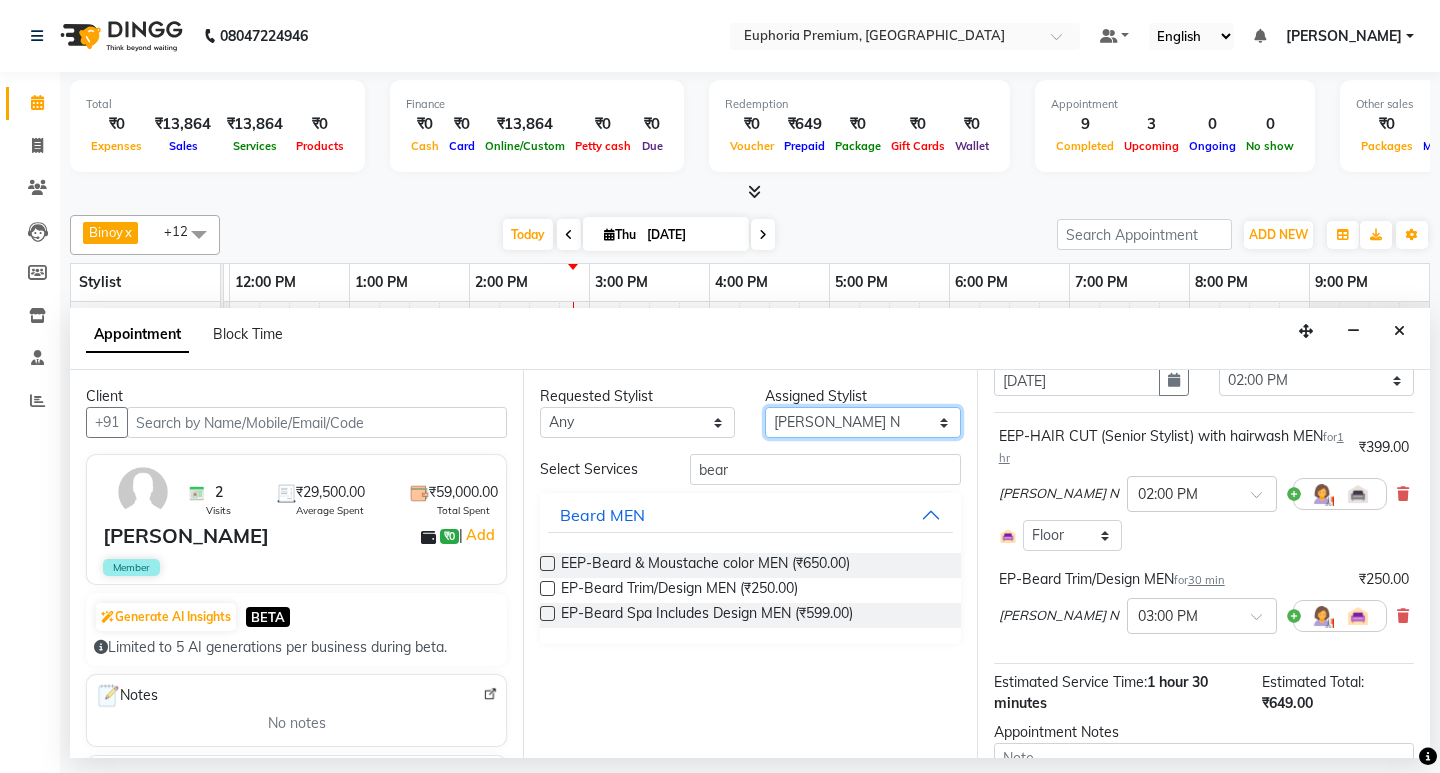 click on "Select Babu V Bharath N [PERSON_NAME] [PERSON_NAME] N  Chiinthian [PERSON_NAME] MOI [PERSON_NAME] . [PERSON_NAME] . [PERSON_NAME] [PERSON_NAME] K [PERSON_NAME] [PERSON_NAME] [MEDICAL_DATA] Pinky . Priya  K Rosy Sanate [PERSON_NAME] [PERSON_NAME] Shishi L [PERSON_NAME] M [PERSON_NAME]" at bounding box center (862, 422) 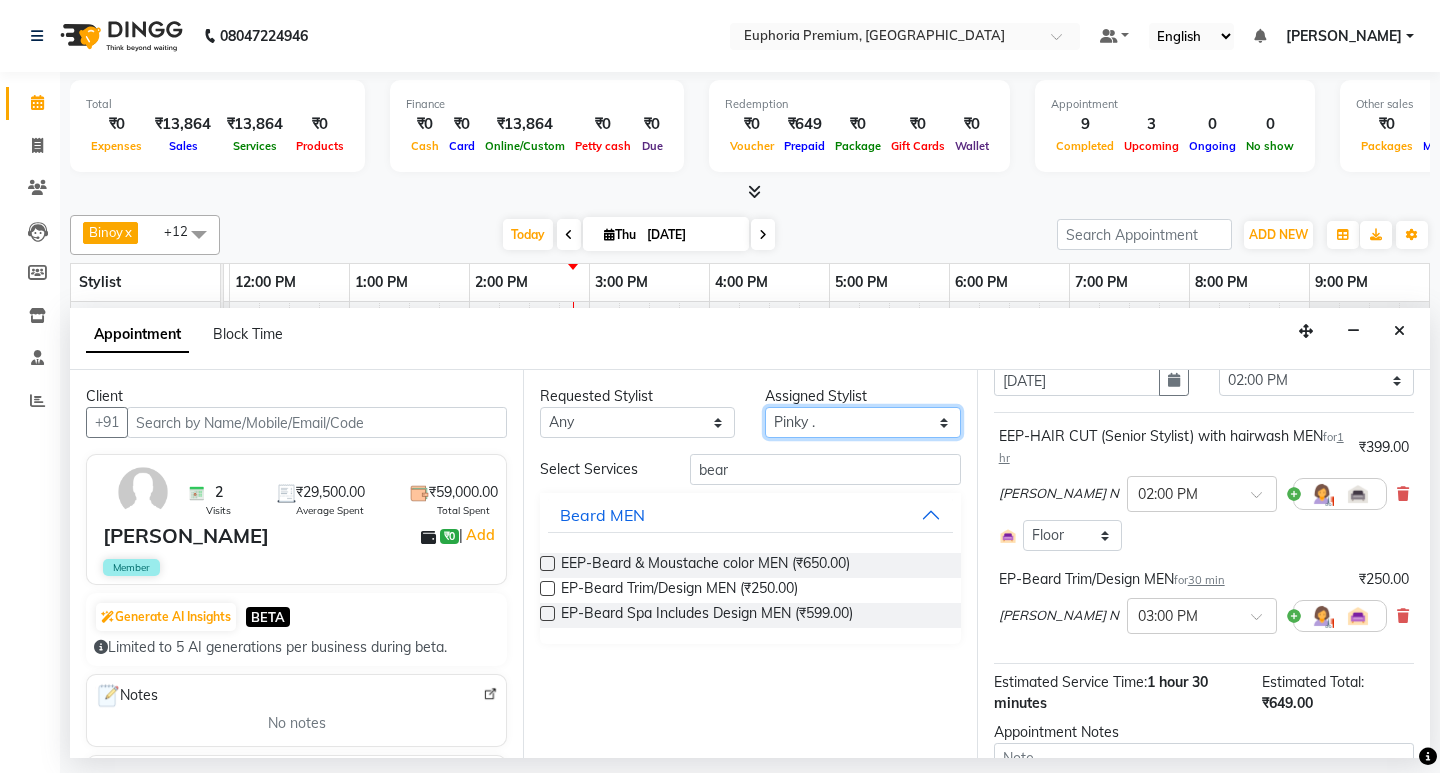 click on "Select Babu V Bharath N [PERSON_NAME] [PERSON_NAME] N  Chiinthian [PERSON_NAME] MOI [PERSON_NAME] . [PERSON_NAME] . [PERSON_NAME] [PERSON_NAME] K [PERSON_NAME] [PERSON_NAME] [MEDICAL_DATA] Pinky . Priya  K Rosy Sanate [PERSON_NAME] [PERSON_NAME] Shishi L [PERSON_NAME] M [PERSON_NAME]" at bounding box center [862, 422] 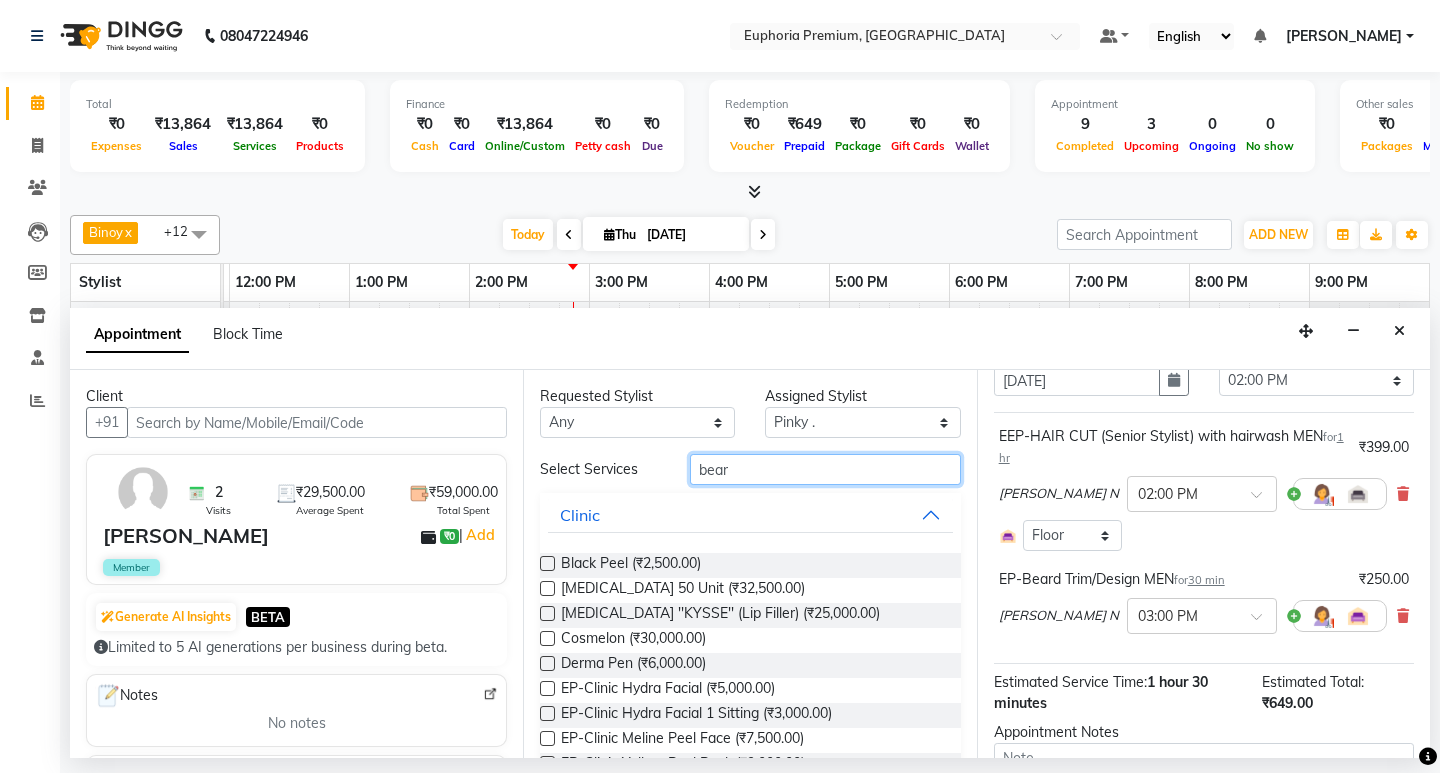 click on "bear" at bounding box center (825, 469) 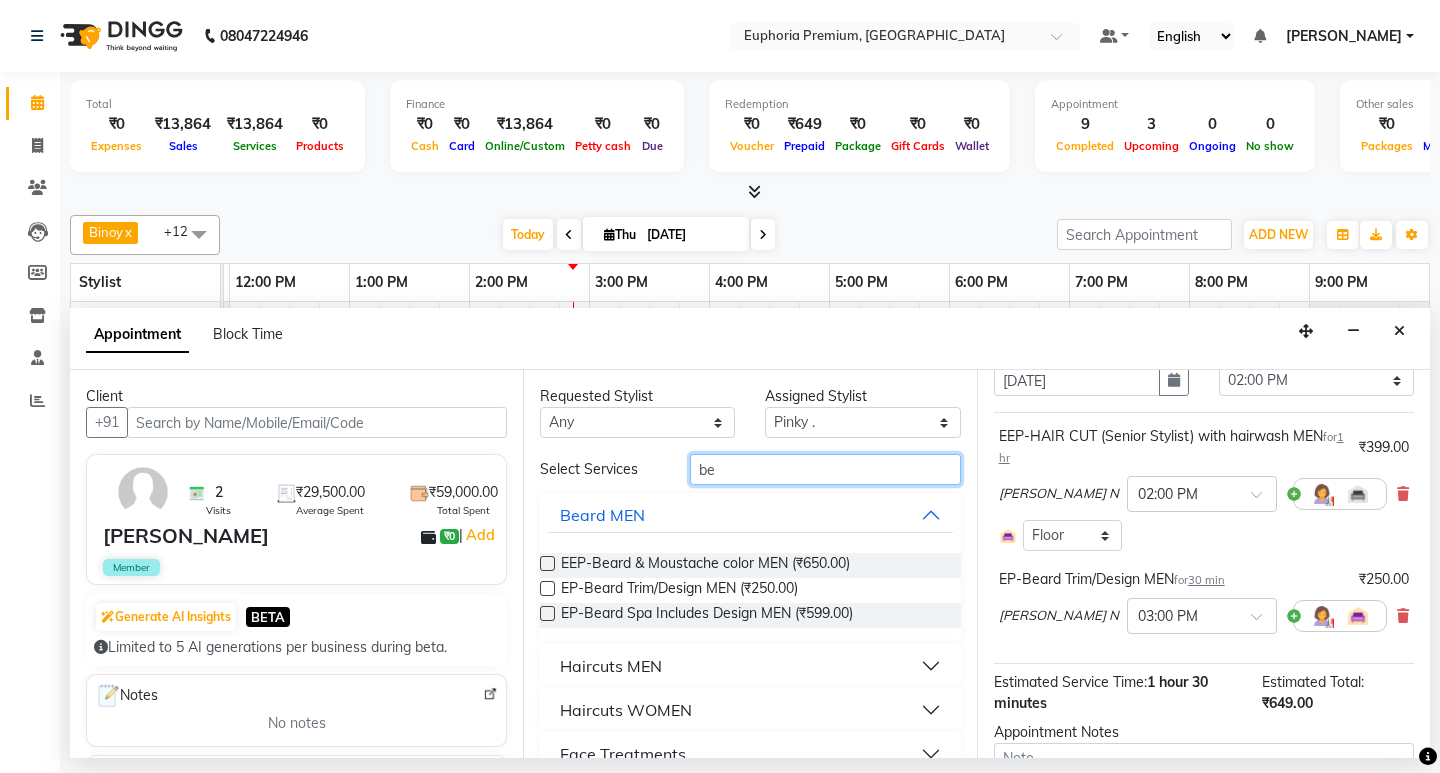 type on "b" 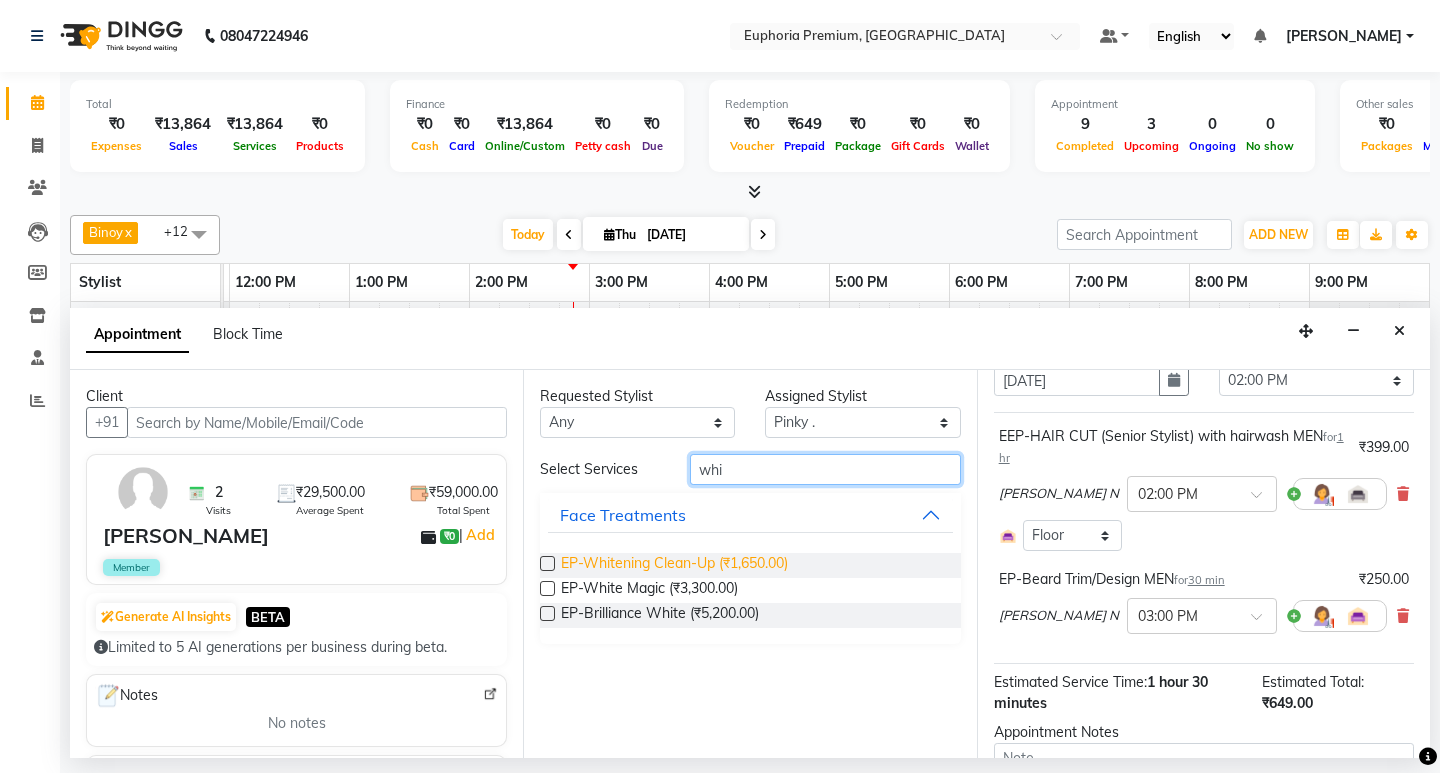 type on "whi" 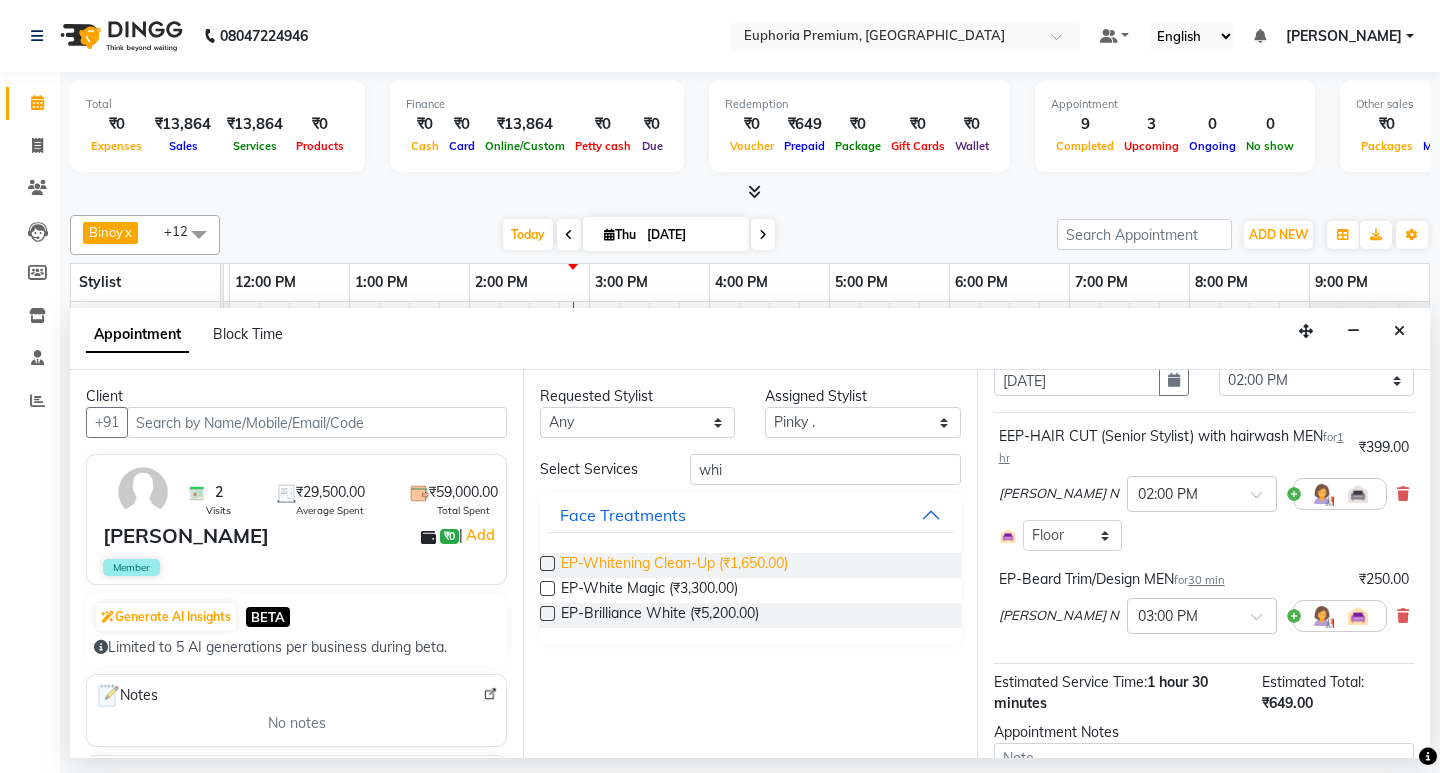 click on "EP-Whitening Clean-Up (₹1,650.00)" at bounding box center [674, 565] 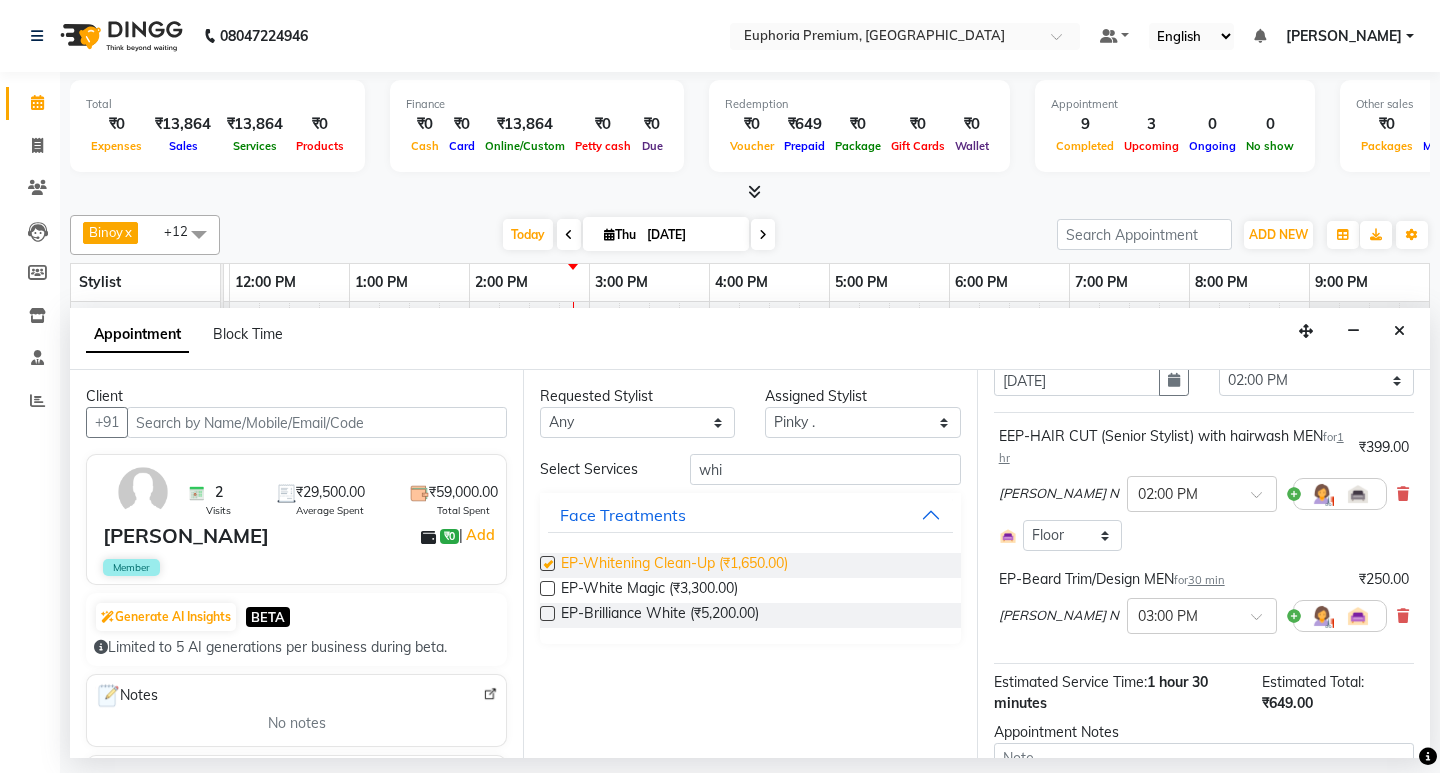 checkbox on "false" 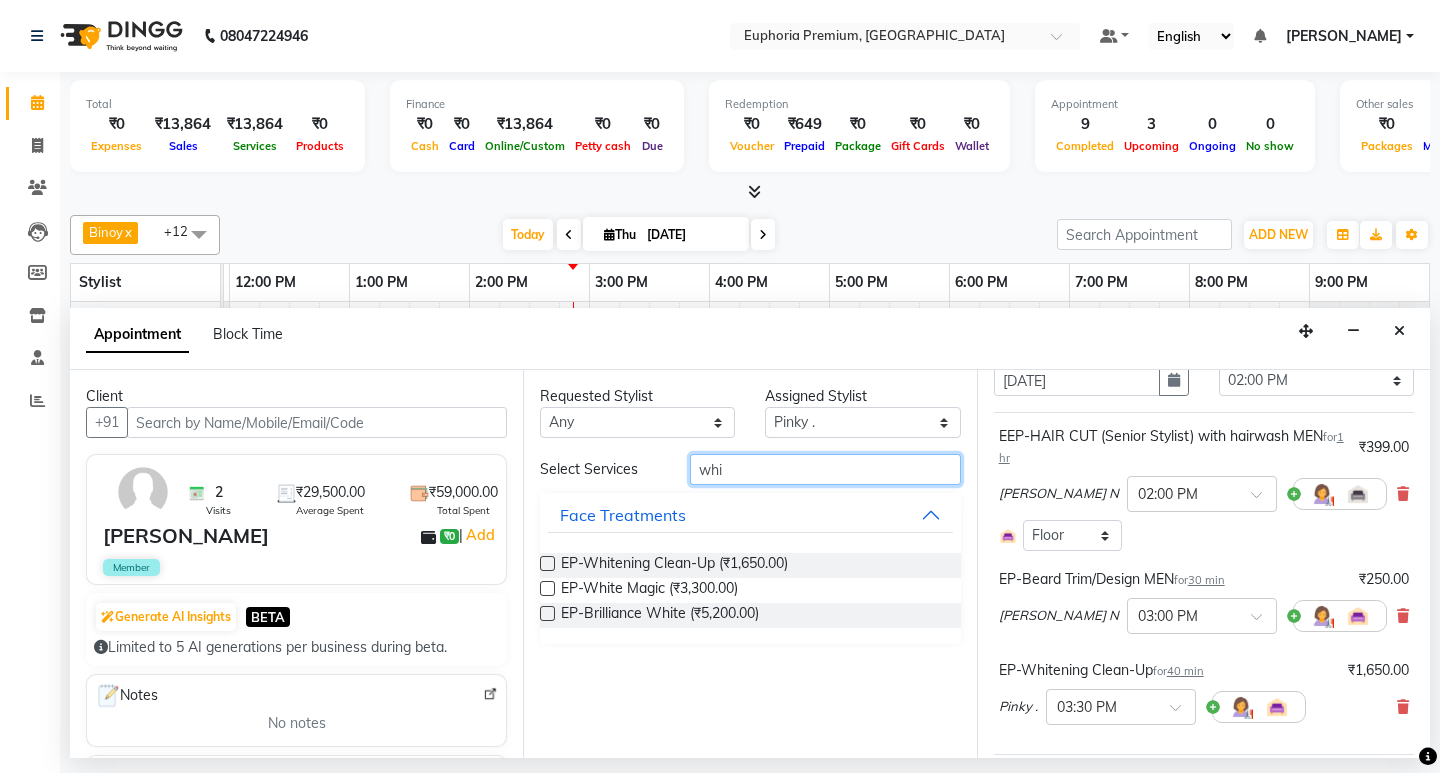 click on "whi" at bounding box center [825, 469] 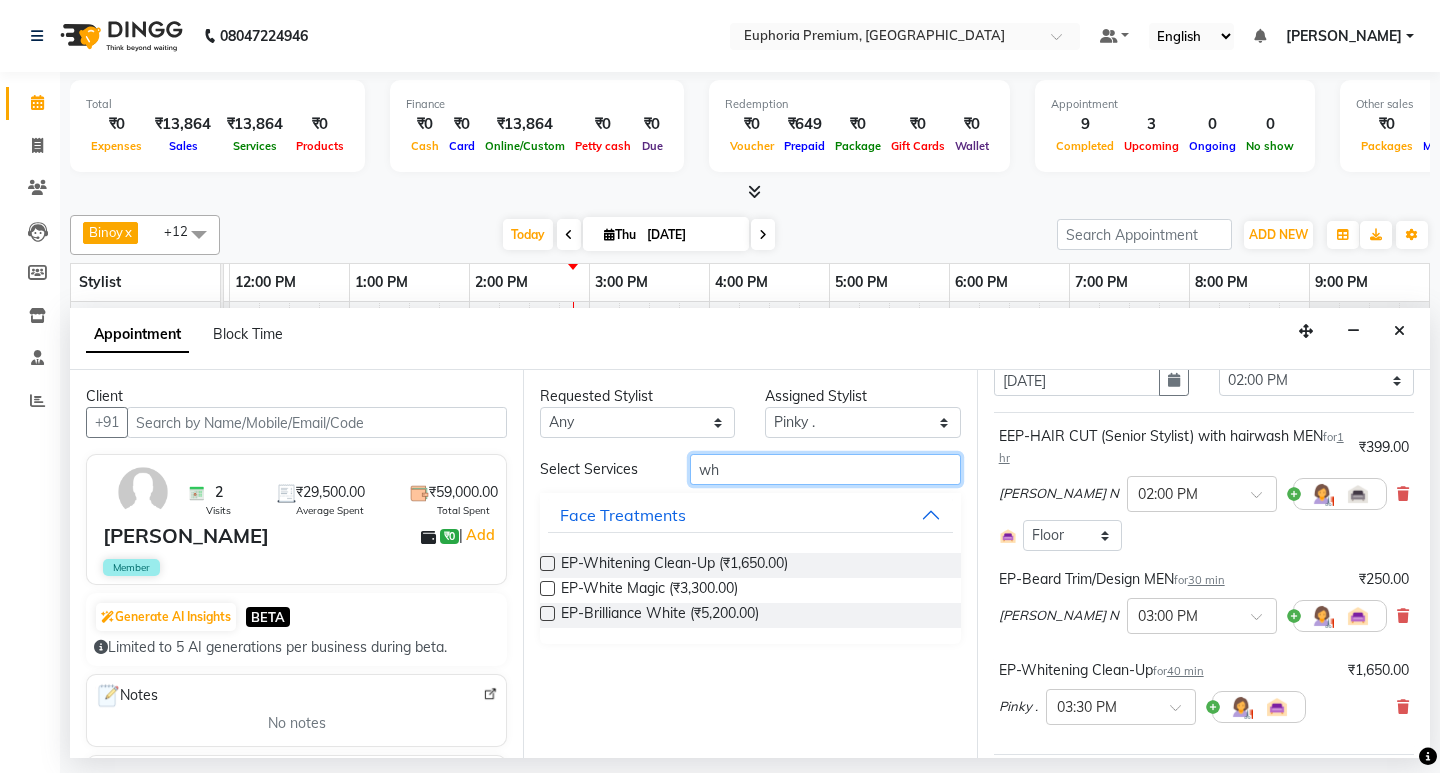 type on "w" 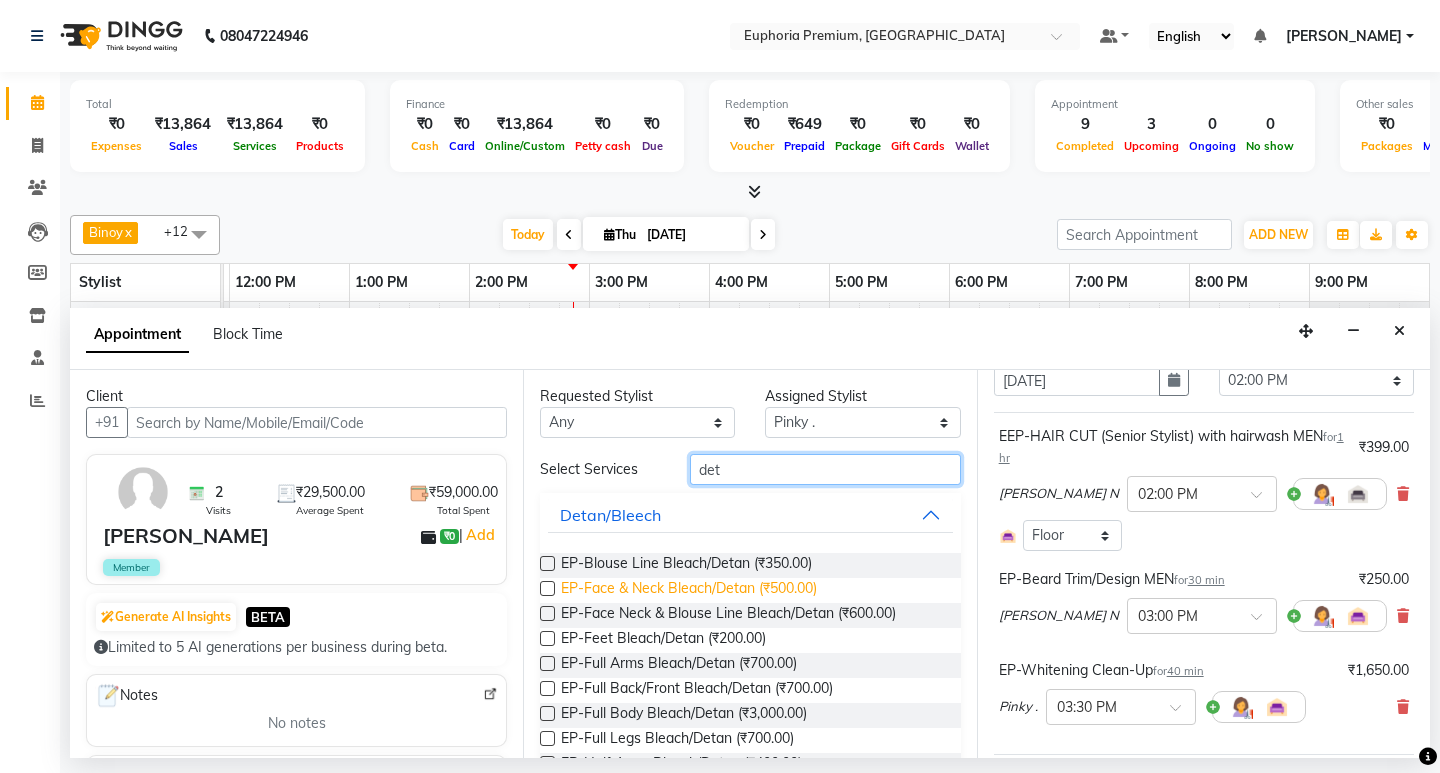 type on "det" 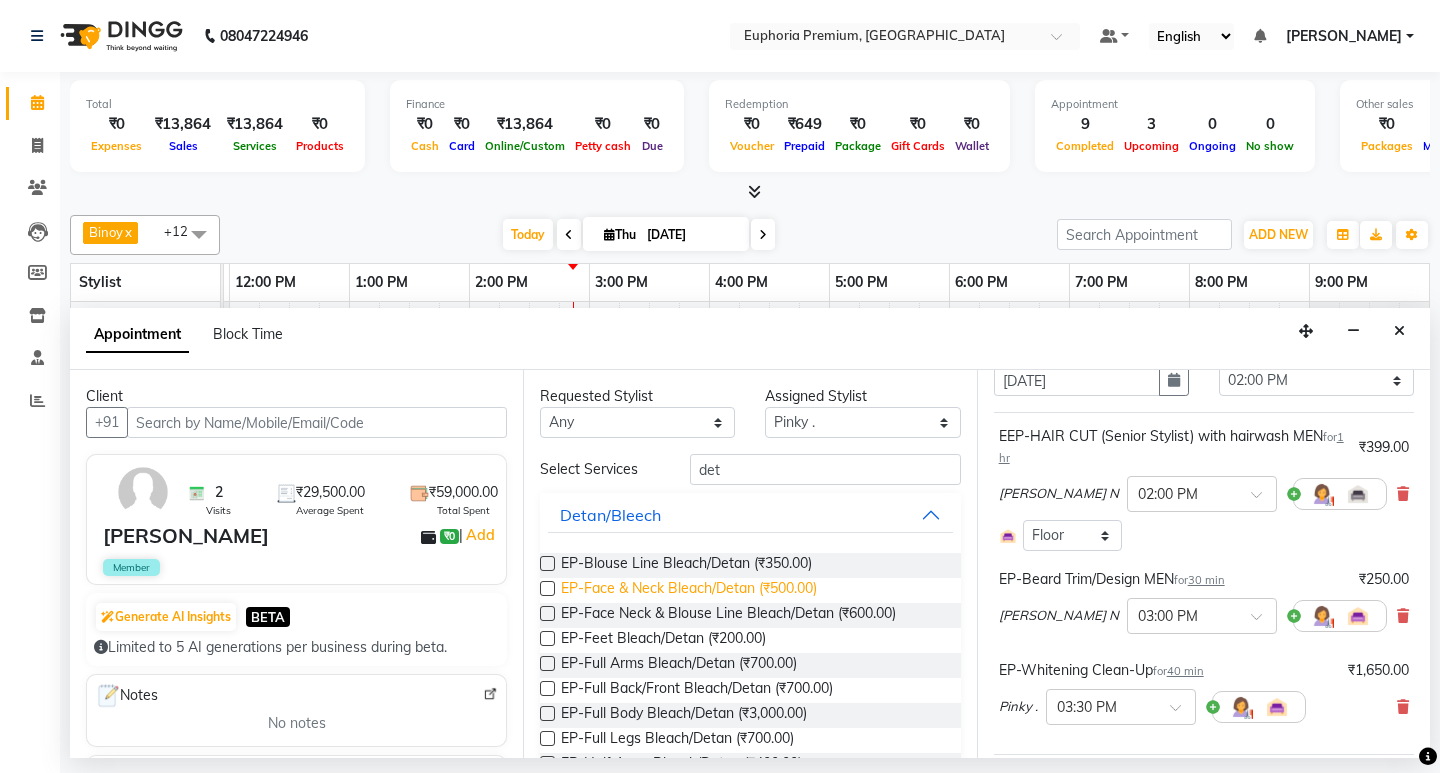 click on "EP-Face & Neck Bleach/Detan (₹500.00)" at bounding box center (689, 590) 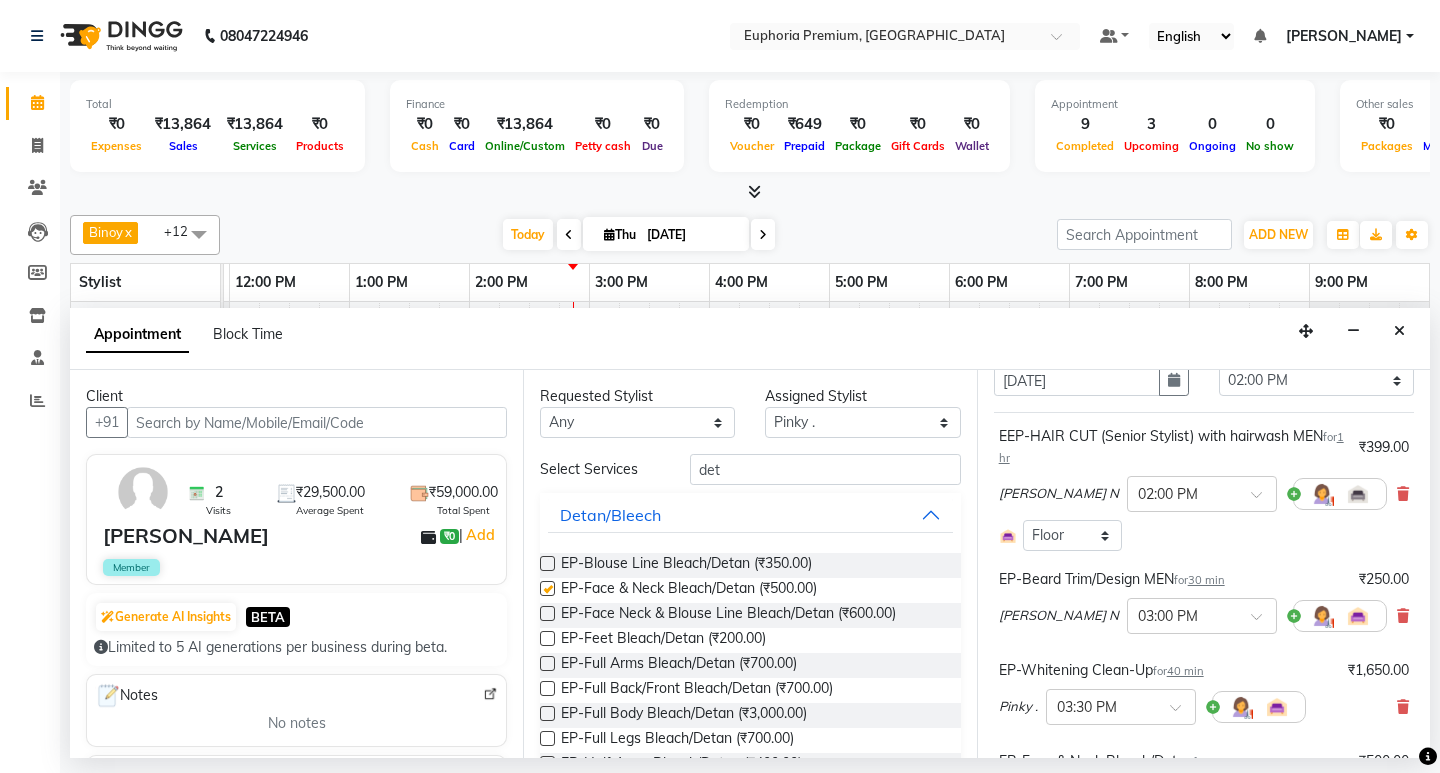 checkbox on "false" 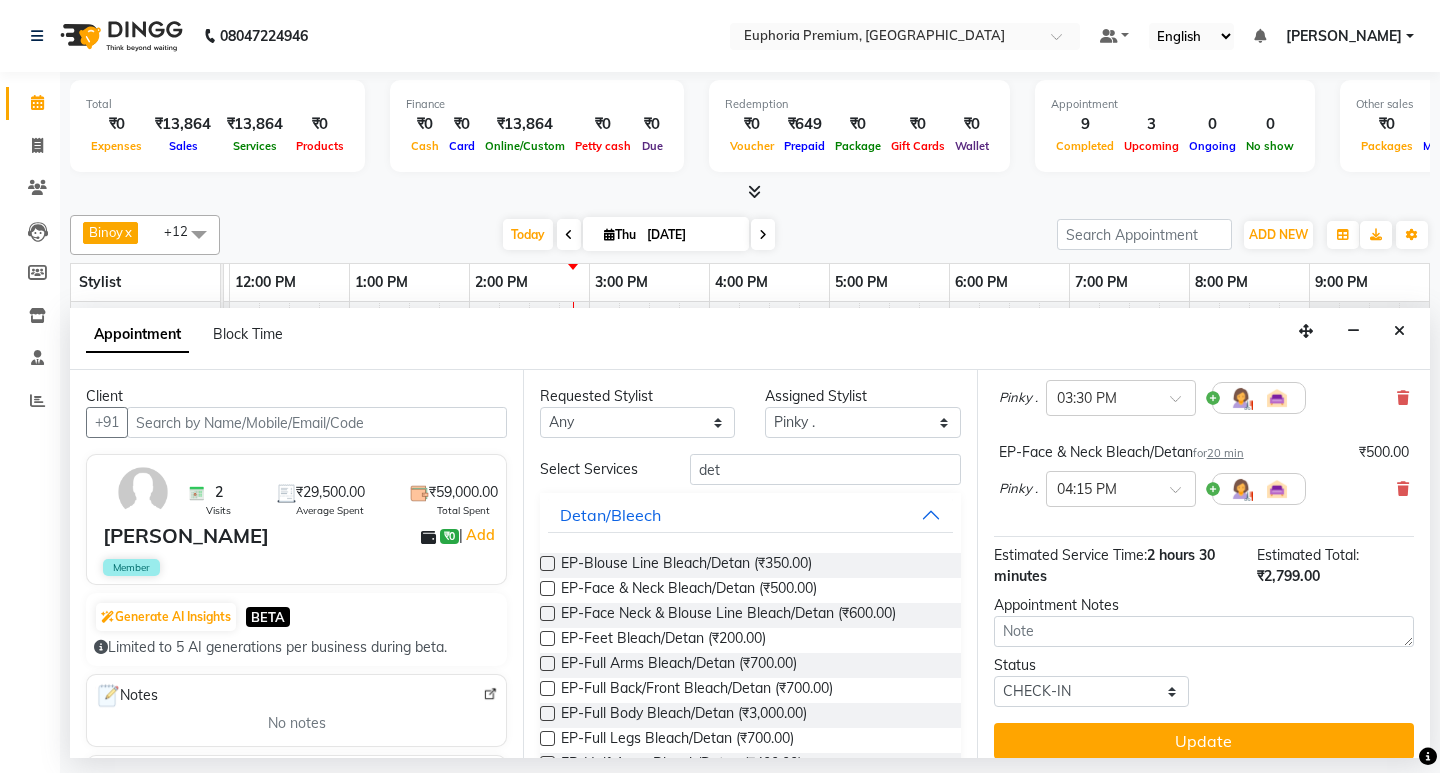 scroll, scrollTop: 426, scrollLeft: 0, axis: vertical 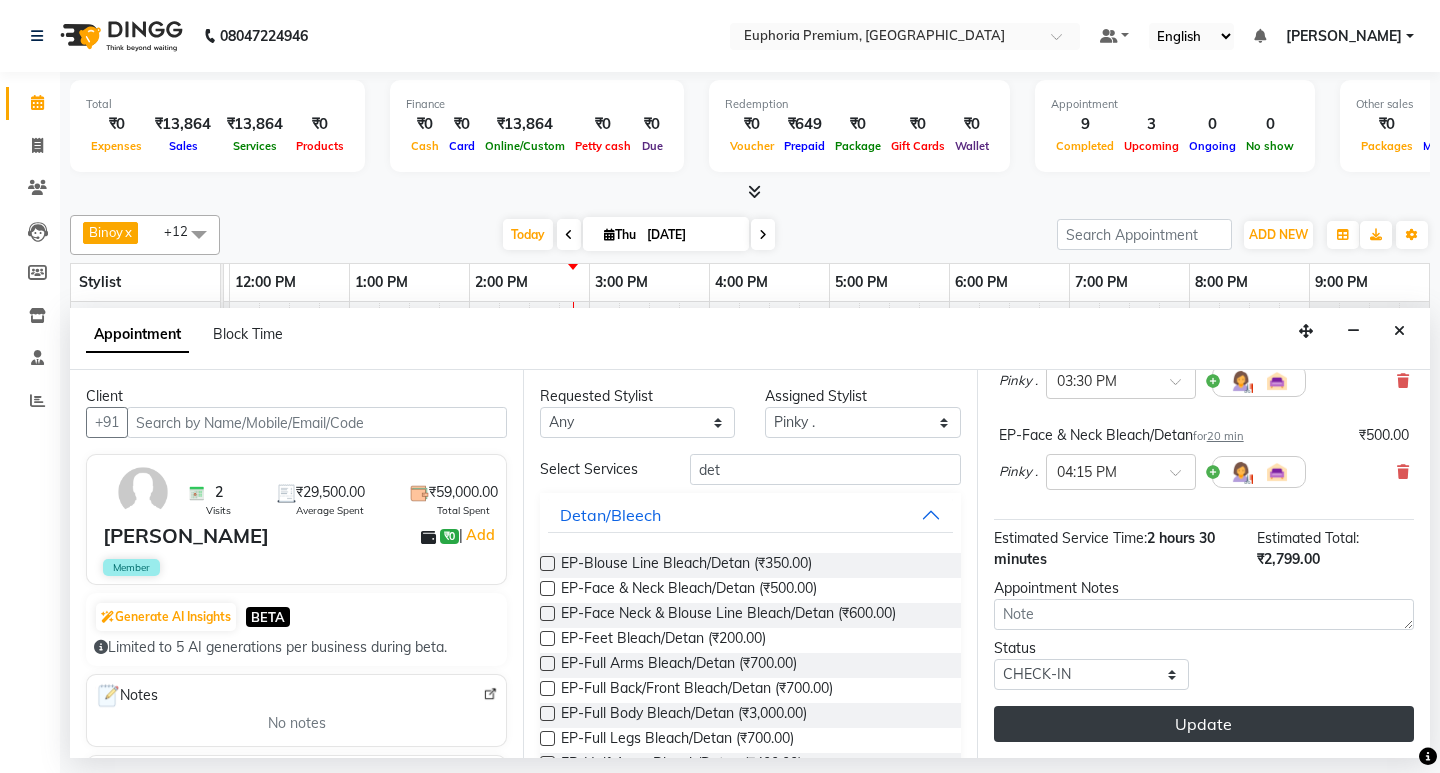 click on "Update" at bounding box center [1204, 724] 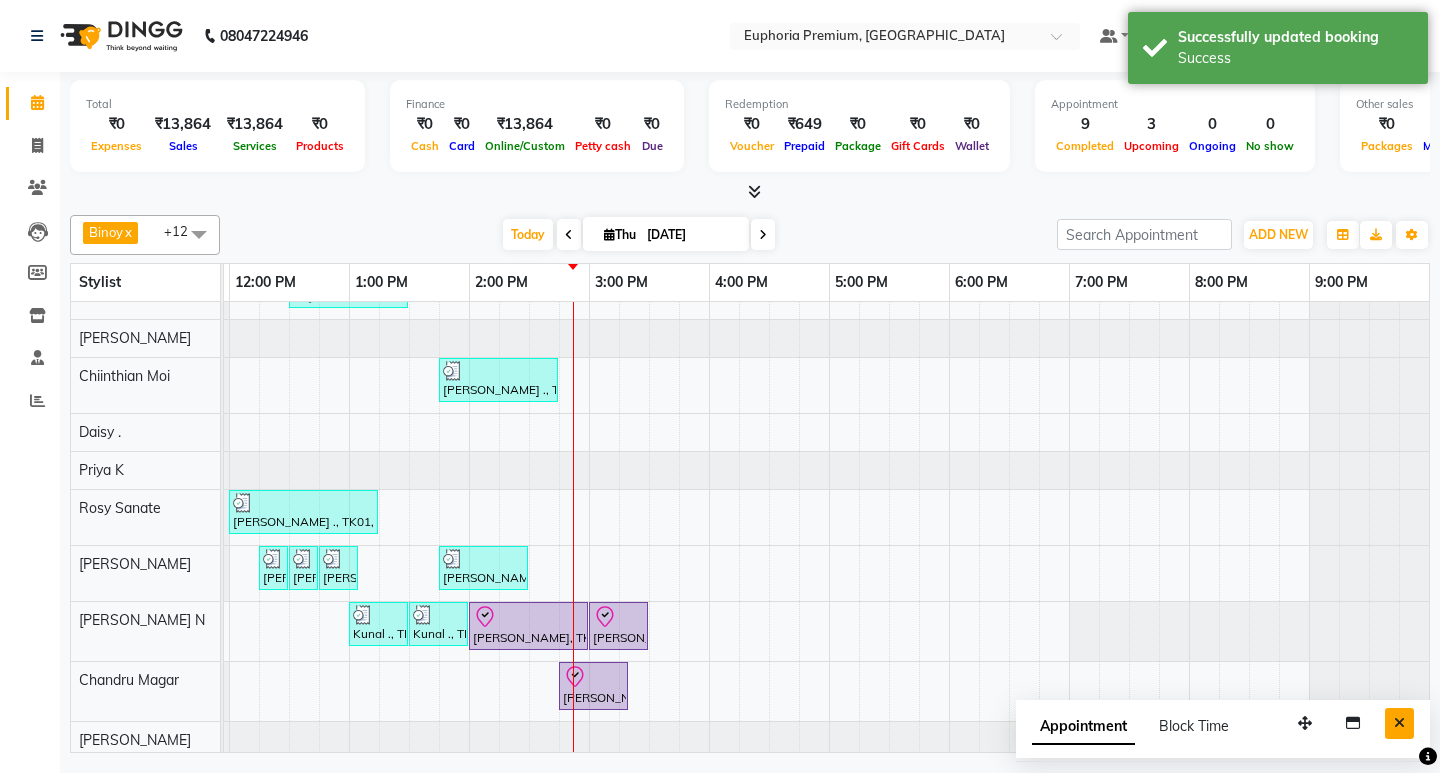 click at bounding box center (1399, 723) 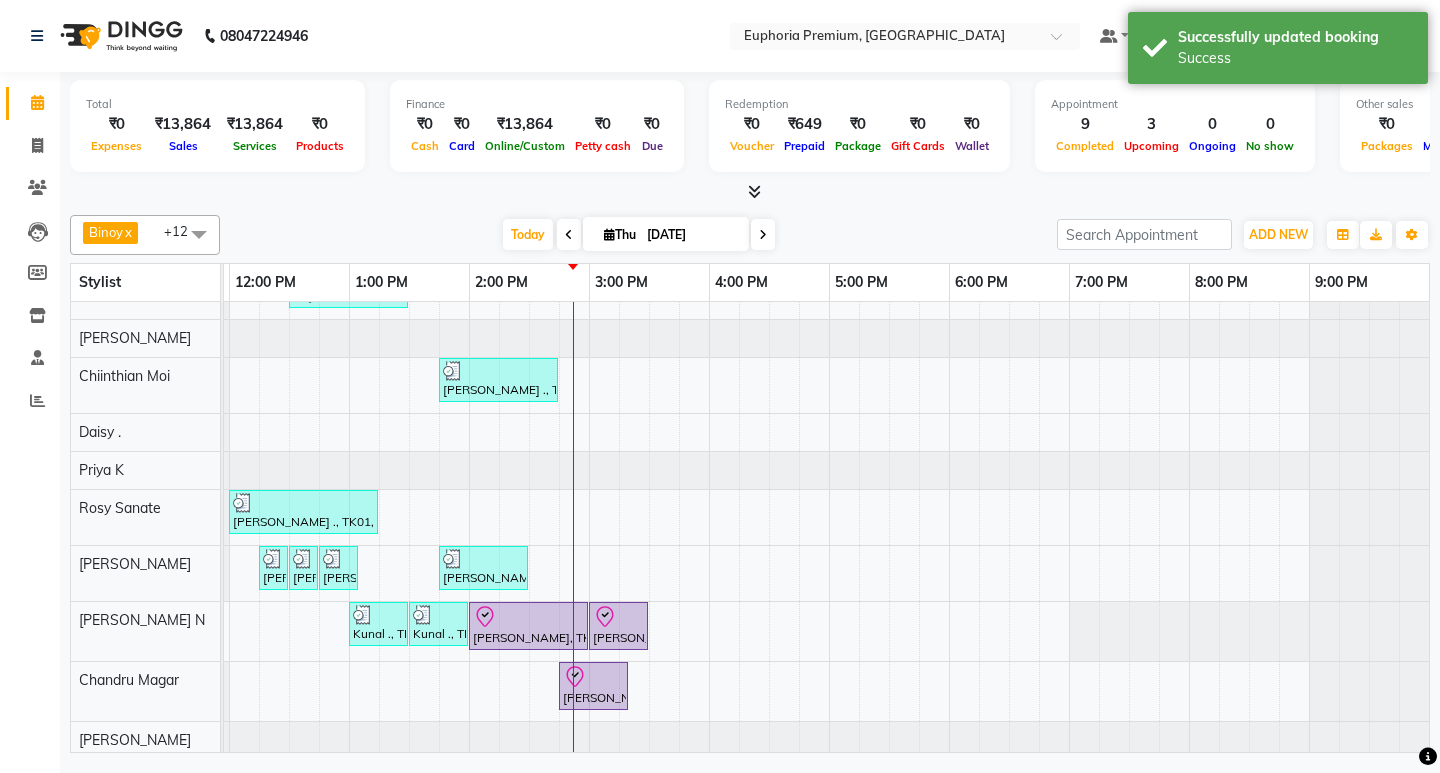 scroll, scrollTop: 214, scrollLeft: 475, axis: both 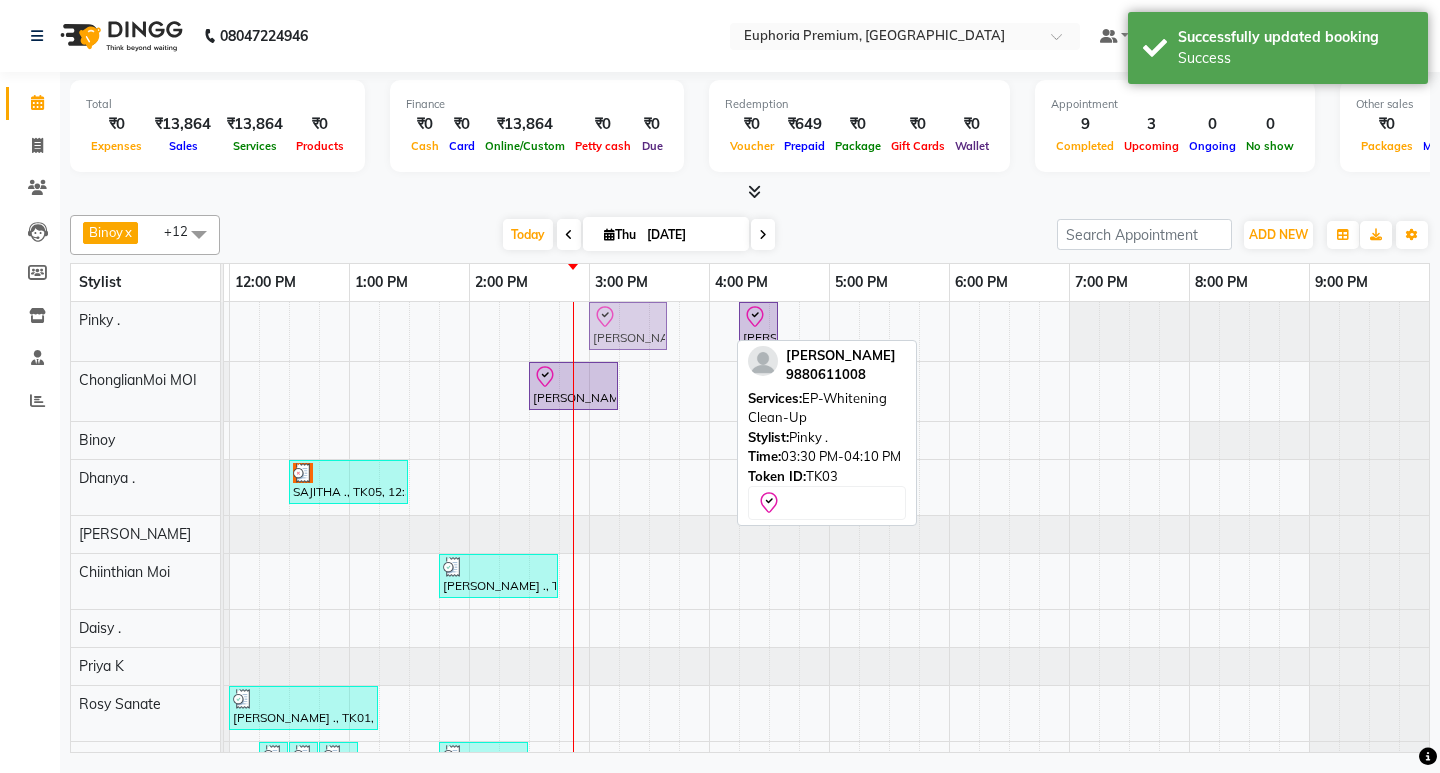 drag, startPoint x: 689, startPoint y: 332, endPoint x: 637, endPoint y: 344, distance: 53.366657 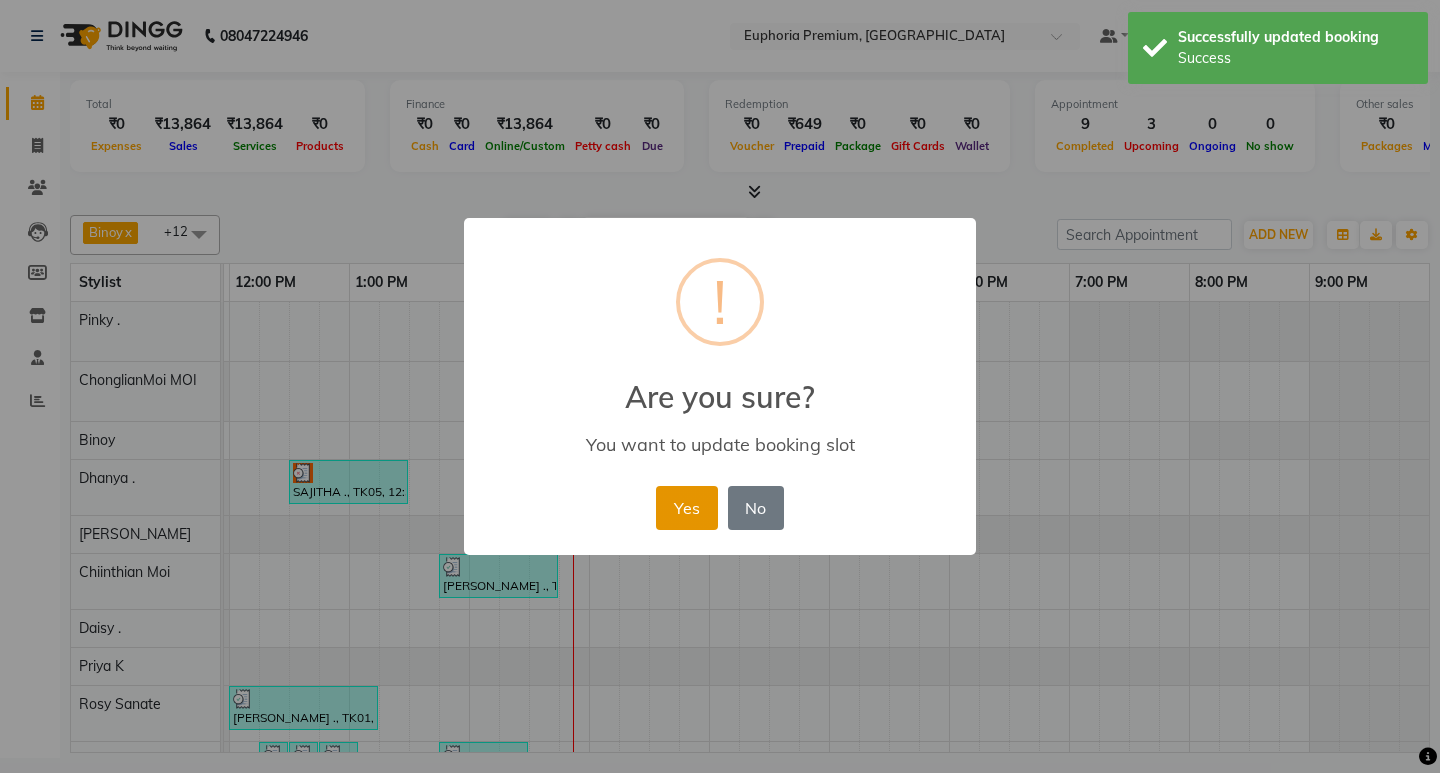 click on "Yes" at bounding box center [686, 508] 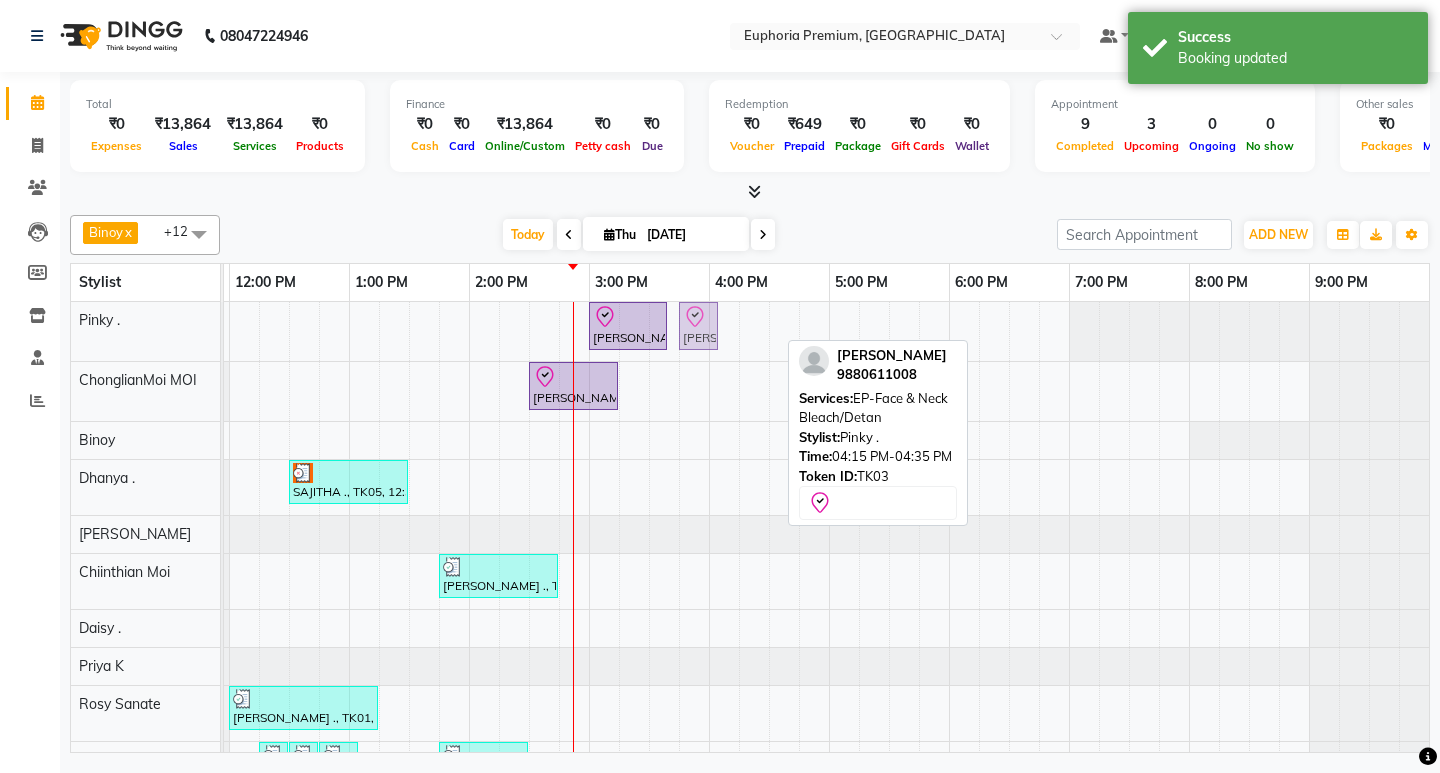 drag, startPoint x: 755, startPoint y: 313, endPoint x: 693, endPoint y: 327, distance: 63.560993 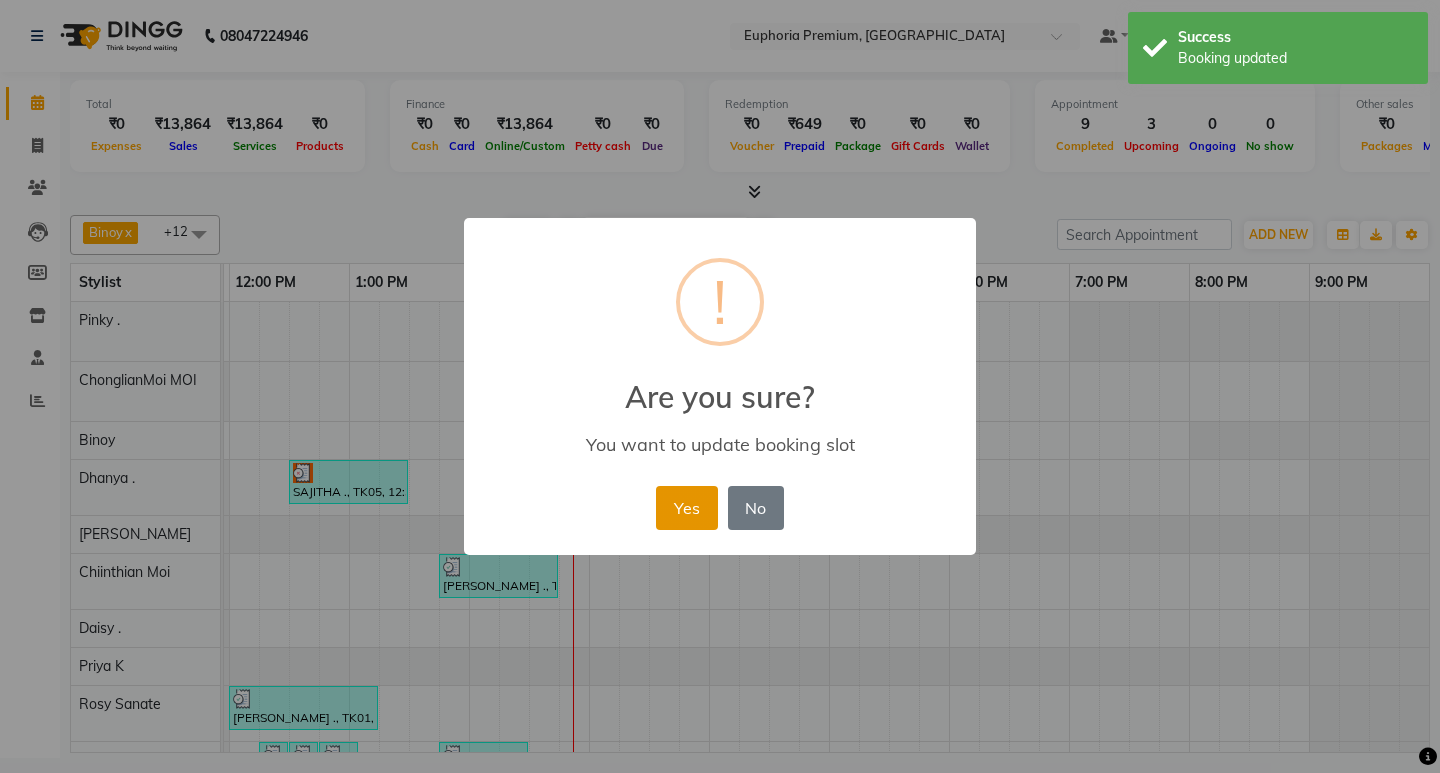 click on "Yes" at bounding box center [686, 508] 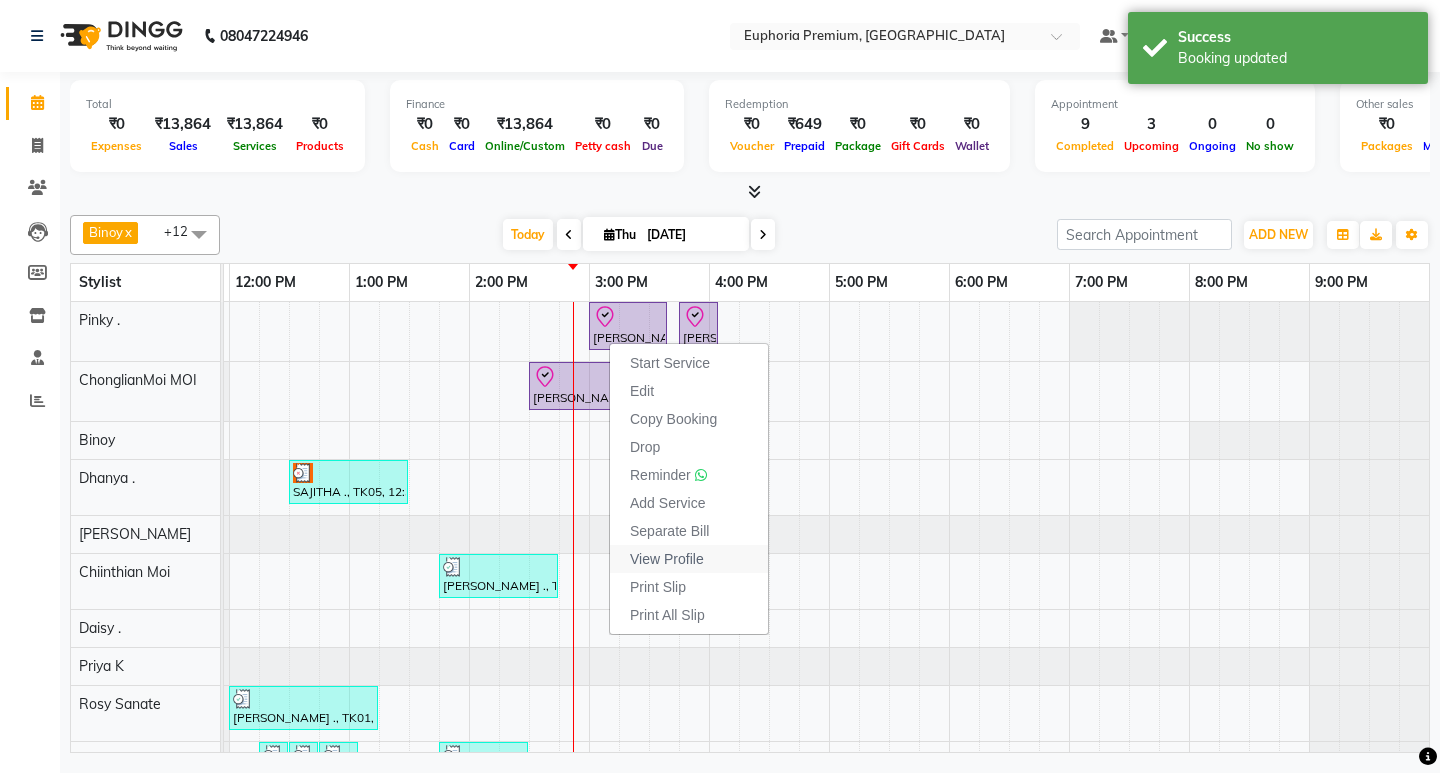 click on "View Profile" at bounding box center [667, 559] 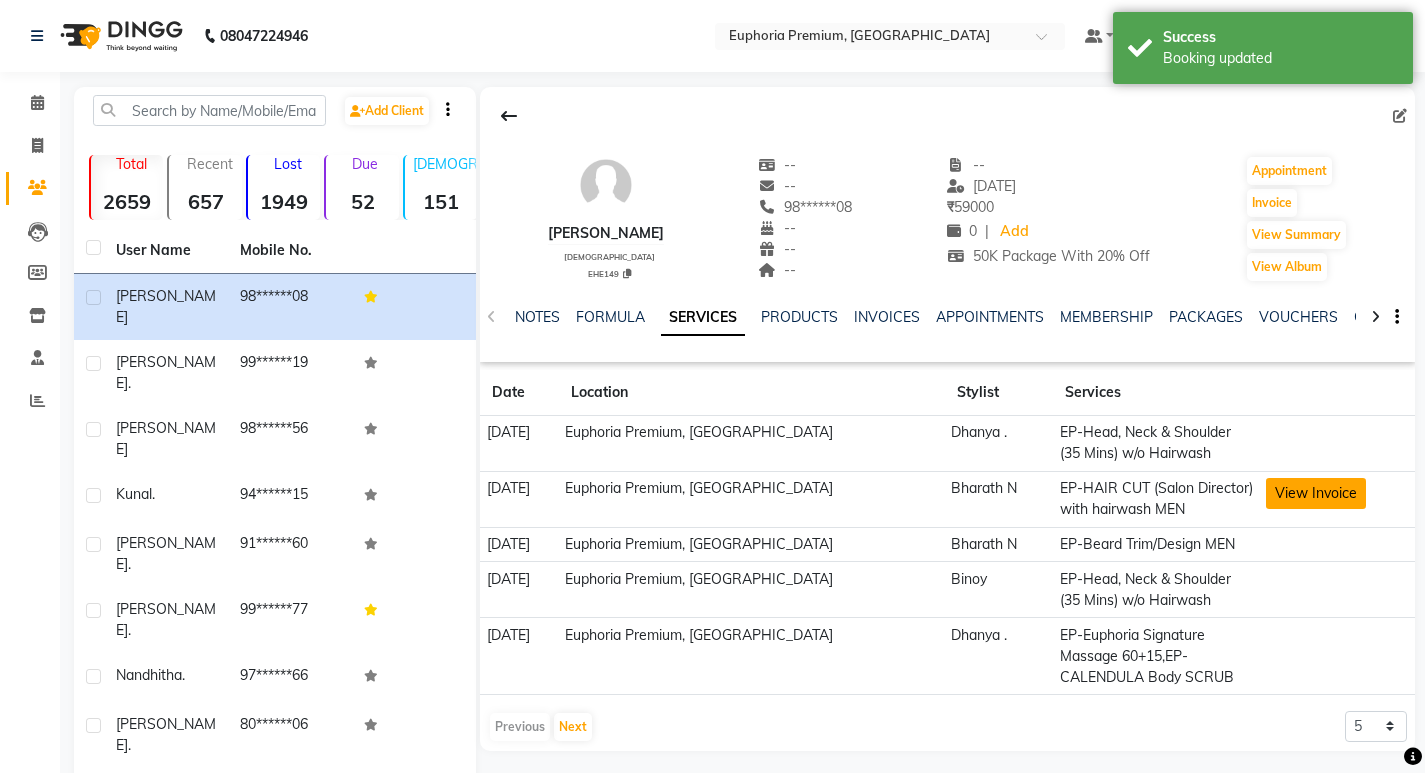 click on "View Invoice" 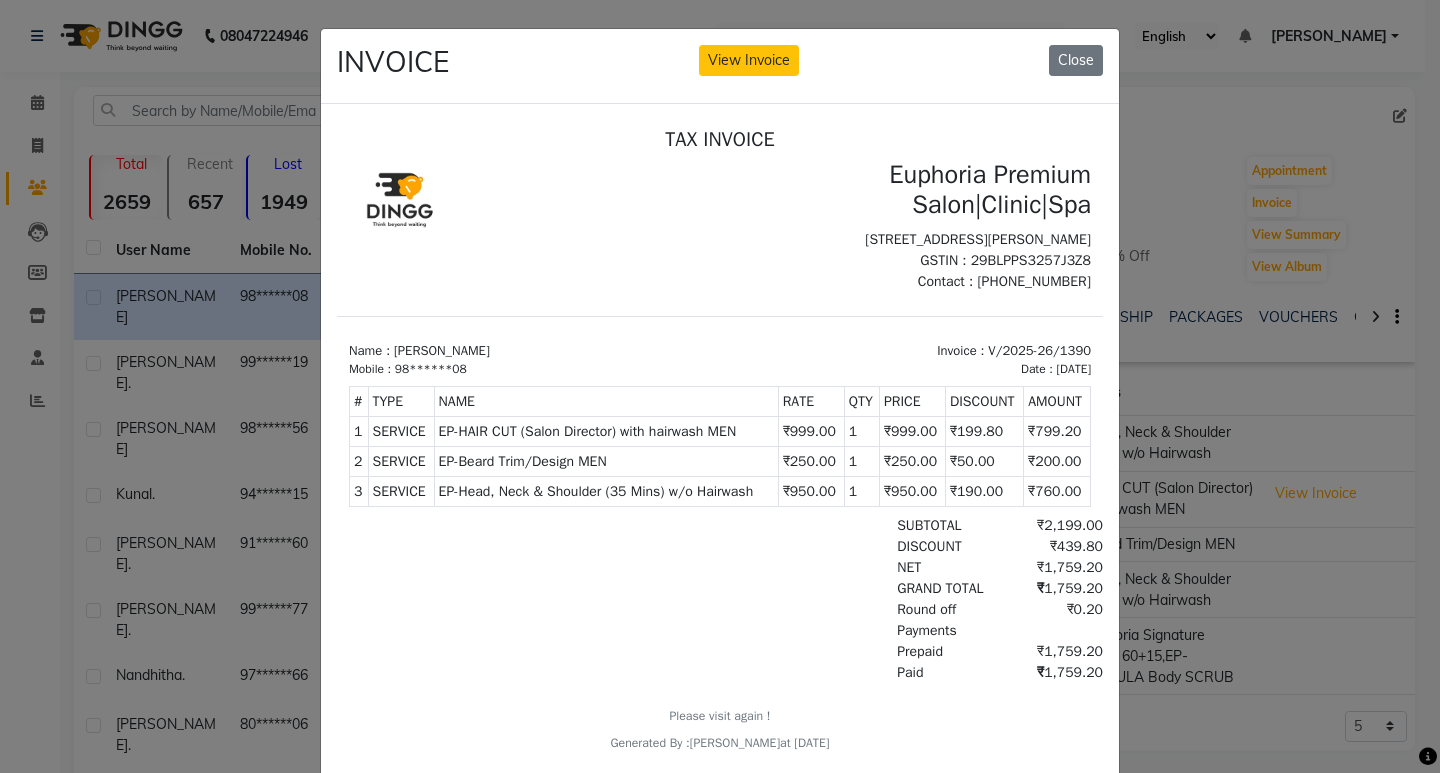 scroll, scrollTop: 16, scrollLeft: 0, axis: vertical 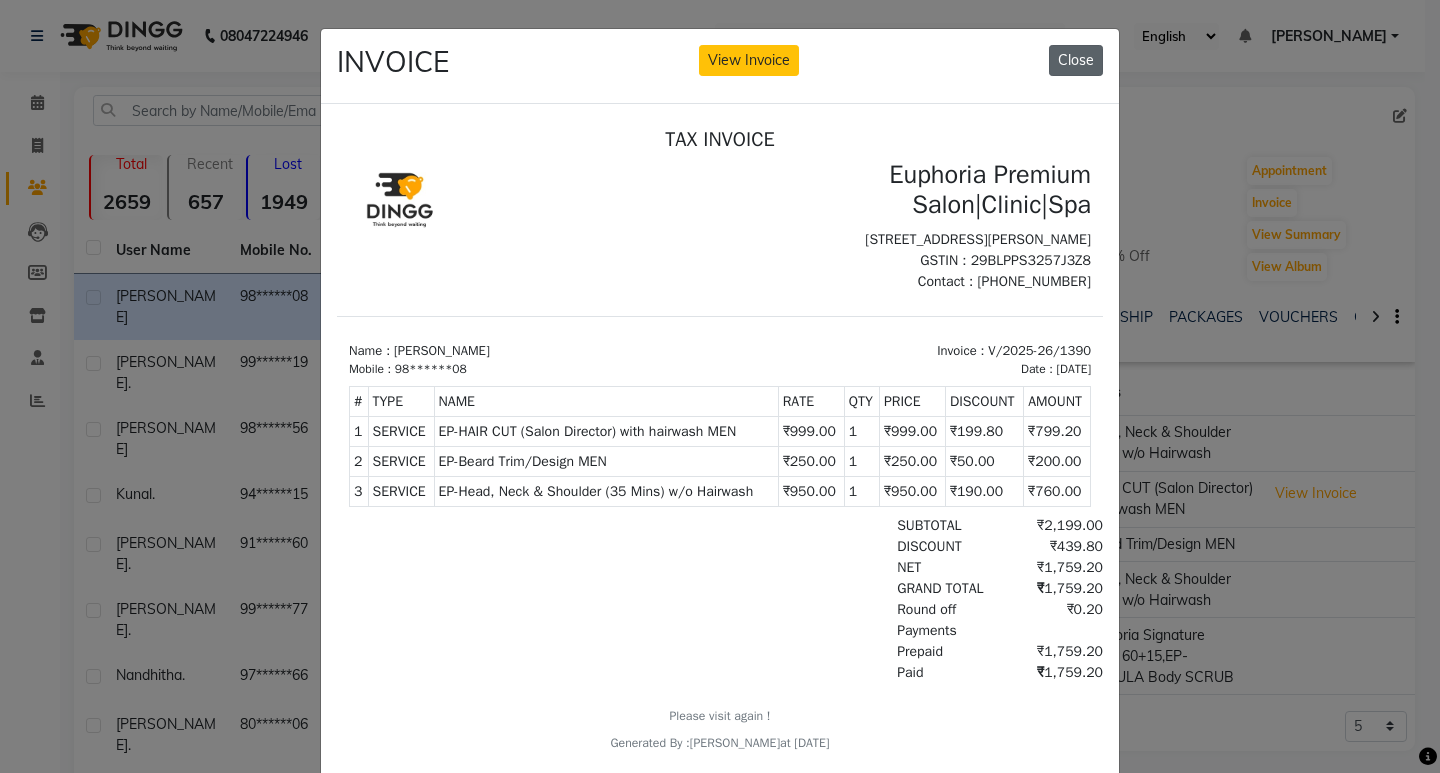 click on "Close" 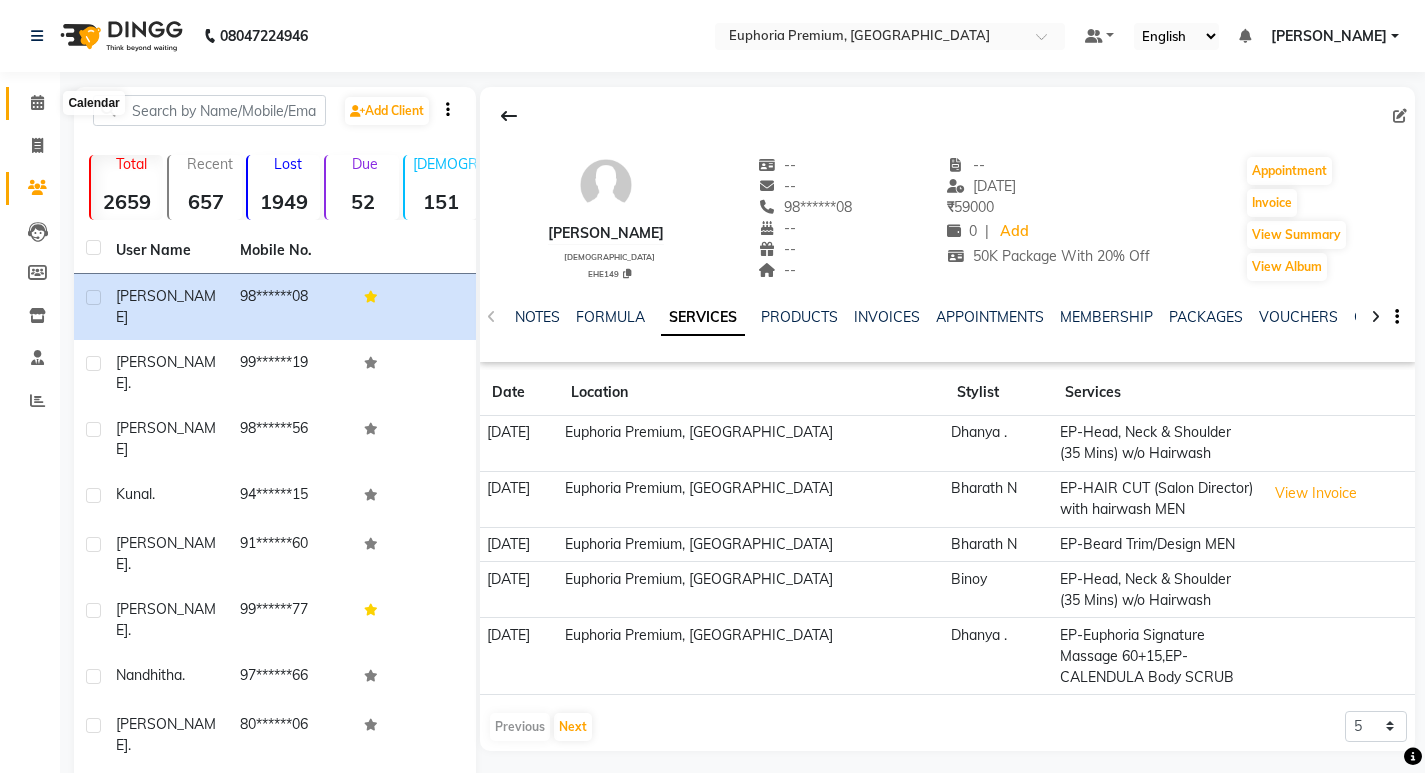 click 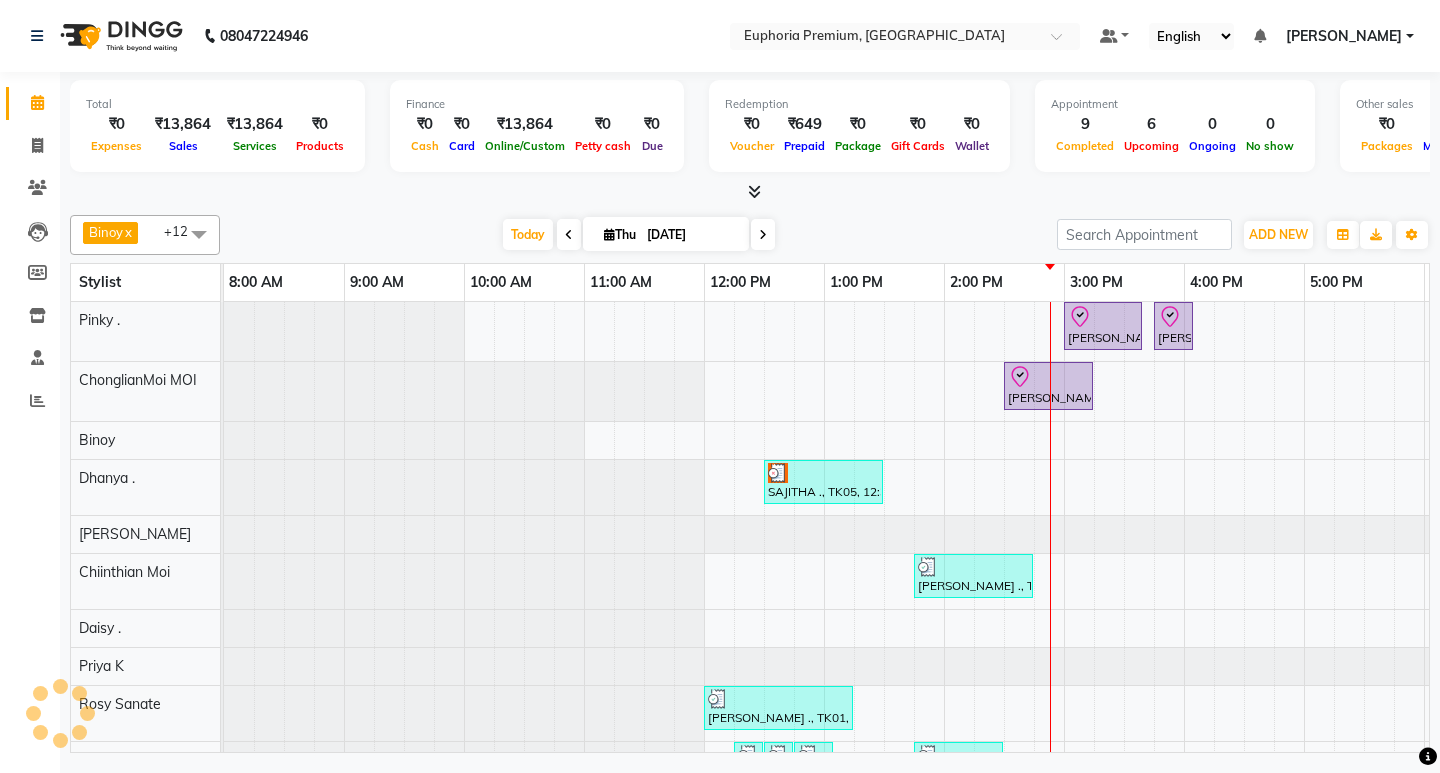 scroll, scrollTop: 0, scrollLeft: 0, axis: both 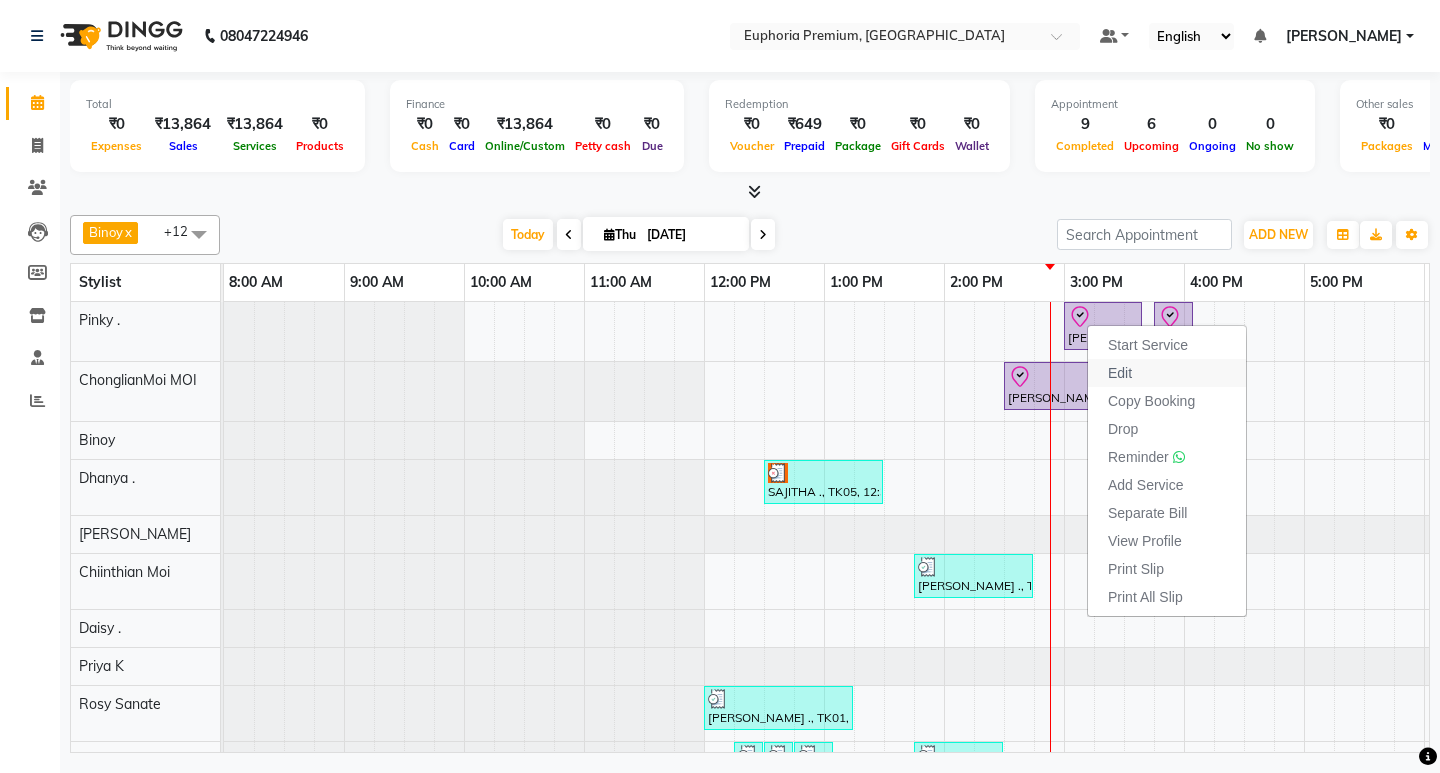 click on "Edit" at bounding box center [1120, 373] 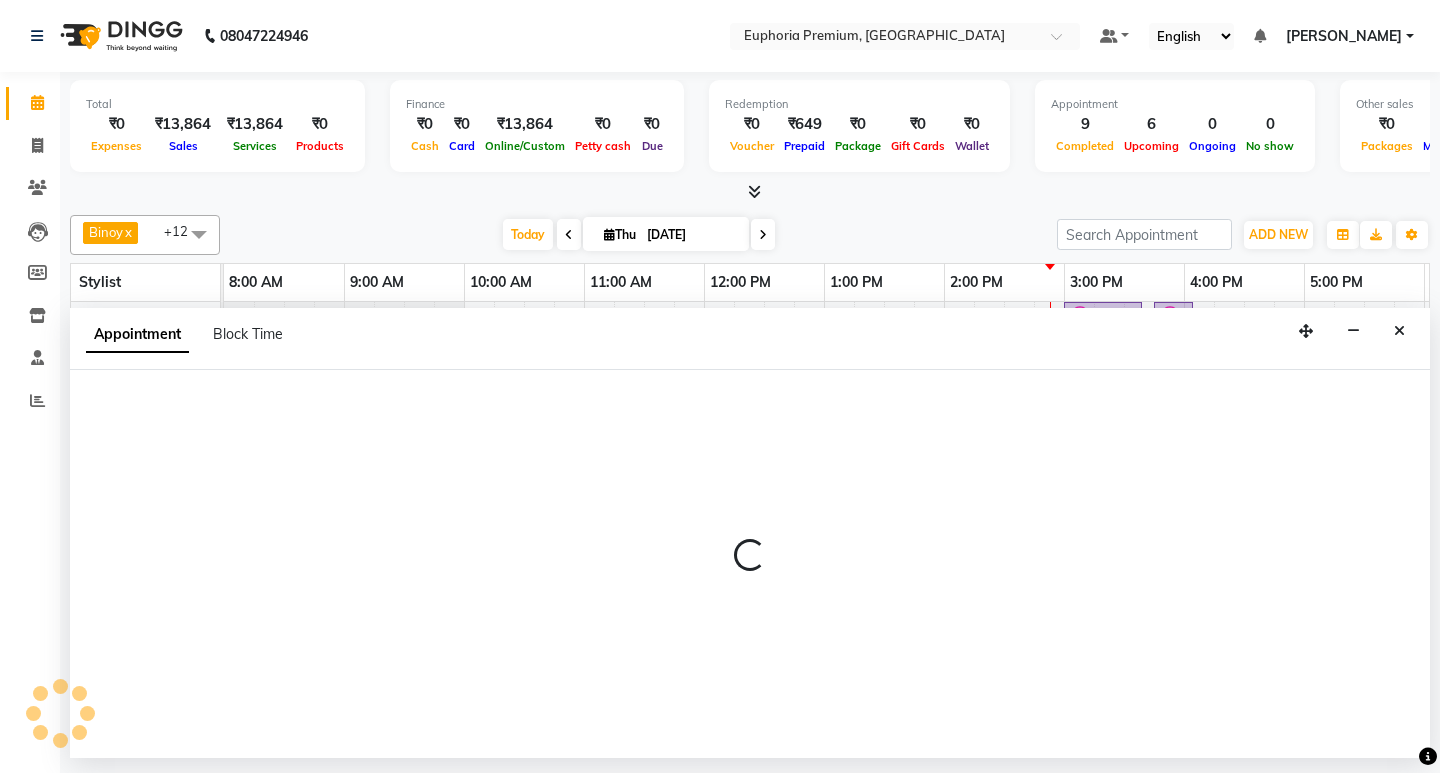 select on "check-in" 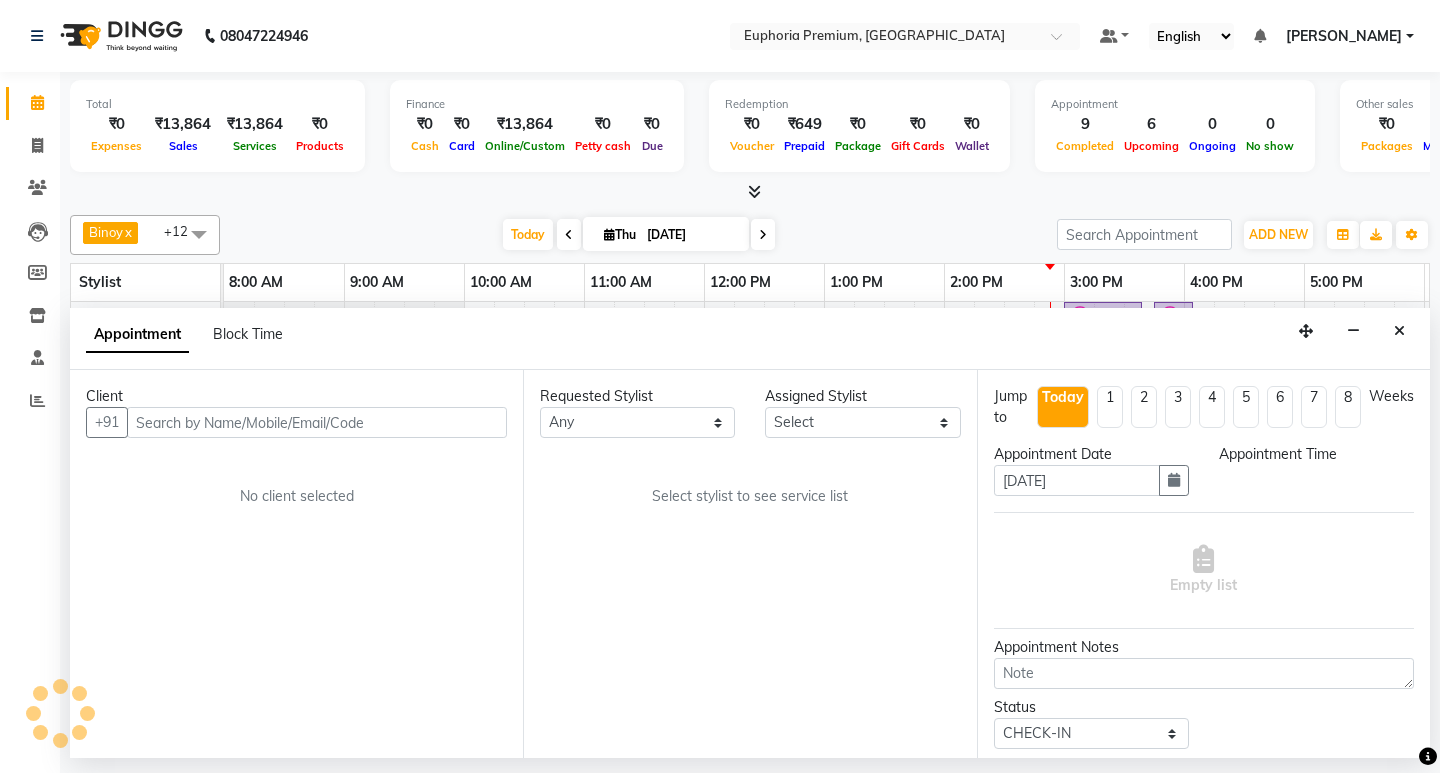 select on "71596" 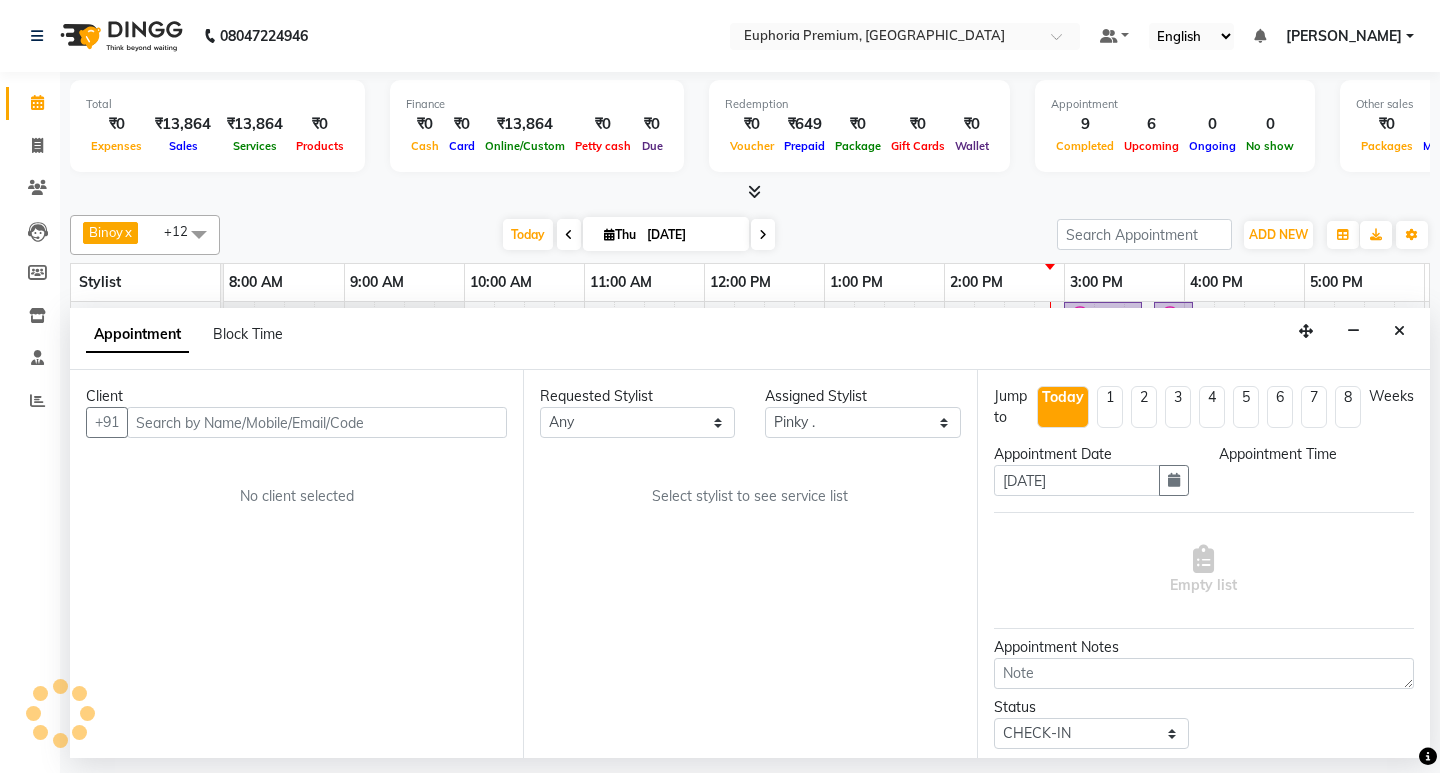 scroll, scrollTop: 0, scrollLeft: 475, axis: horizontal 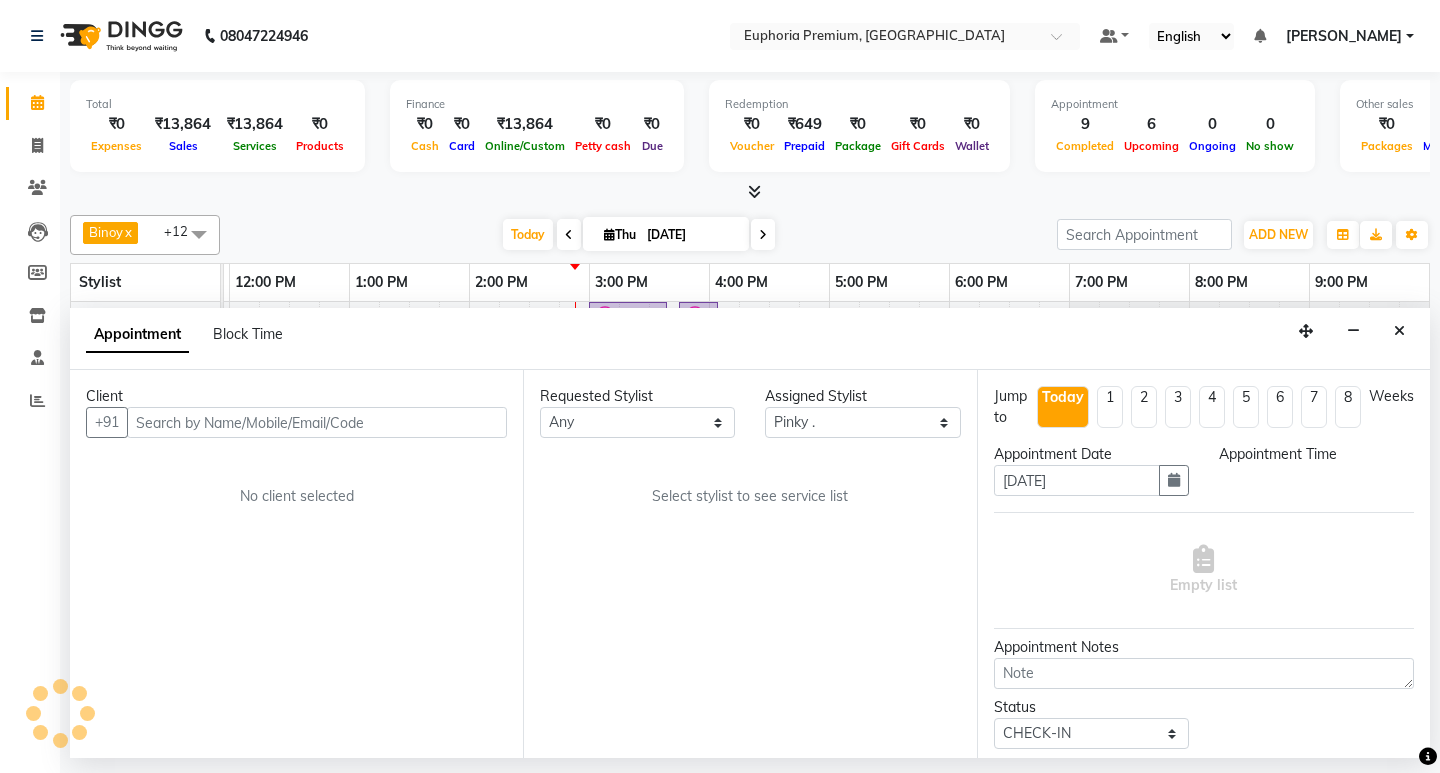select on "840" 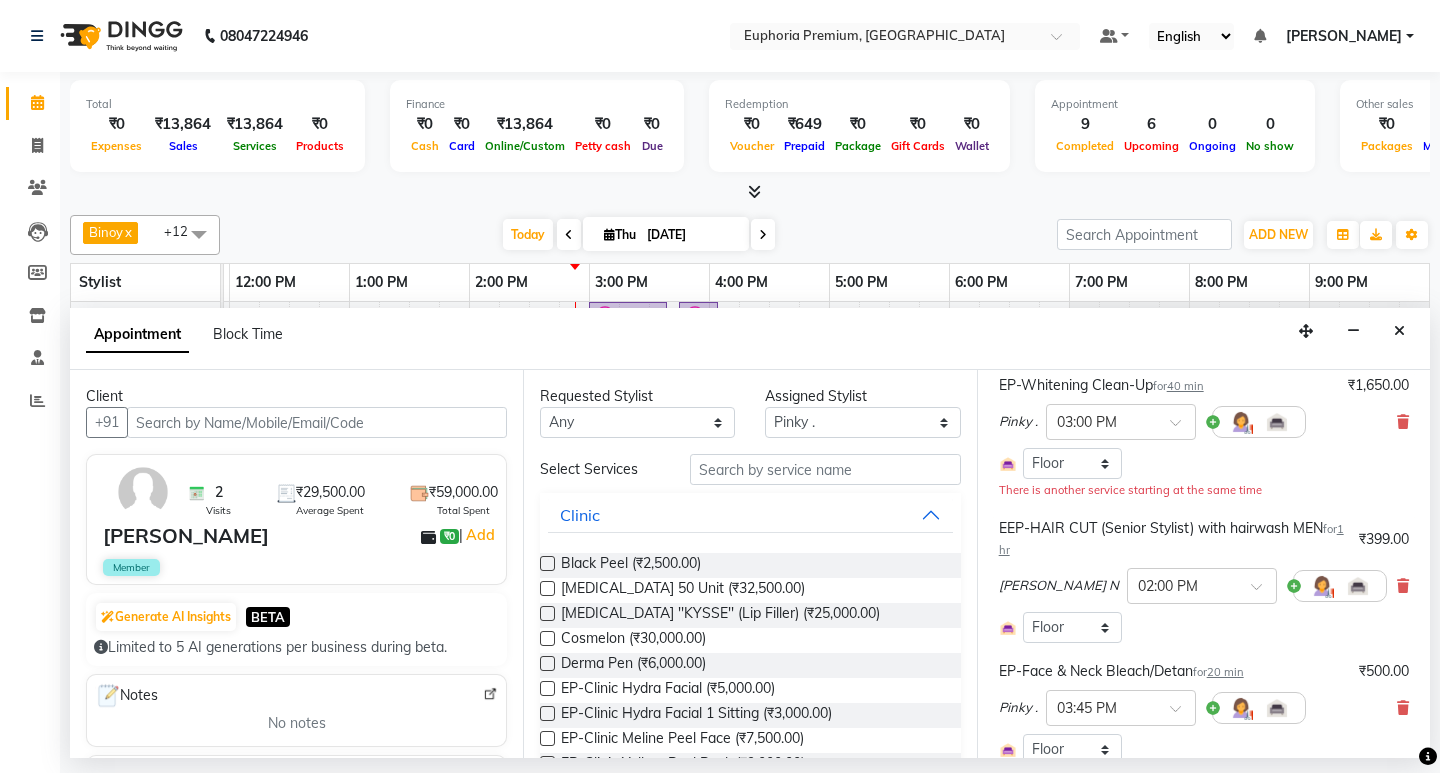 scroll, scrollTop: 200, scrollLeft: 0, axis: vertical 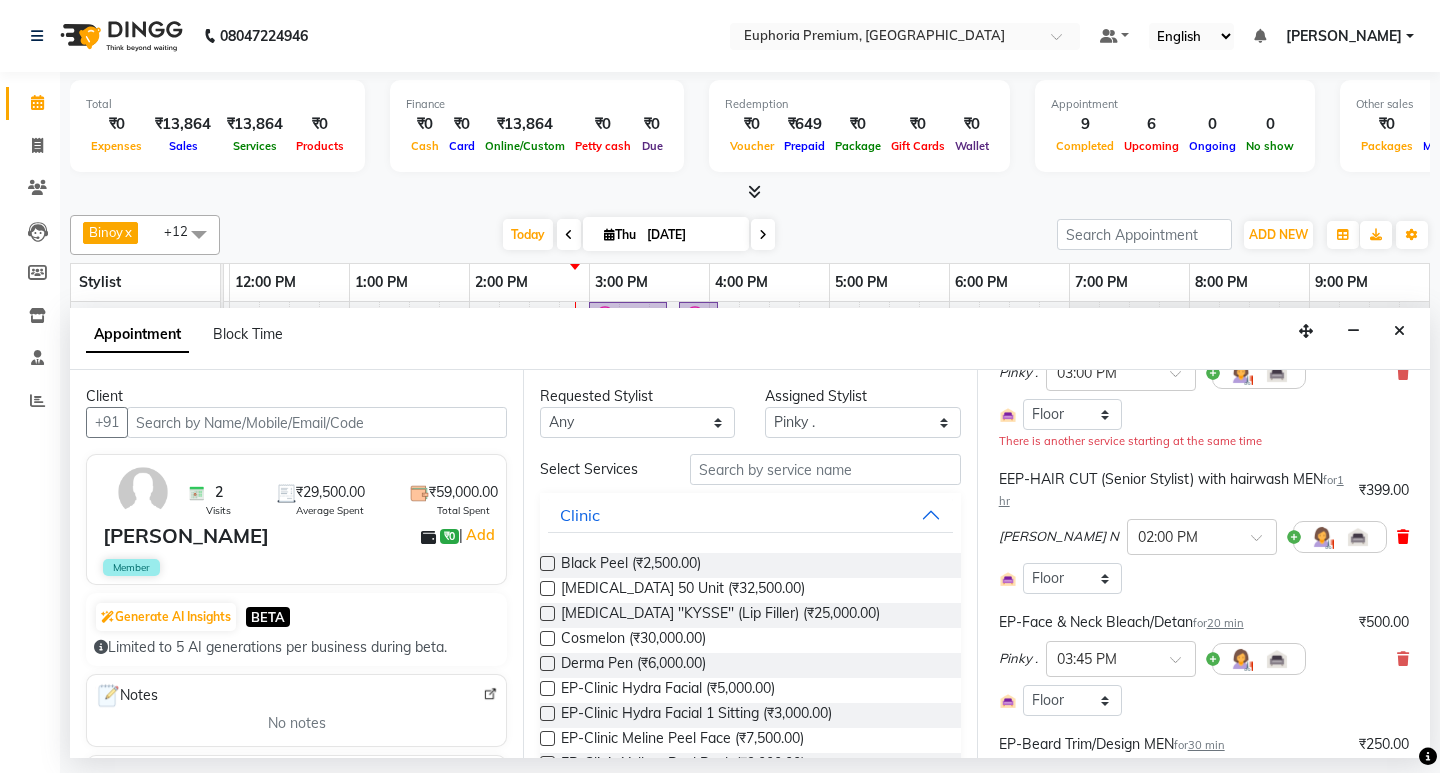 click at bounding box center (1403, 537) 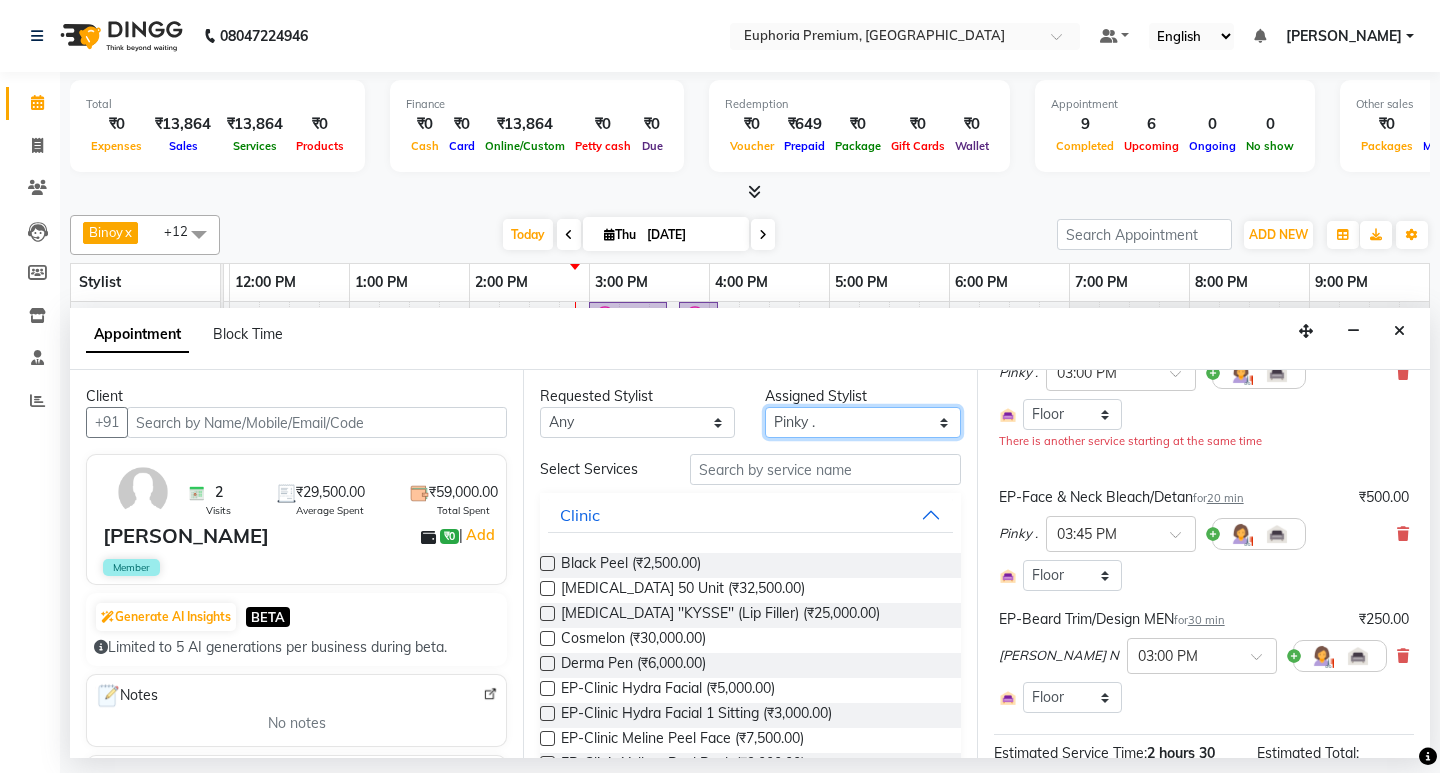 click on "Select Babu V Bharath N [PERSON_NAME] [PERSON_NAME] N  Chiinthian [PERSON_NAME] MOI [PERSON_NAME] . [PERSON_NAME] . [PERSON_NAME] [PERSON_NAME] K [PERSON_NAME] [PERSON_NAME] [MEDICAL_DATA] Pinky . Priya  K Rosy Sanate [PERSON_NAME] [PERSON_NAME] Shishi L [PERSON_NAME] M [PERSON_NAME]" at bounding box center [862, 422] 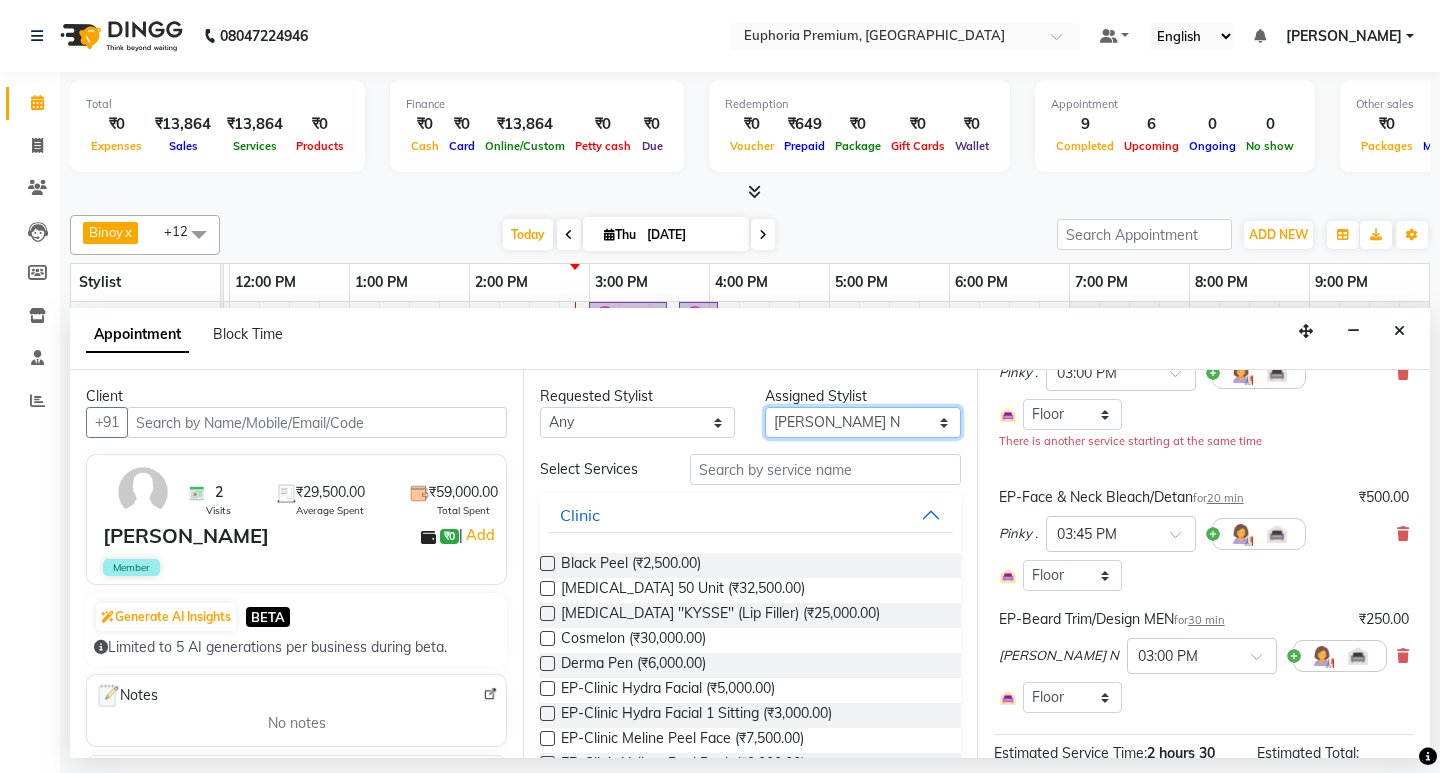 click on "Select Babu V Bharath N [PERSON_NAME] [PERSON_NAME] N  Chiinthian [PERSON_NAME] MOI [PERSON_NAME] . [PERSON_NAME] . [PERSON_NAME] [PERSON_NAME] K [PERSON_NAME] [PERSON_NAME] [MEDICAL_DATA] Pinky . Priya  K Rosy Sanate [PERSON_NAME] [PERSON_NAME] Shishi L [PERSON_NAME] M [PERSON_NAME]" at bounding box center [862, 422] 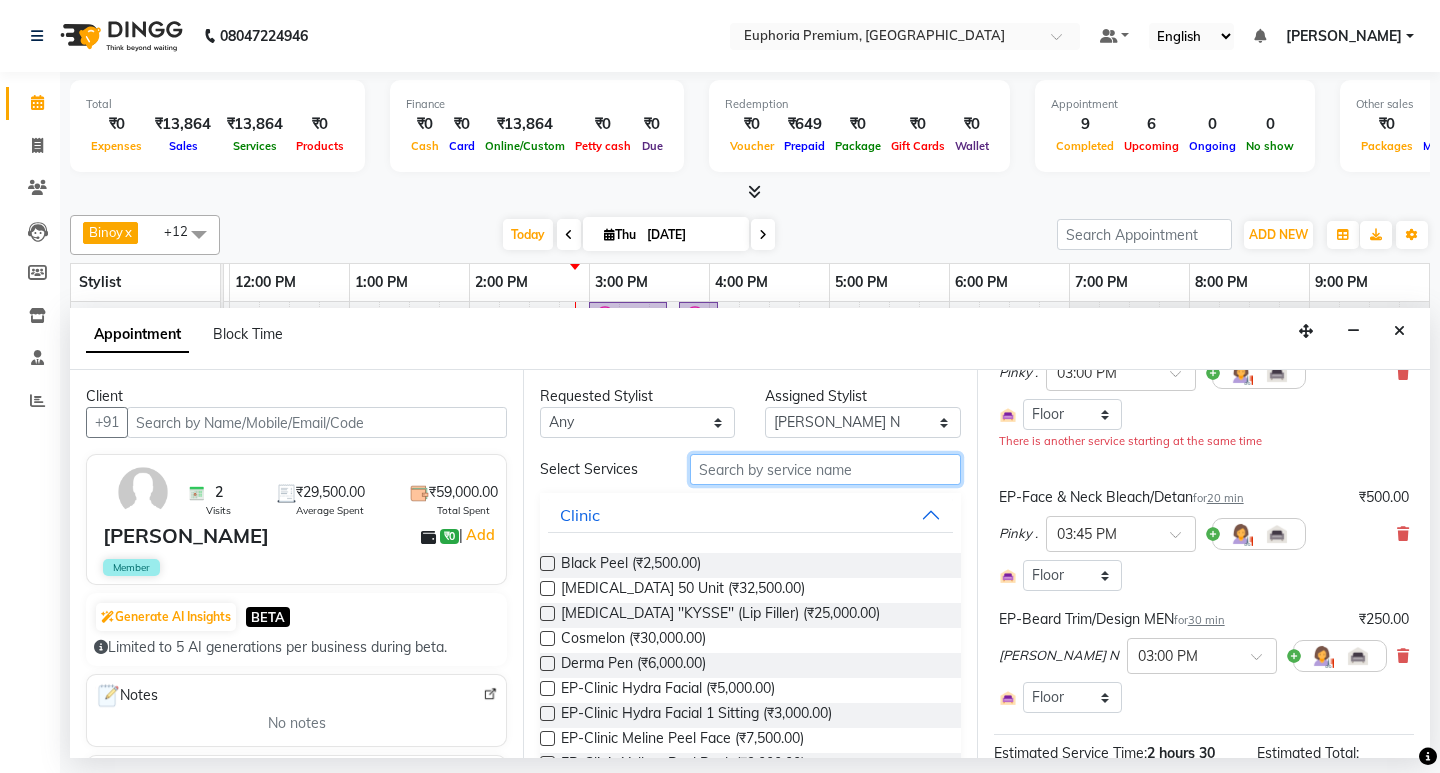 click at bounding box center [825, 469] 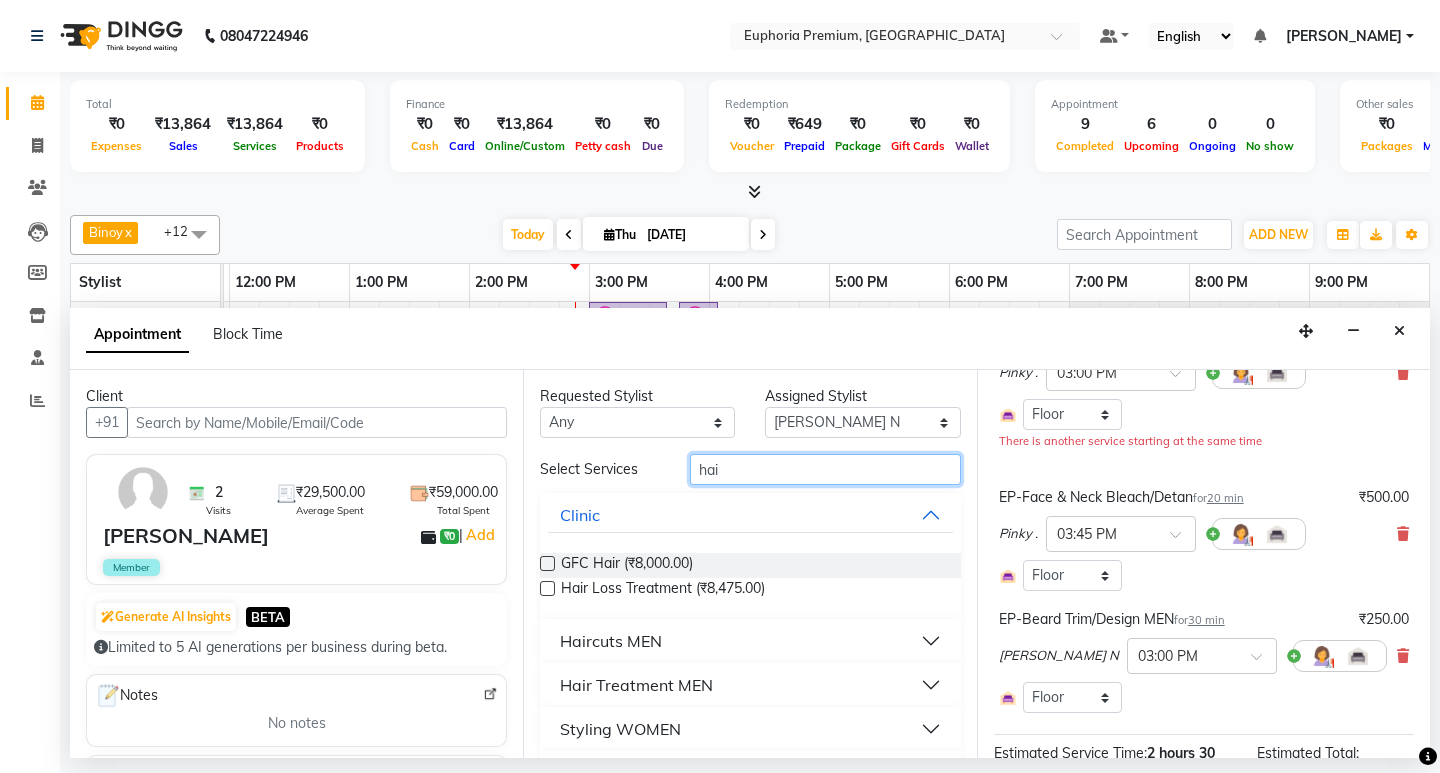 type on "hai" 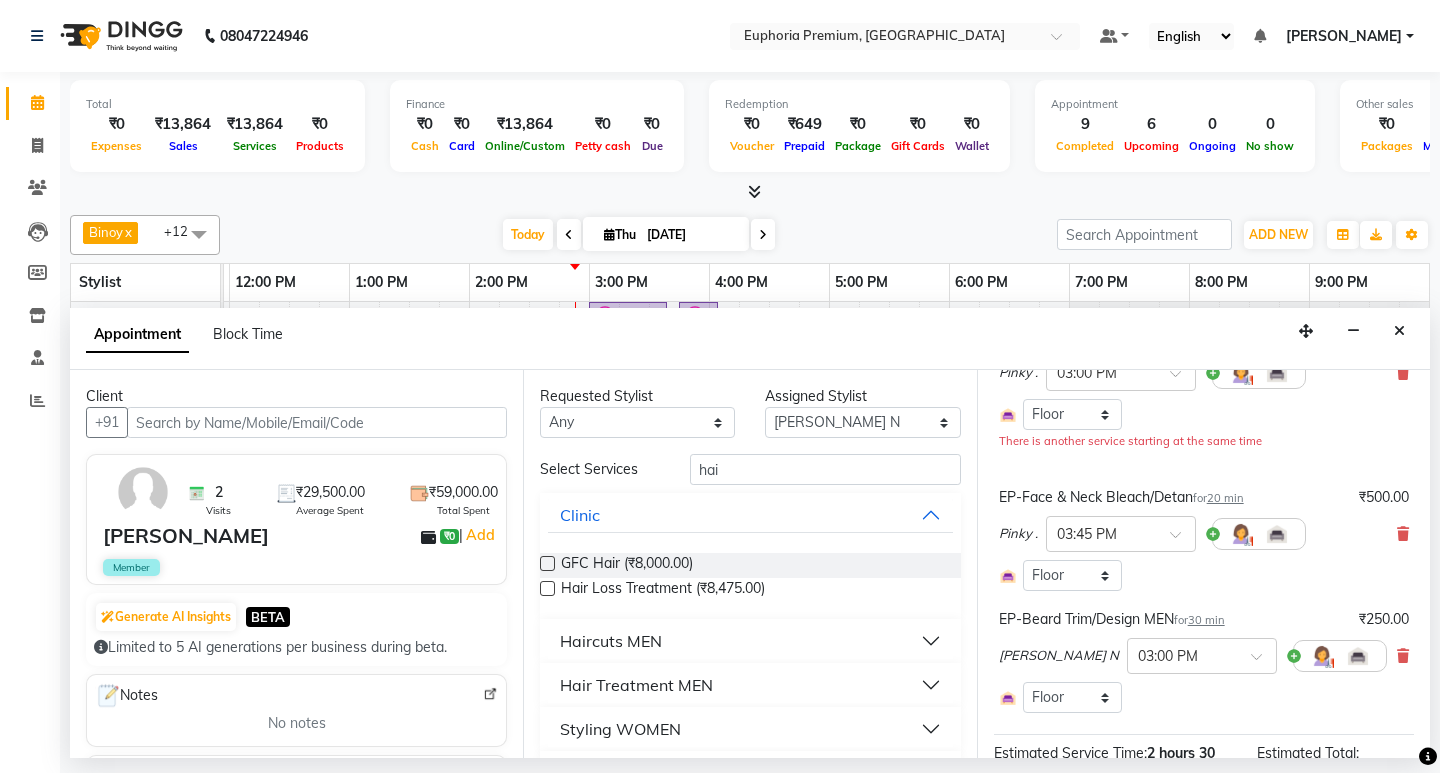 click on "Haircuts MEN" at bounding box center [611, 641] 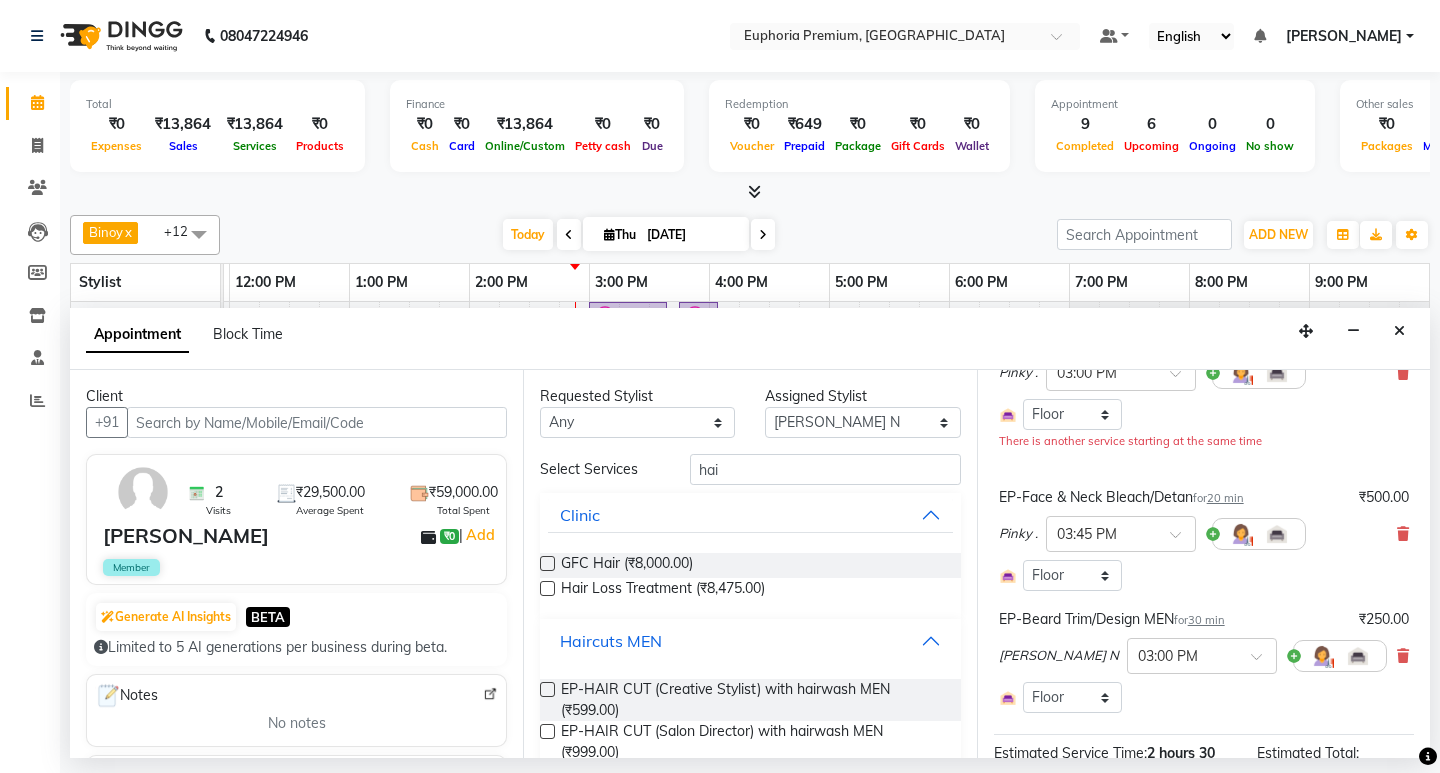 scroll, scrollTop: 100, scrollLeft: 0, axis: vertical 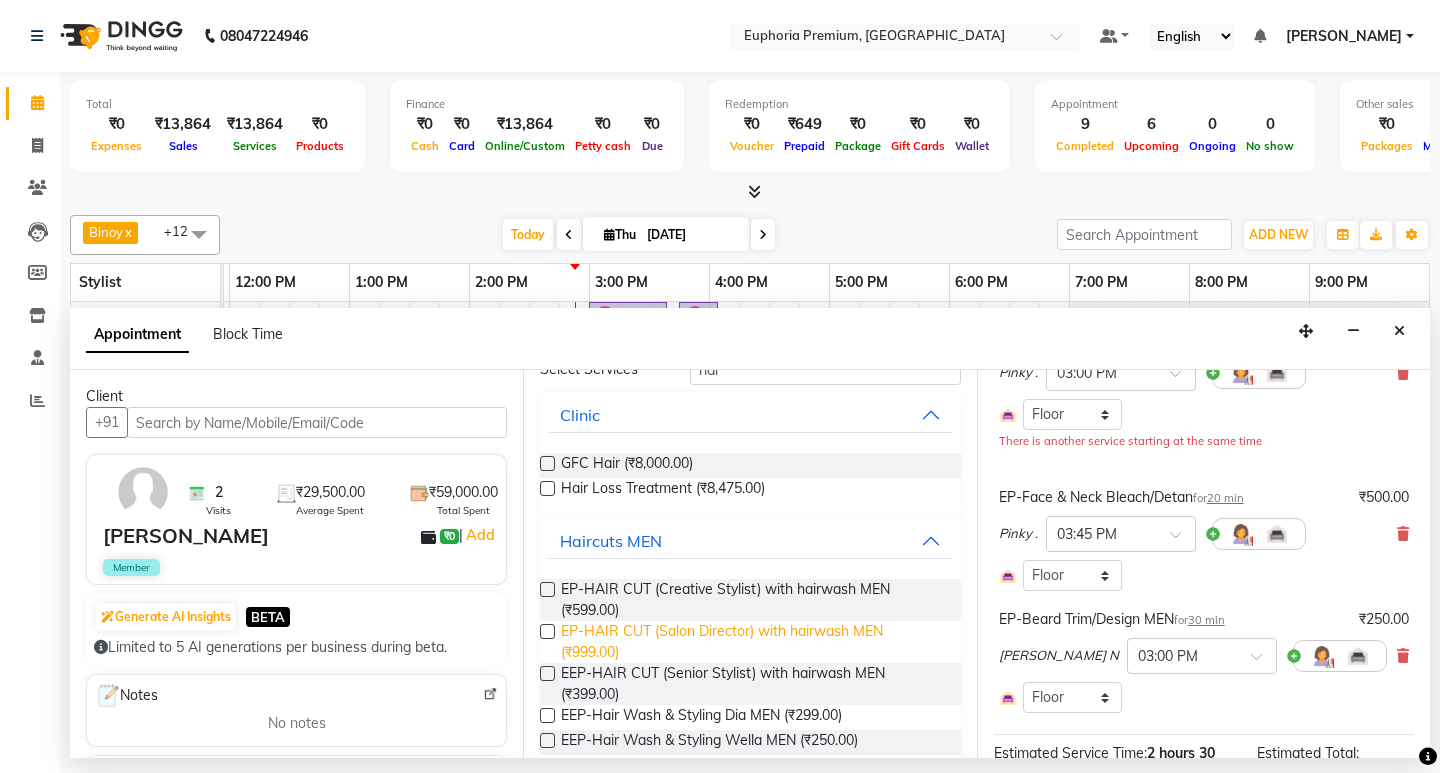 click on "EP-HAIR CUT (Salon Director) with hairwash MEN (₹999.00)" at bounding box center [752, 642] 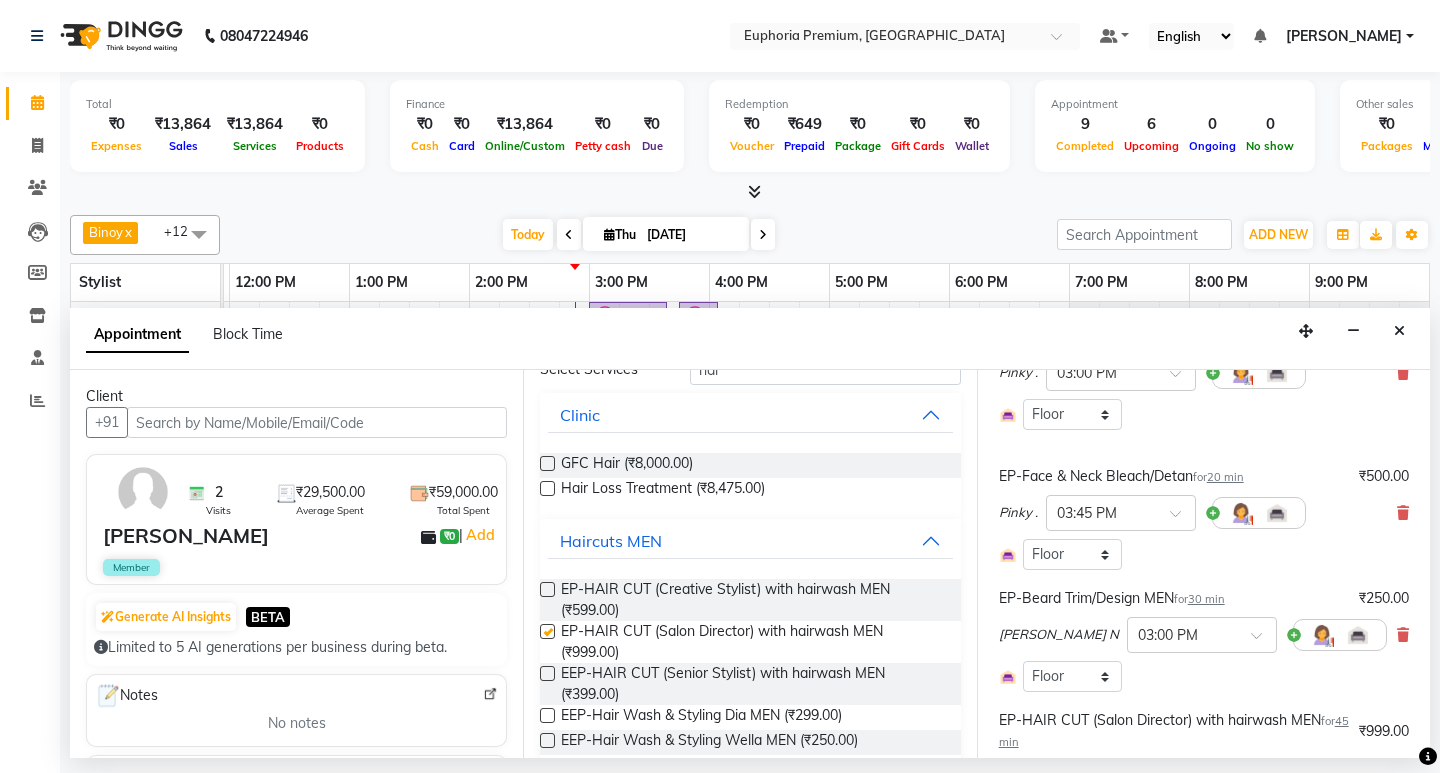 checkbox on "false" 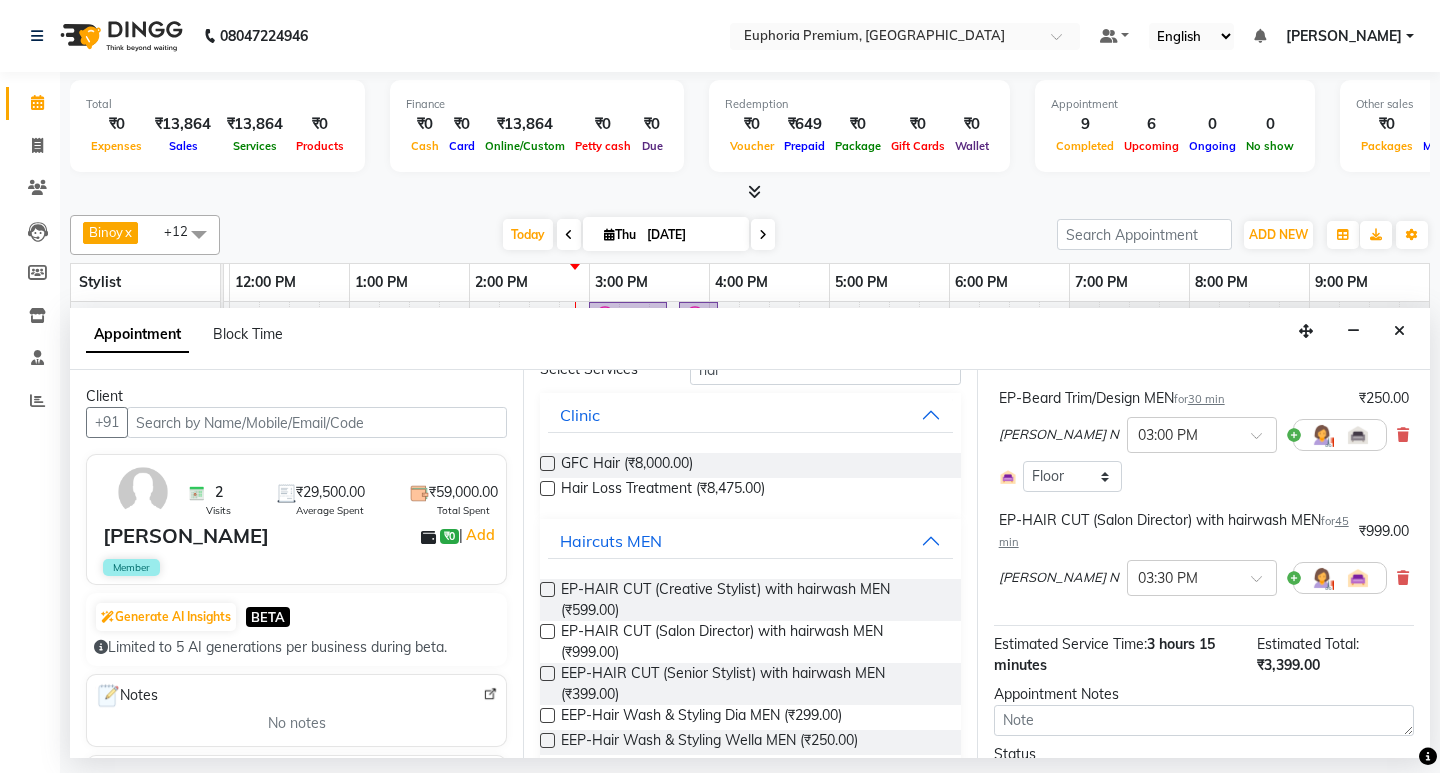 scroll, scrollTop: 506, scrollLeft: 0, axis: vertical 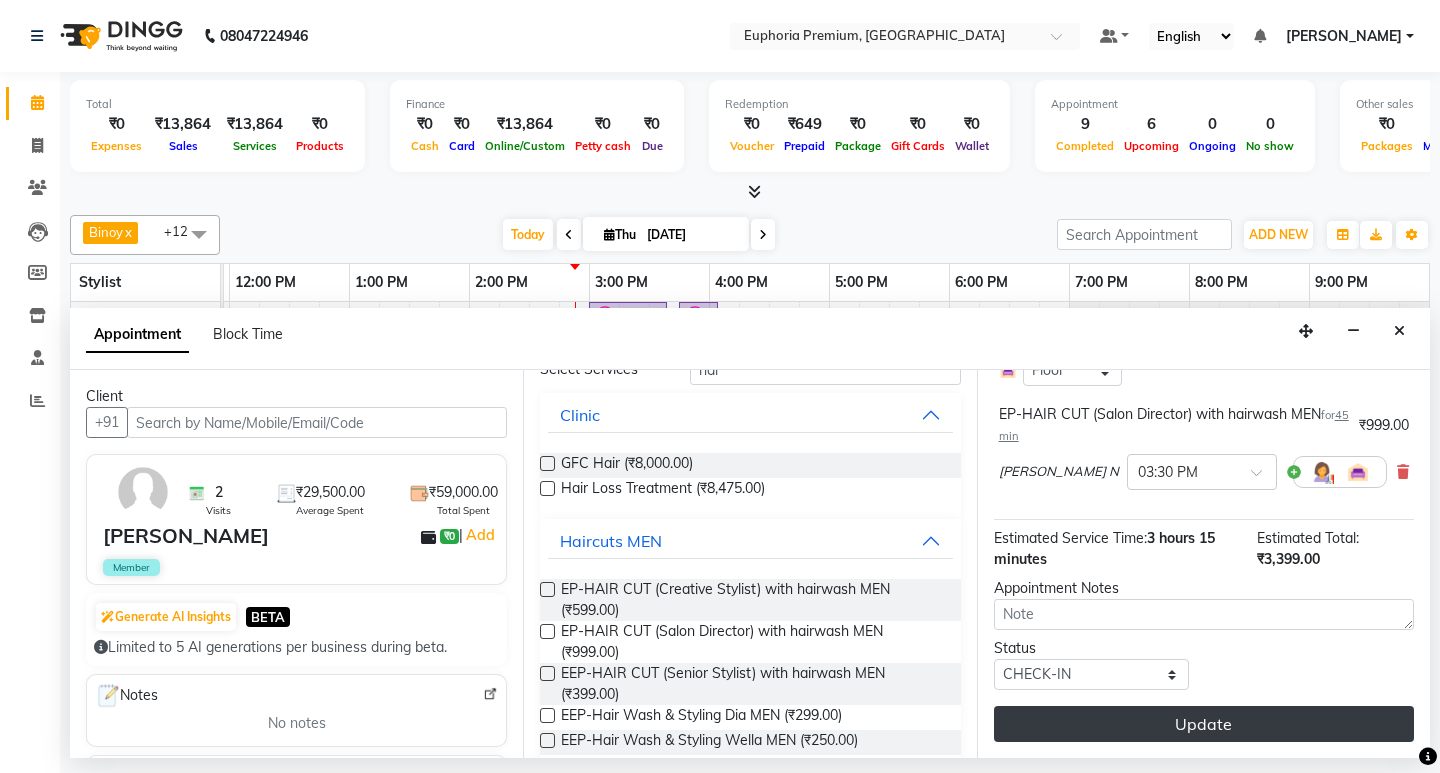 click on "Update" at bounding box center [1204, 724] 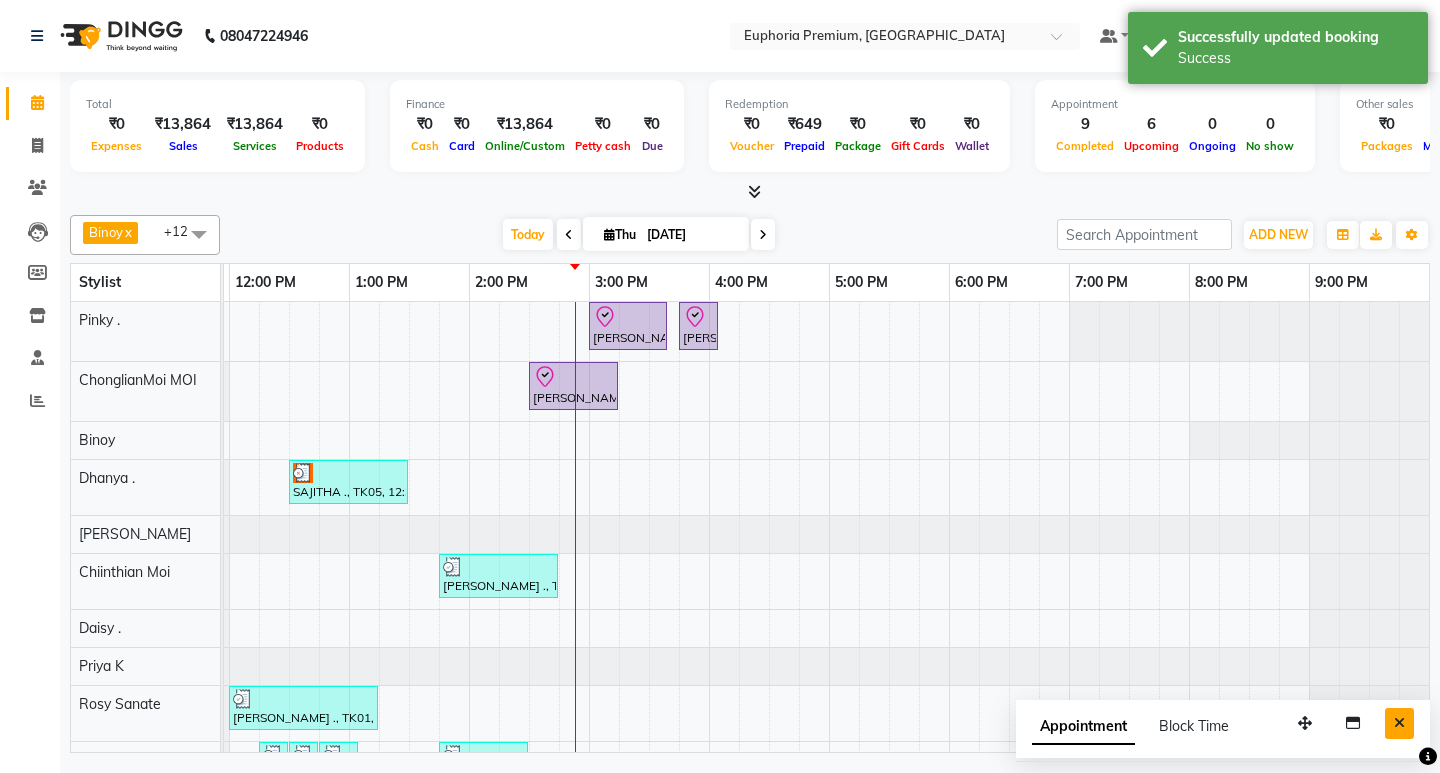 click at bounding box center [1399, 723] 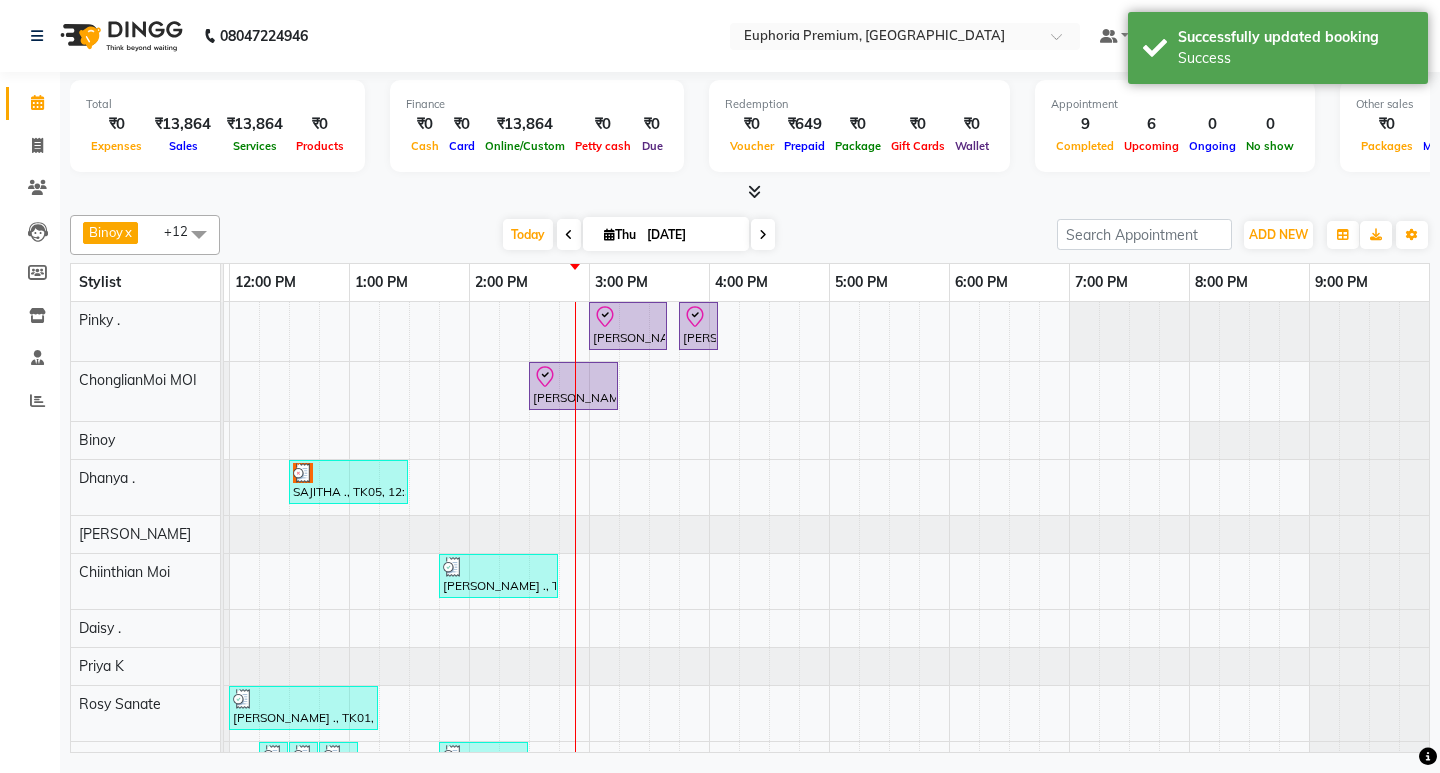 scroll, scrollTop: 43, scrollLeft: 475, axis: both 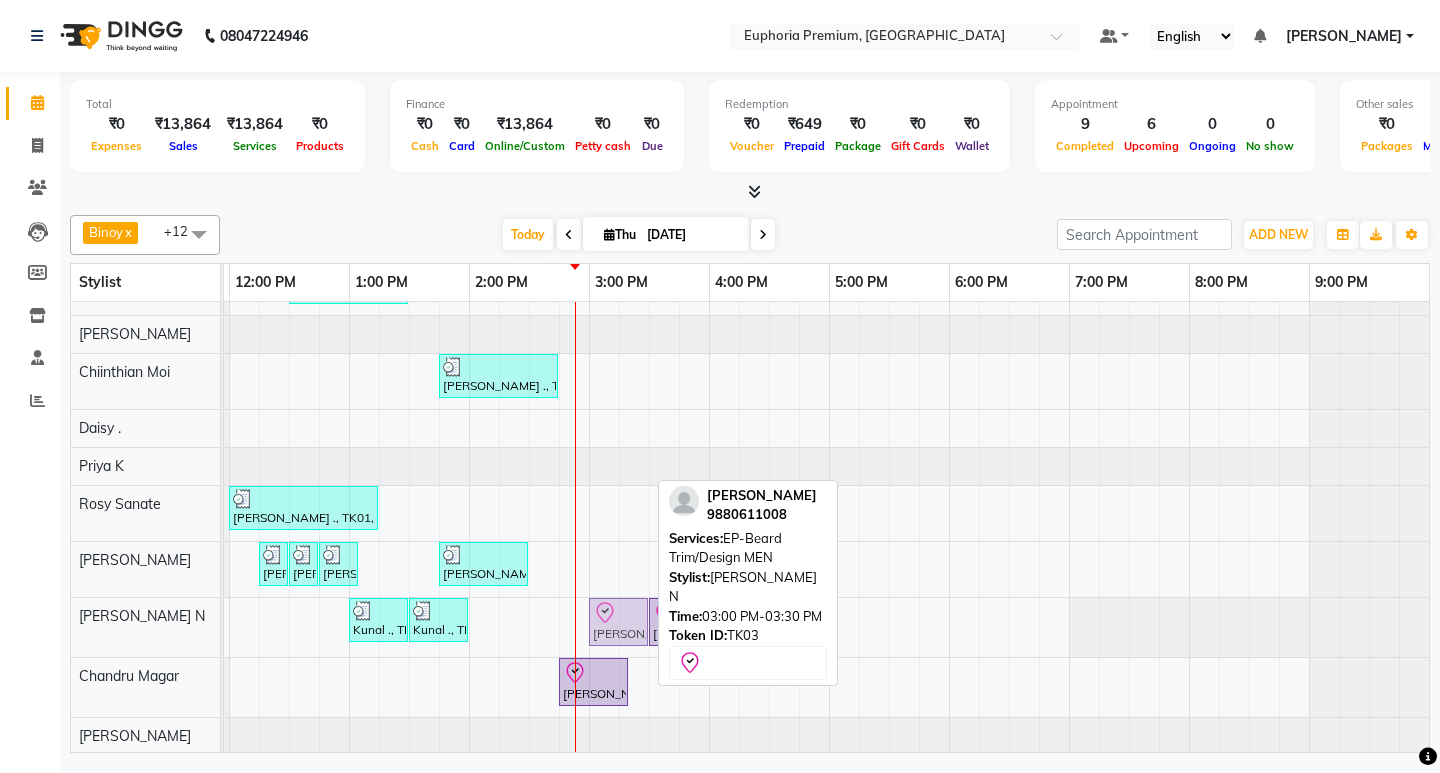 drag, startPoint x: 609, startPoint y: 626, endPoint x: 598, endPoint y: 628, distance: 11.18034 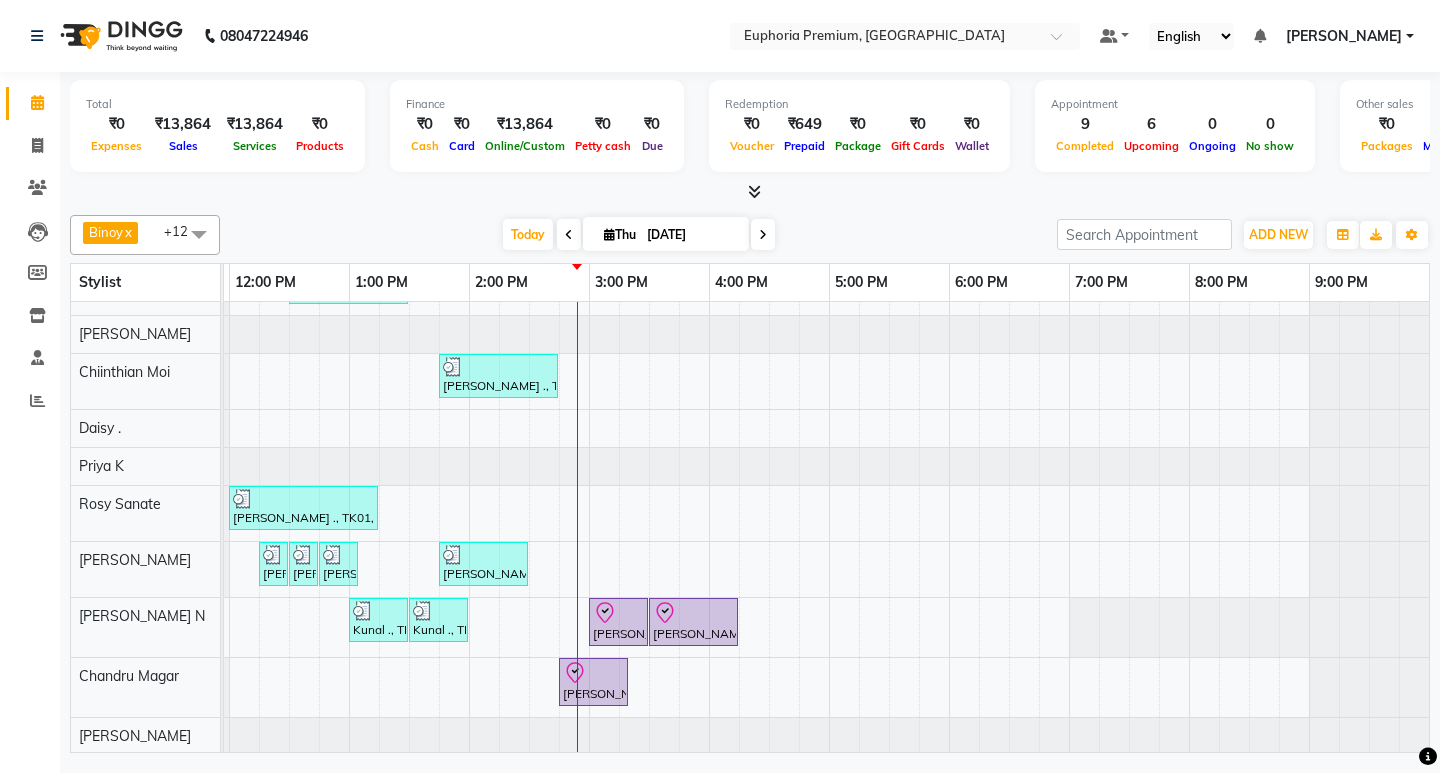 scroll, scrollTop: 218, scrollLeft: 475, axis: both 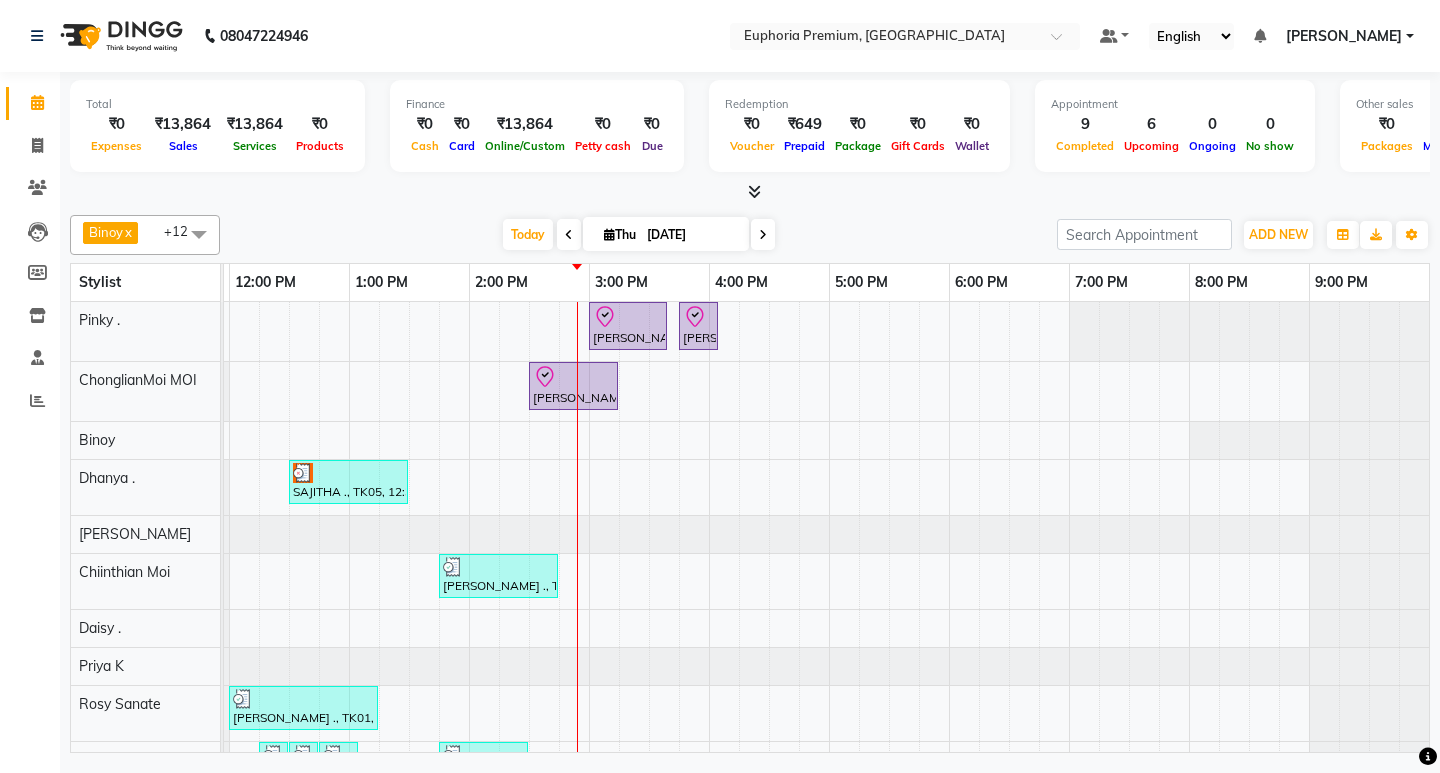 click on "[PERSON_NAME]" at bounding box center (1344, 36) 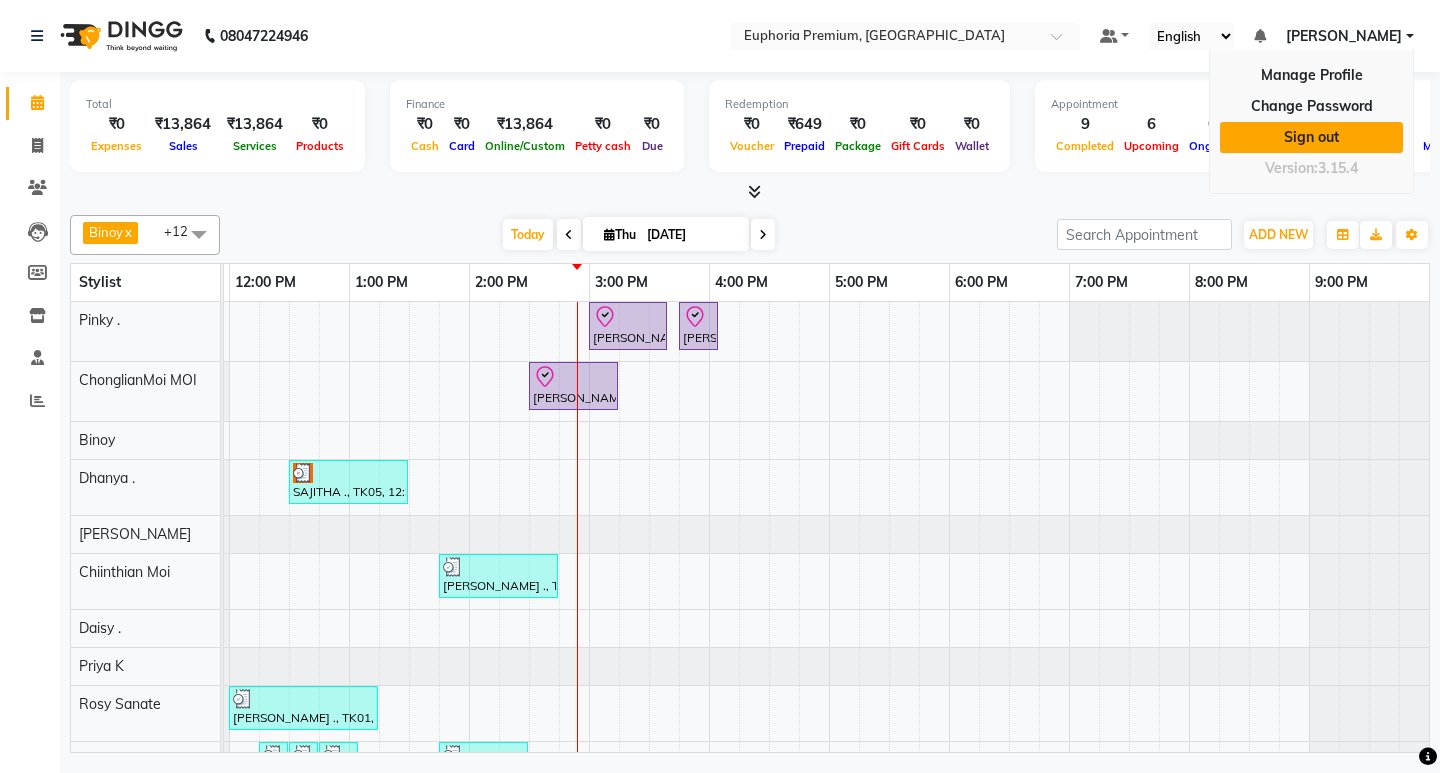 click on "Sign out" at bounding box center (1311, 137) 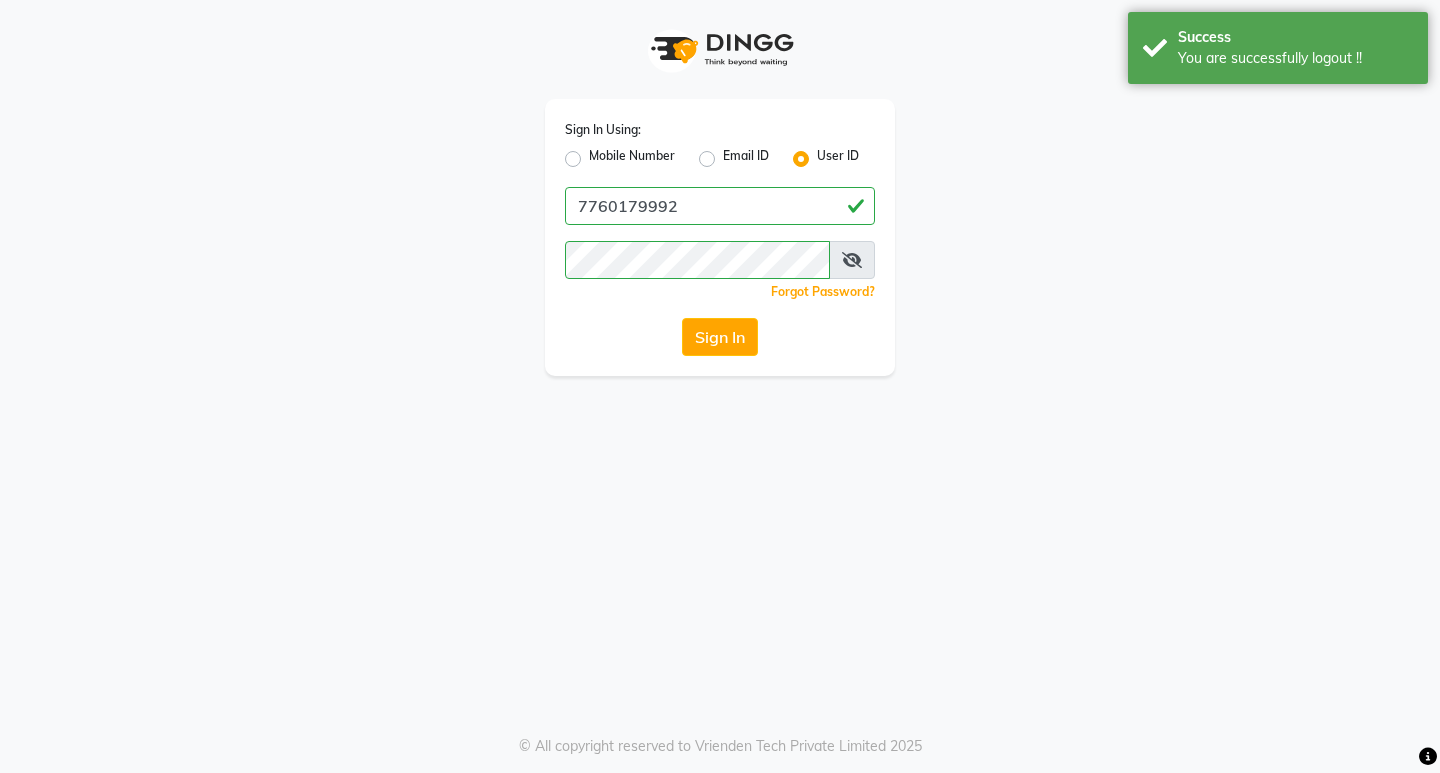 click on "Mobile Number" 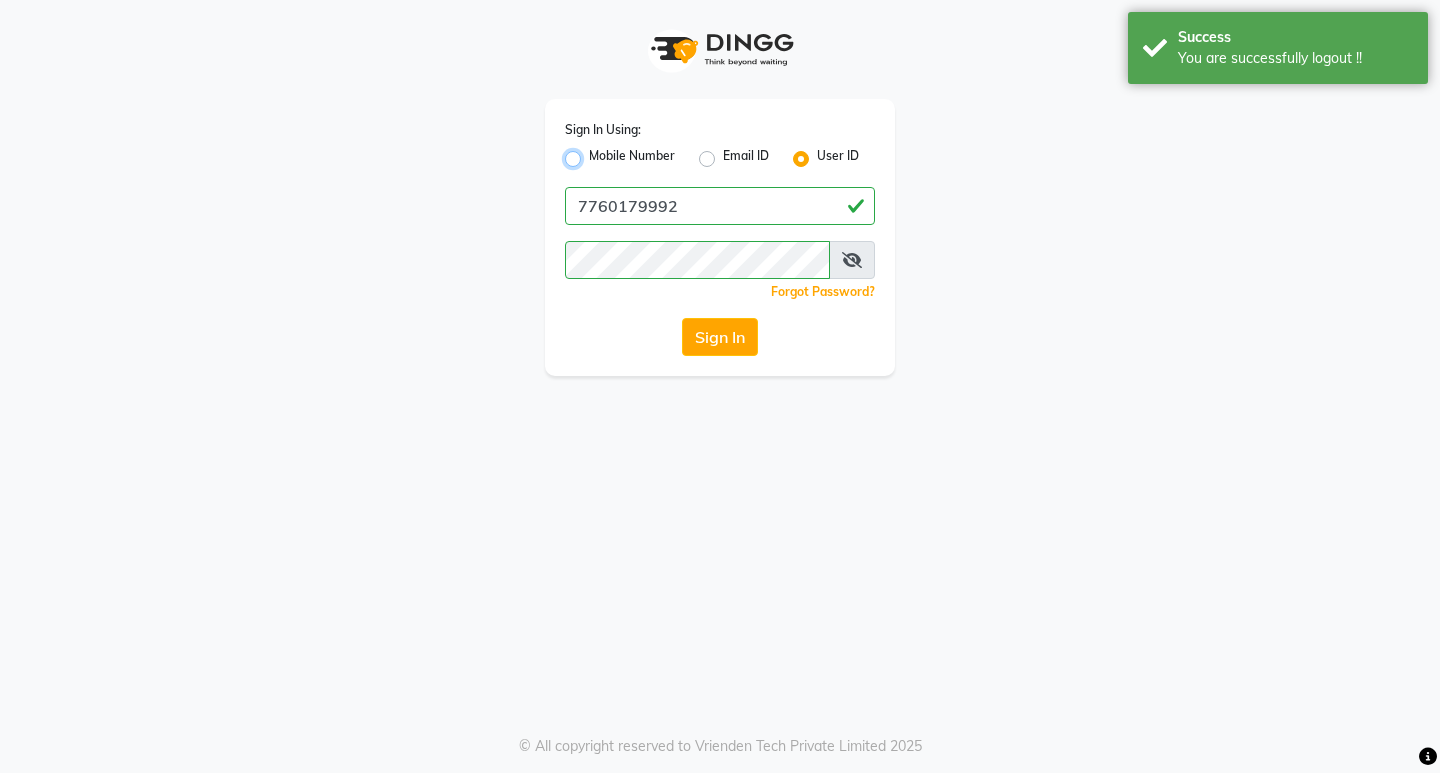 click on "Mobile Number" at bounding box center (595, 153) 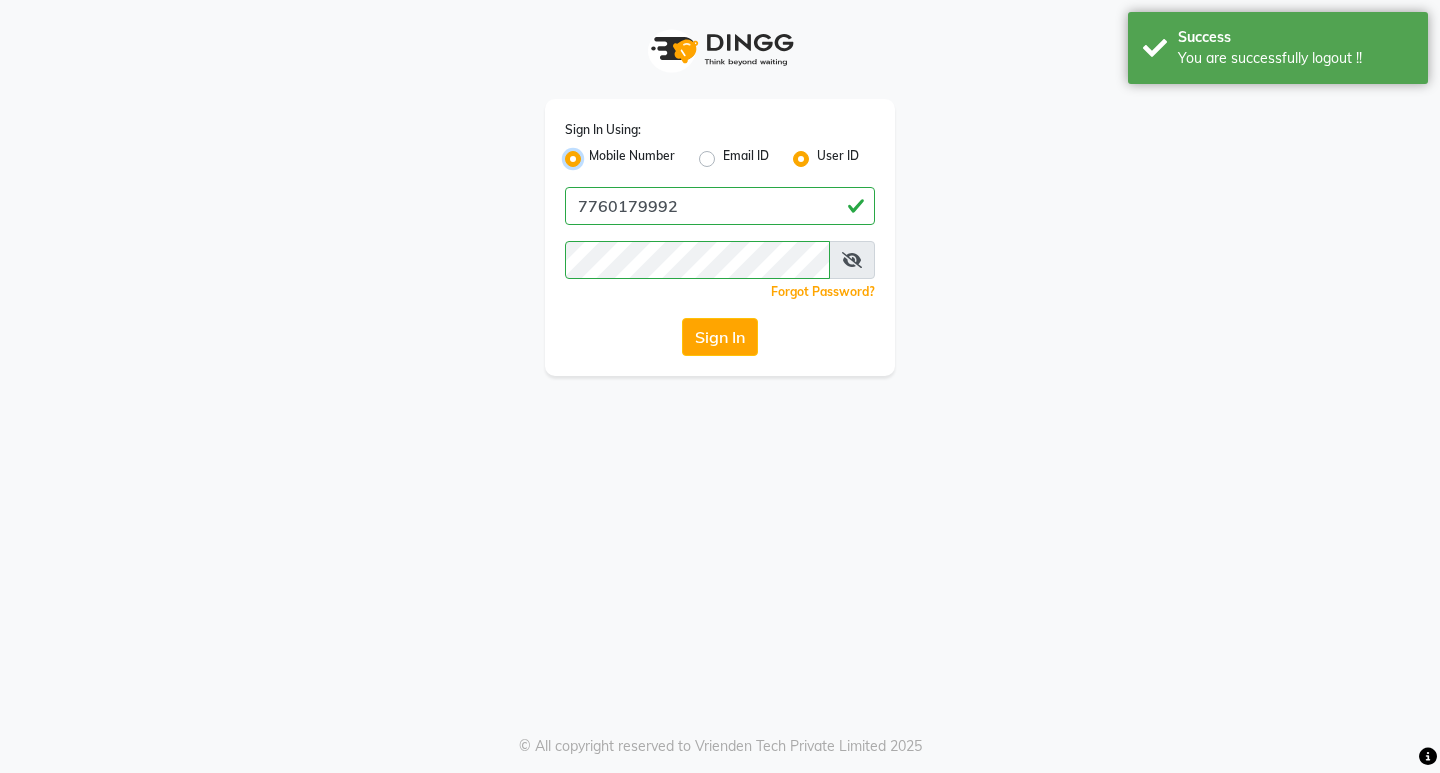radio on "false" 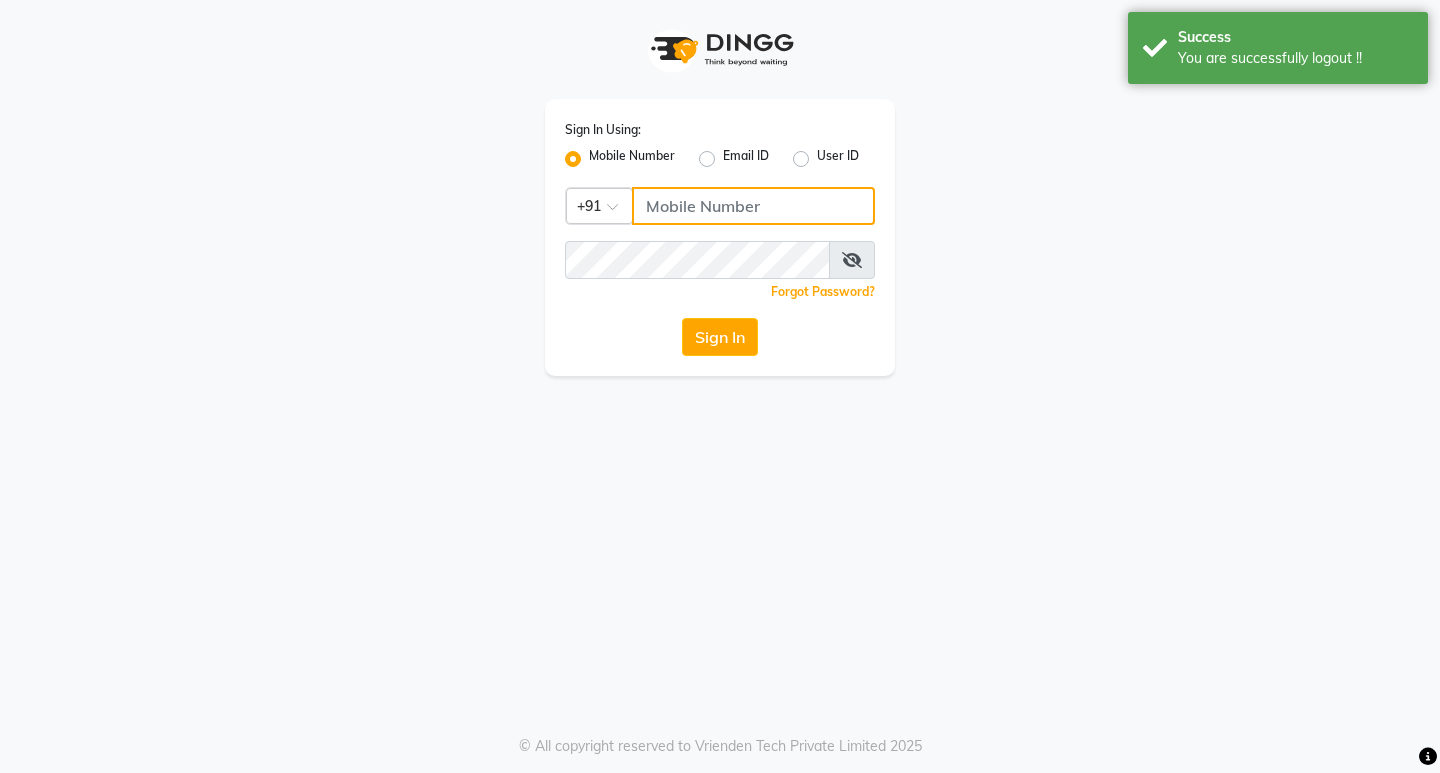 click 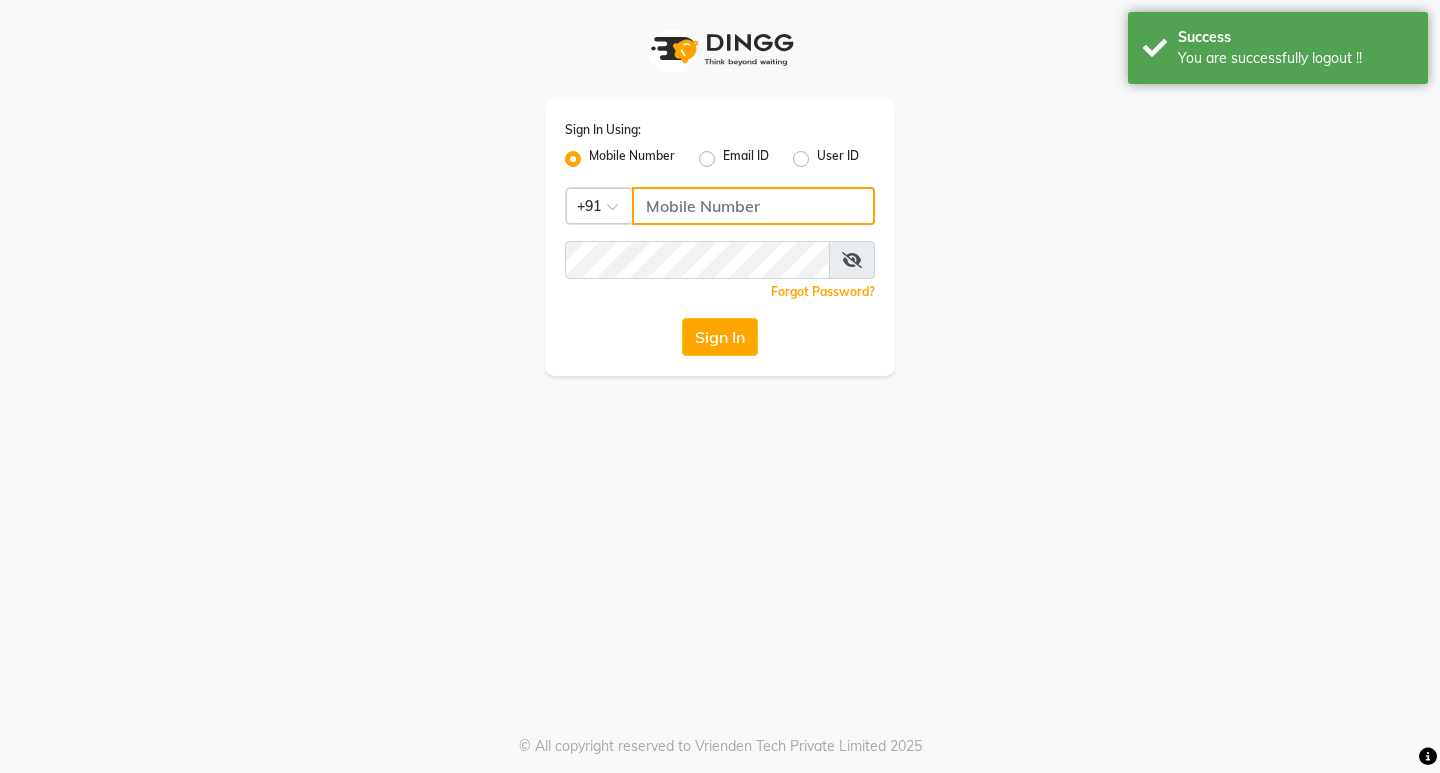 type on "7002689281" 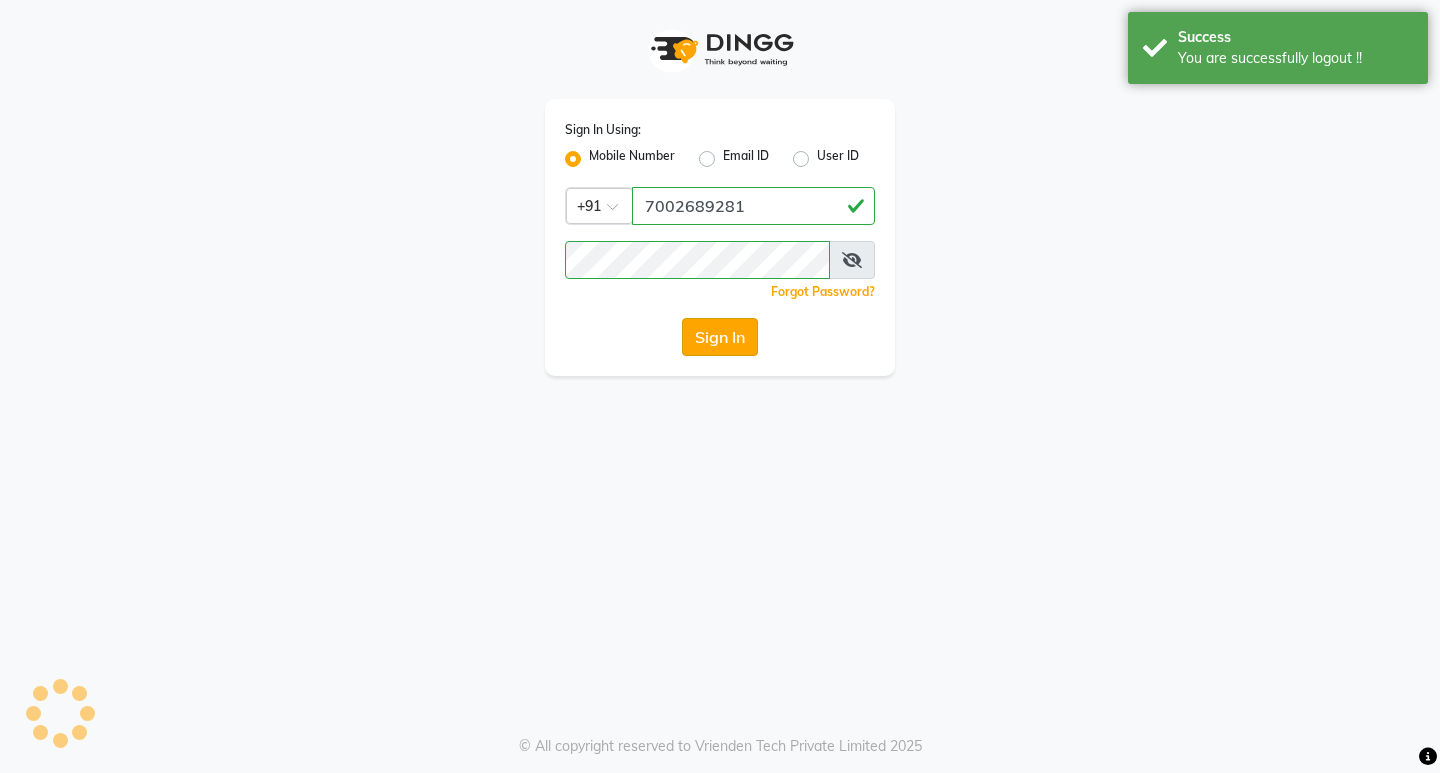 click on "Sign In" 